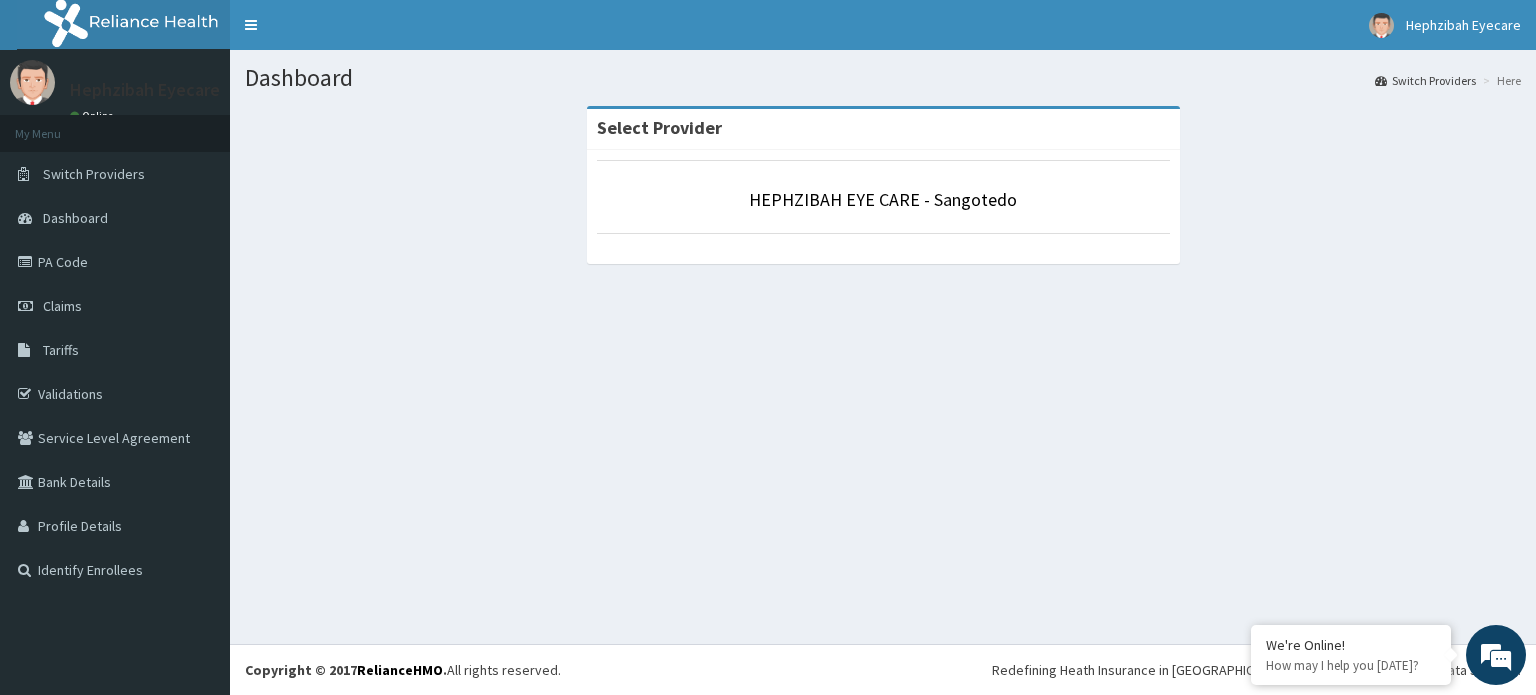 scroll, scrollTop: 0, scrollLeft: 0, axis: both 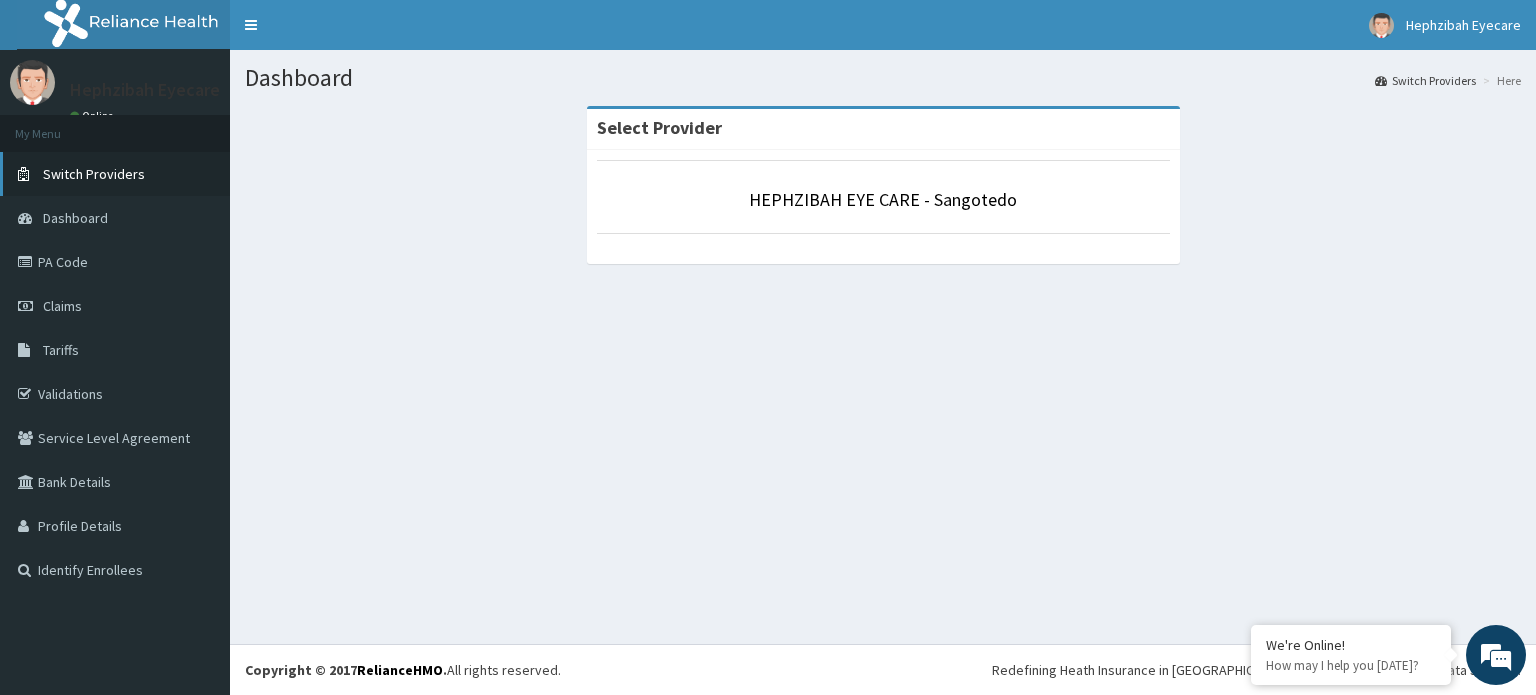 click on "Switch Providers" at bounding box center [94, 174] 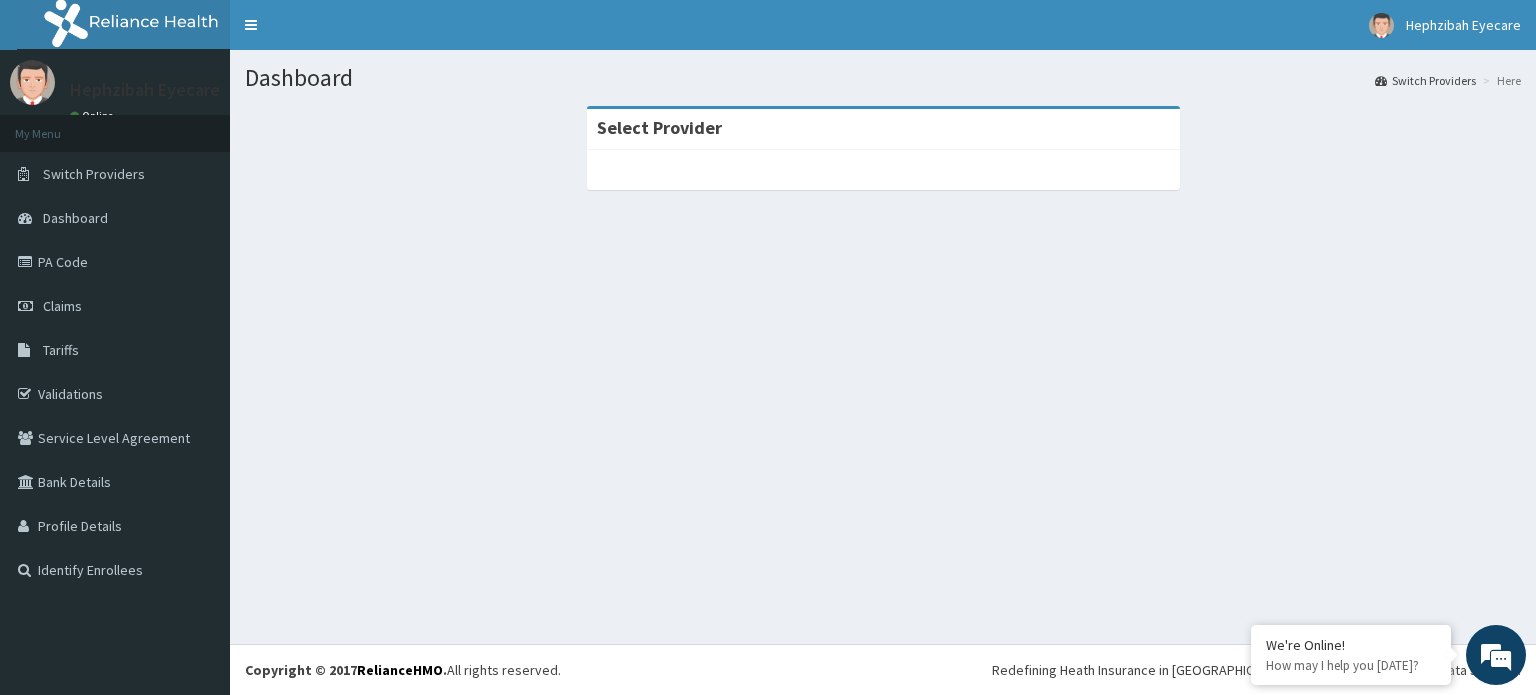 scroll, scrollTop: 0, scrollLeft: 0, axis: both 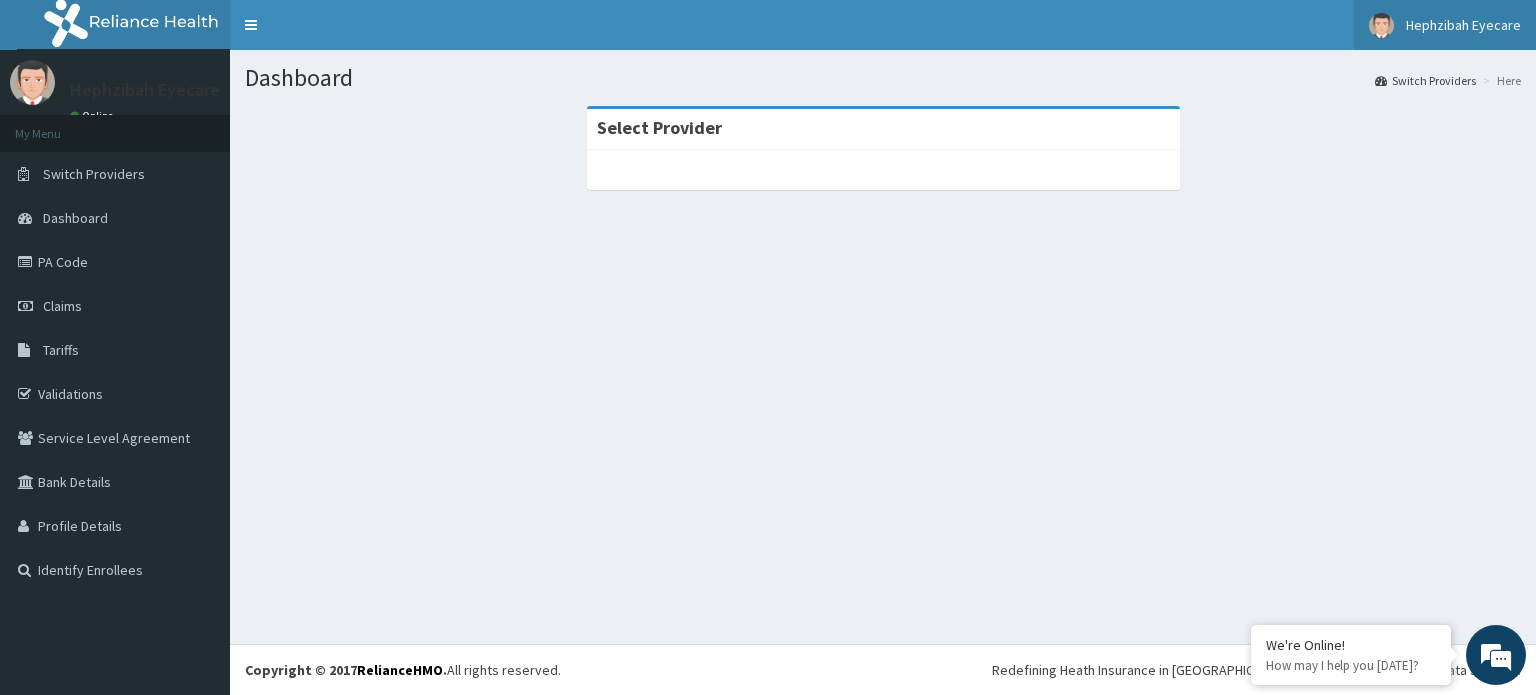 click on "Hephzibah Eyecare" at bounding box center (1445, 25) 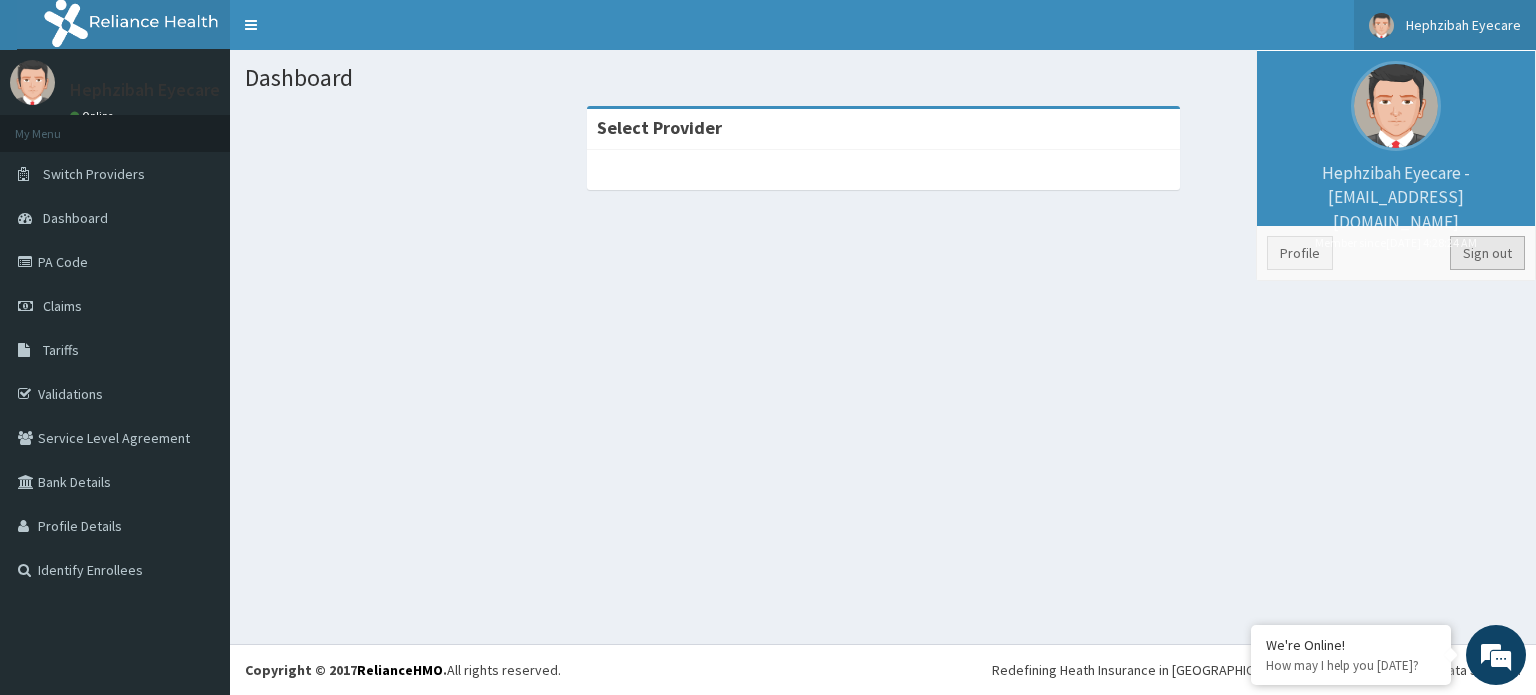 click on "Sign out" at bounding box center (1487, 253) 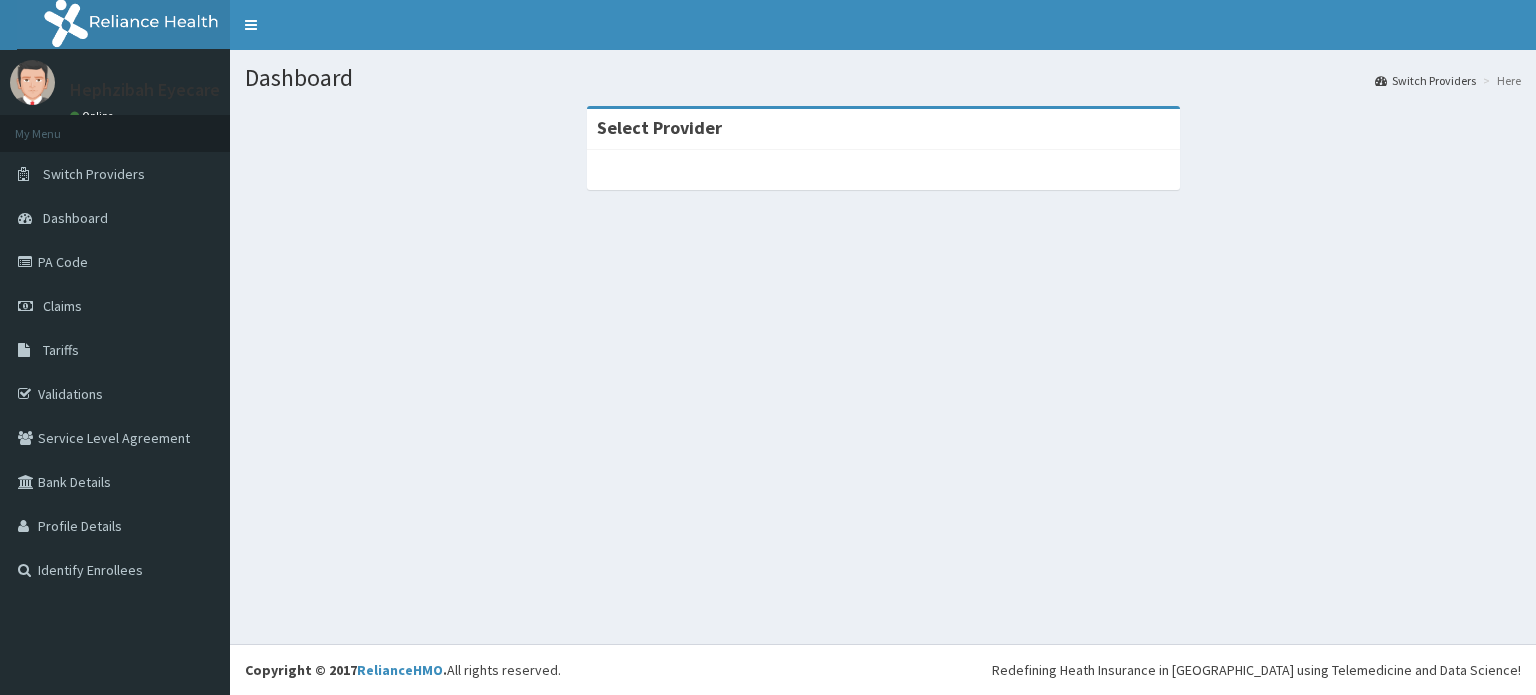 scroll, scrollTop: 0, scrollLeft: 0, axis: both 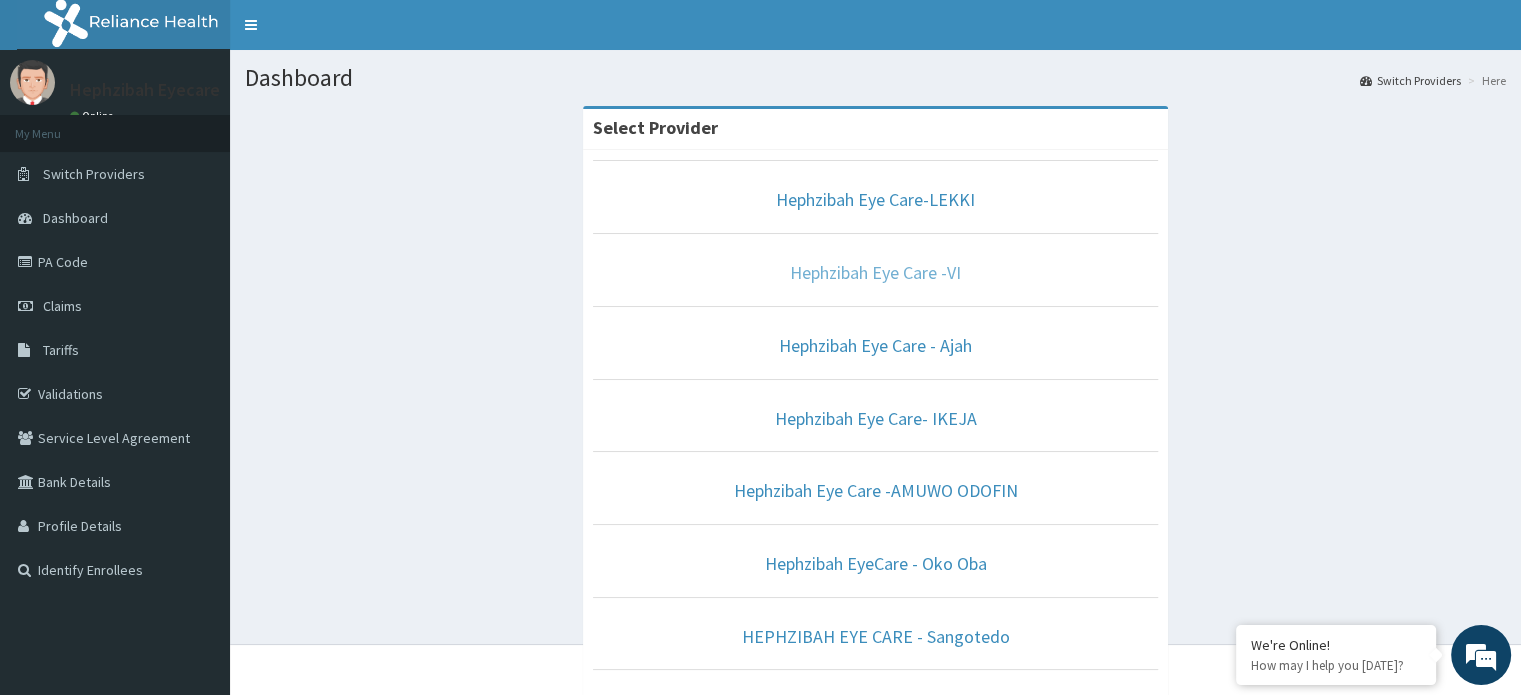 click on "Hephzibah Eye Care -VI" at bounding box center (875, 272) 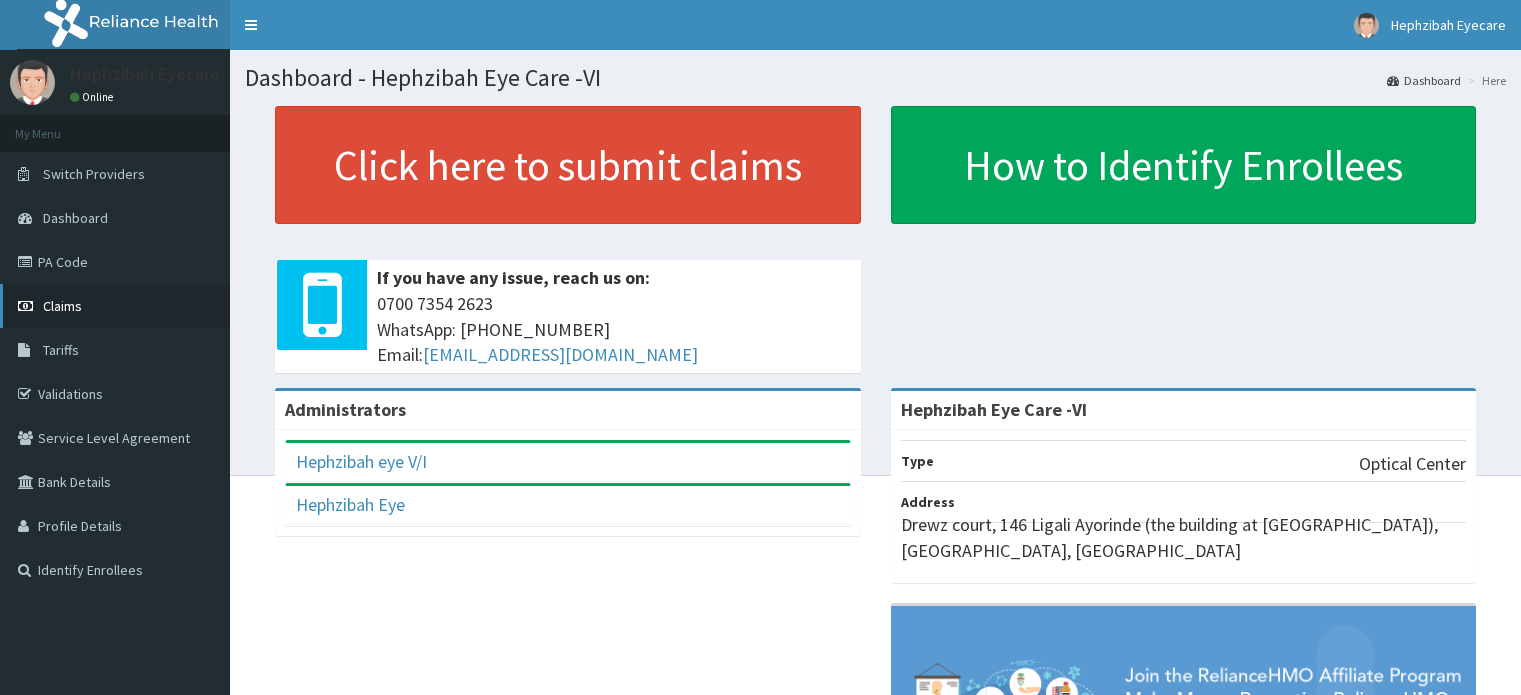scroll, scrollTop: 0, scrollLeft: 0, axis: both 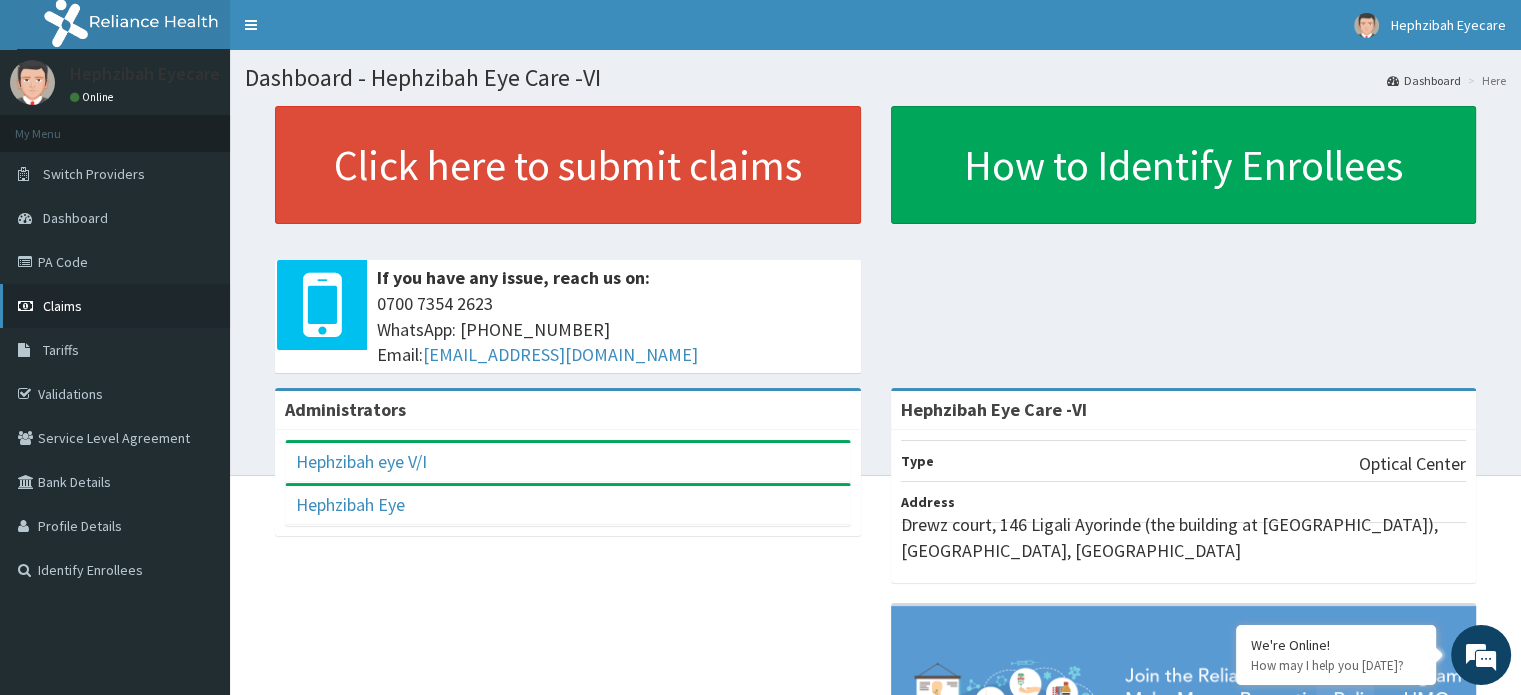 click on "Claims" at bounding box center (62, 306) 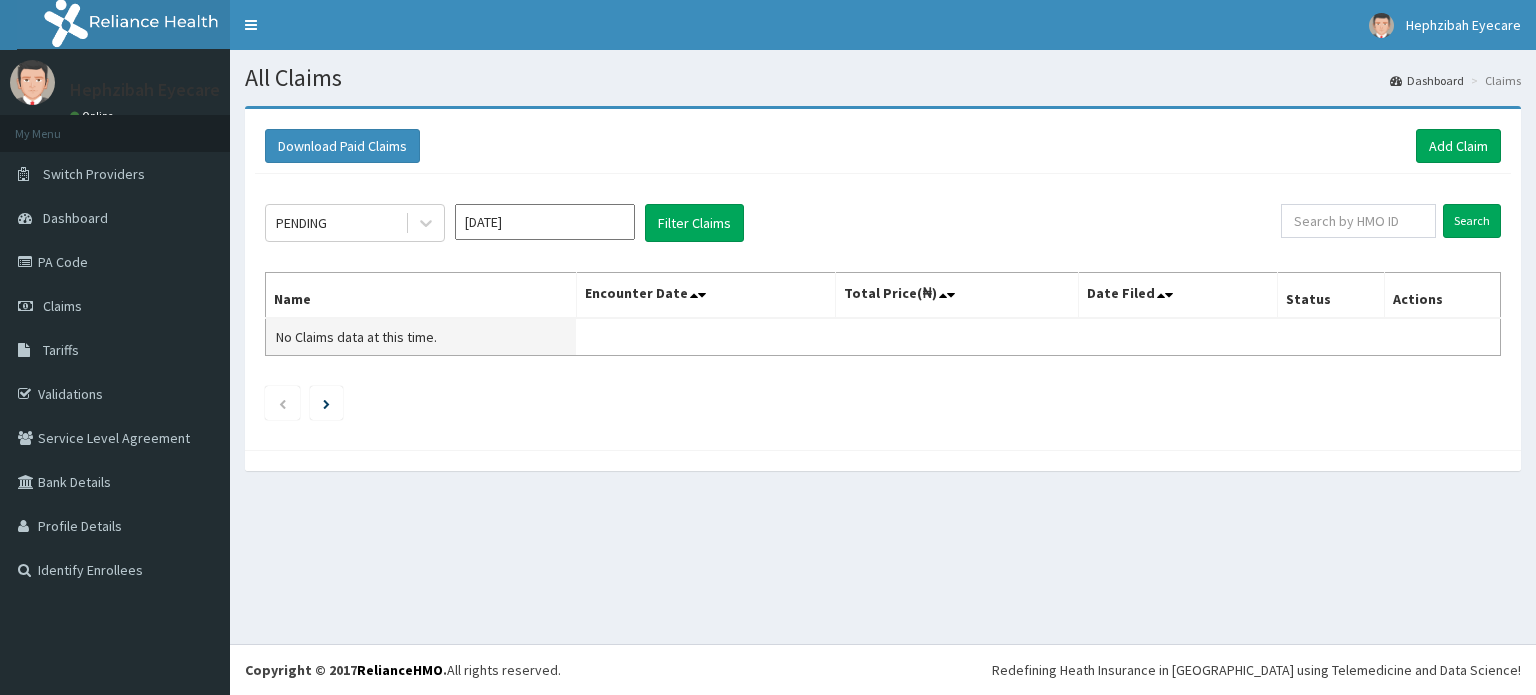 scroll, scrollTop: 0, scrollLeft: 0, axis: both 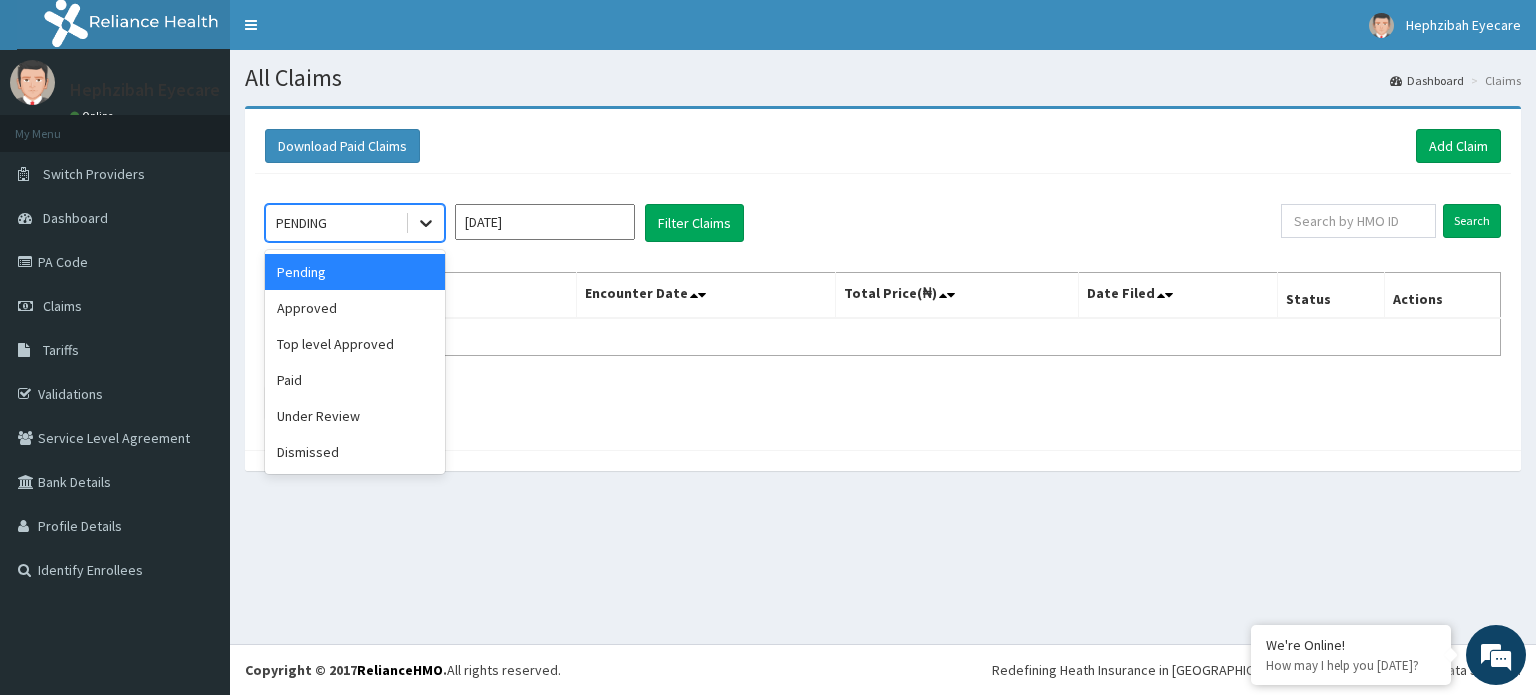 click 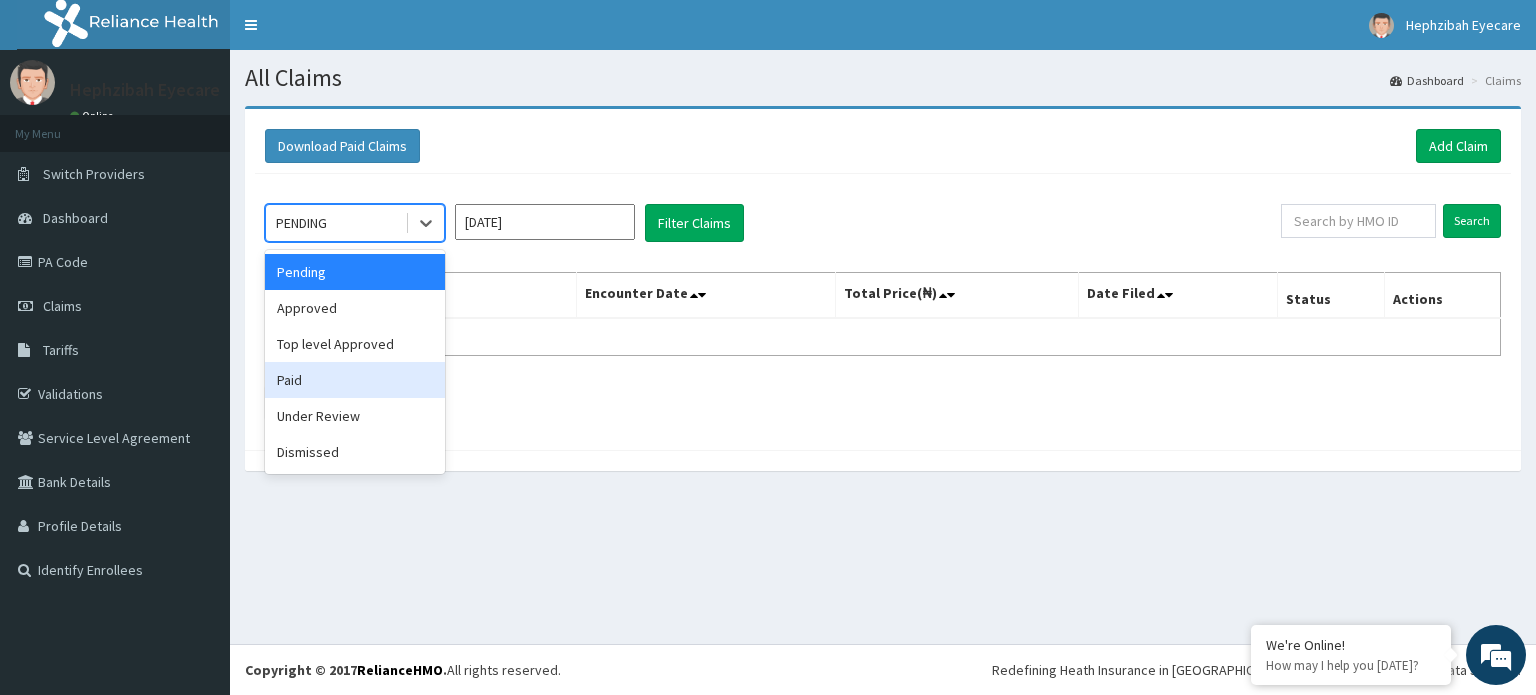 click on "Paid" at bounding box center [355, 380] 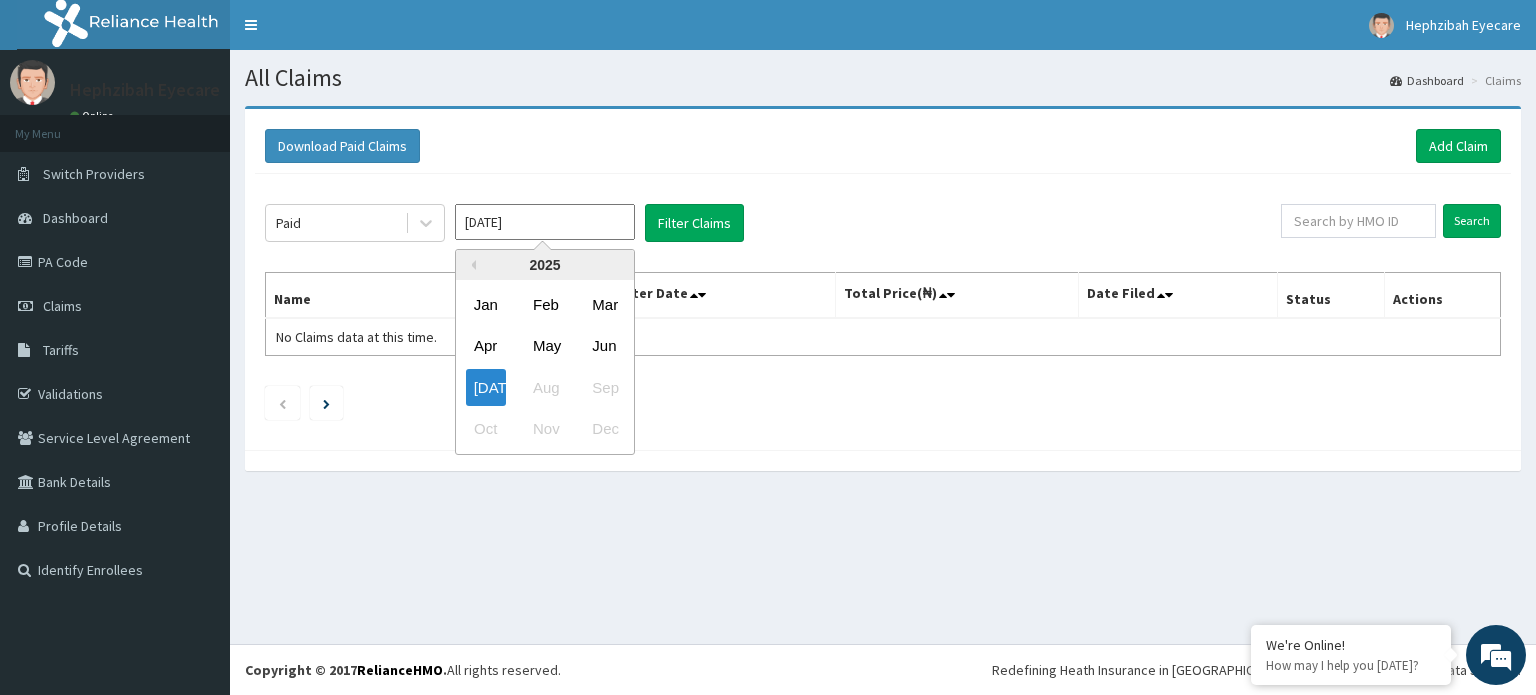 click on "Jul 2025" at bounding box center (545, 222) 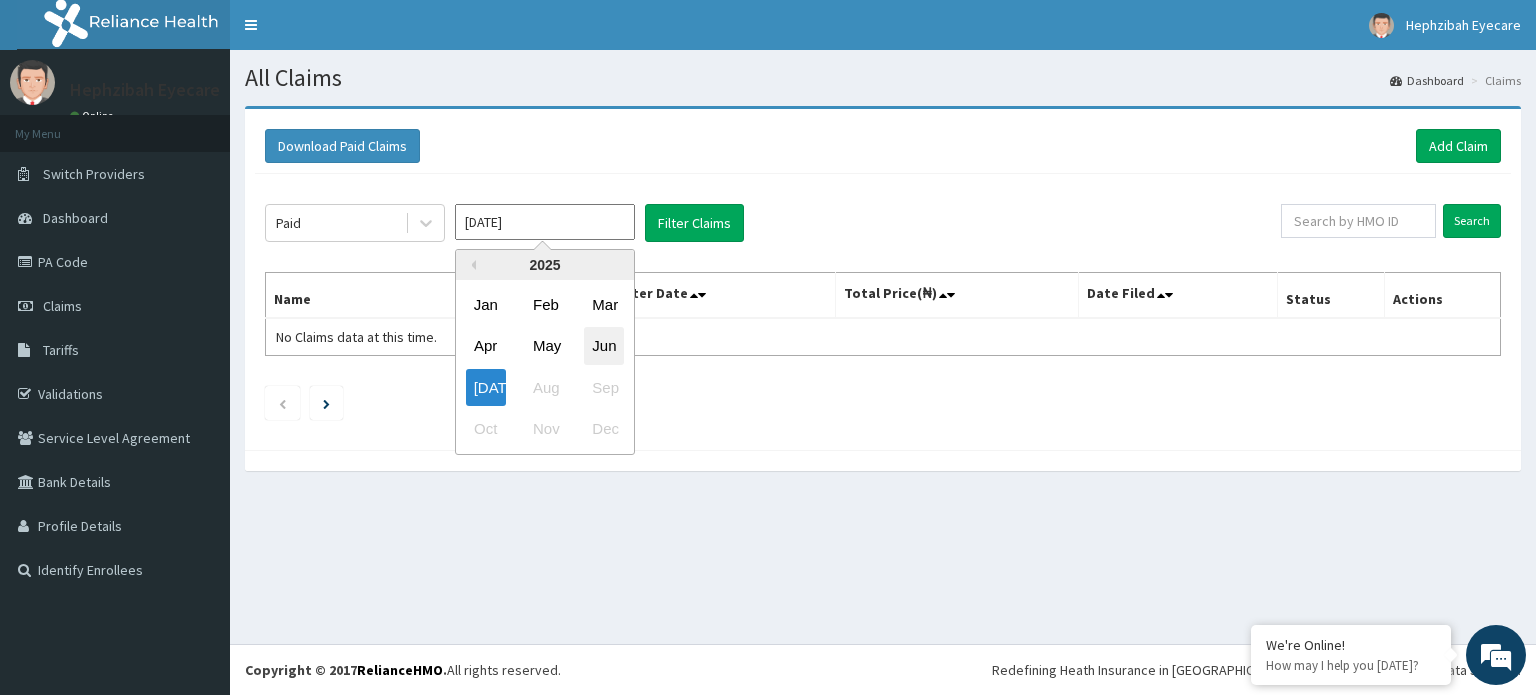 click on "Jun" at bounding box center (604, 346) 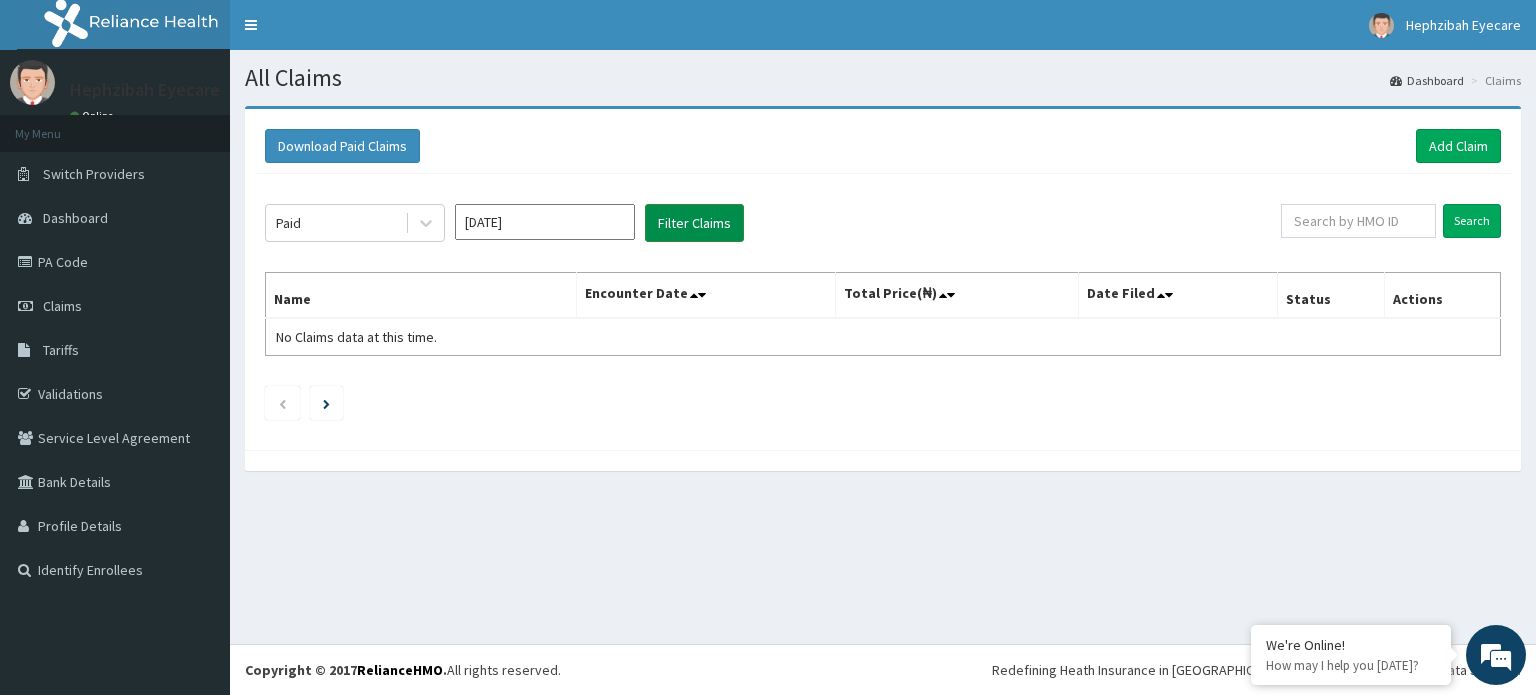 click on "Filter Claims" at bounding box center [694, 223] 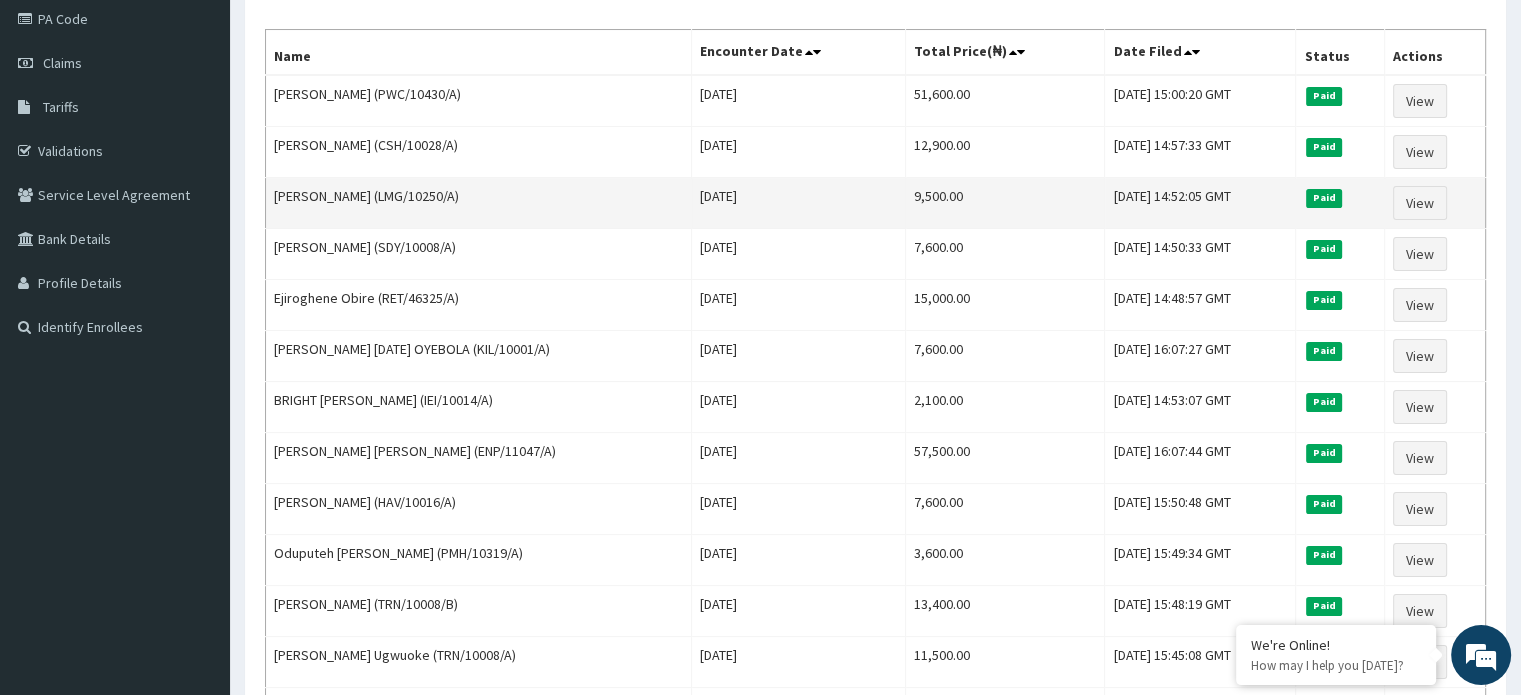 scroll, scrollTop: 242, scrollLeft: 0, axis: vertical 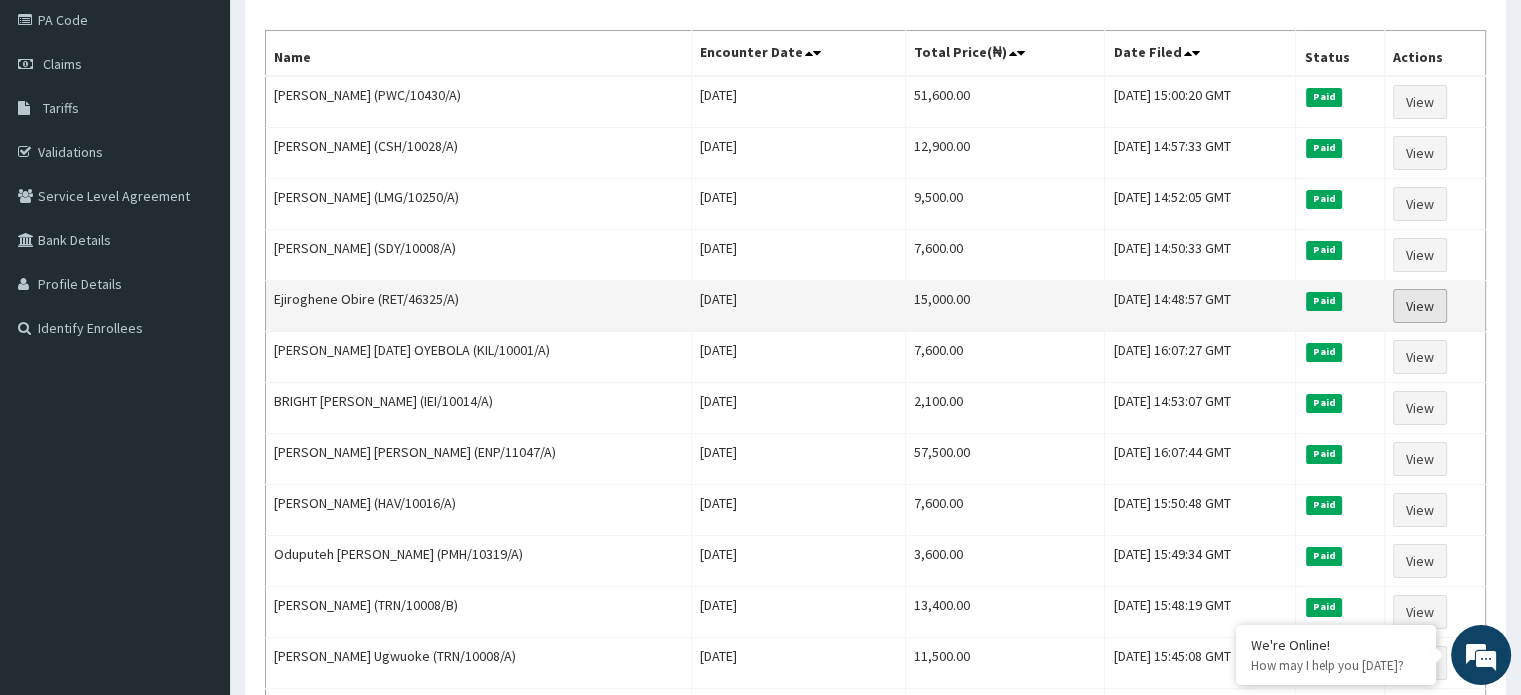 click on "View" at bounding box center [1420, 306] 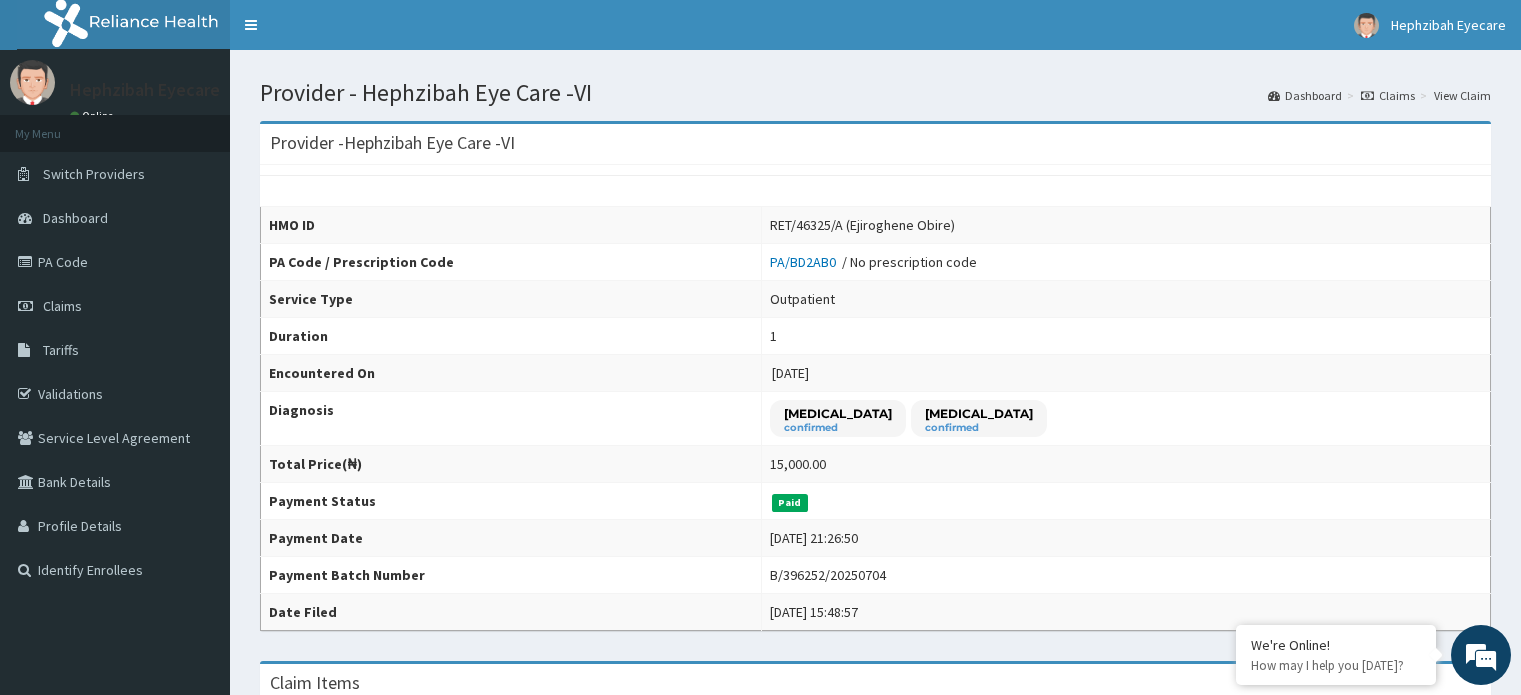 scroll, scrollTop: 740, scrollLeft: 0, axis: vertical 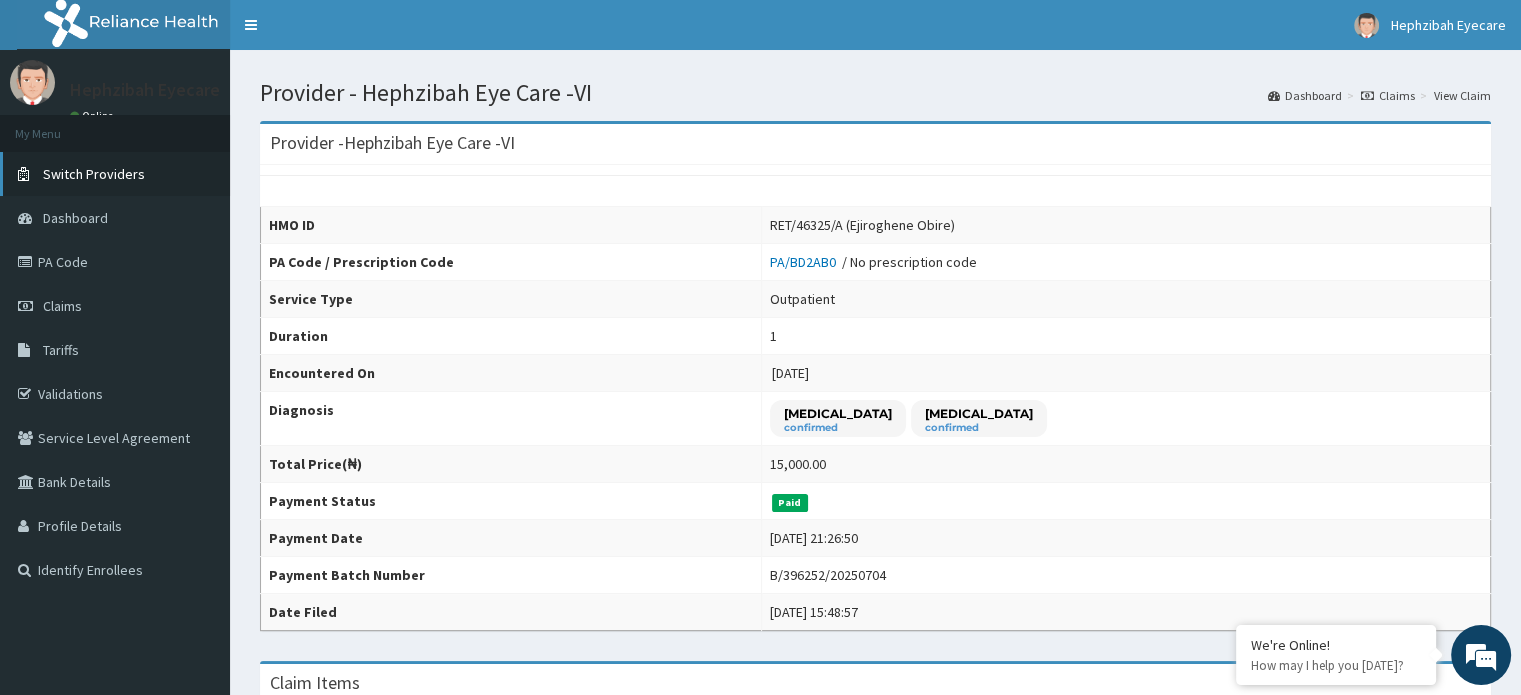 click on "Switch Providers" at bounding box center [94, 174] 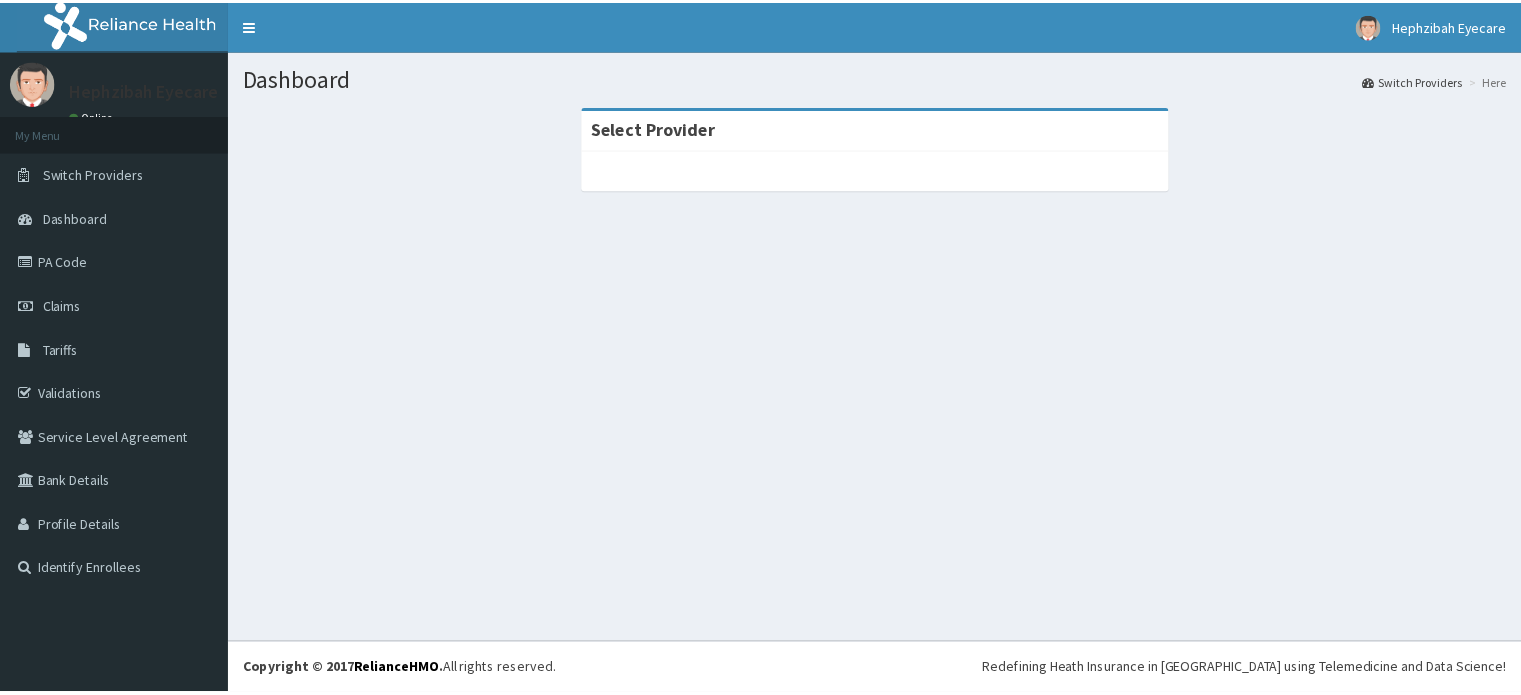 scroll, scrollTop: 0, scrollLeft: 0, axis: both 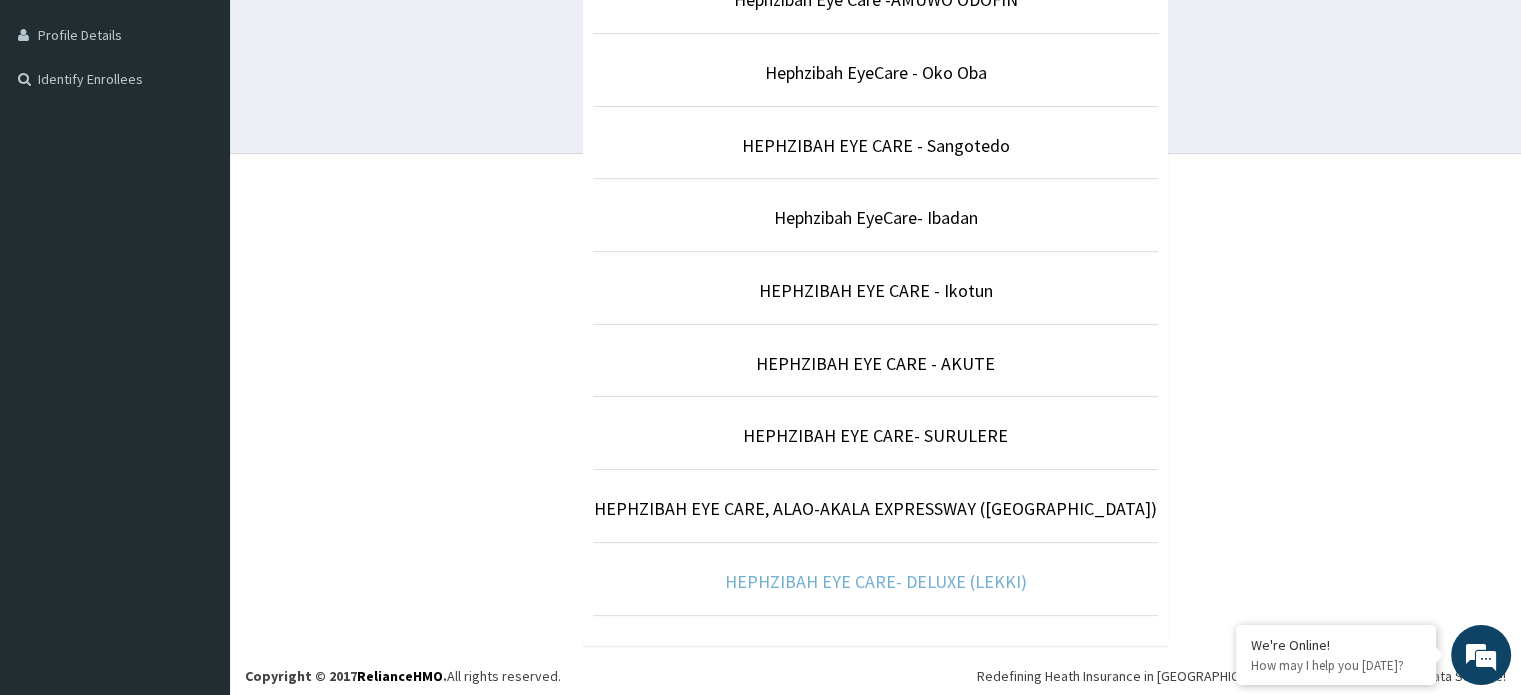 click on "HEPHZIBAH EYE CARE- DELUXE (LEKKI)" at bounding box center [876, 581] 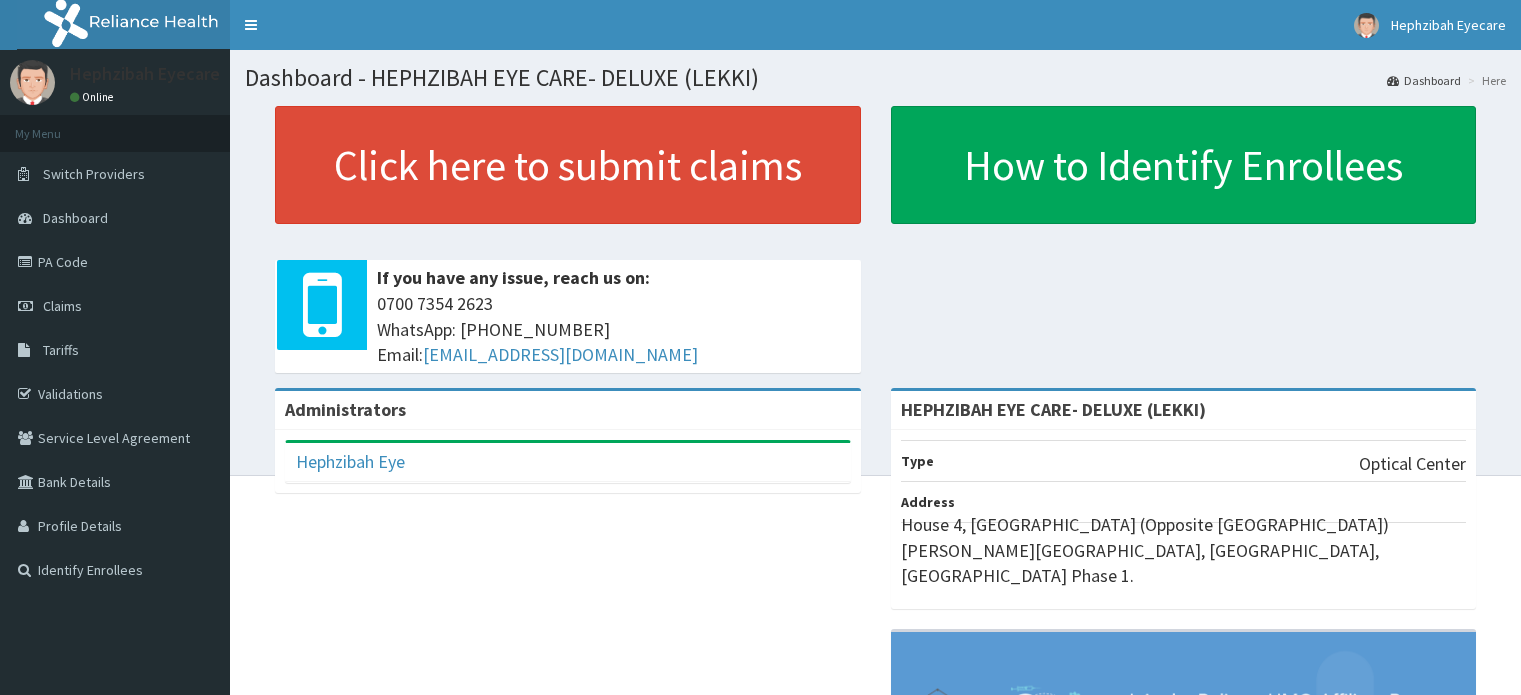 scroll, scrollTop: 0, scrollLeft: 0, axis: both 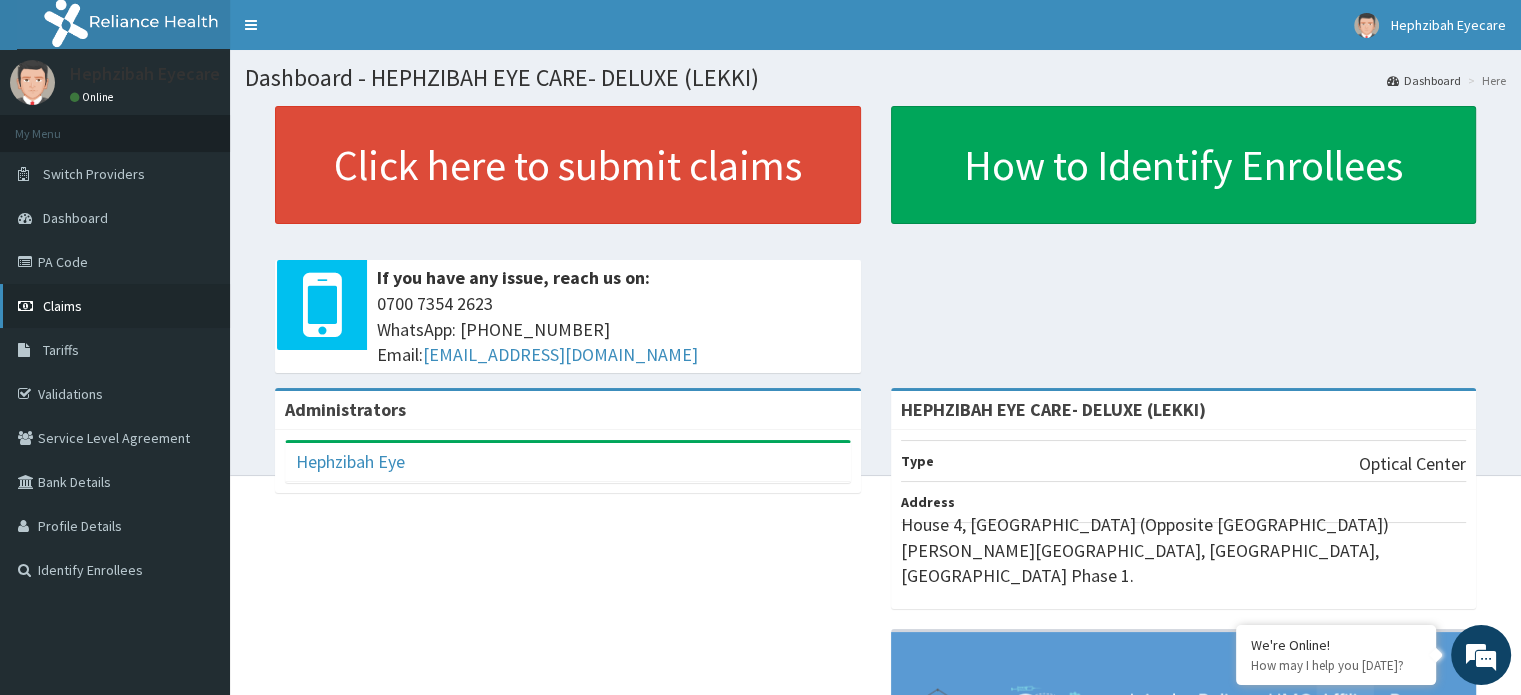 click on "Claims" at bounding box center [62, 306] 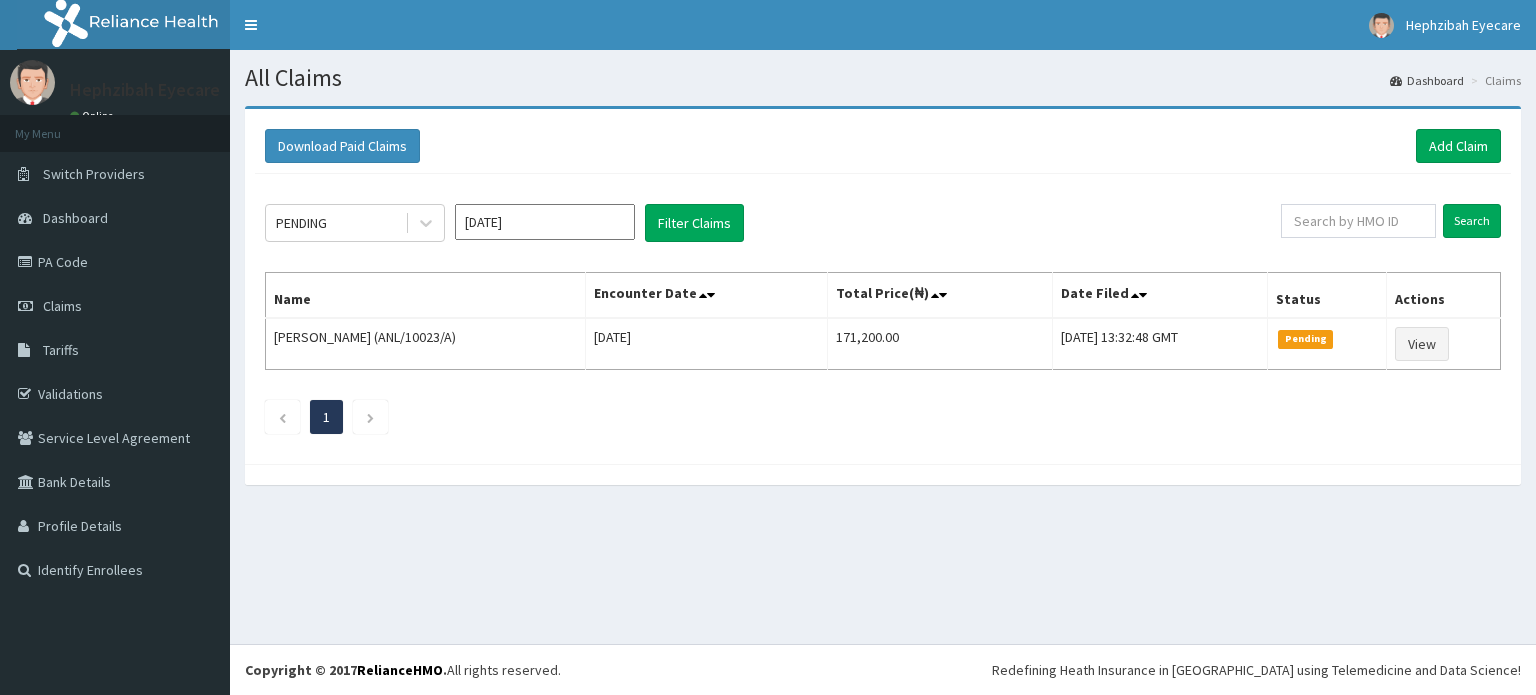 scroll, scrollTop: 0, scrollLeft: 0, axis: both 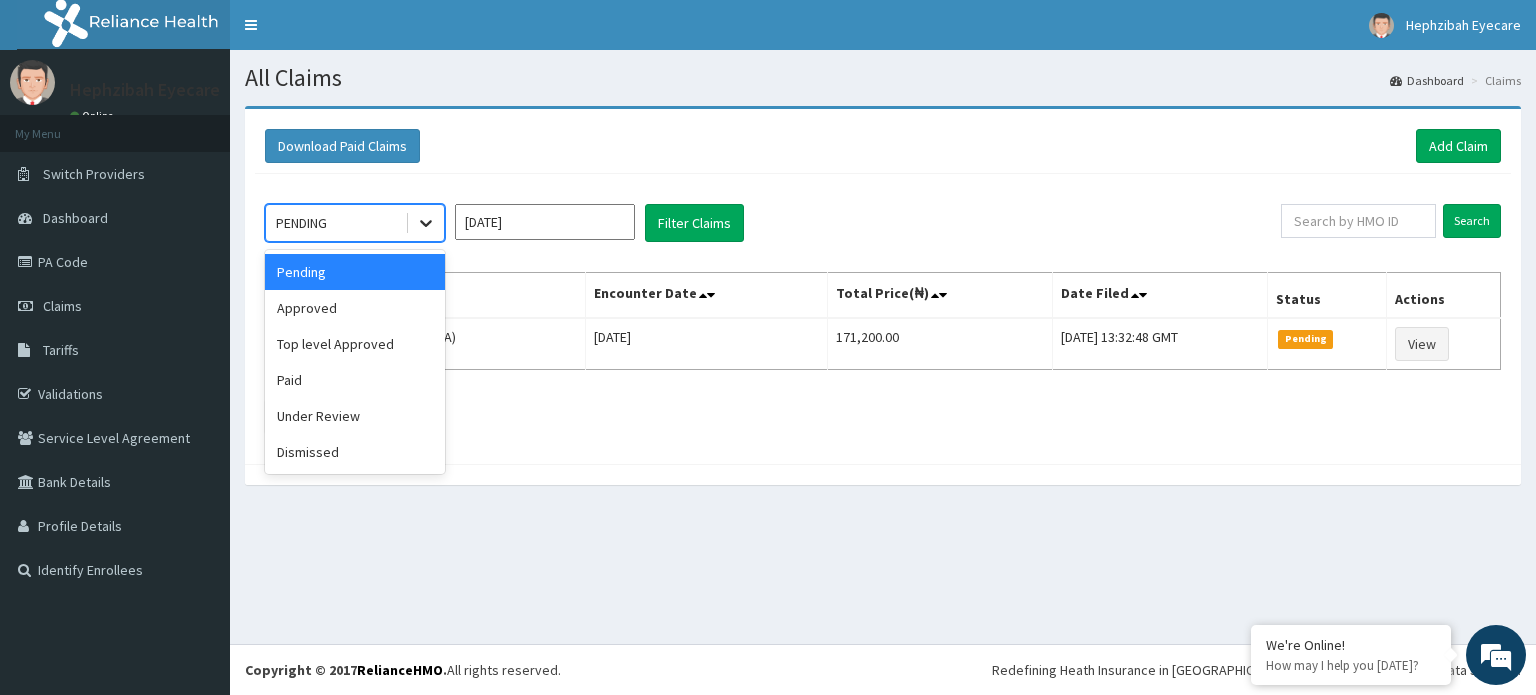 click 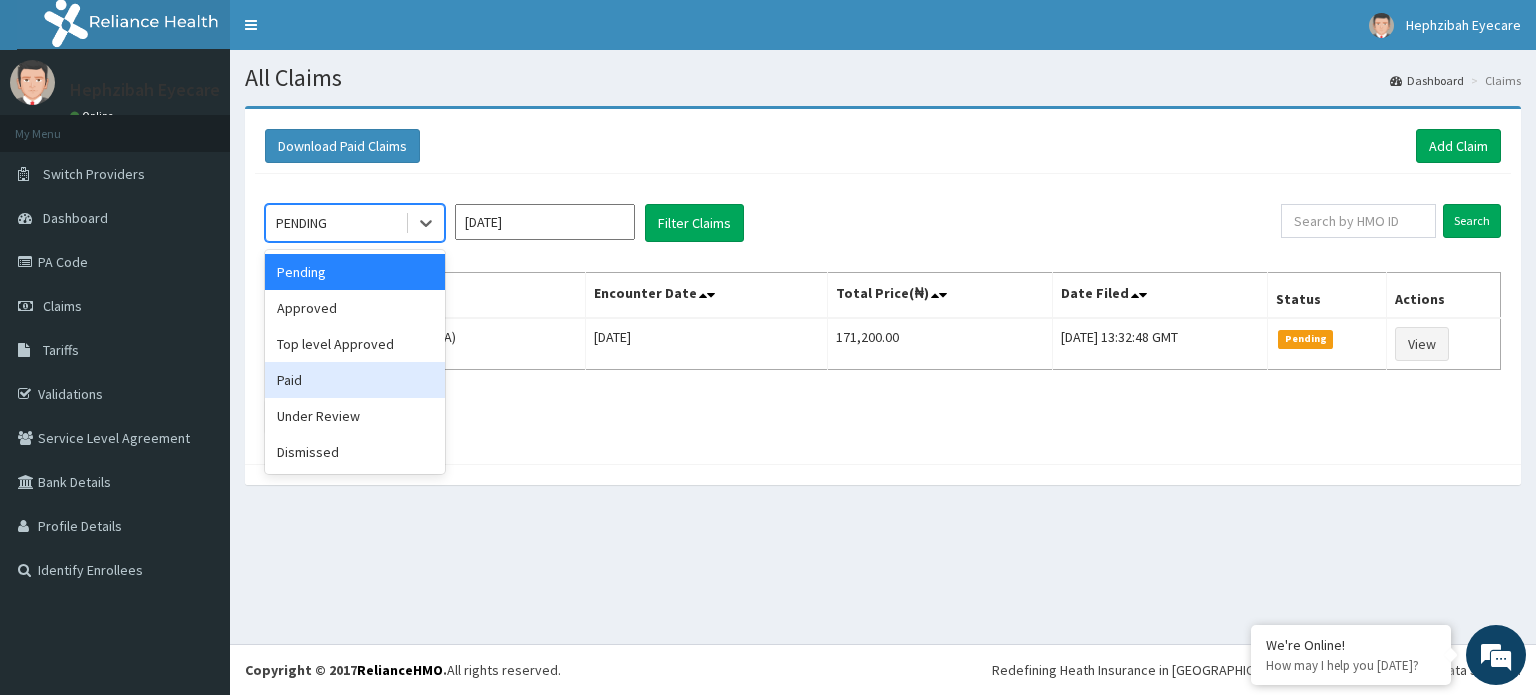 click on "Paid" at bounding box center (355, 380) 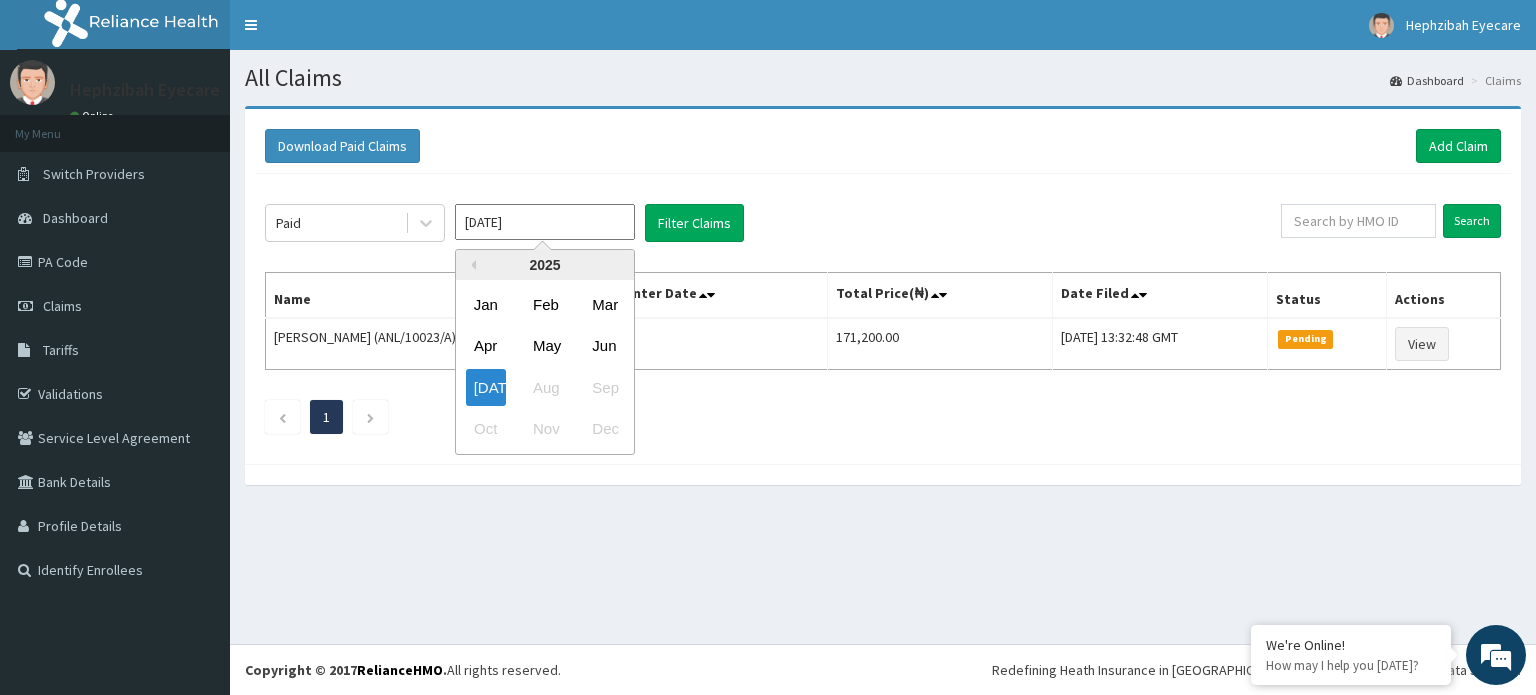 click on "[DATE]" at bounding box center (545, 222) 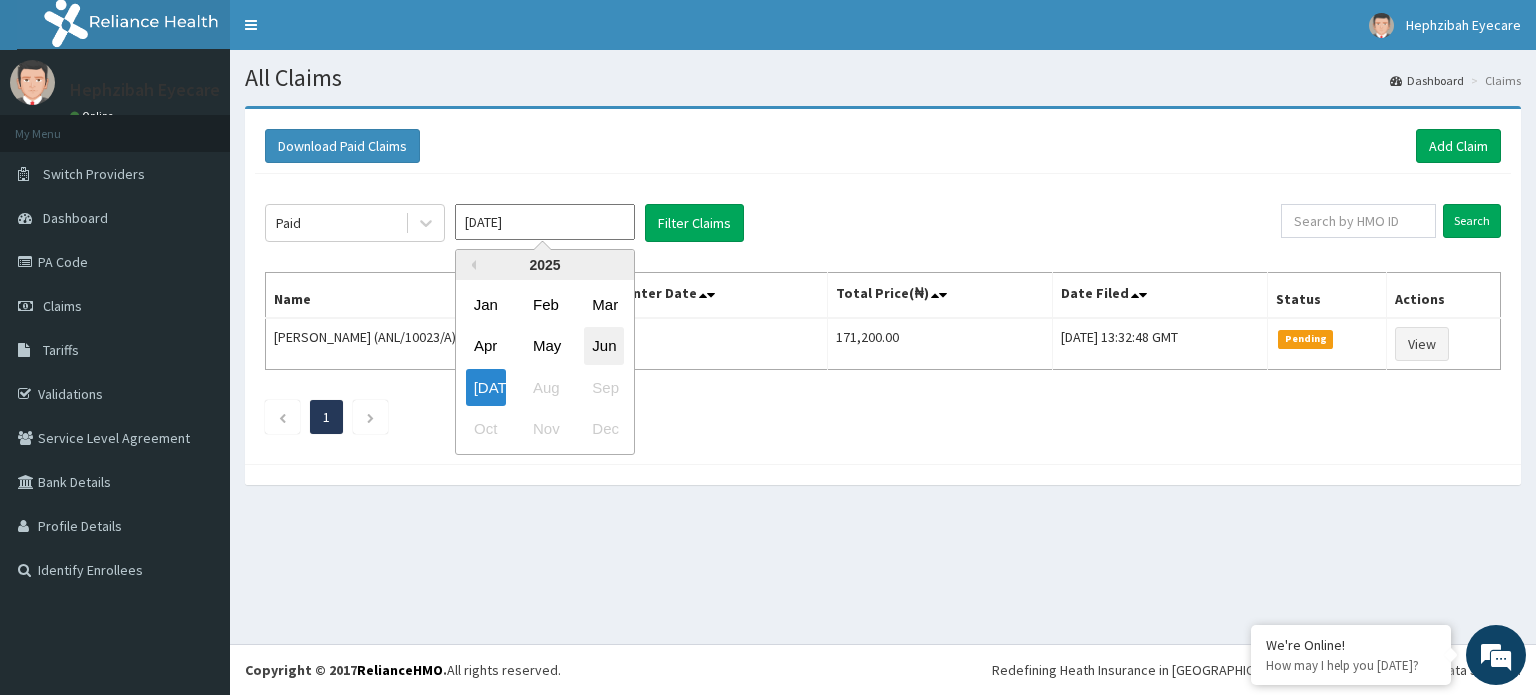 click on "Jun" at bounding box center (604, 346) 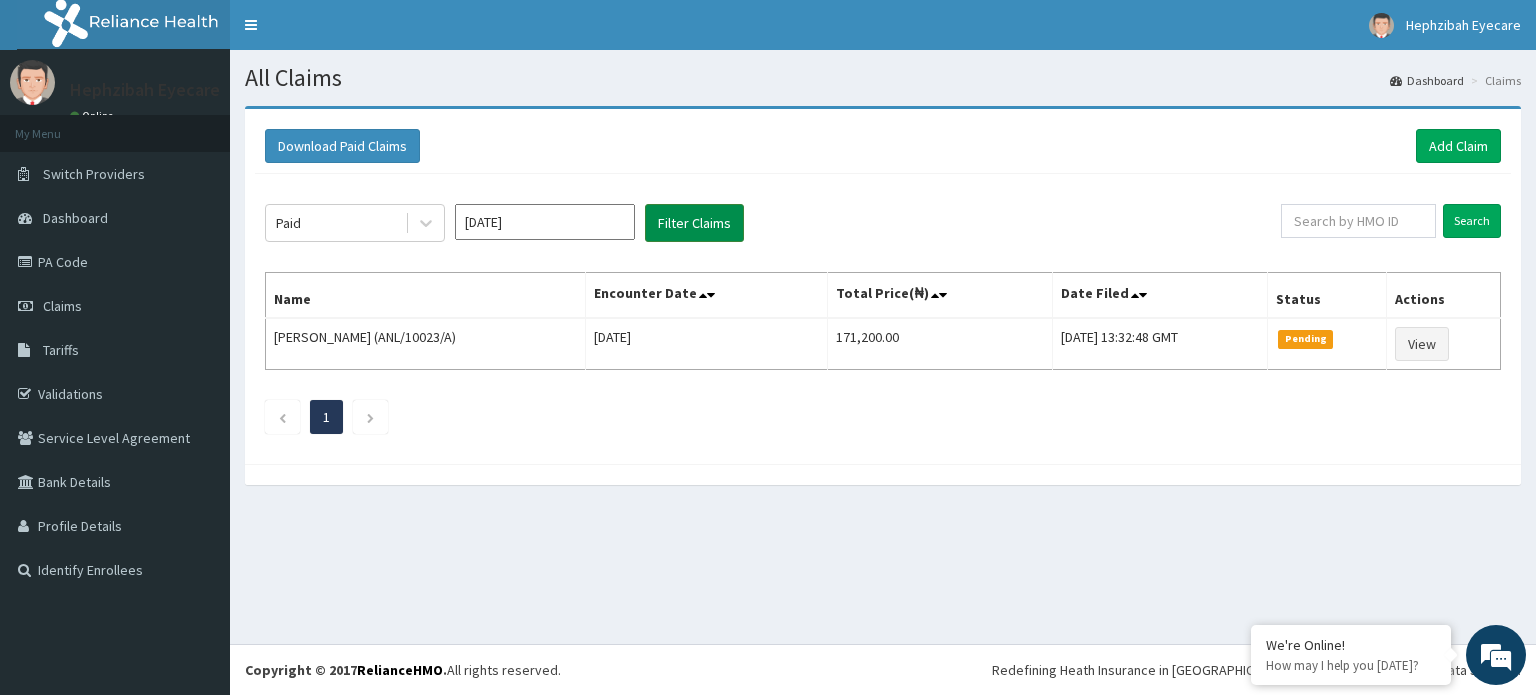 click on "Filter Claims" at bounding box center (694, 223) 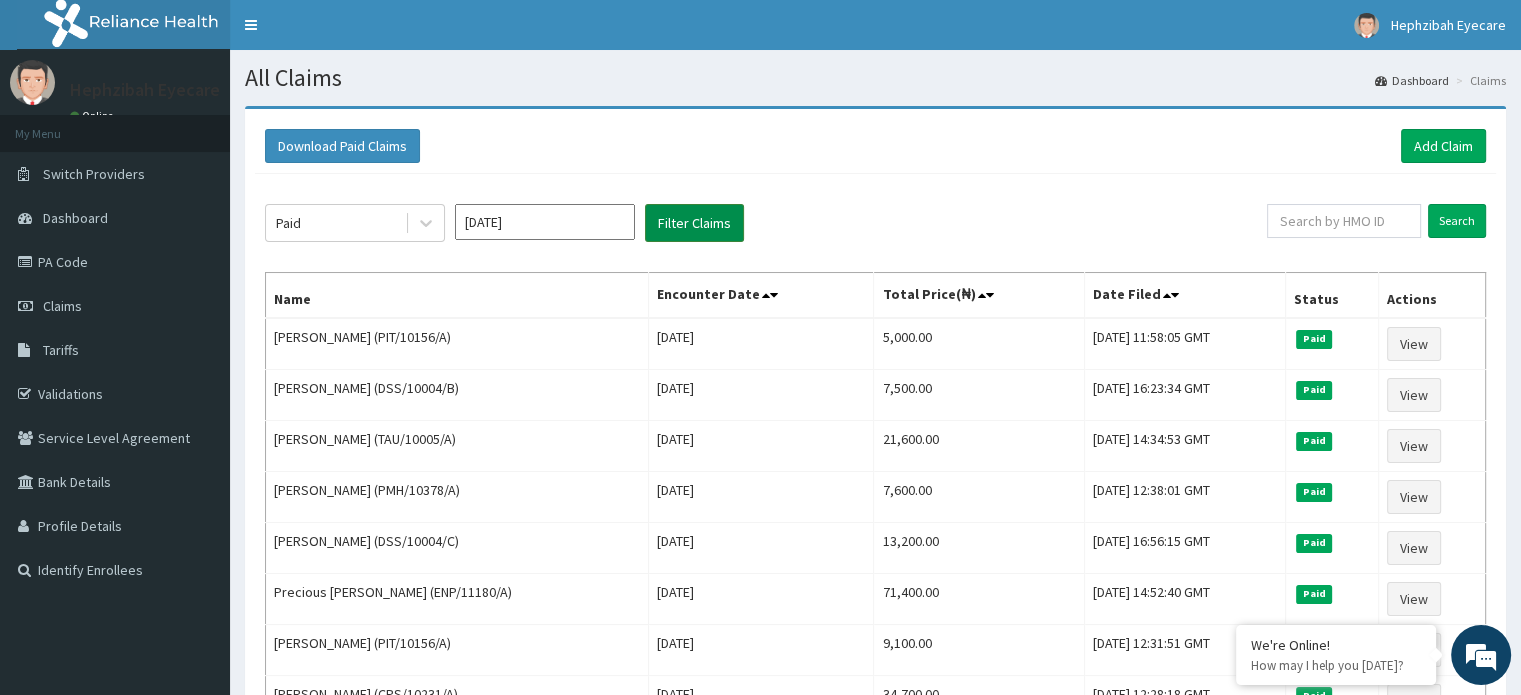 scroll, scrollTop: 0, scrollLeft: 0, axis: both 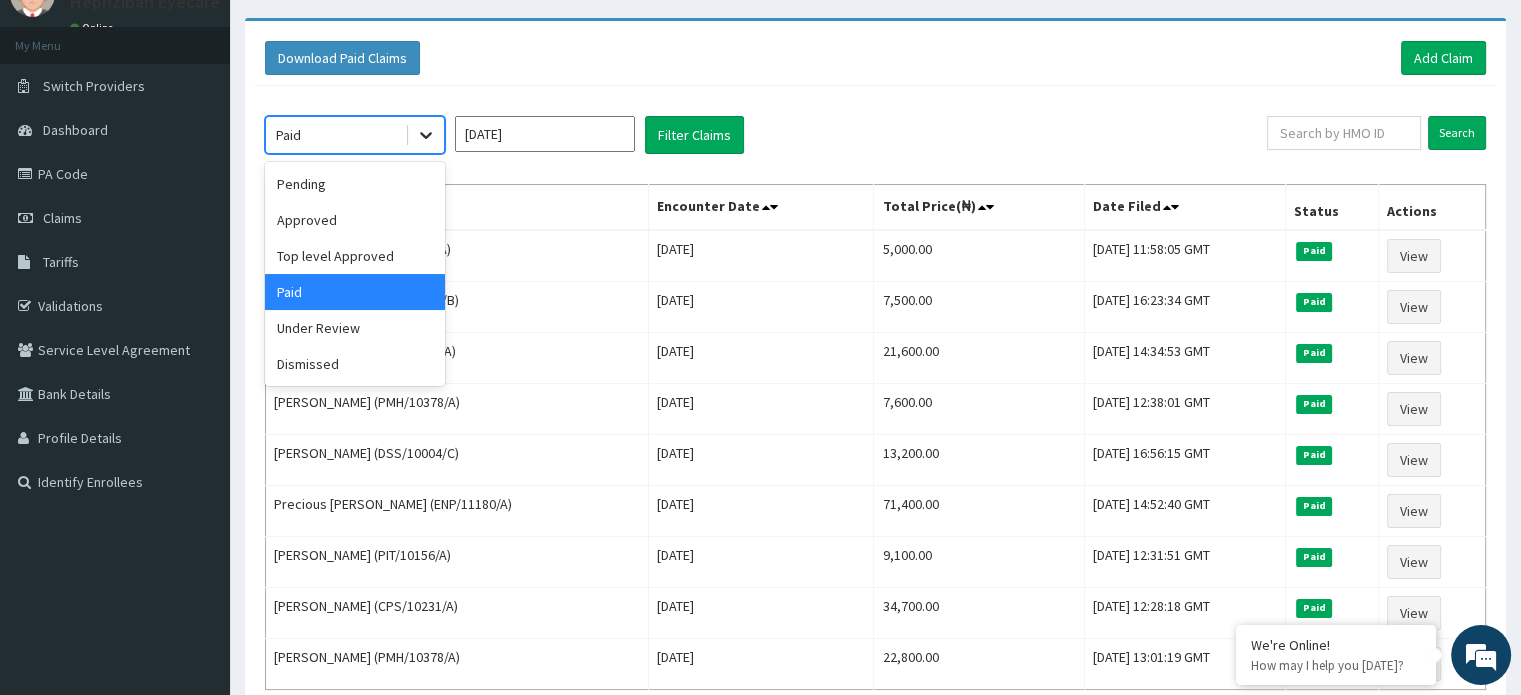 click 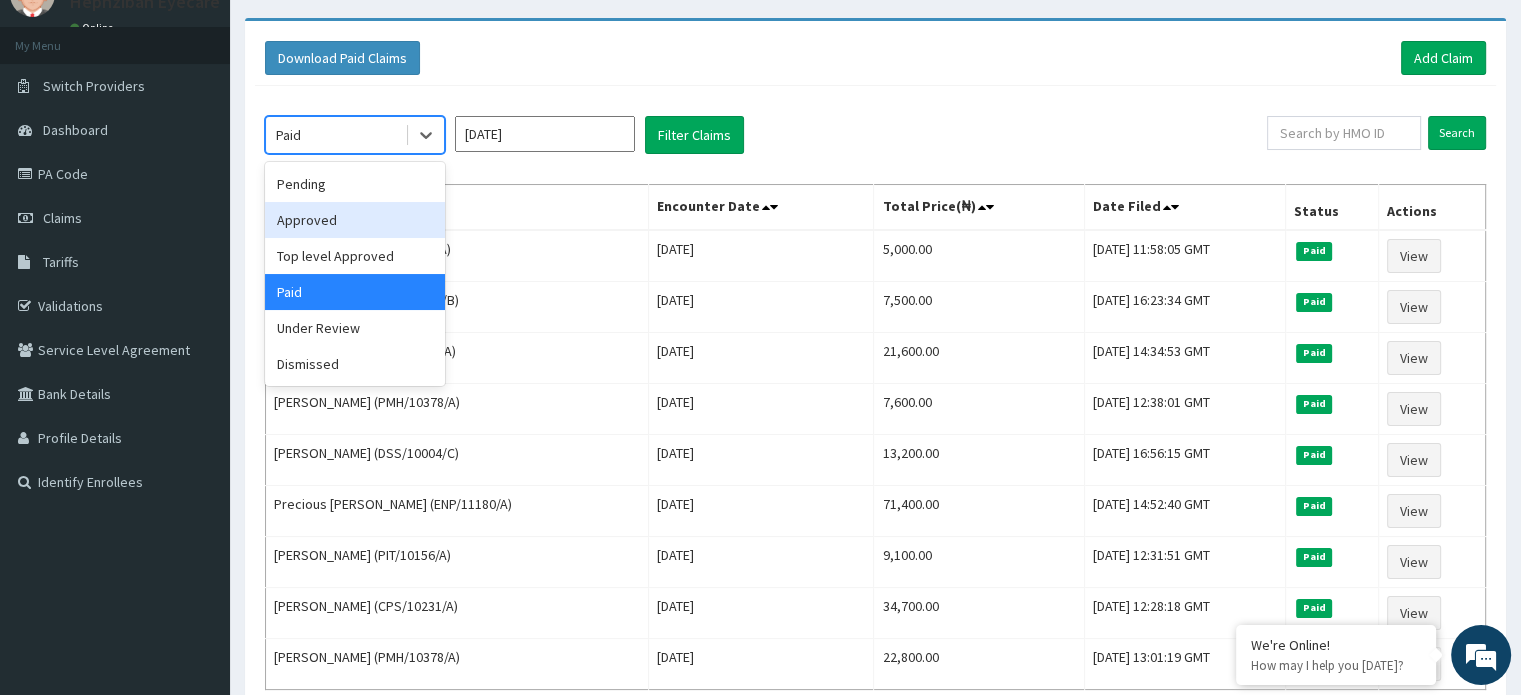 click on "Approved" at bounding box center (355, 220) 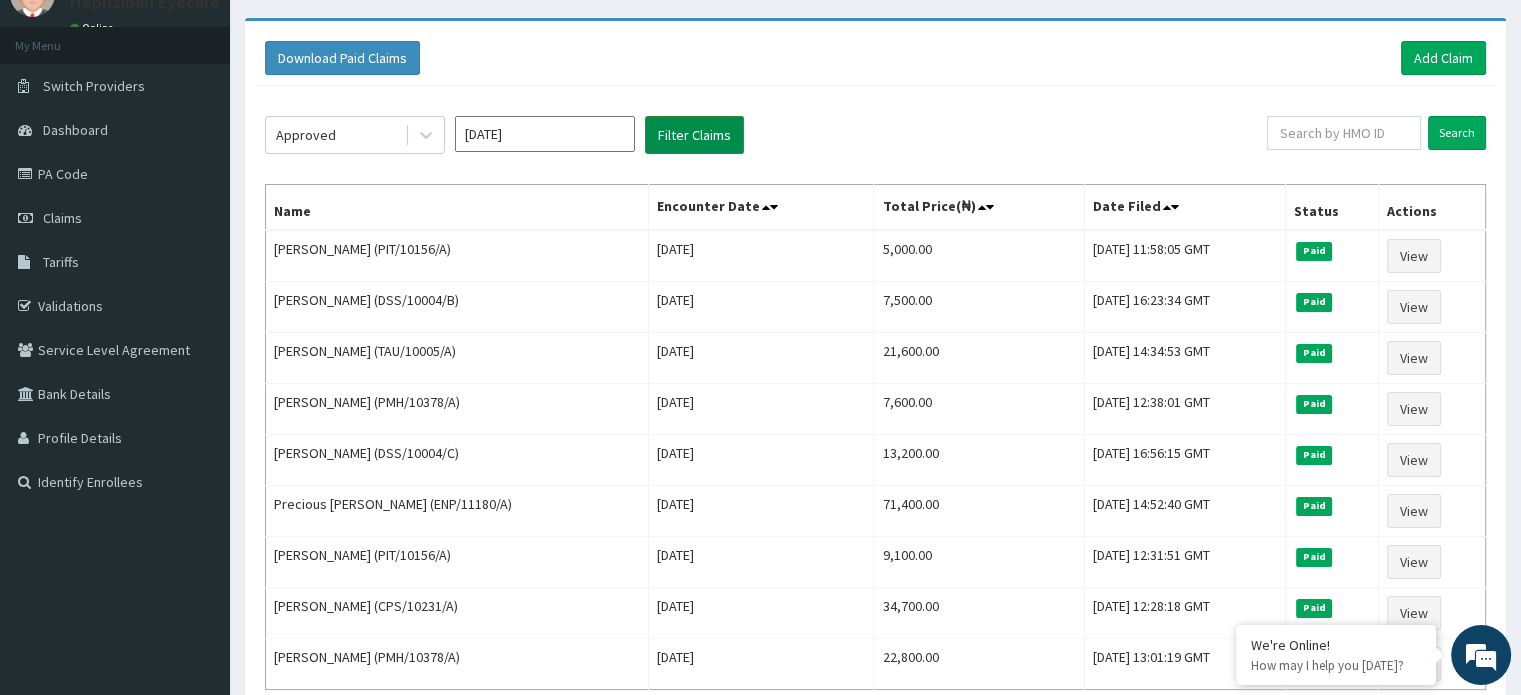 click on "Filter Claims" at bounding box center [694, 135] 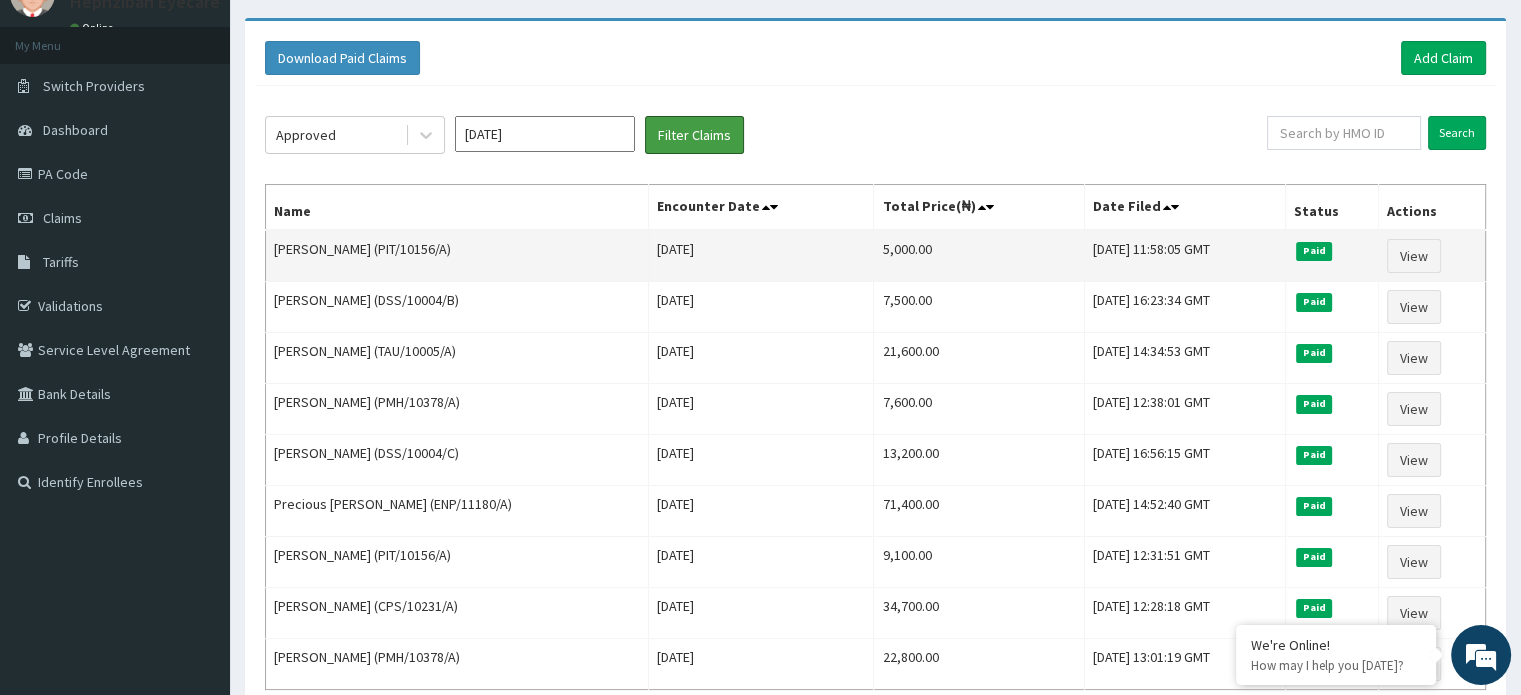 scroll, scrollTop: 0, scrollLeft: 0, axis: both 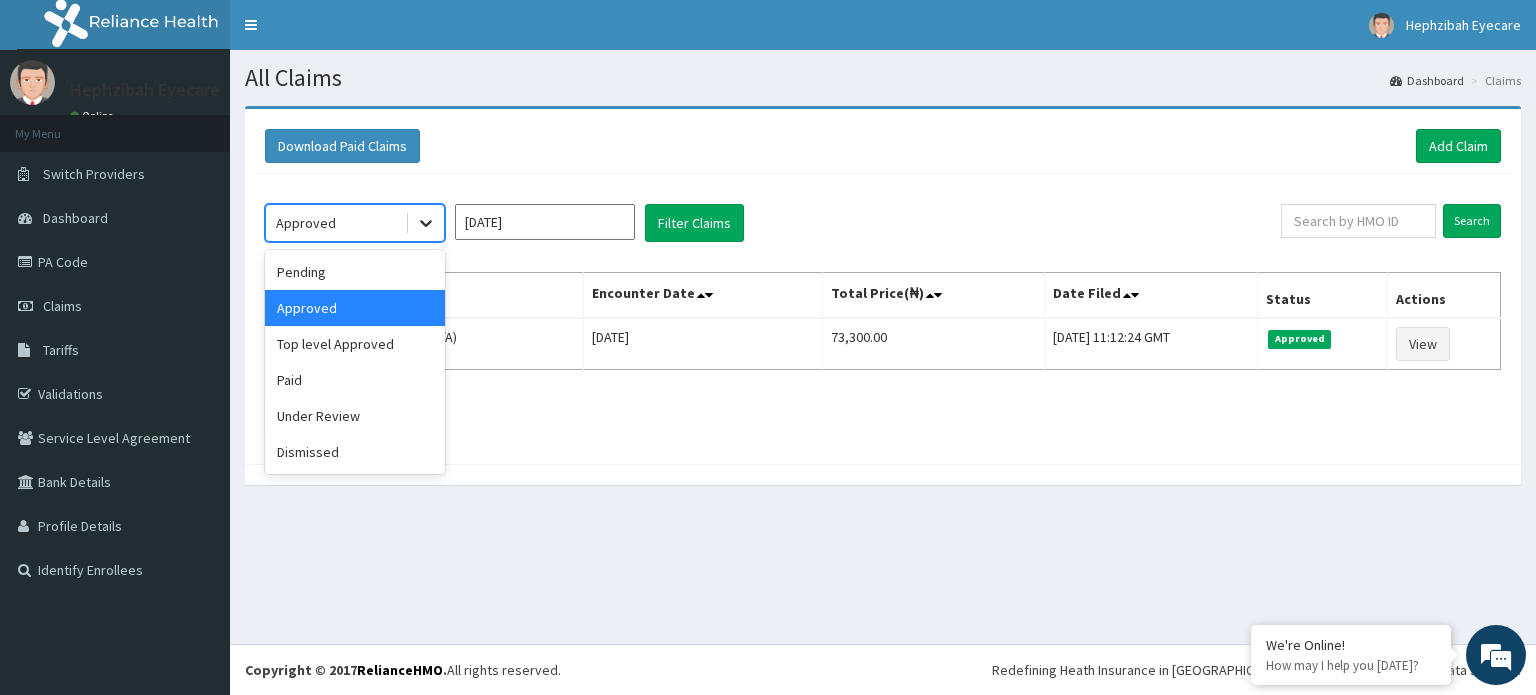 click 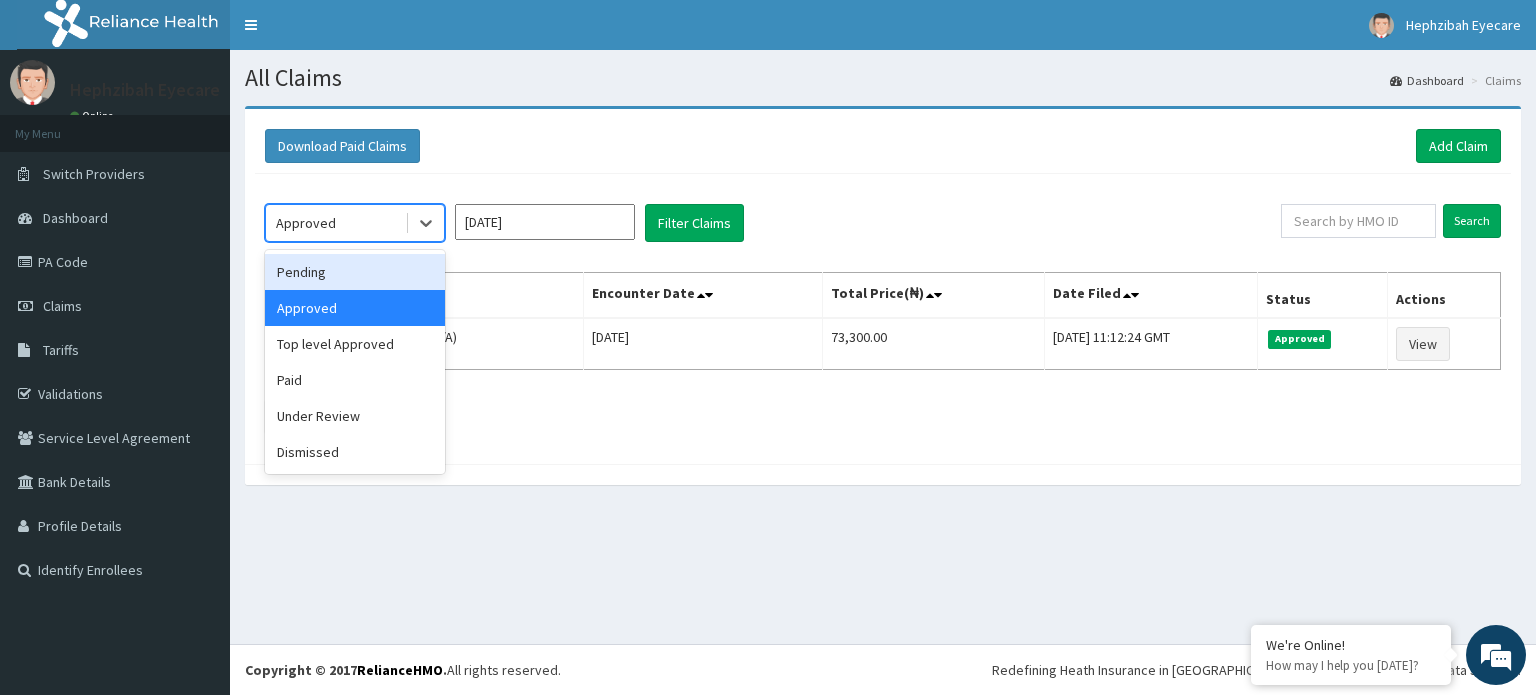 click on "Pending" at bounding box center [355, 272] 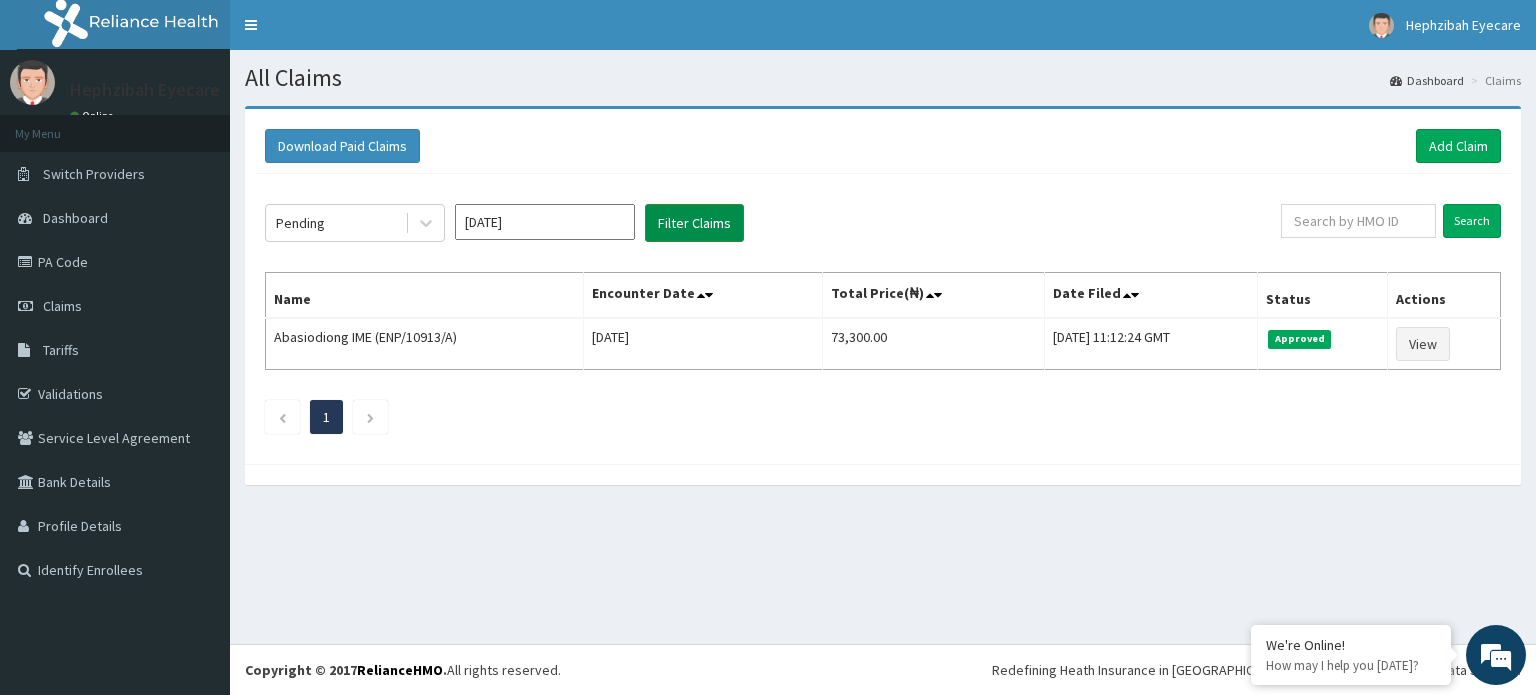 click on "Filter Claims" at bounding box center [694, 223] 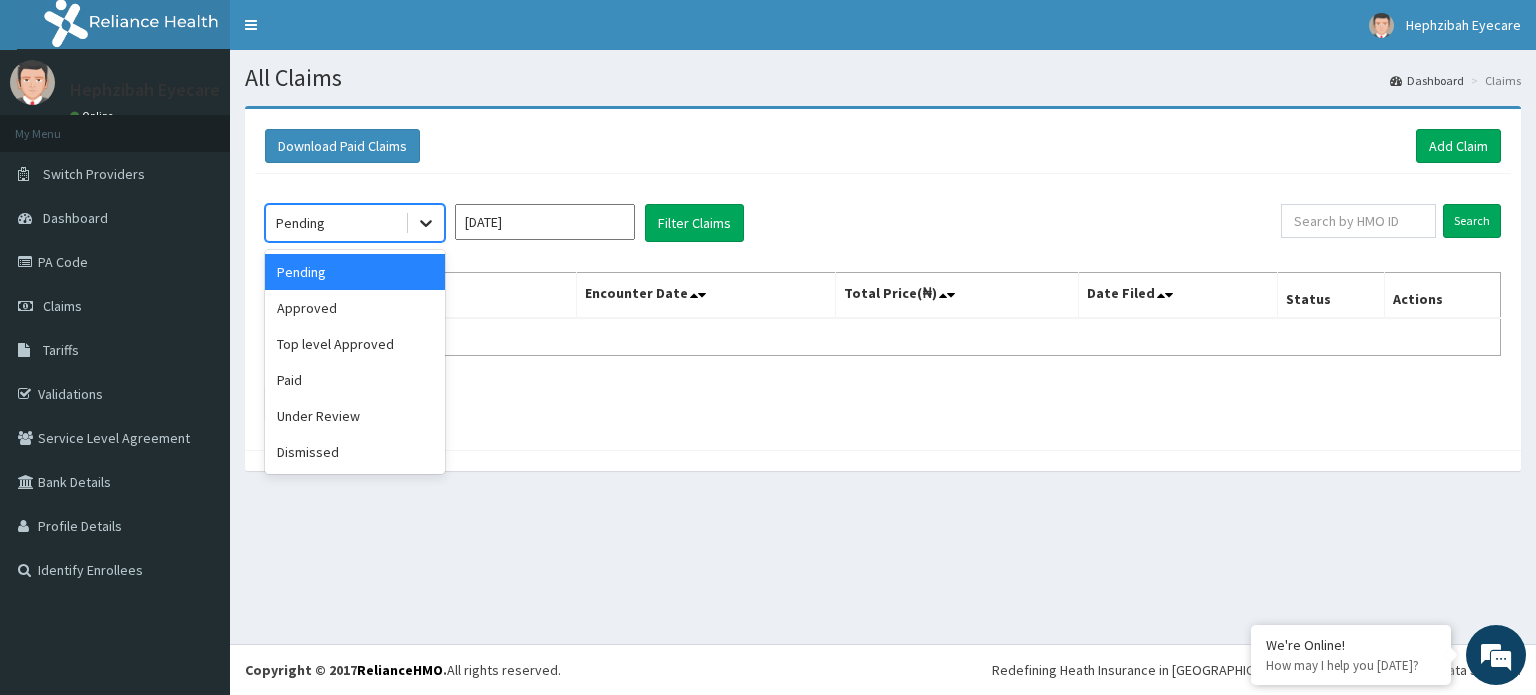 click 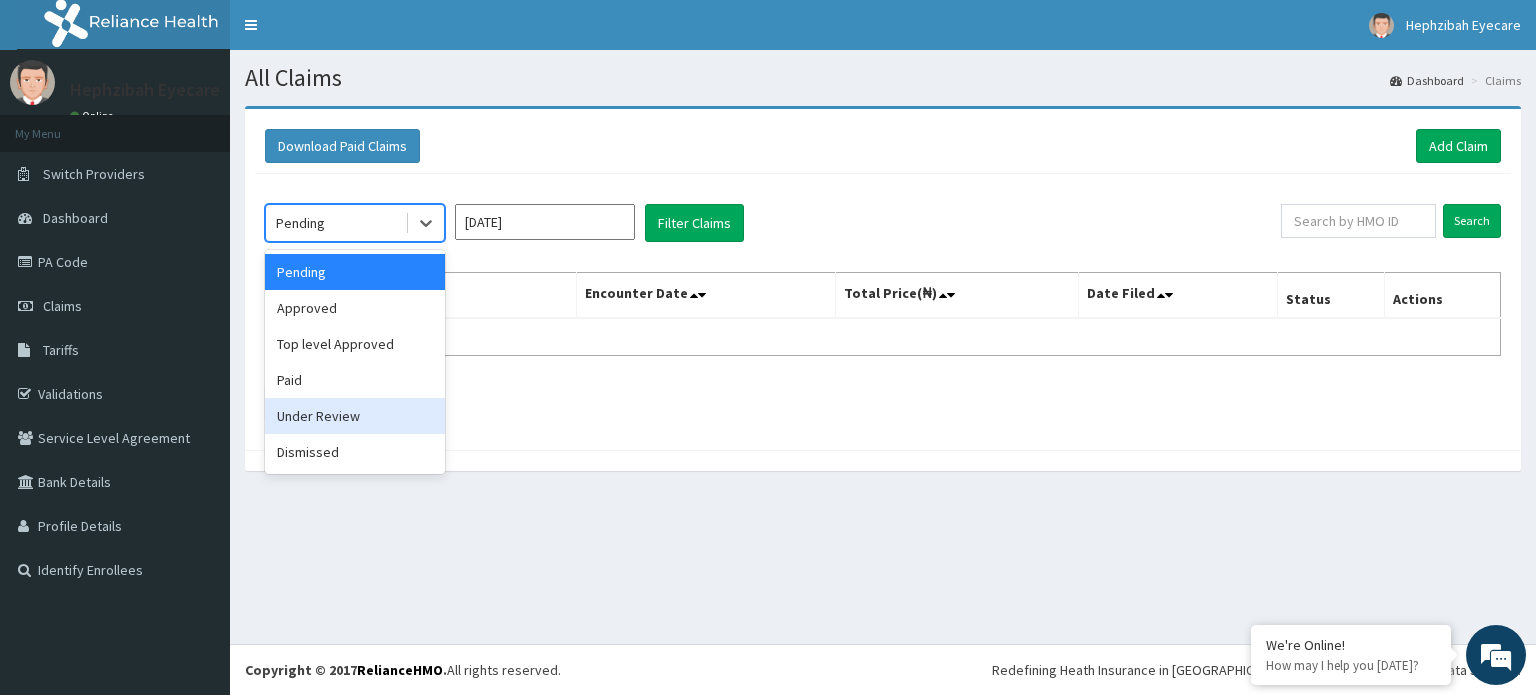 click on "Under Review" at bounding box center (355, 416) 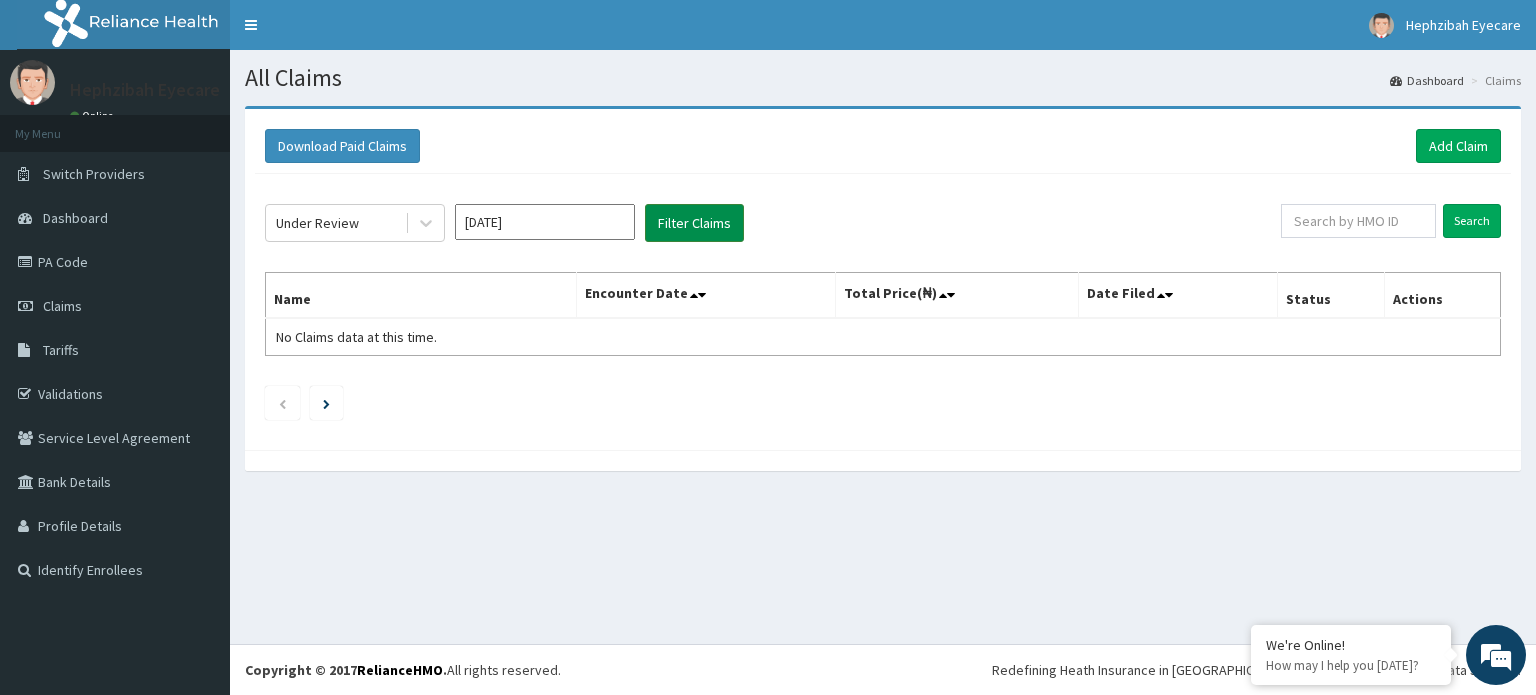 click on "Filter Claims" at bounding box center [694, 223] 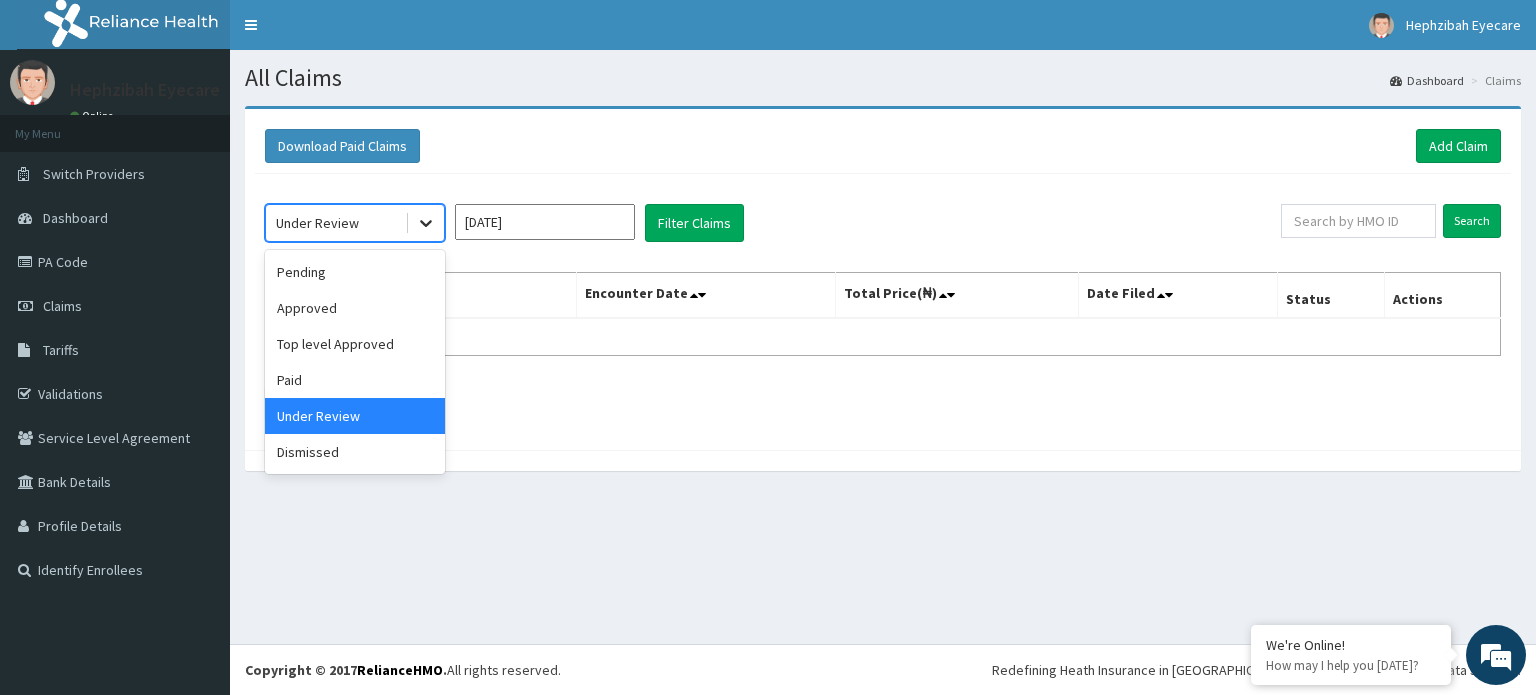 click 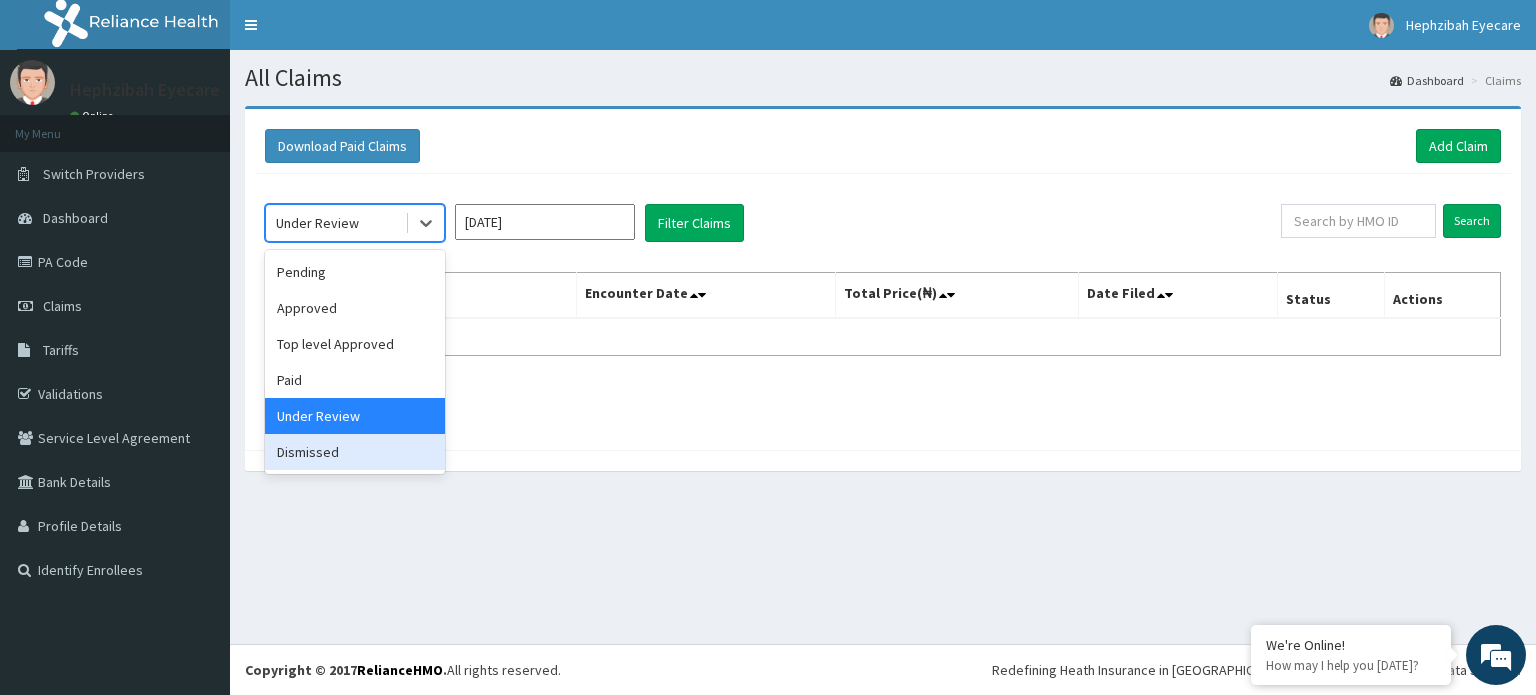click on "Dismissed" at bounding box center [355, 452] 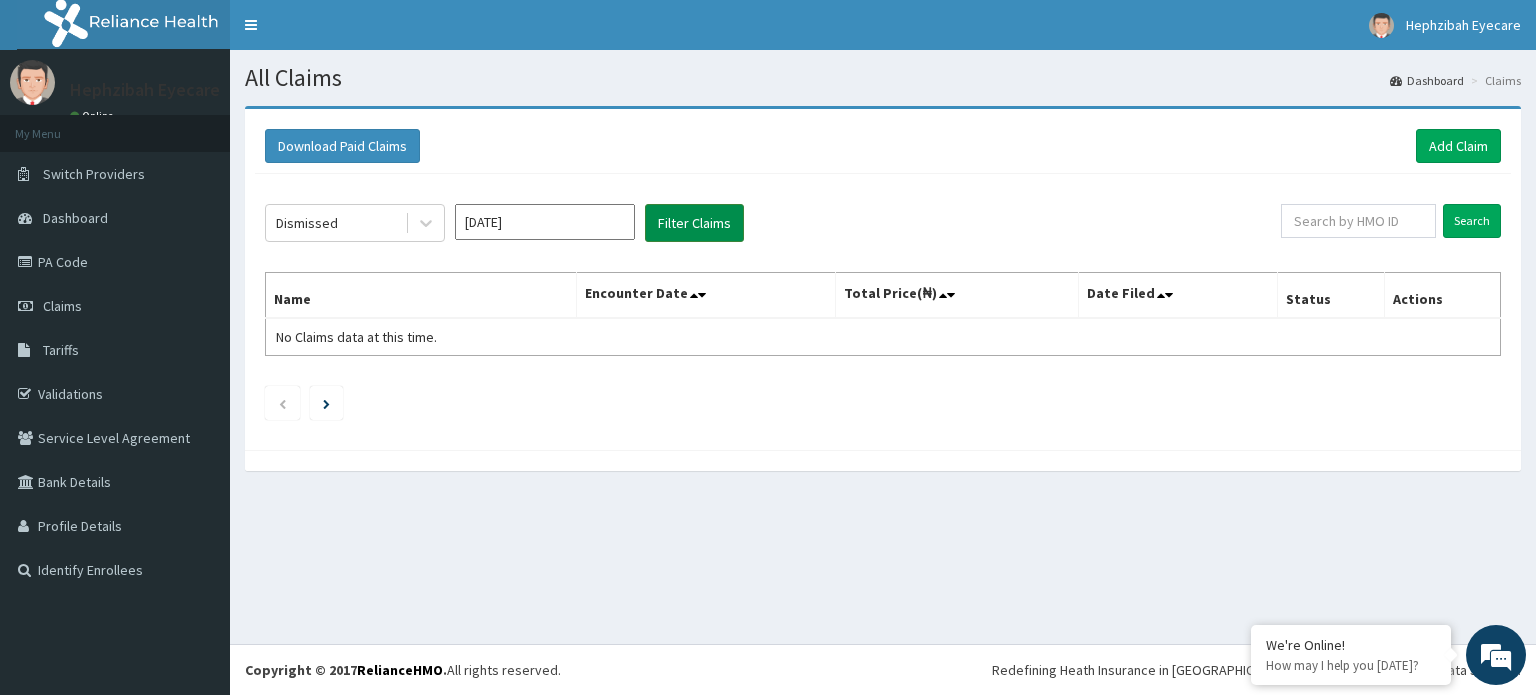 click on "Filter Claims" at bounding box center [694, 223] 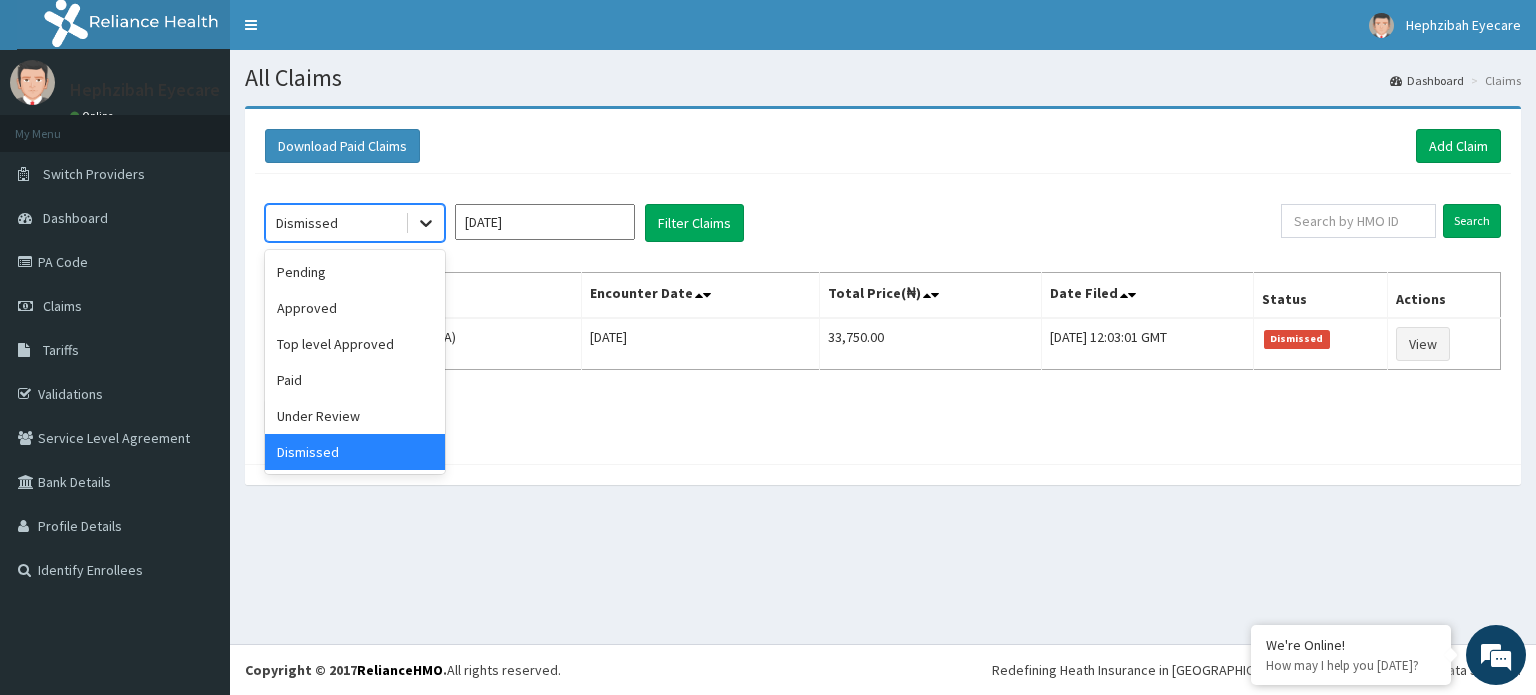 click 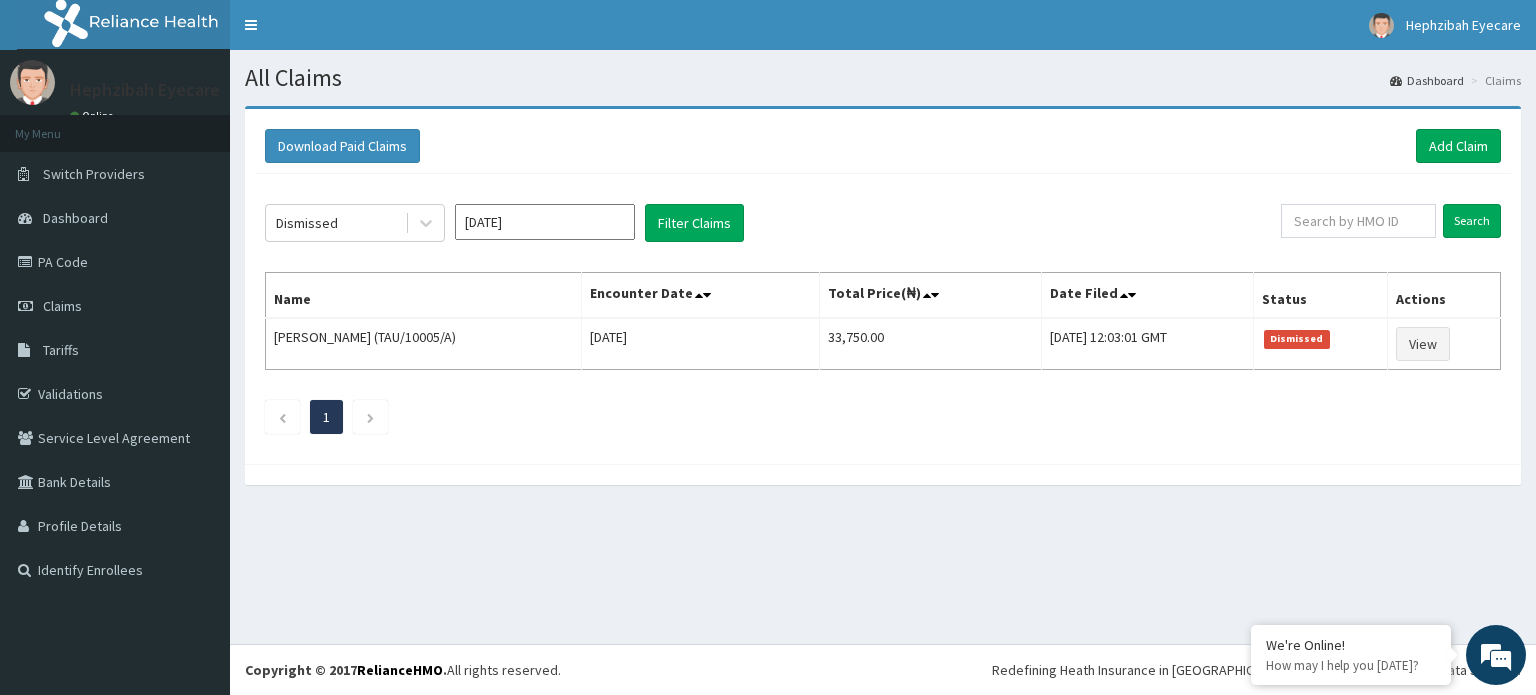 click on "Dismissed Jun 2025 Filter Claims Search Name Encounter Date Total Price(₦) Date Filed Status Actions Chiamaka Ogbodo (TAU/10005/A) Tue Jun 24 2025 33,750.00 Wed, 25 Jun 2025 12:03:01 GMT Dismissed View 1" 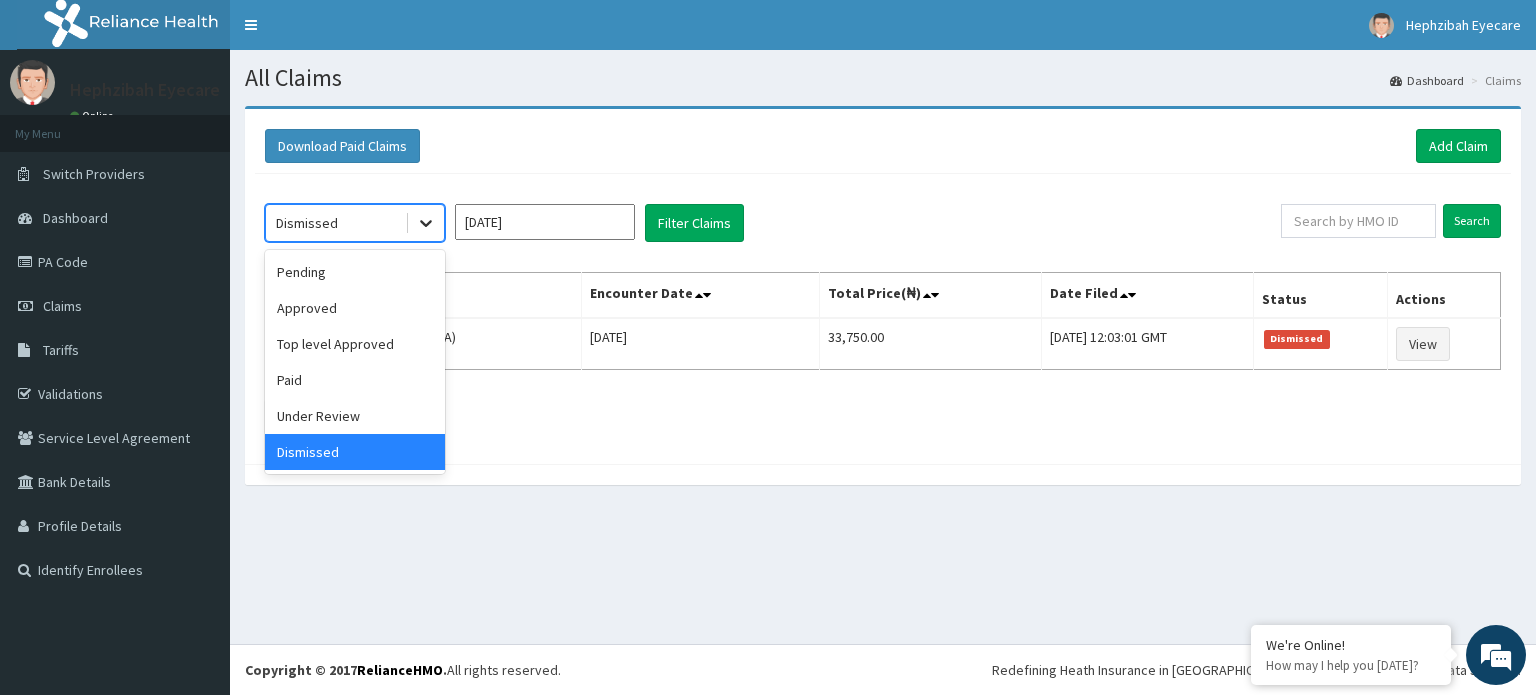 click 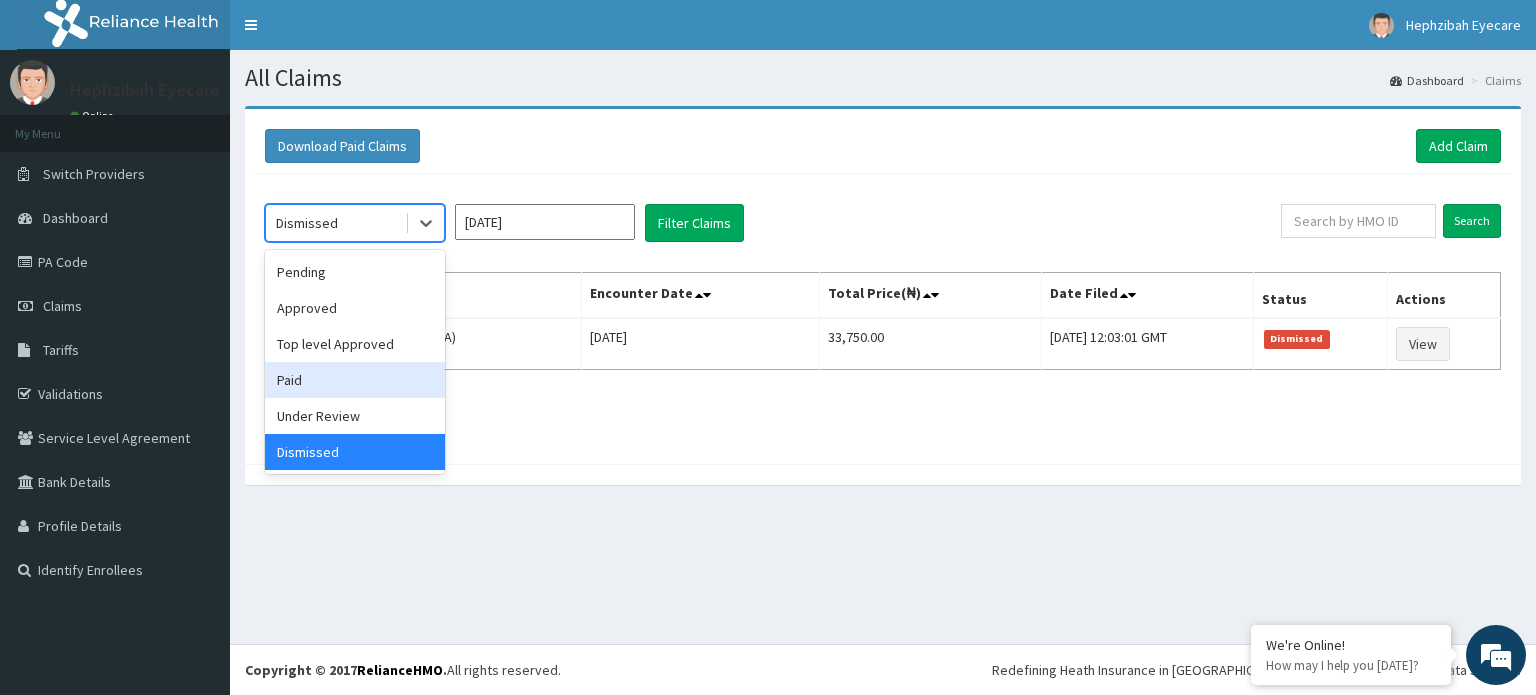 click on "Paid" at bounding box center [355, 380] 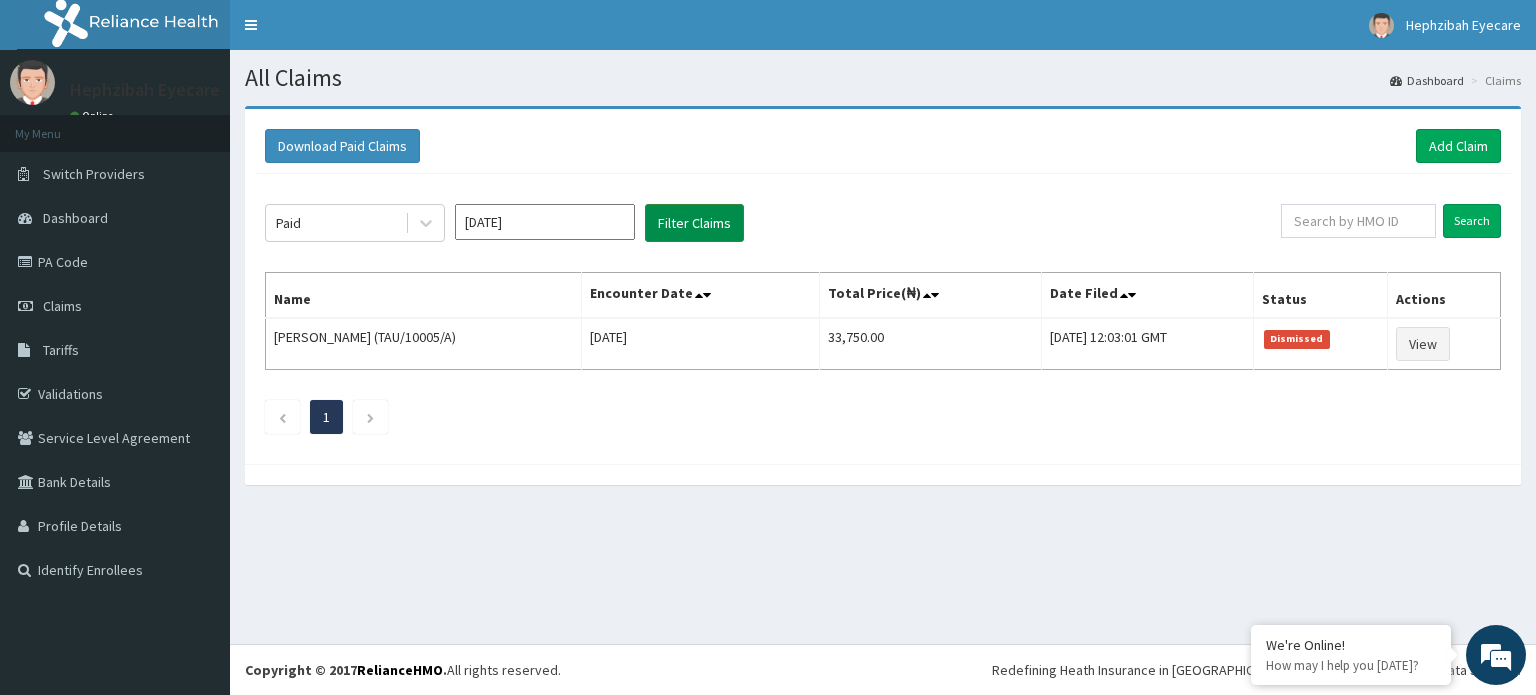 click on "Filter Claims" at bounding box center (694, 223) 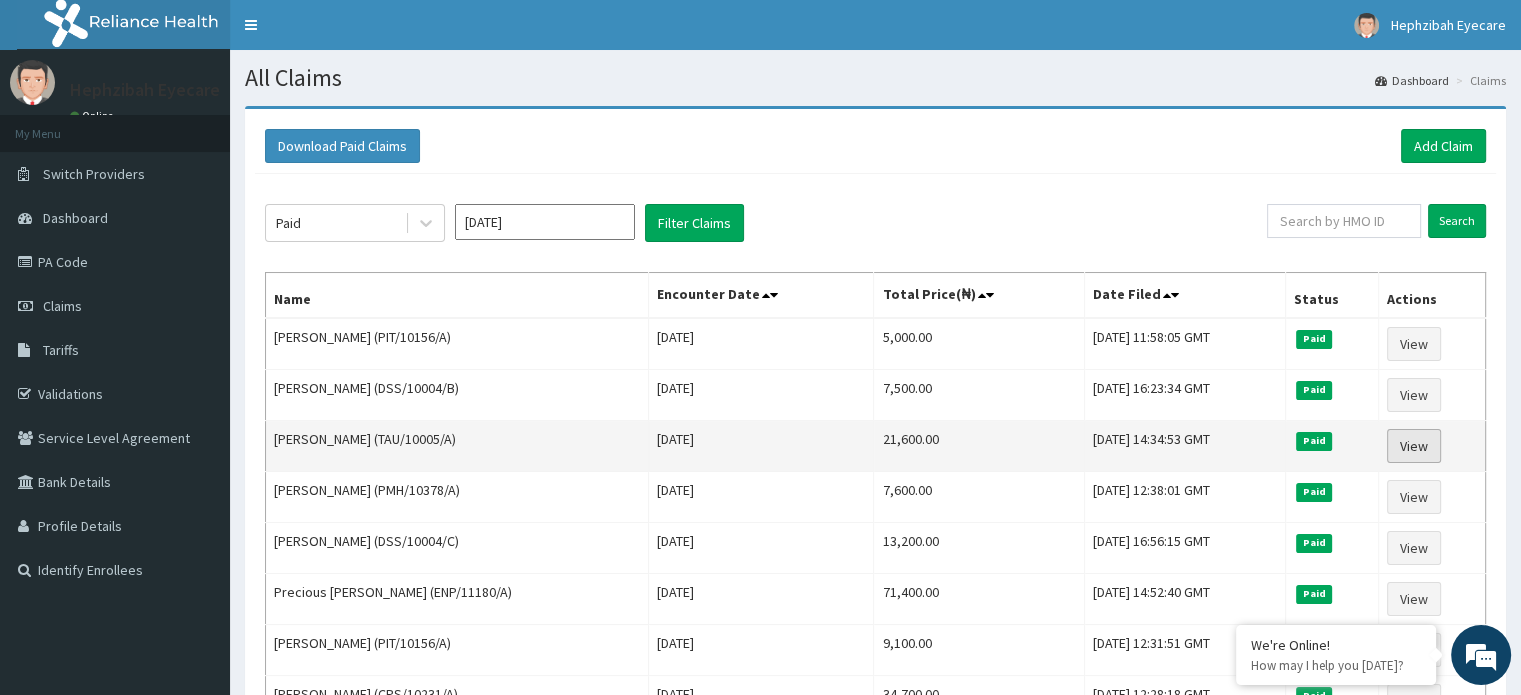 click on "View" at bounding box center [1414, 446] 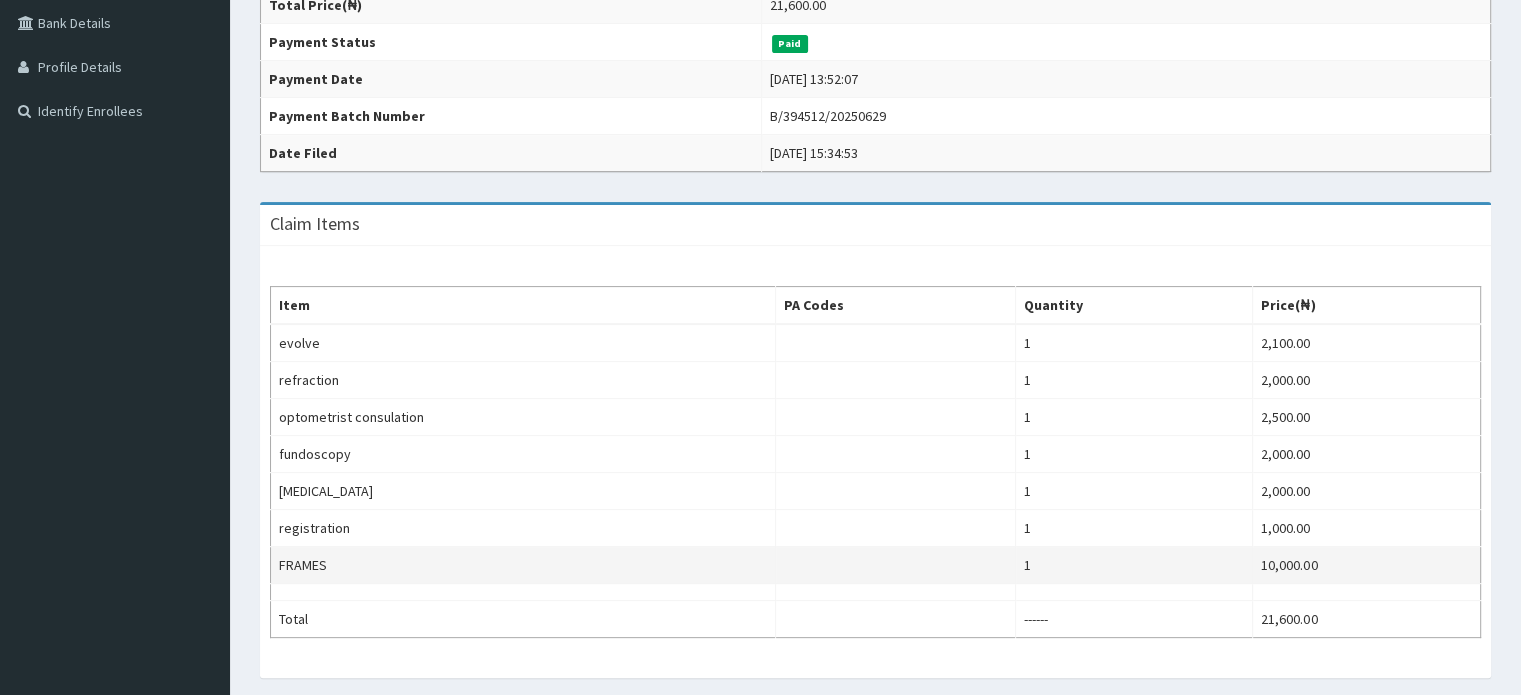 scroll, scrollTop: 459, scrollLeft: 0, axis: vertical 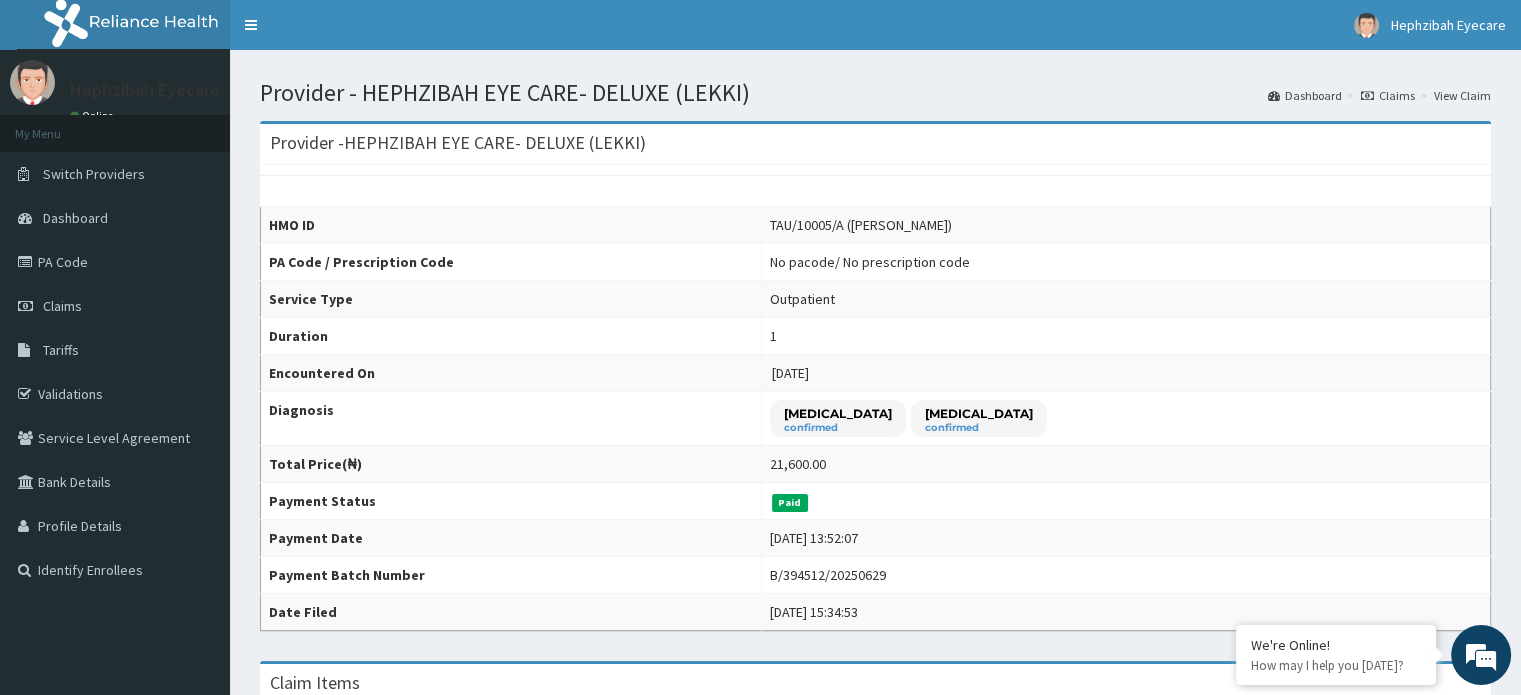 click on "Claims" at bounding box center (1388, 95) 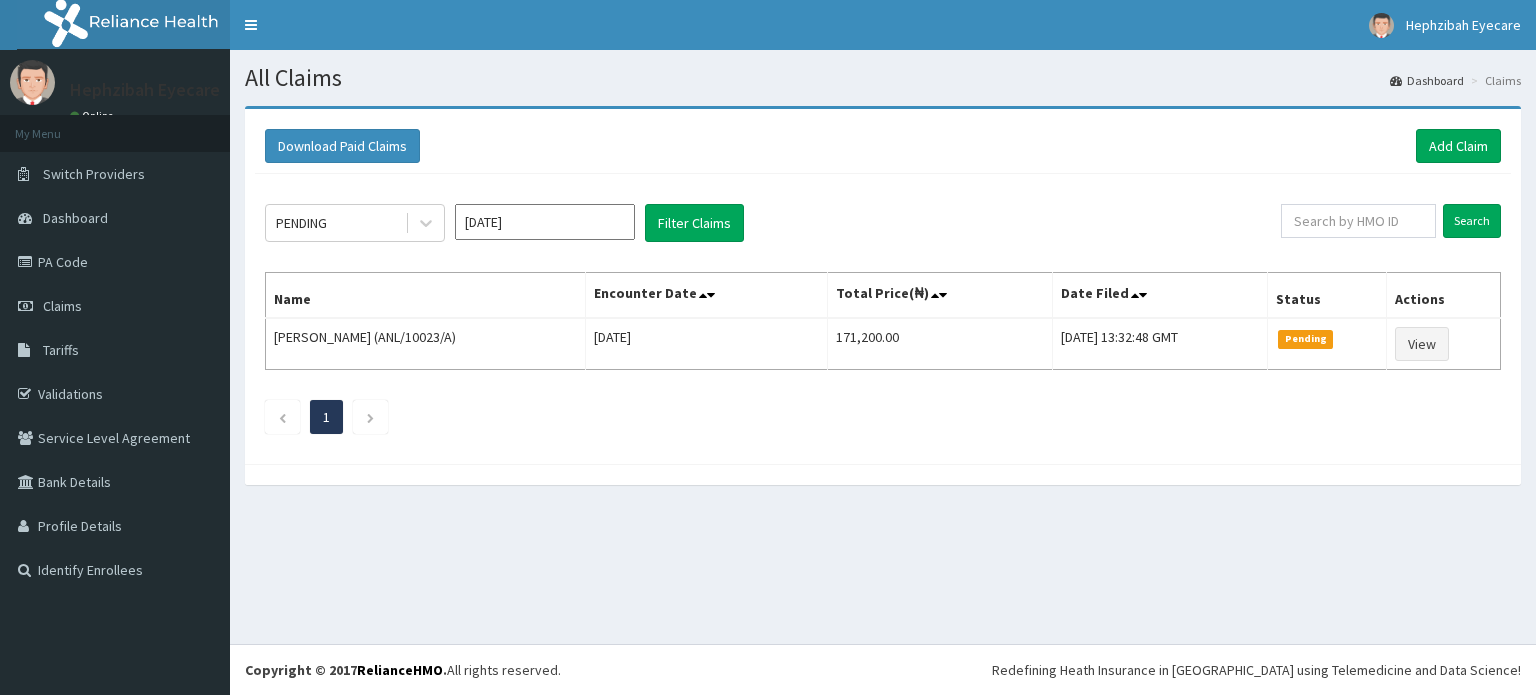scroll, scrollTop: 0, scrollLeft: 0, axis: both 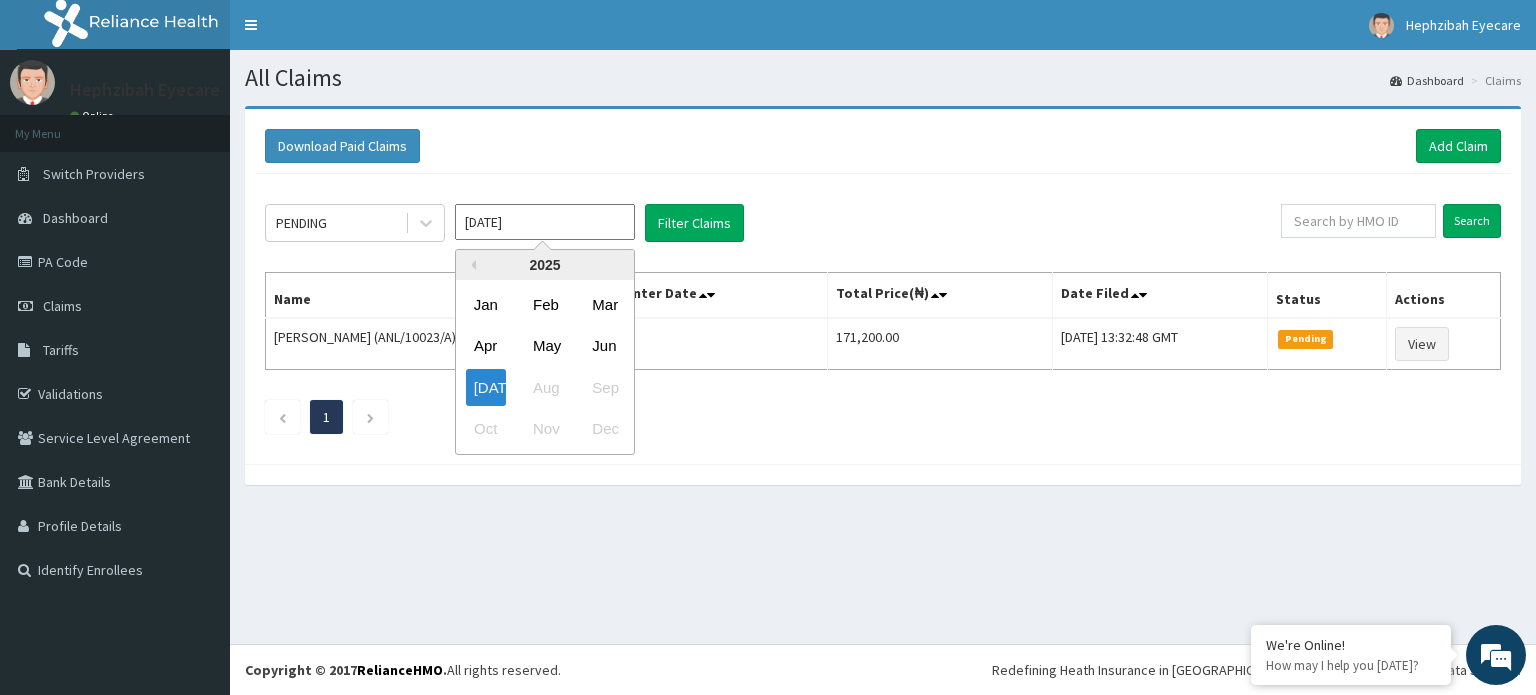click on "[DATE]" at bounding box center (545, 222) 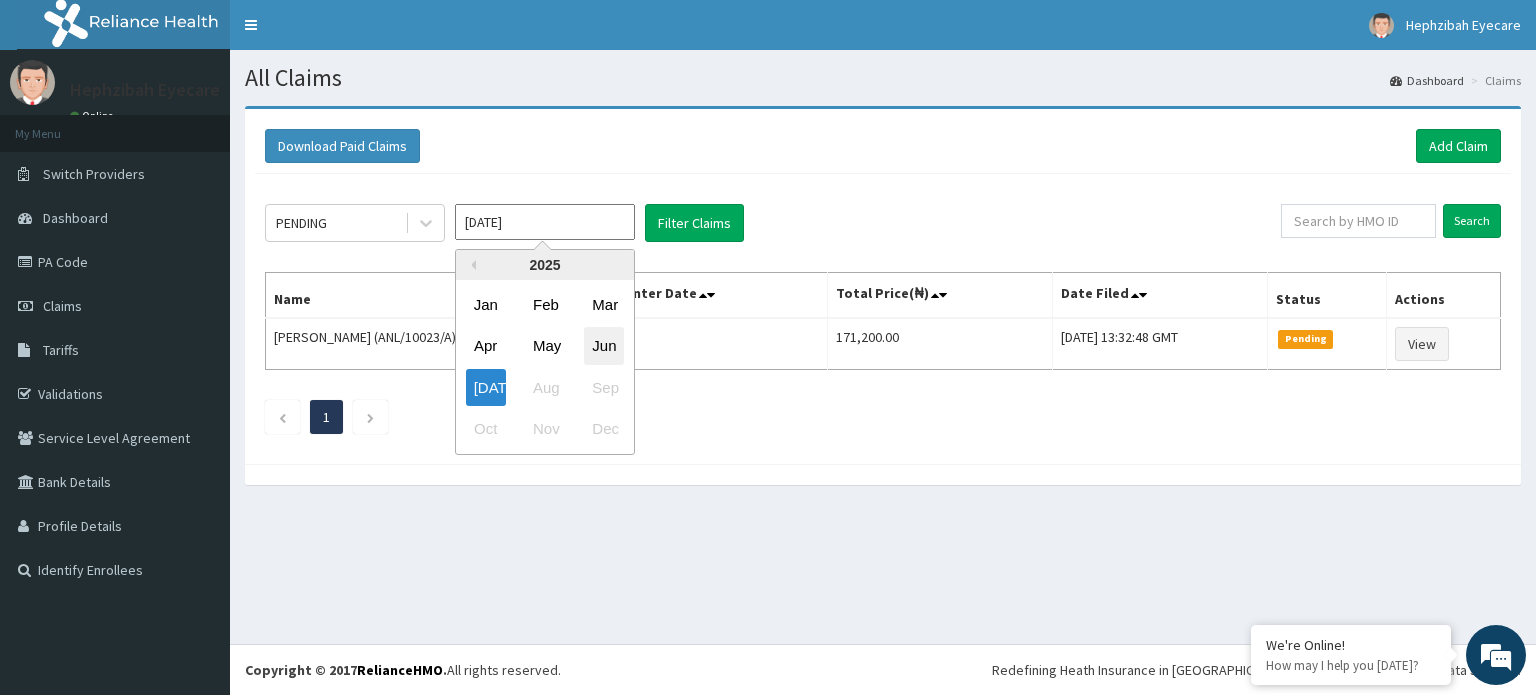 click on "Jun" at bounding box center (604, 346) 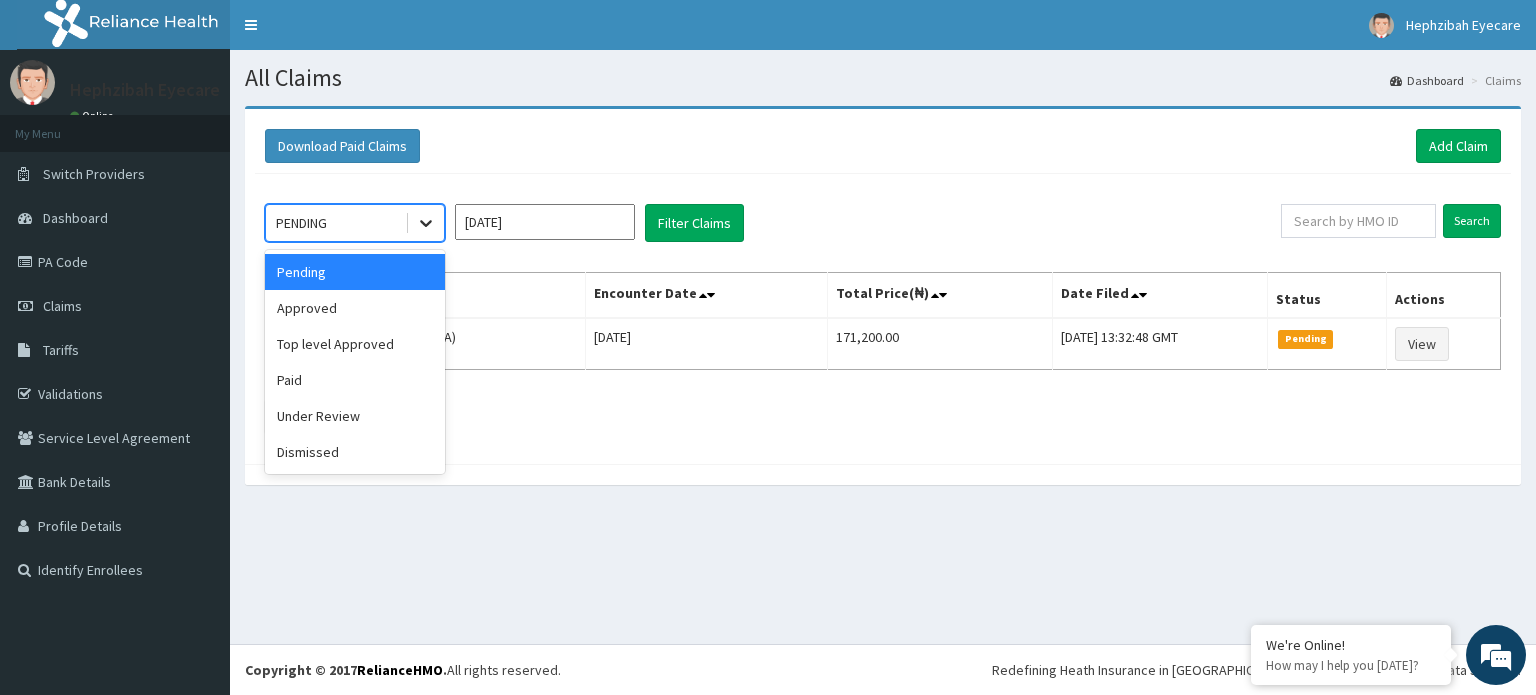 click at bounding box center (426, 223) 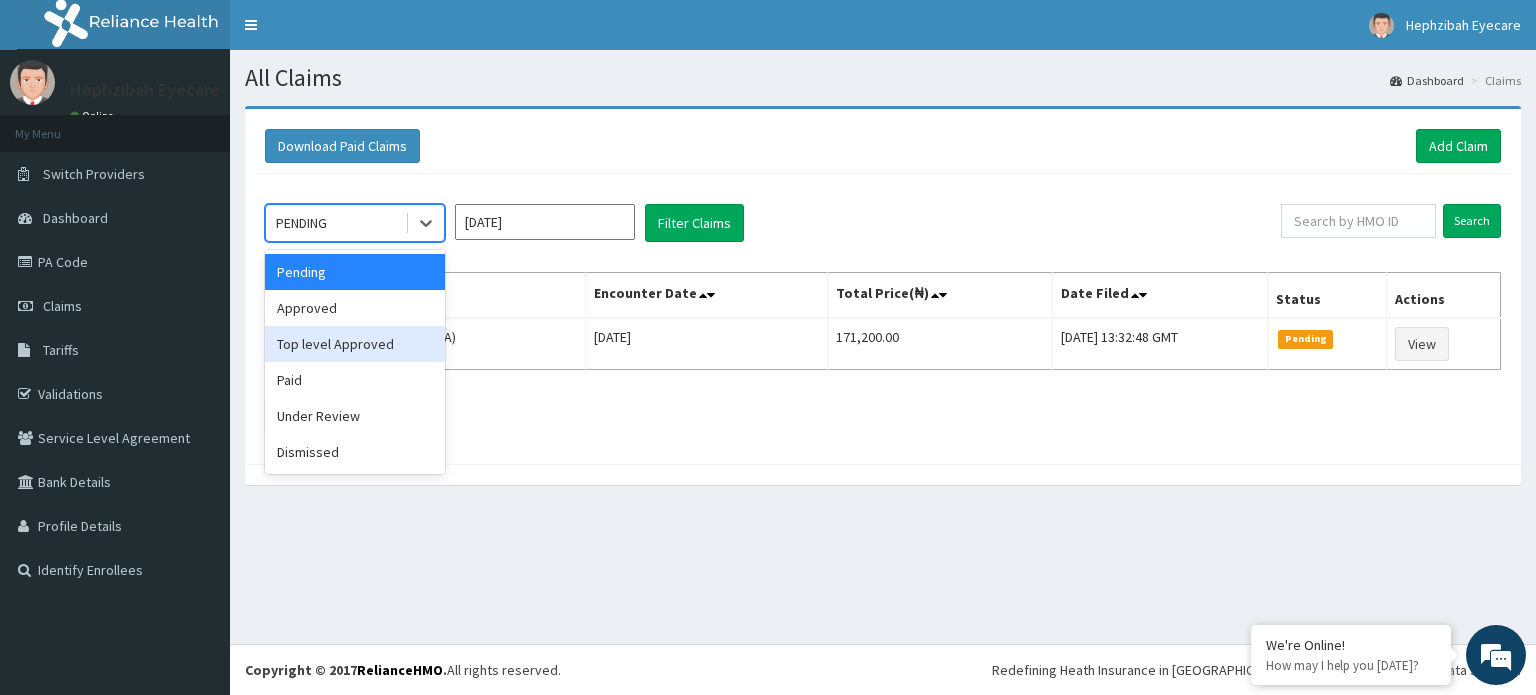 click on "Top level Approved" at bounding box center [355, 344] 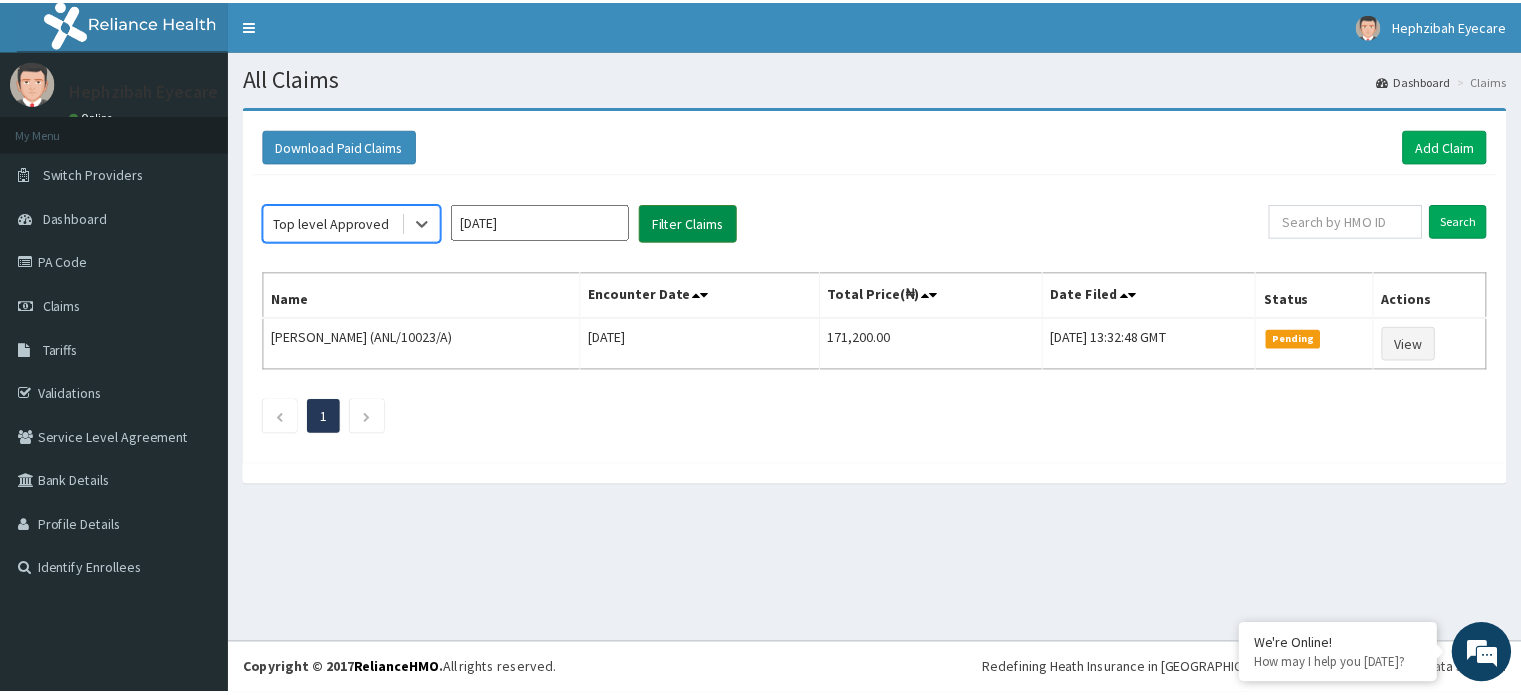 scroll, scrollTop: 0, scrollLeft: 0, axis: both 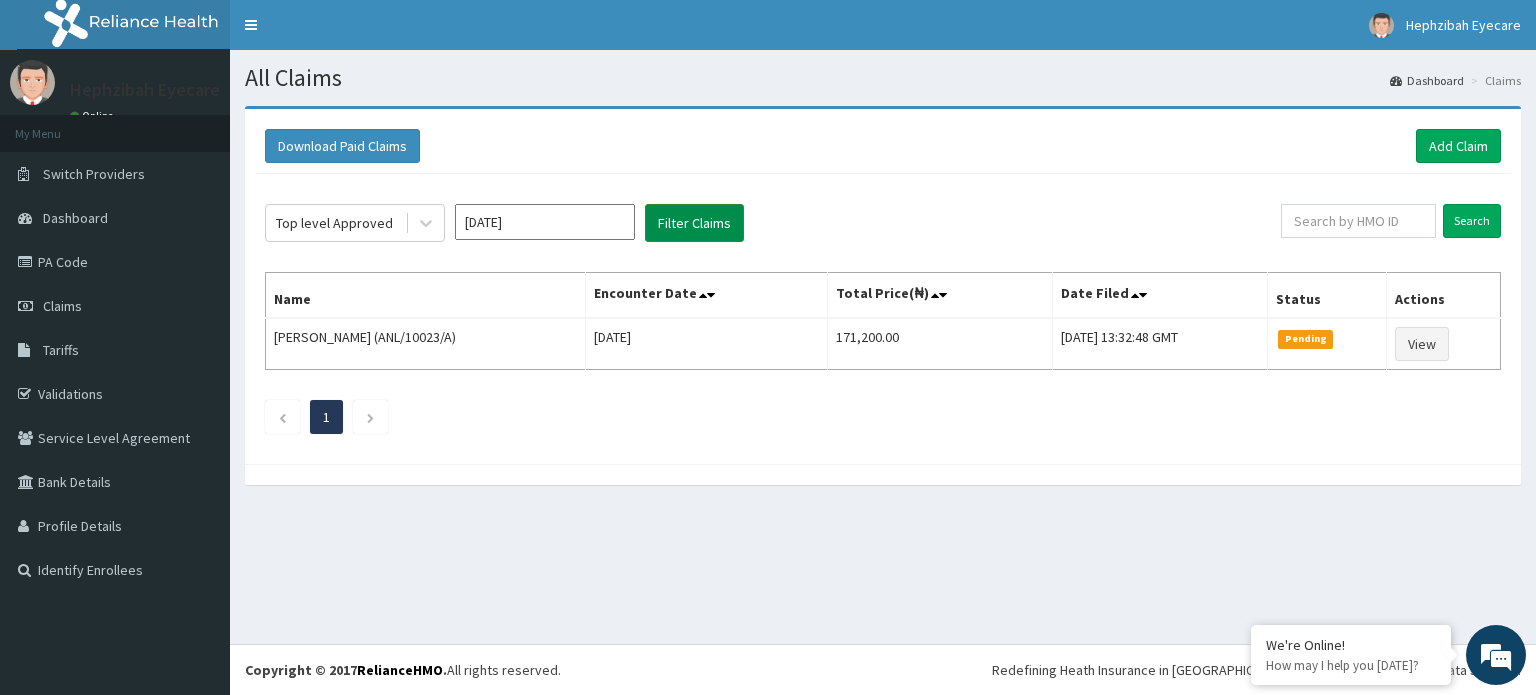 click on "Filter Claims" at bounding box center (694, 223) 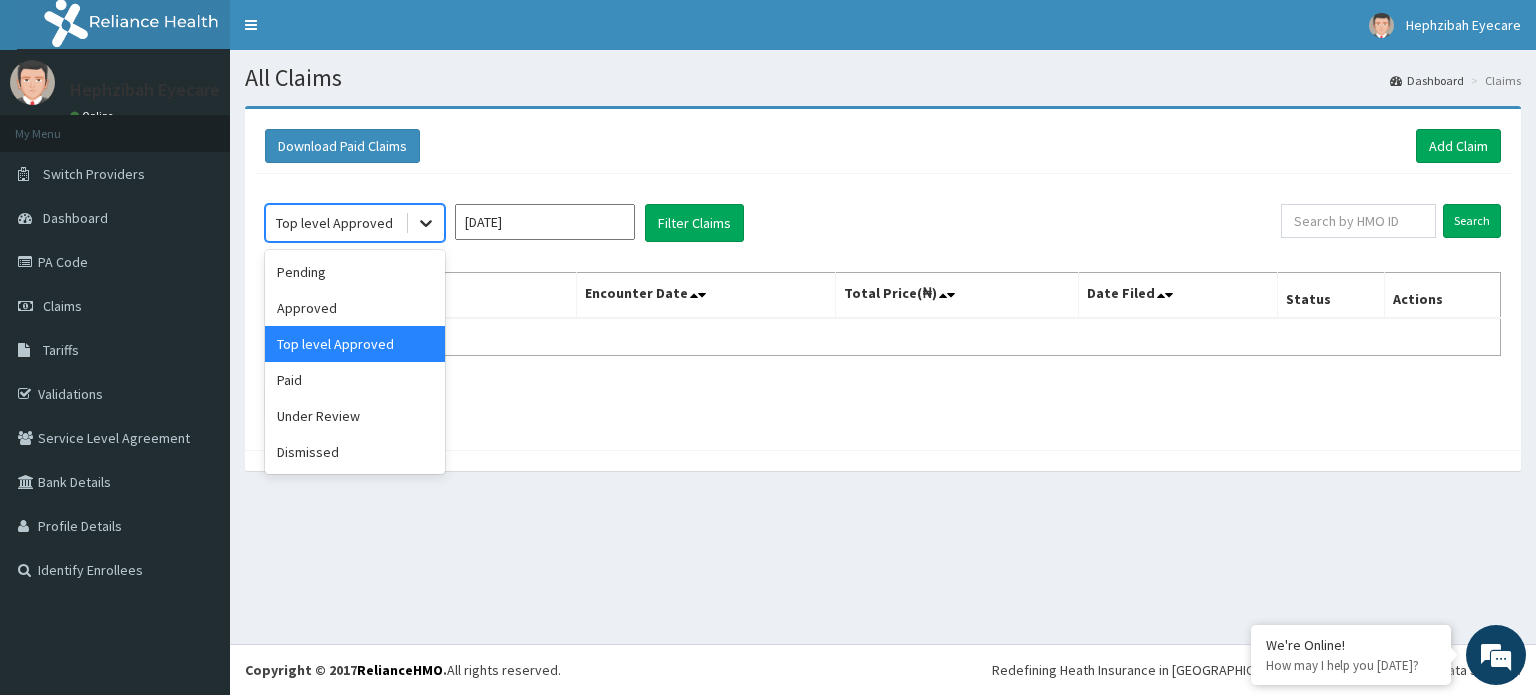 click 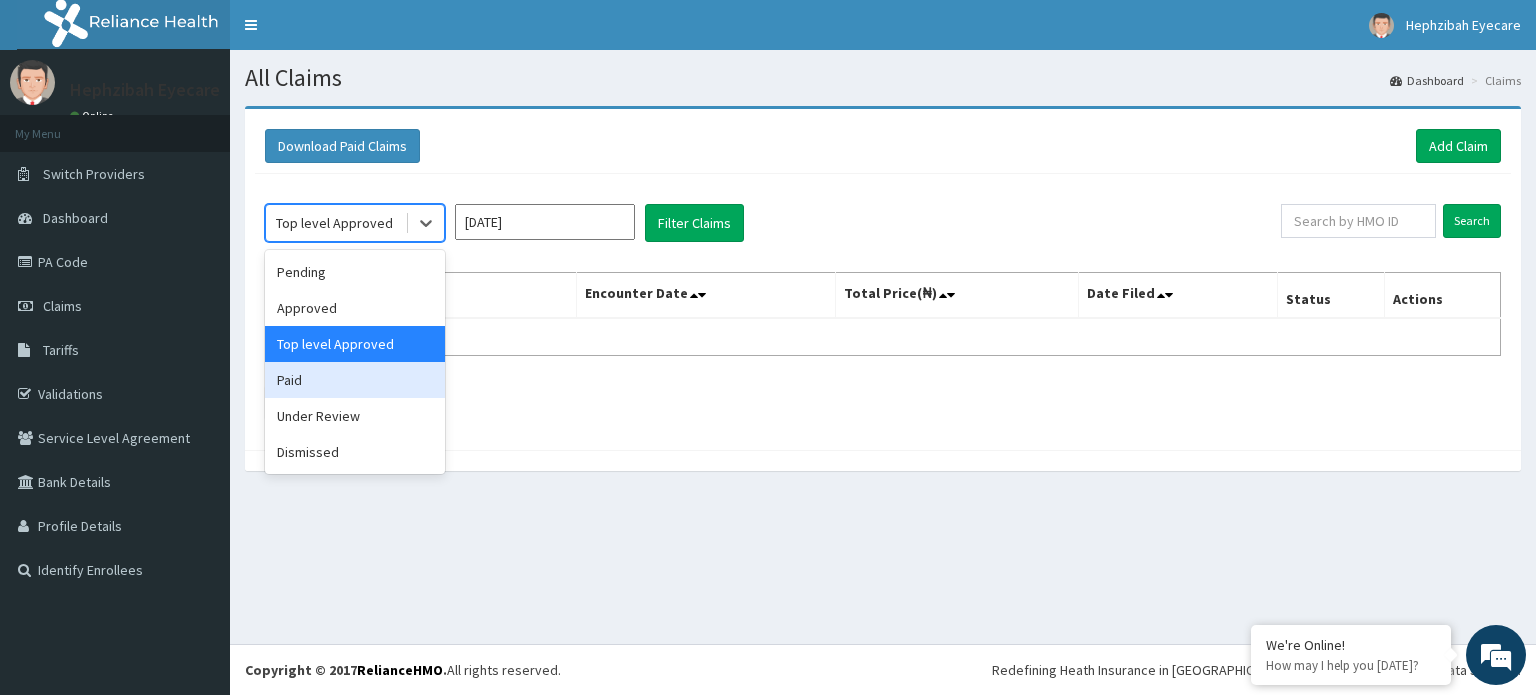 click on "Paid" at bounding box center (355, 380) 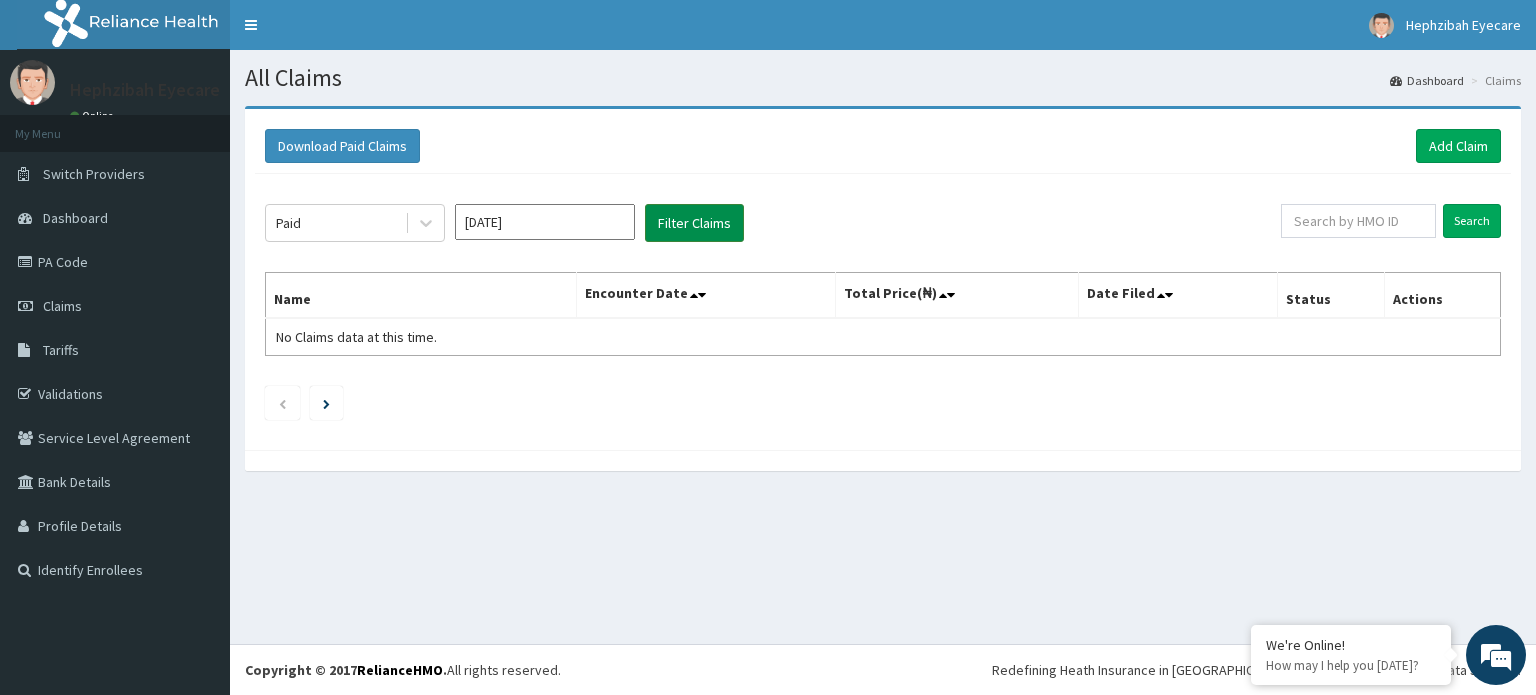 click on "Filter Claims" at bounding box center (694, 223) 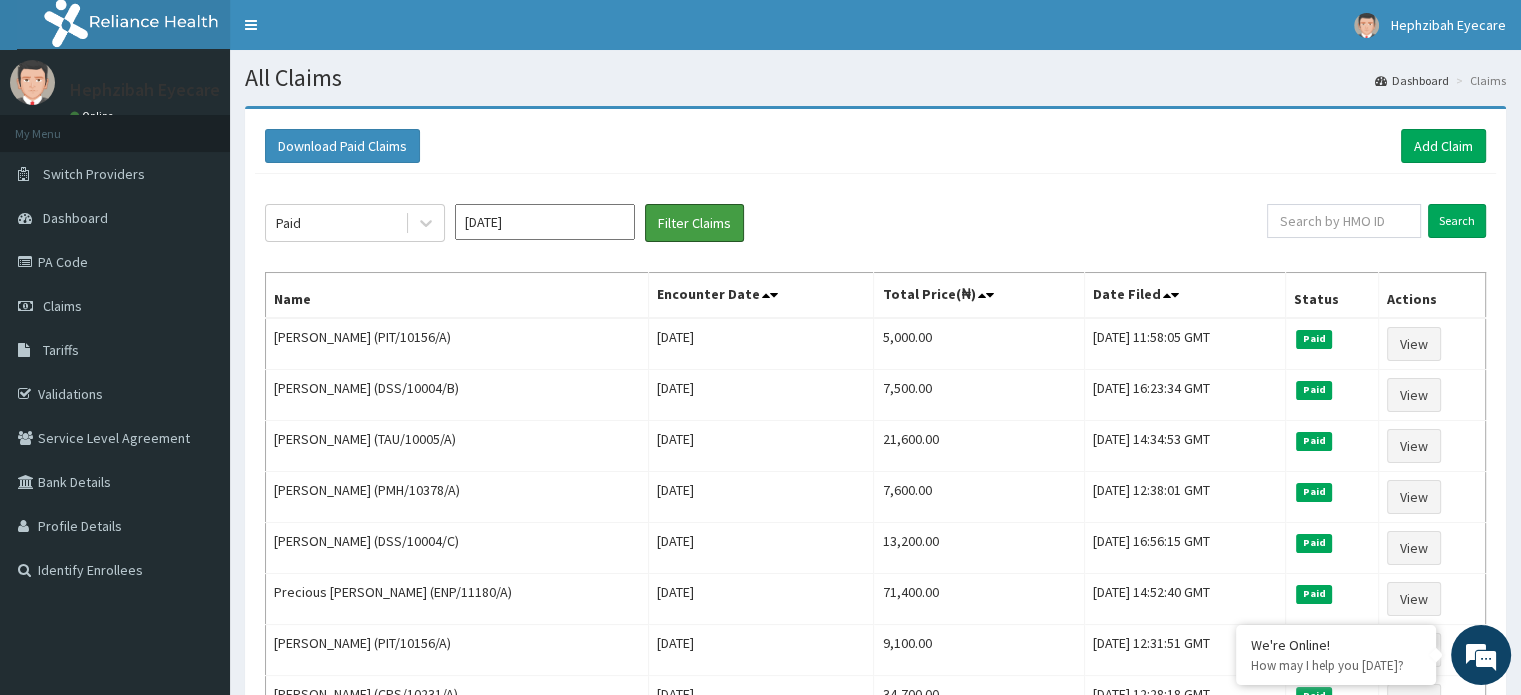 scroll, scrollTop: 276, scrollLeft: 0, axis: vertical 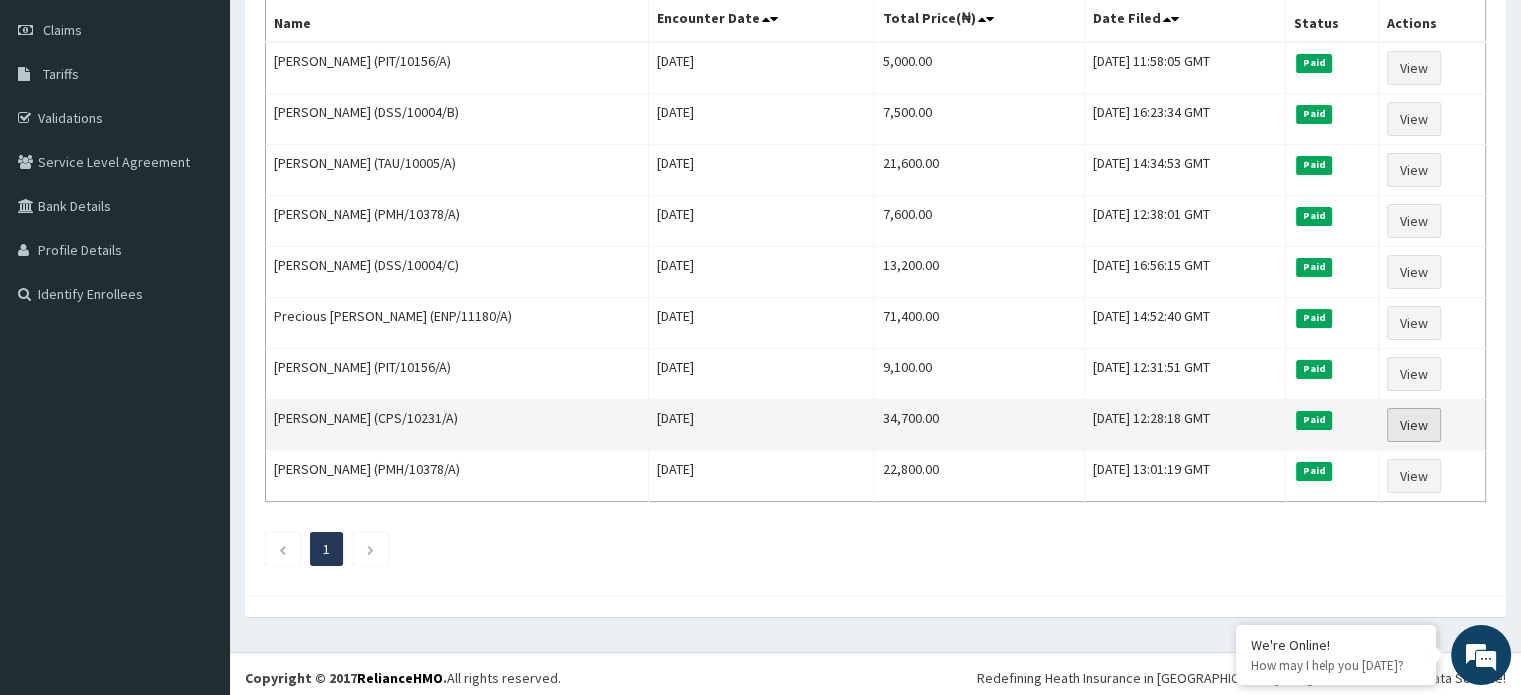 click on "View" at bounding box center [1414, 425] 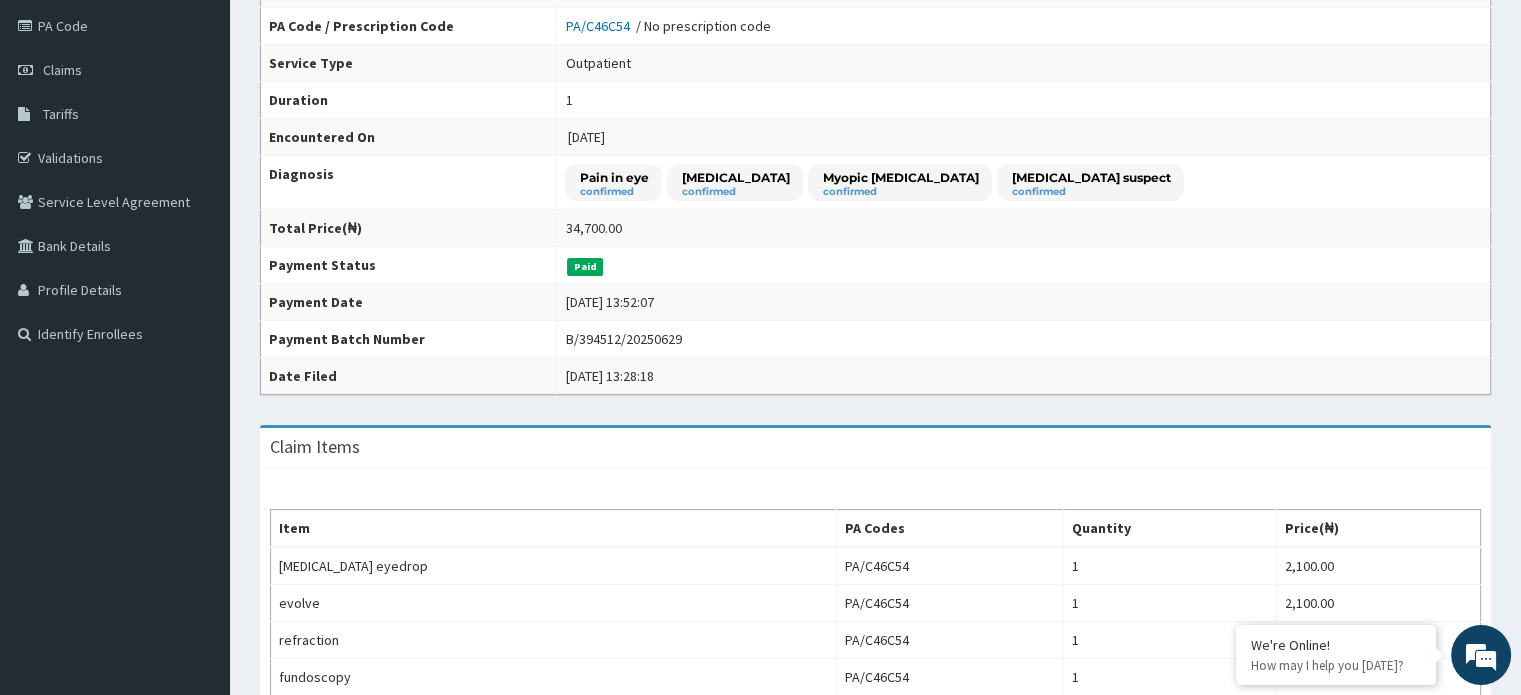 scroll, scrollTop: 0, scrollLeft: 0, axis: both 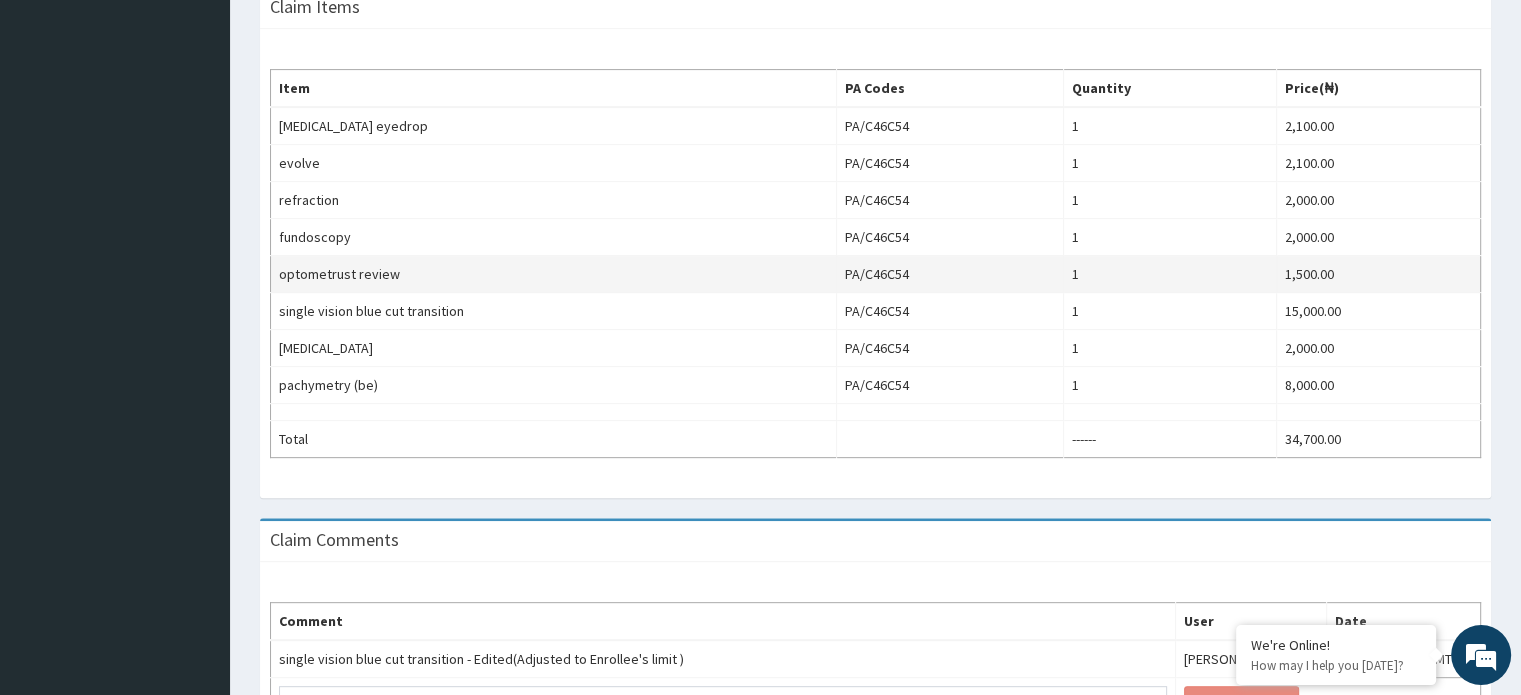 click on "------" at bounding box center (1169, 439) 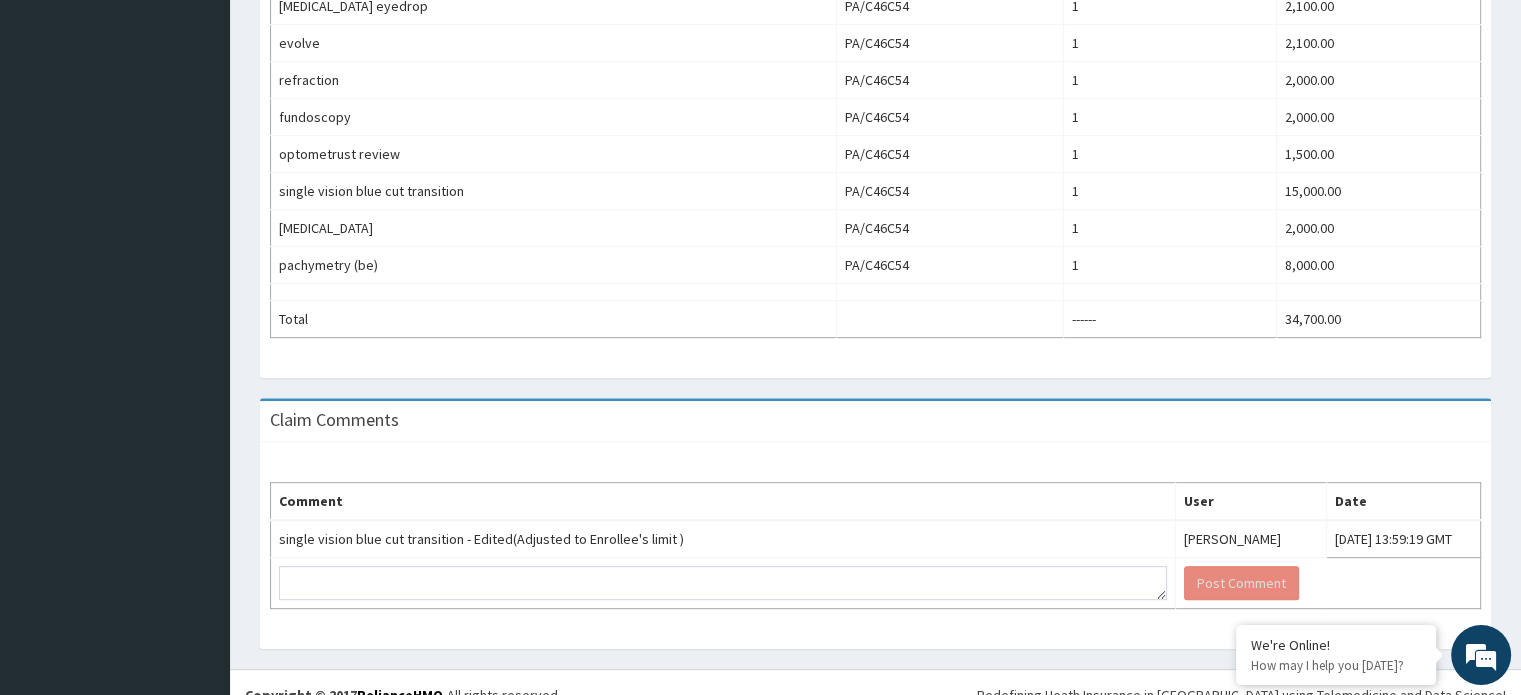 scroll, scrollTop: 0, scrollLeft: 0, axis: both 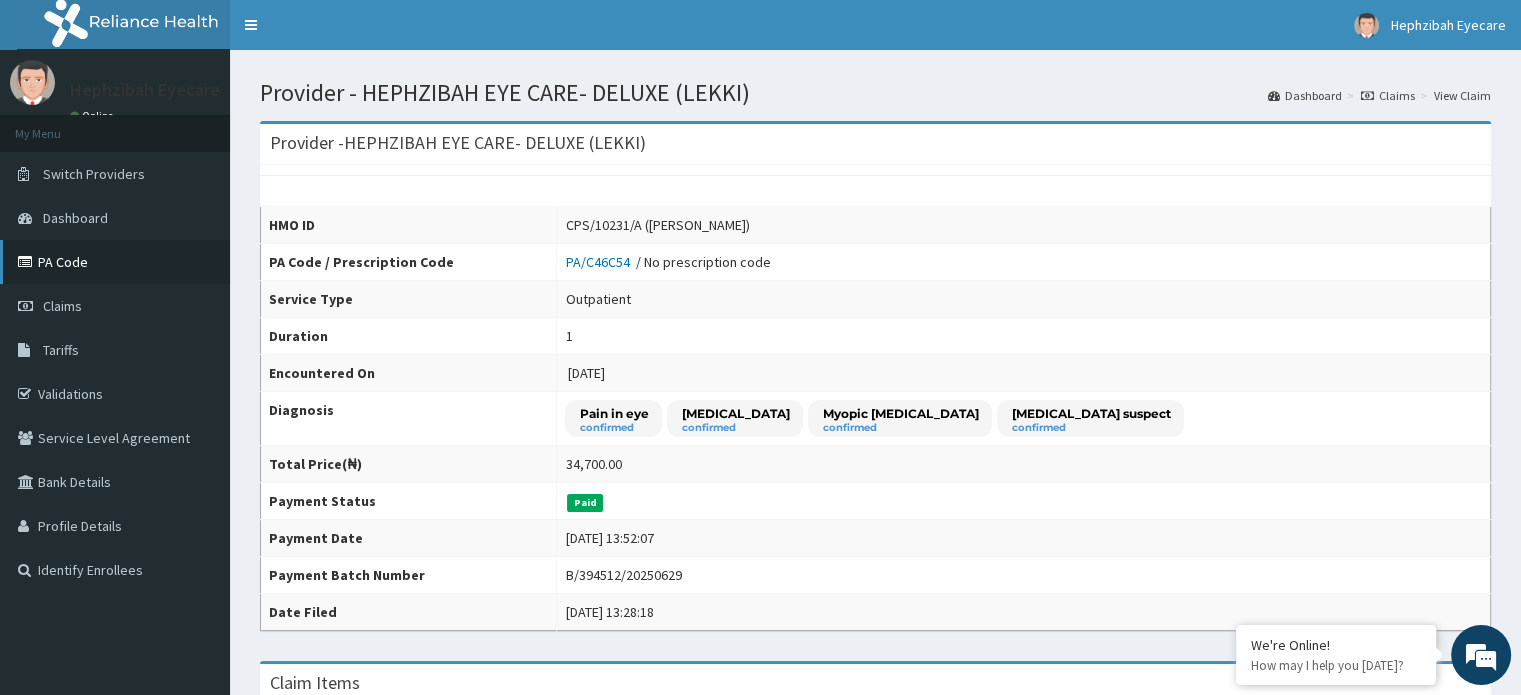 click on "PA Code" at bounding box center [115, 262] 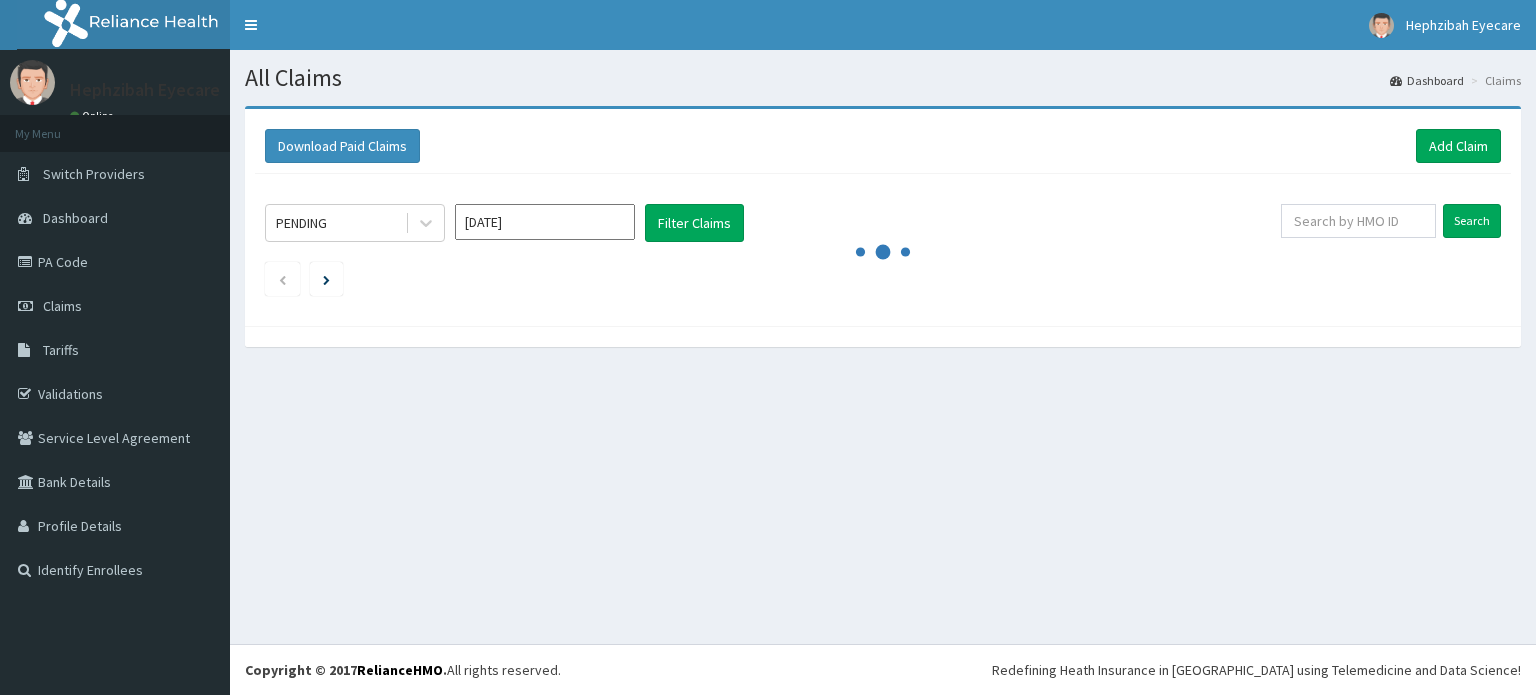 scroll, scrollTop: 0, scrollLeft: 0, axis: both 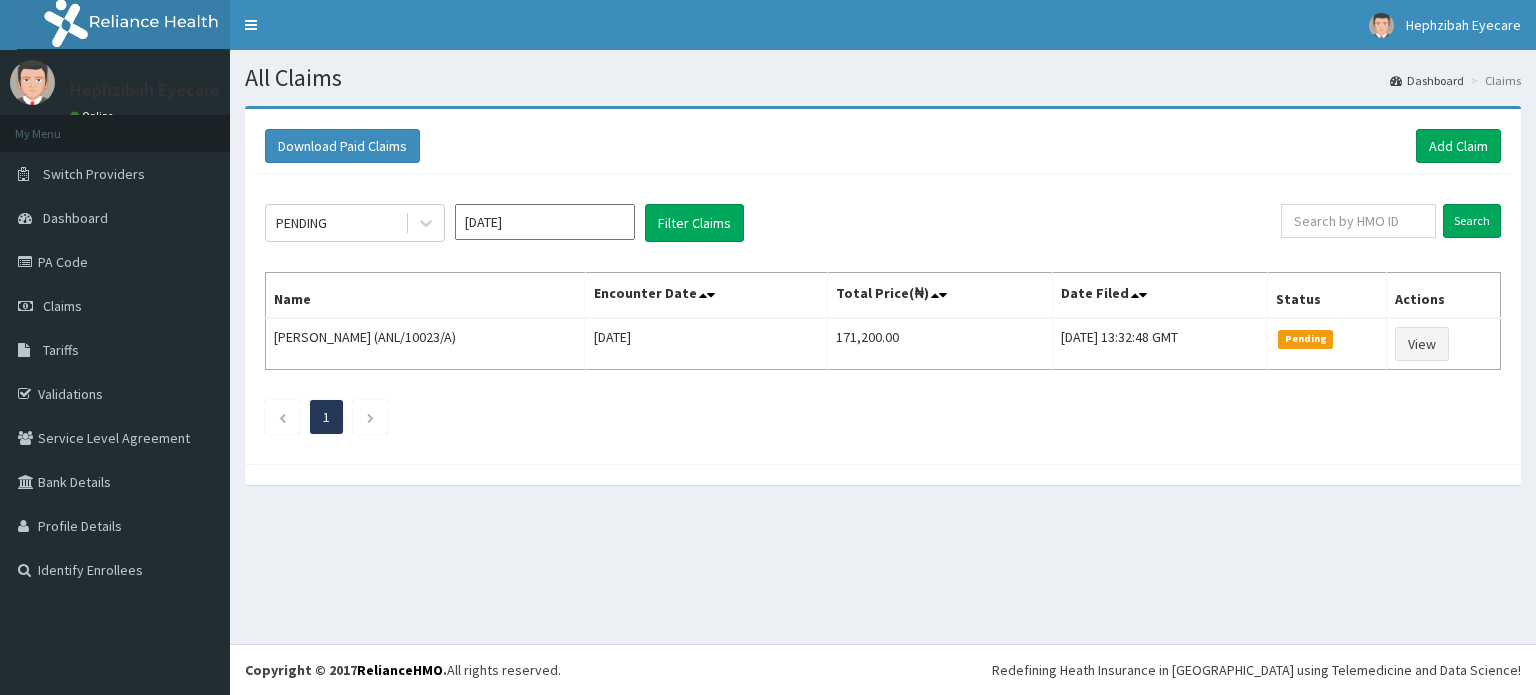 click on "PENDING [DATE] Filter Claims" at bounding box center [773, 223] 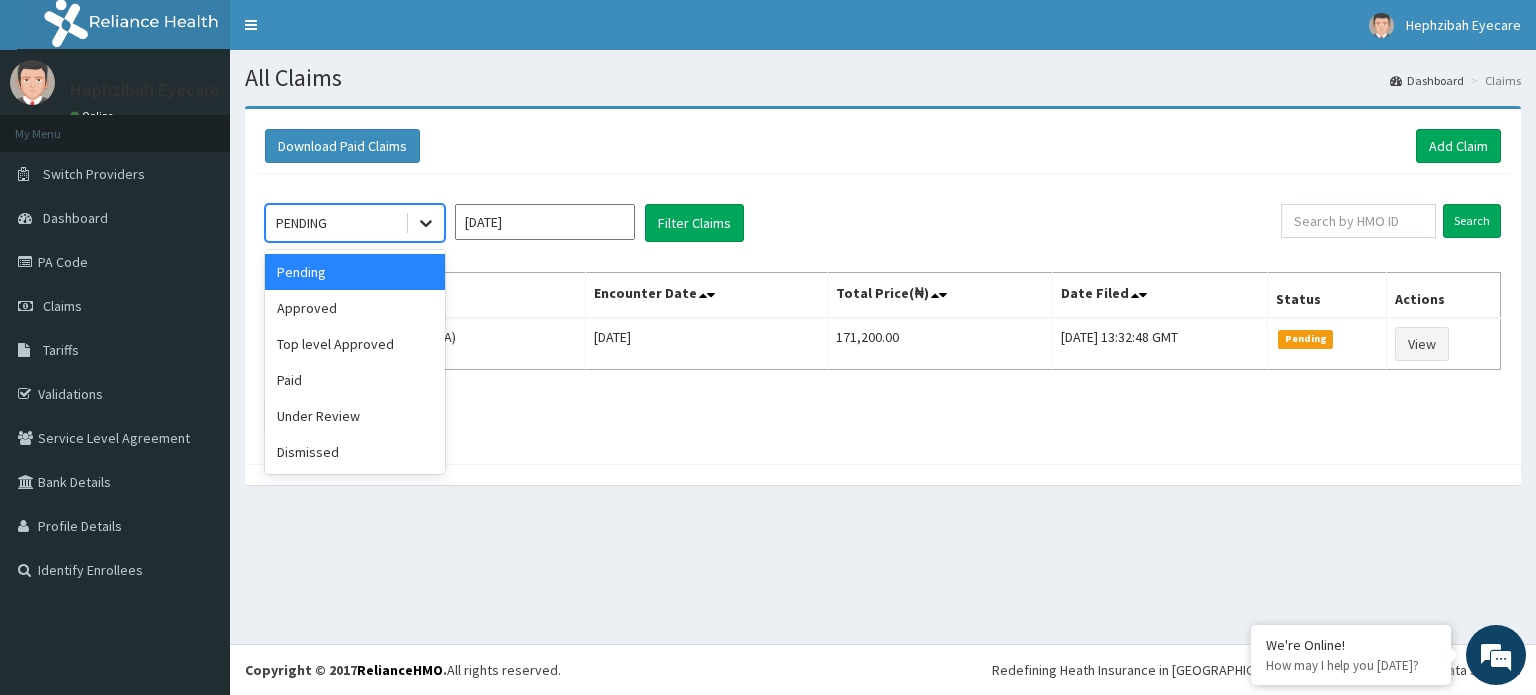 click 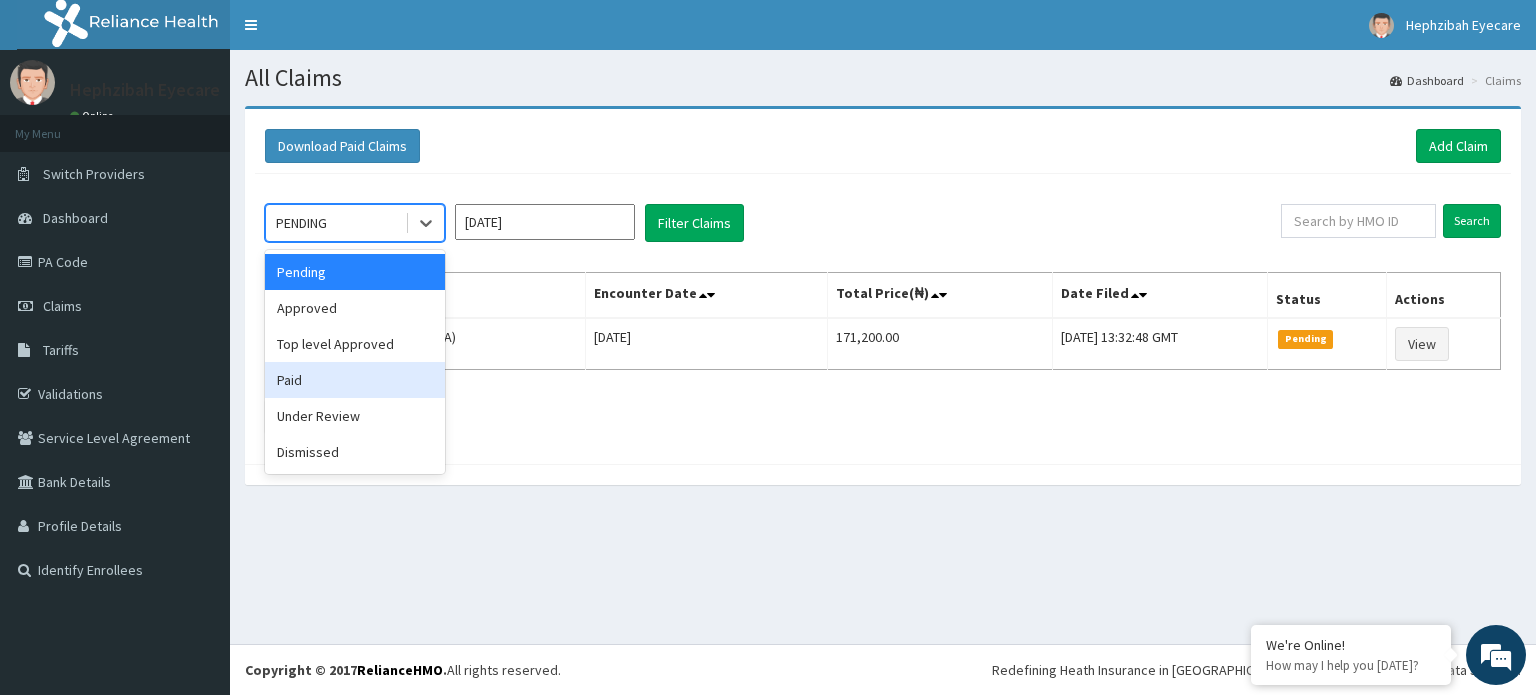 click on "Paid" at bounding box center [355, 380] 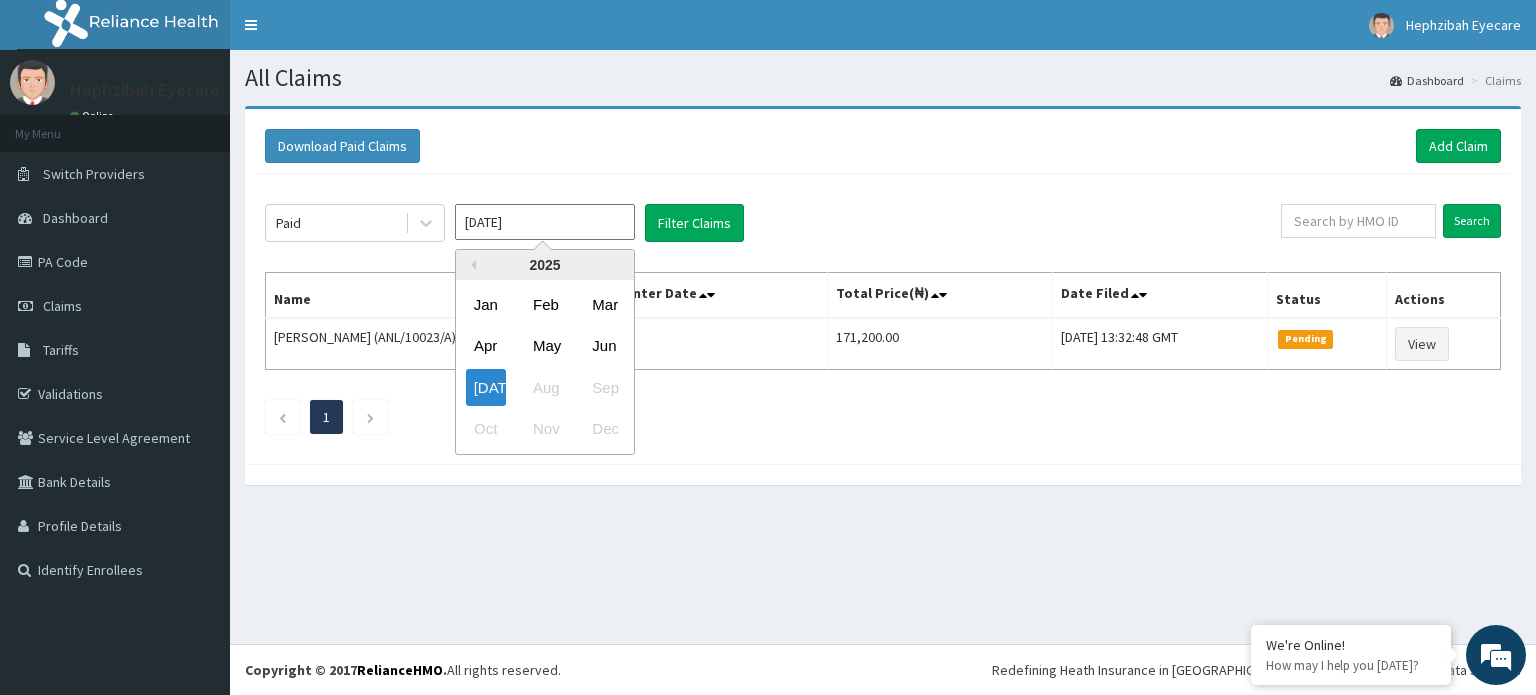 click on "[DATE]" at bounding box center [545, 222] 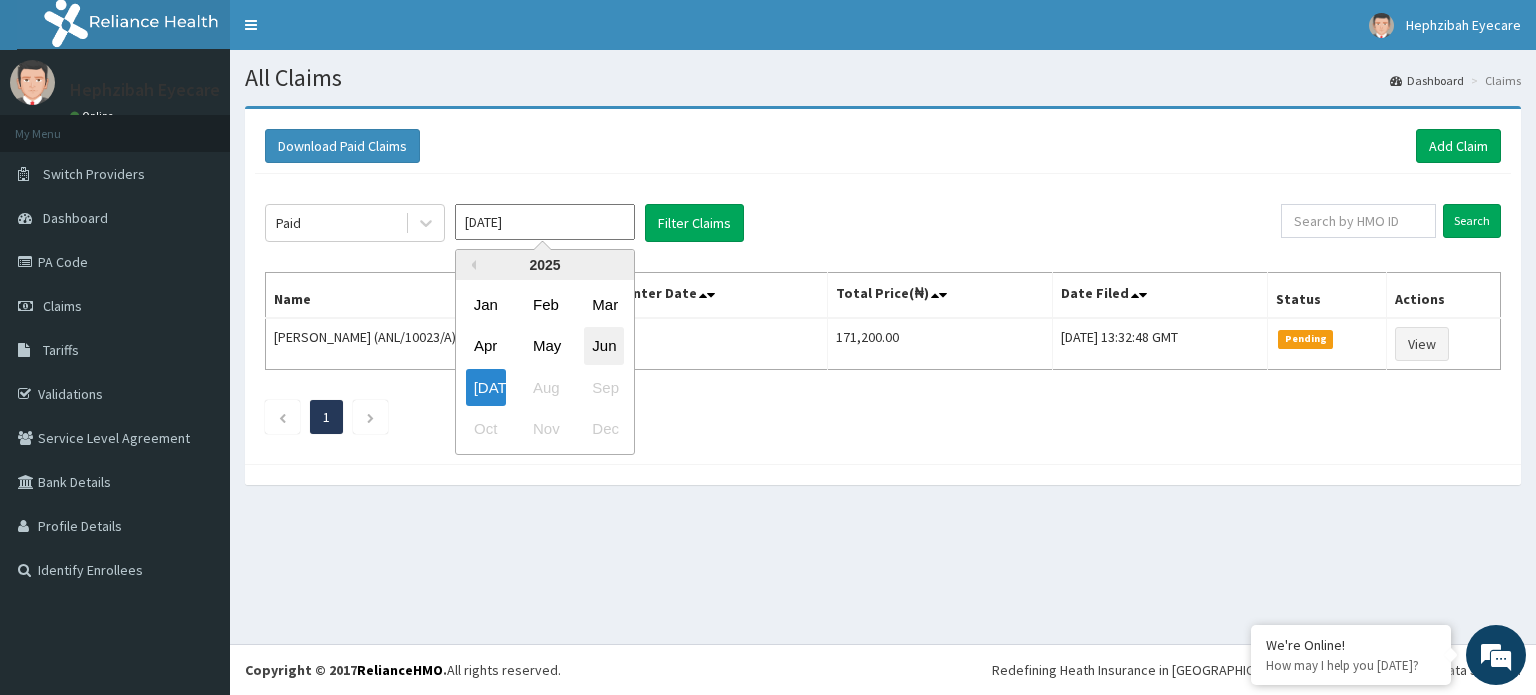 click on "Jun" at bounding box center (604, 346) 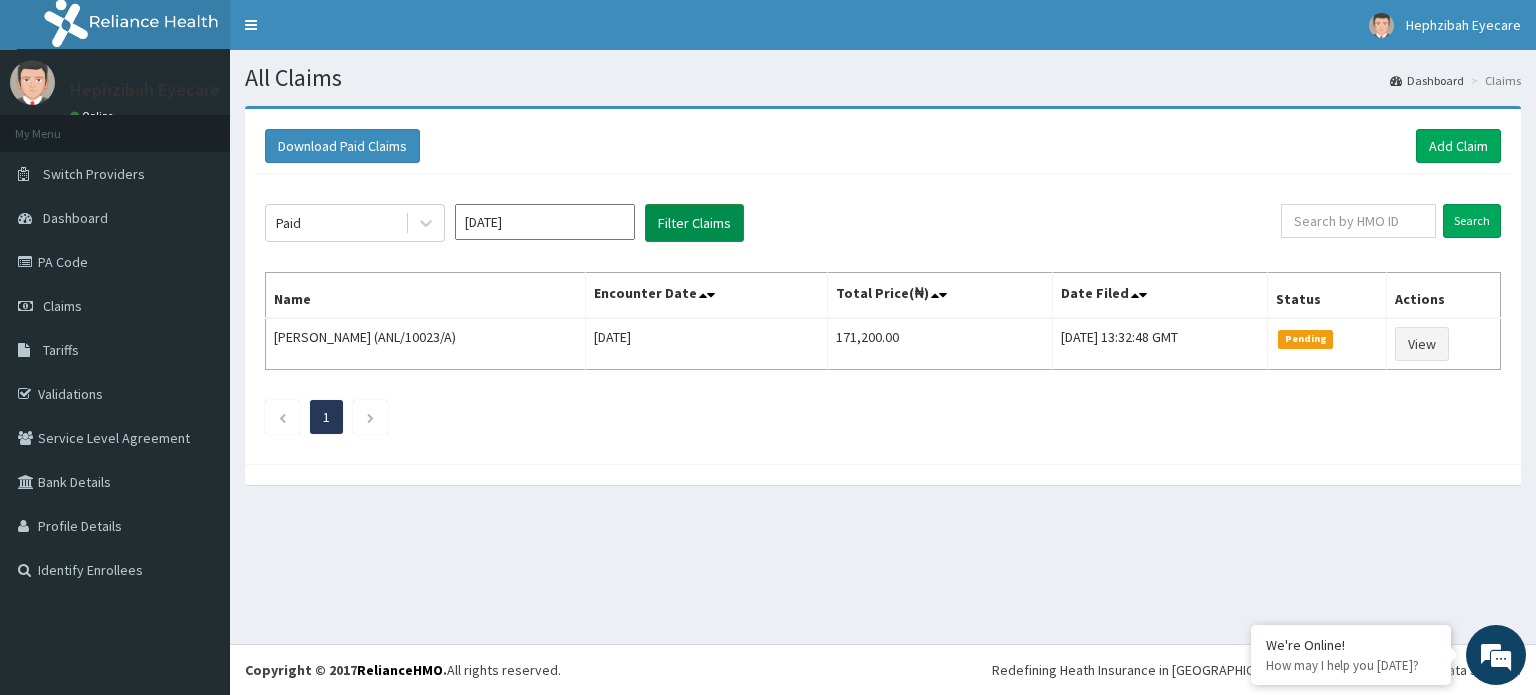 click on "Filter Claims" at bounding box center [694, 223] 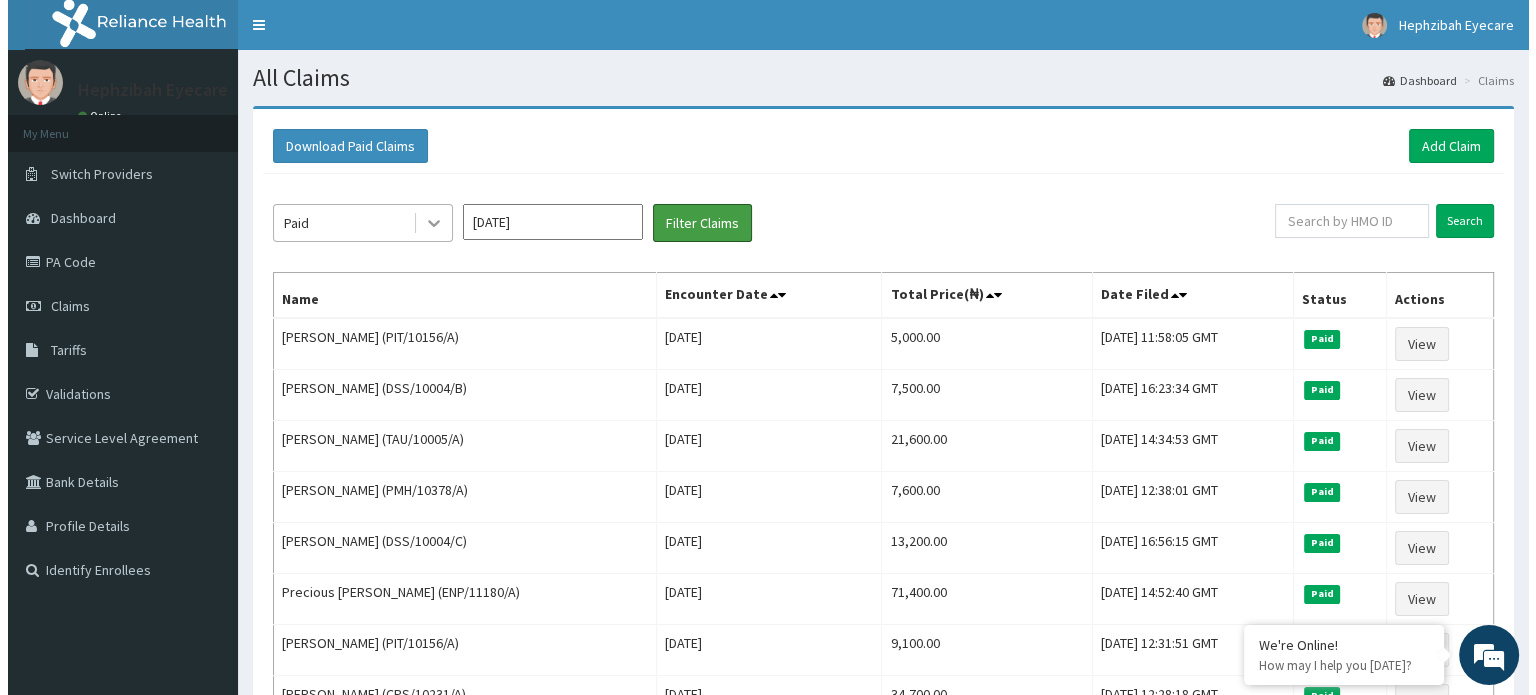 scroll, scrollTop: 0, scrollLeft: 0, axis: both 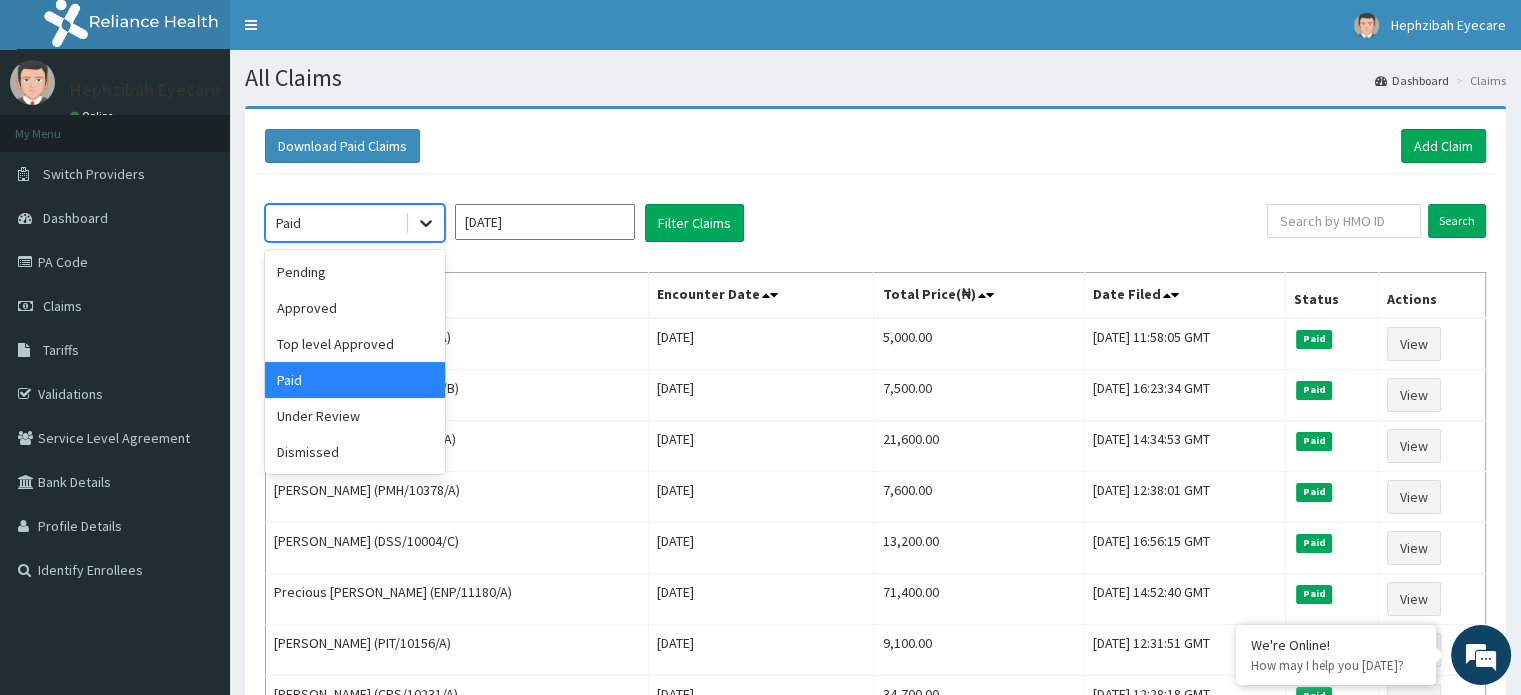 click 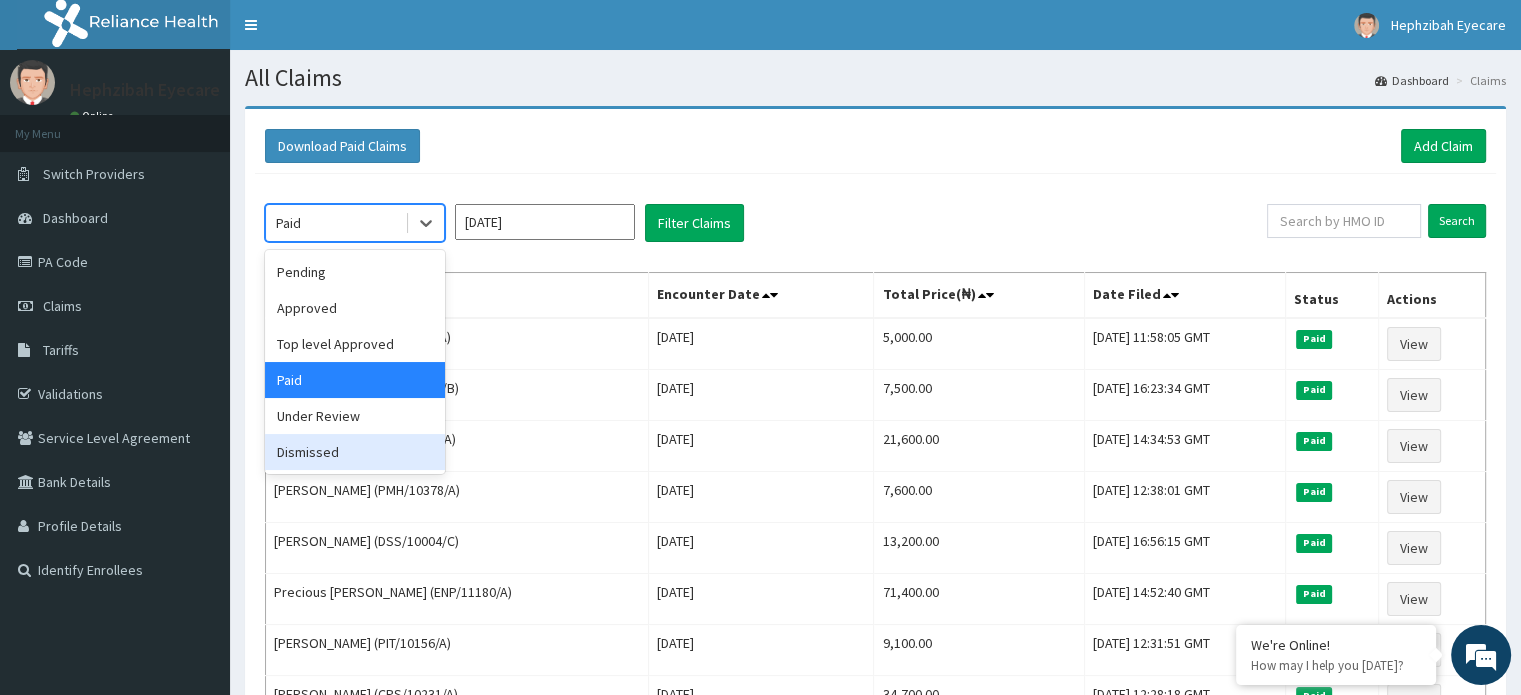 click on "Dismissed" at bounding box center [355, 452] 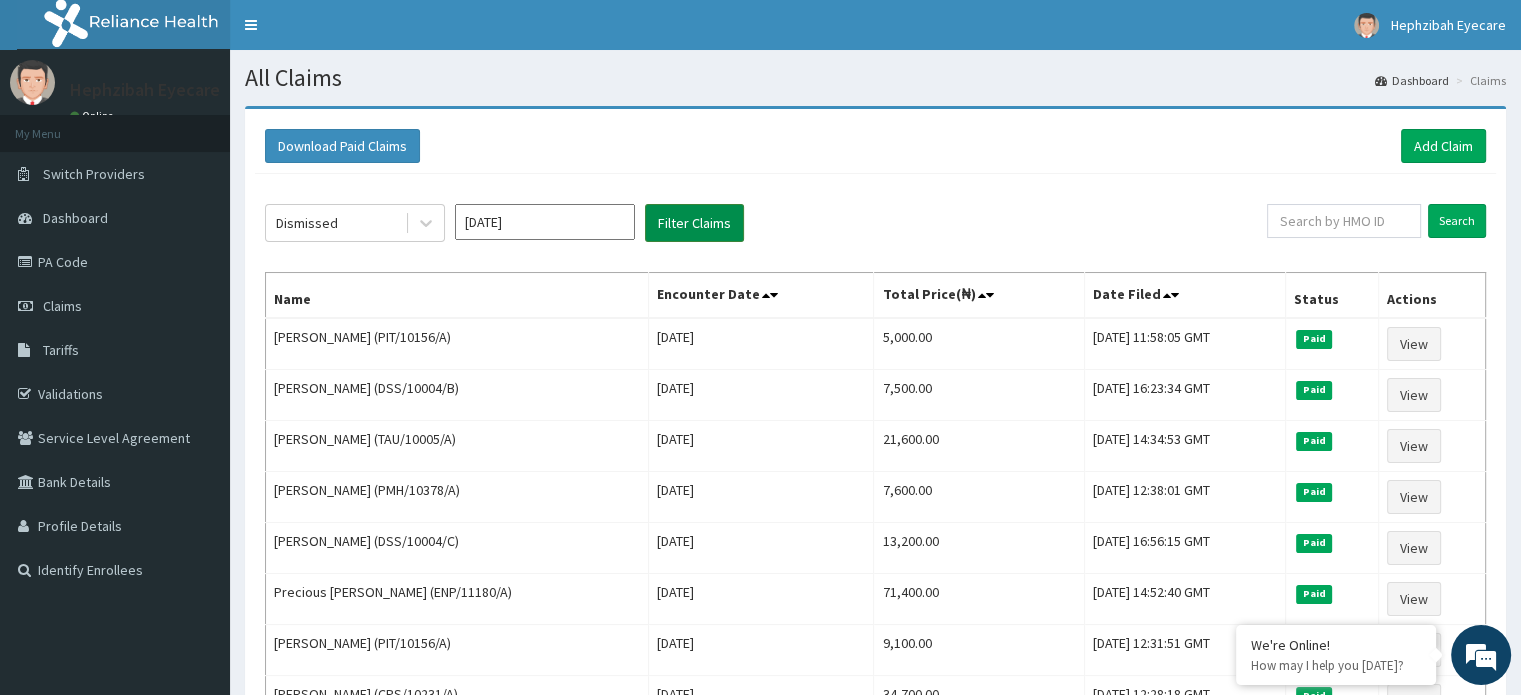 click on "Filter Claims" at bounding box center (694, 223) 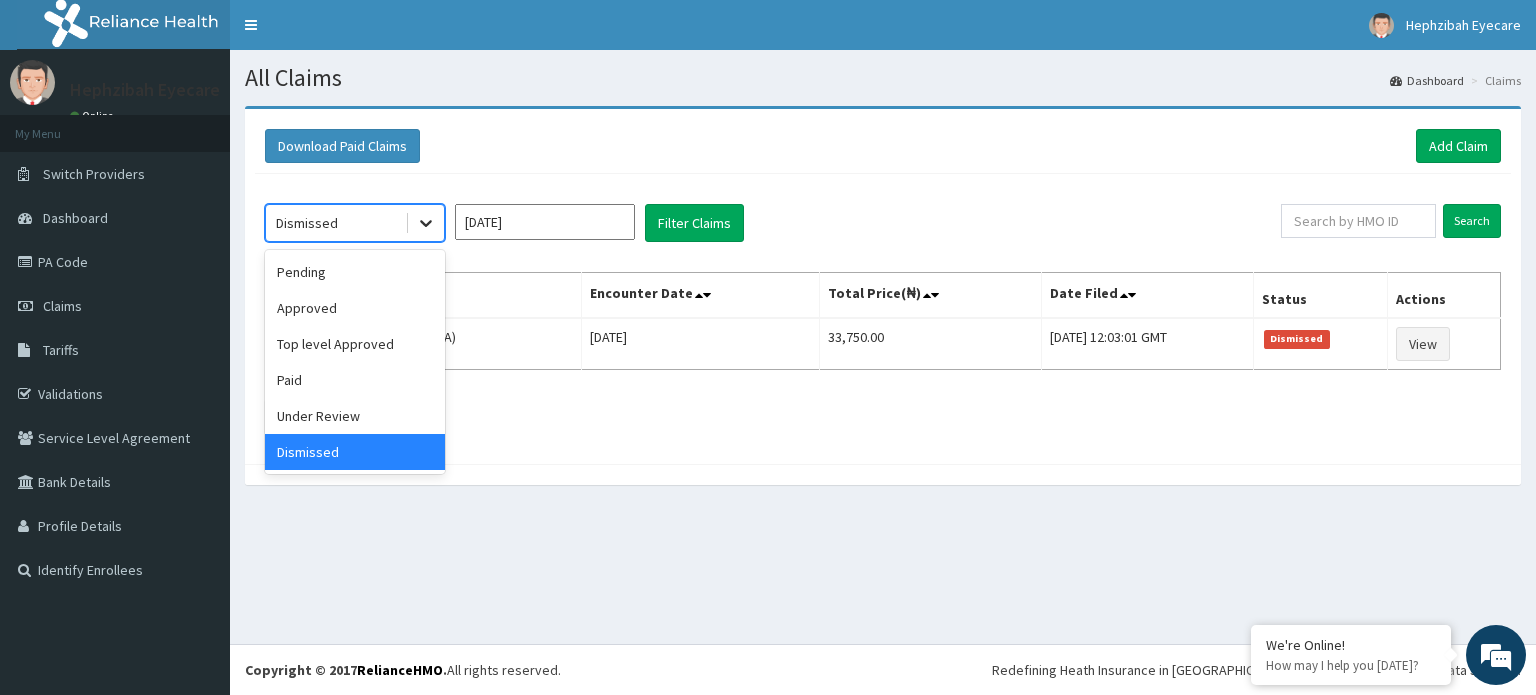 click 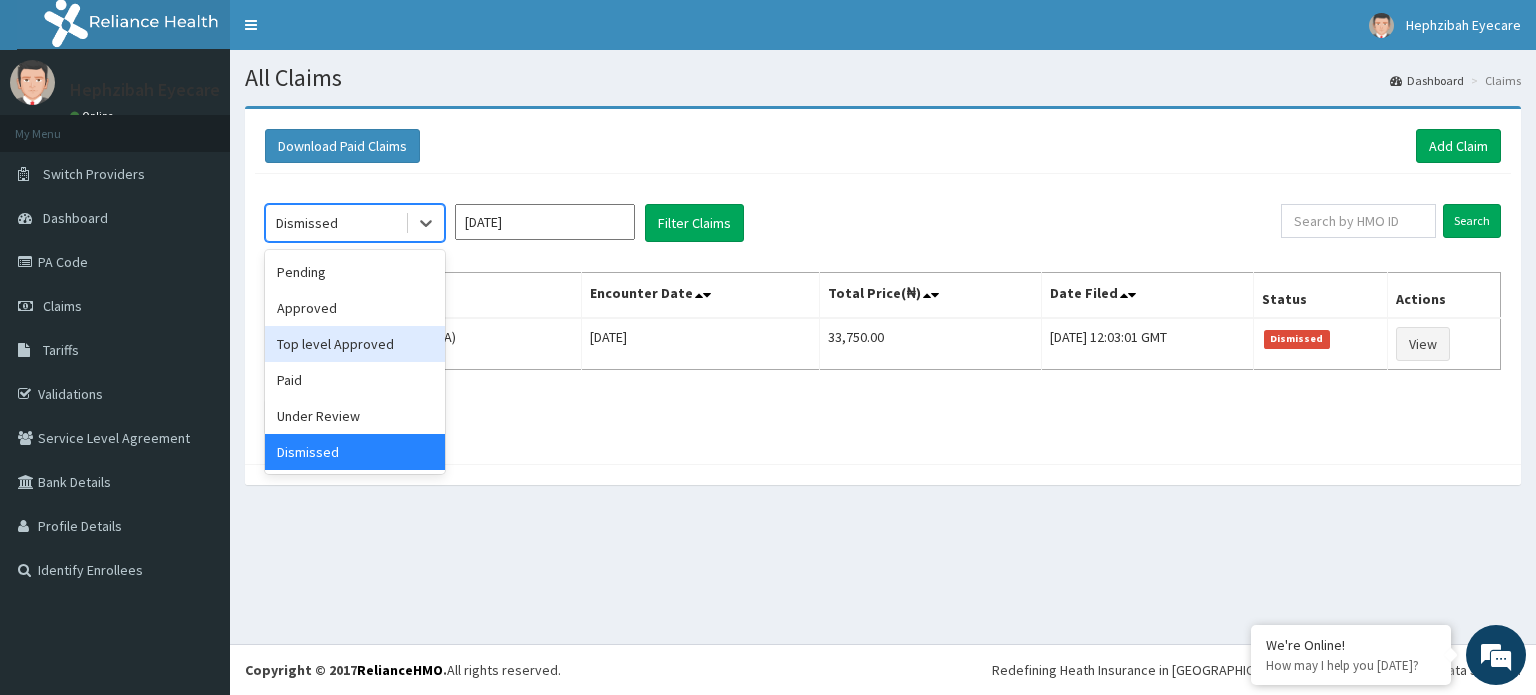 click on "Top level Approved" at bounding box center [355, 344] 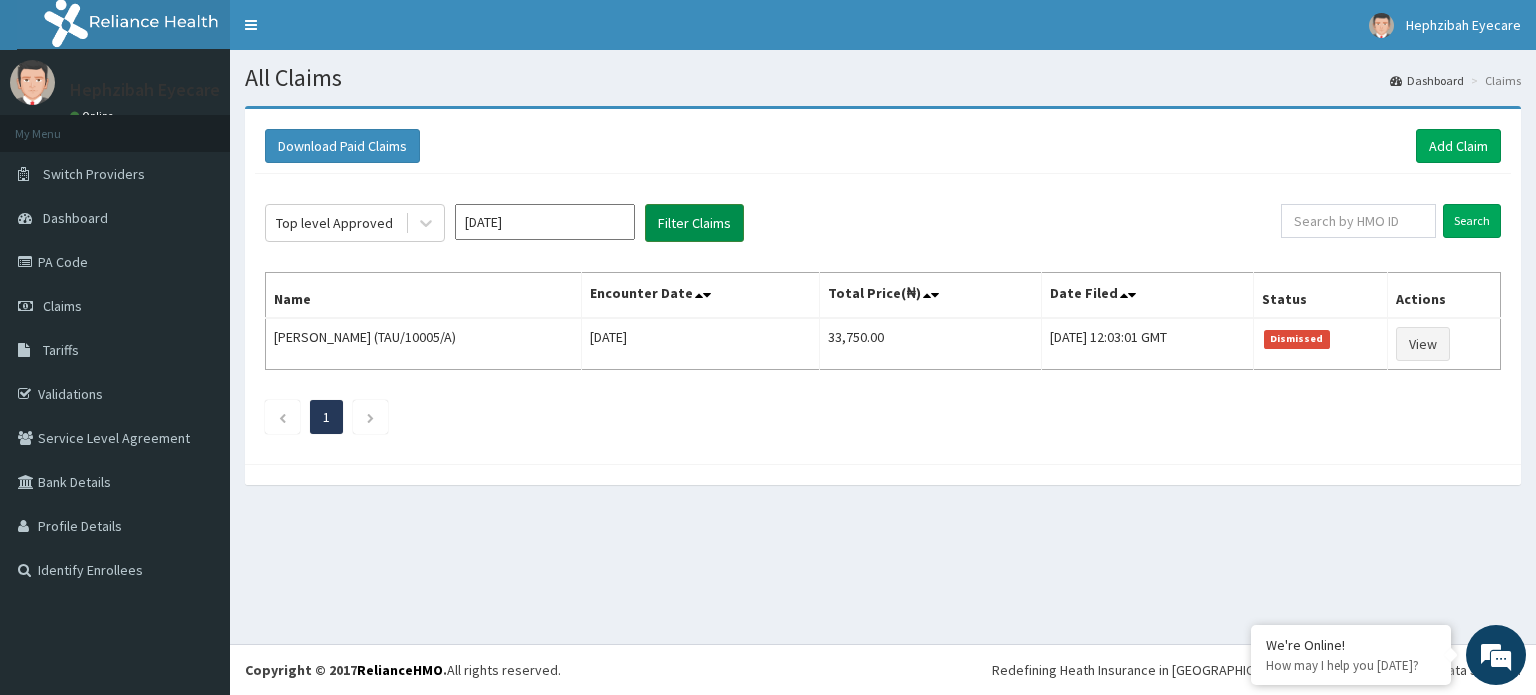 click on "Filter Claims" at bounding box center [694, 223] 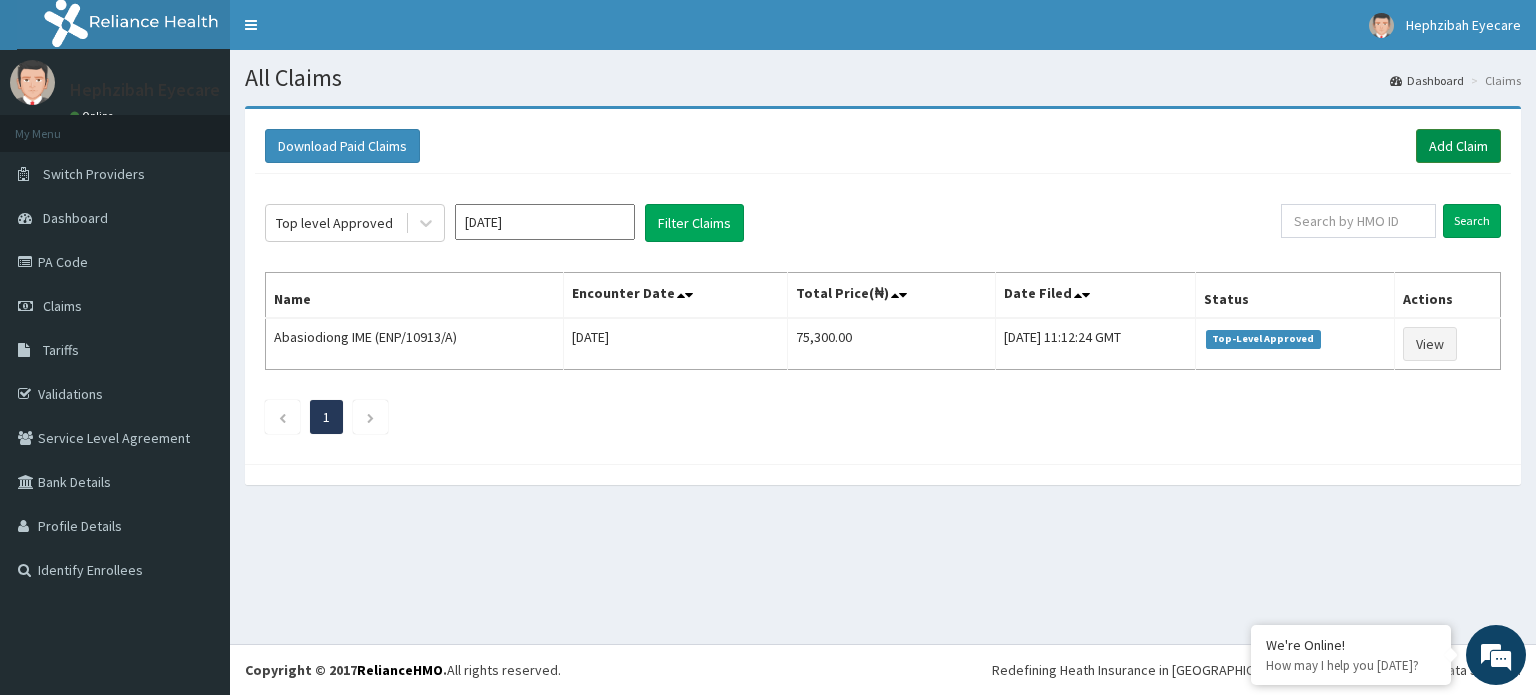 click on "Add Claim" at bounding box center (1458, 146) 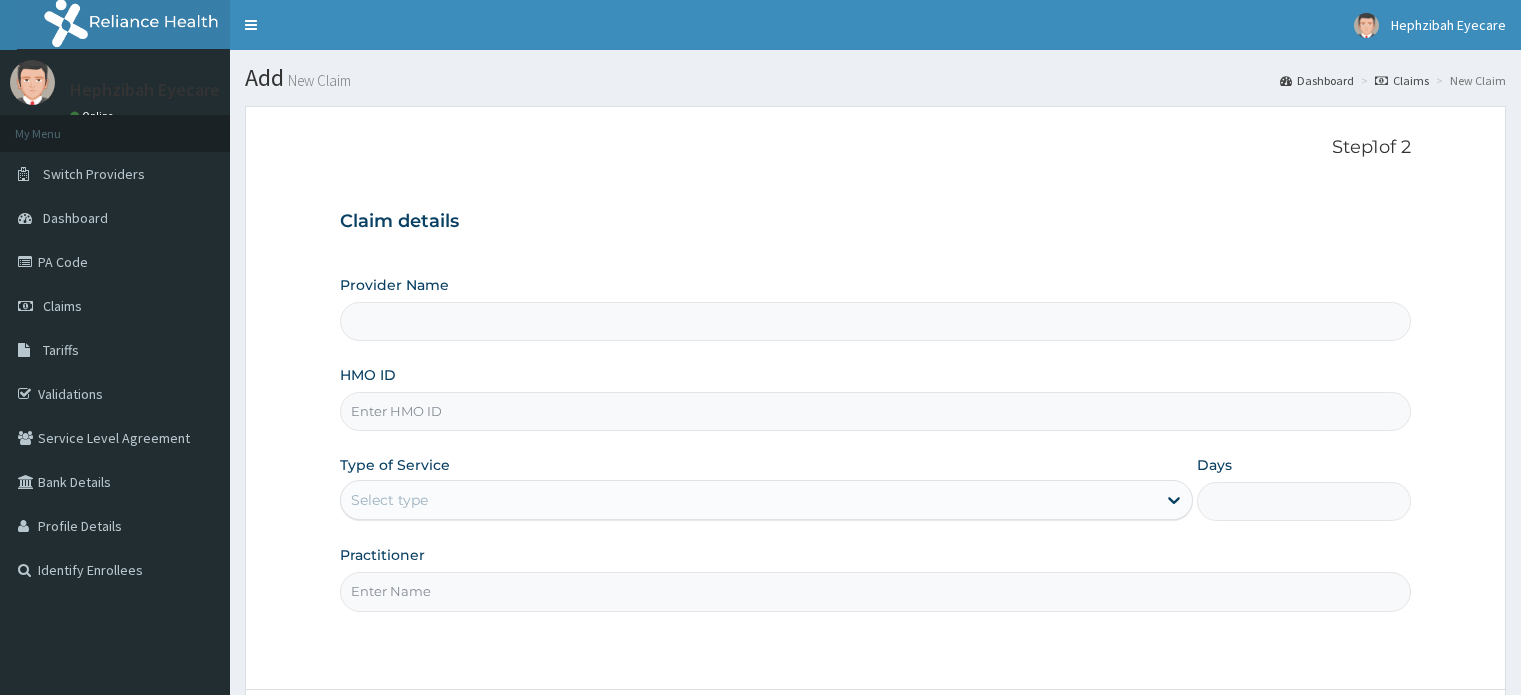scroll, scrollTop: 0, scrollLeft: 0, axis: both 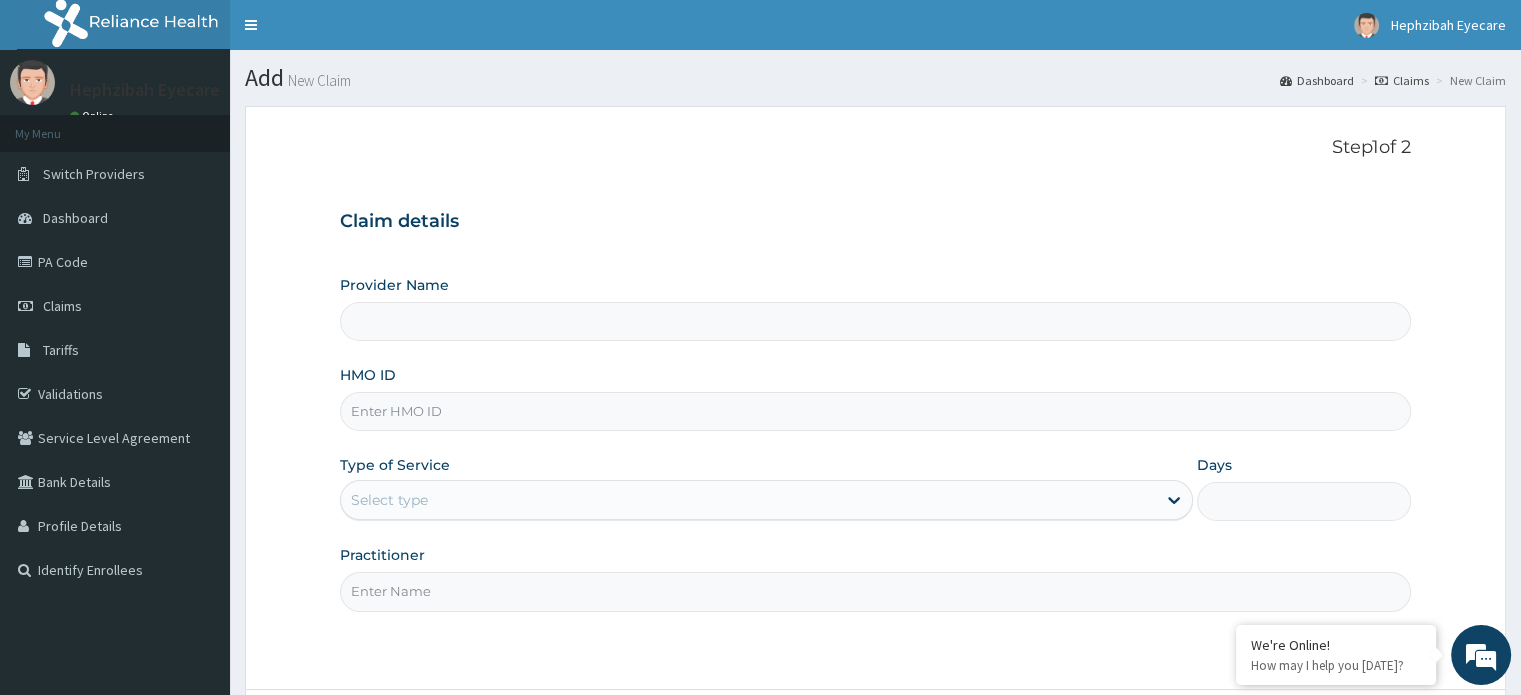 type on "HEPHZIBAH EYE CARE- DELUXE (LEKKI)" 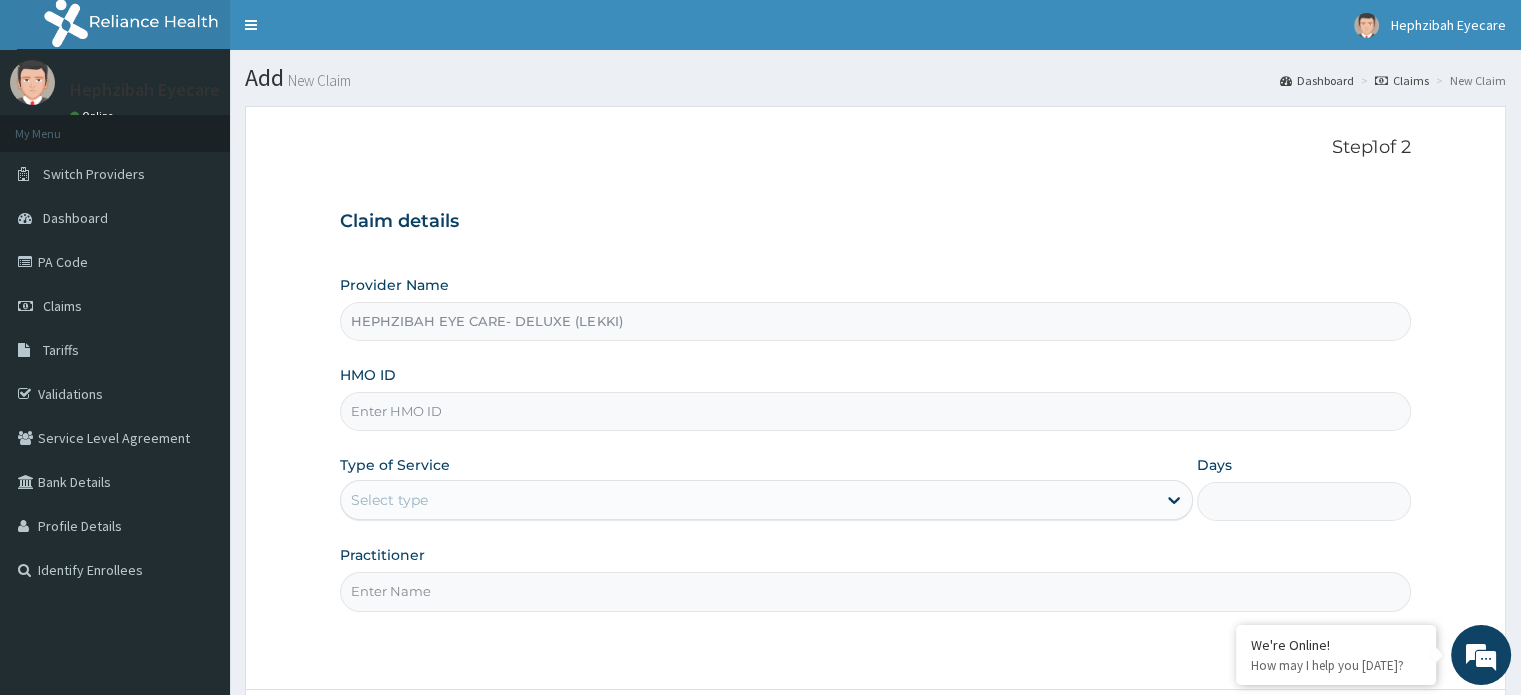 scroll, scrollTop: 0, scrollLeft: 0, axis: both 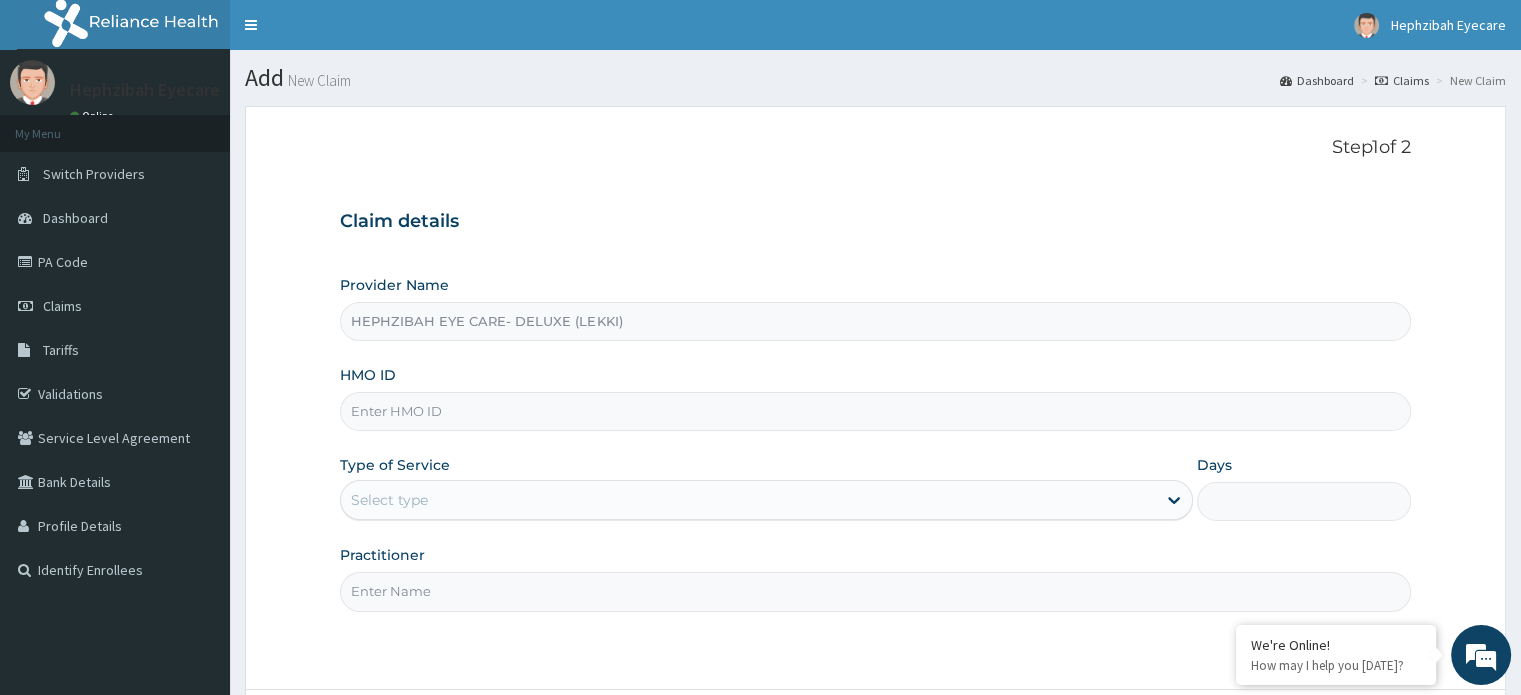 click on "HMO ID" at bounding box center (875, 411) 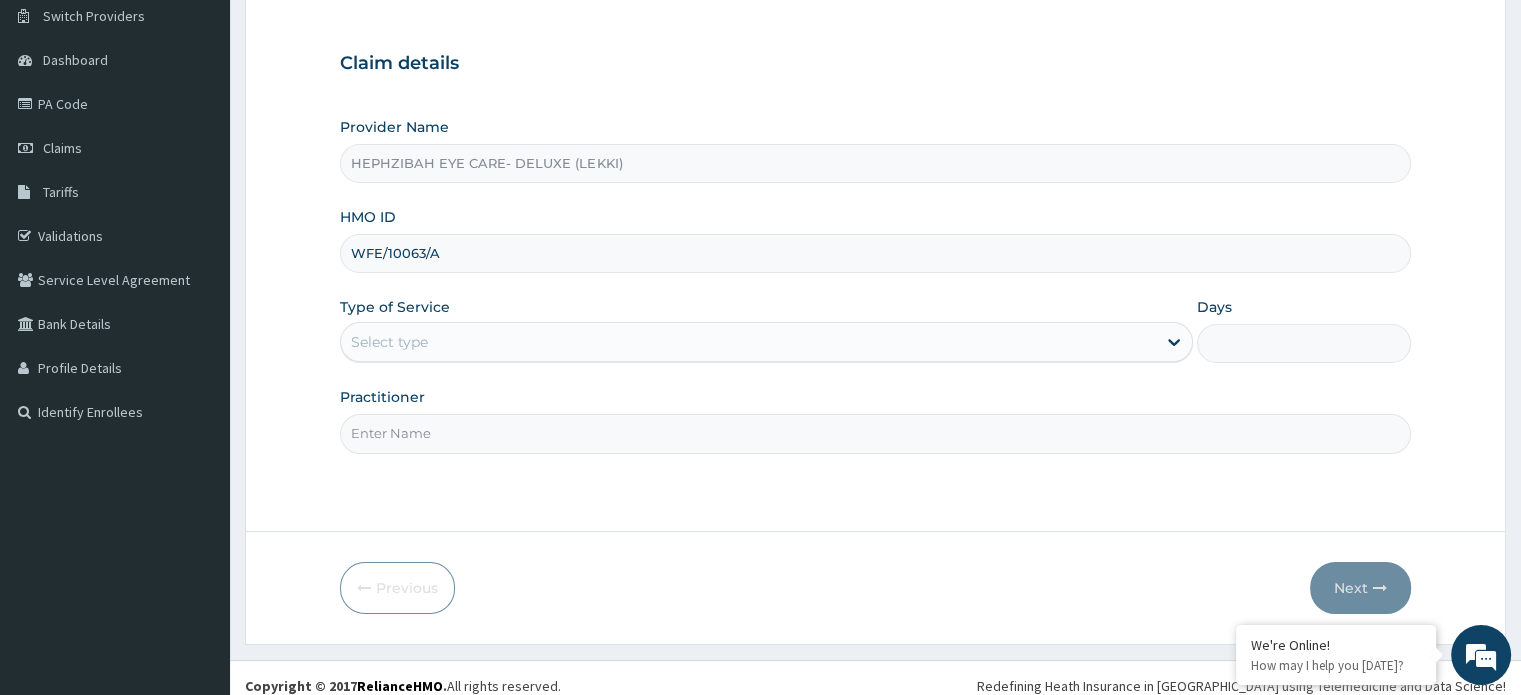 scroll, scrollTop: 172, scrollLeft: 0, axis: vertical 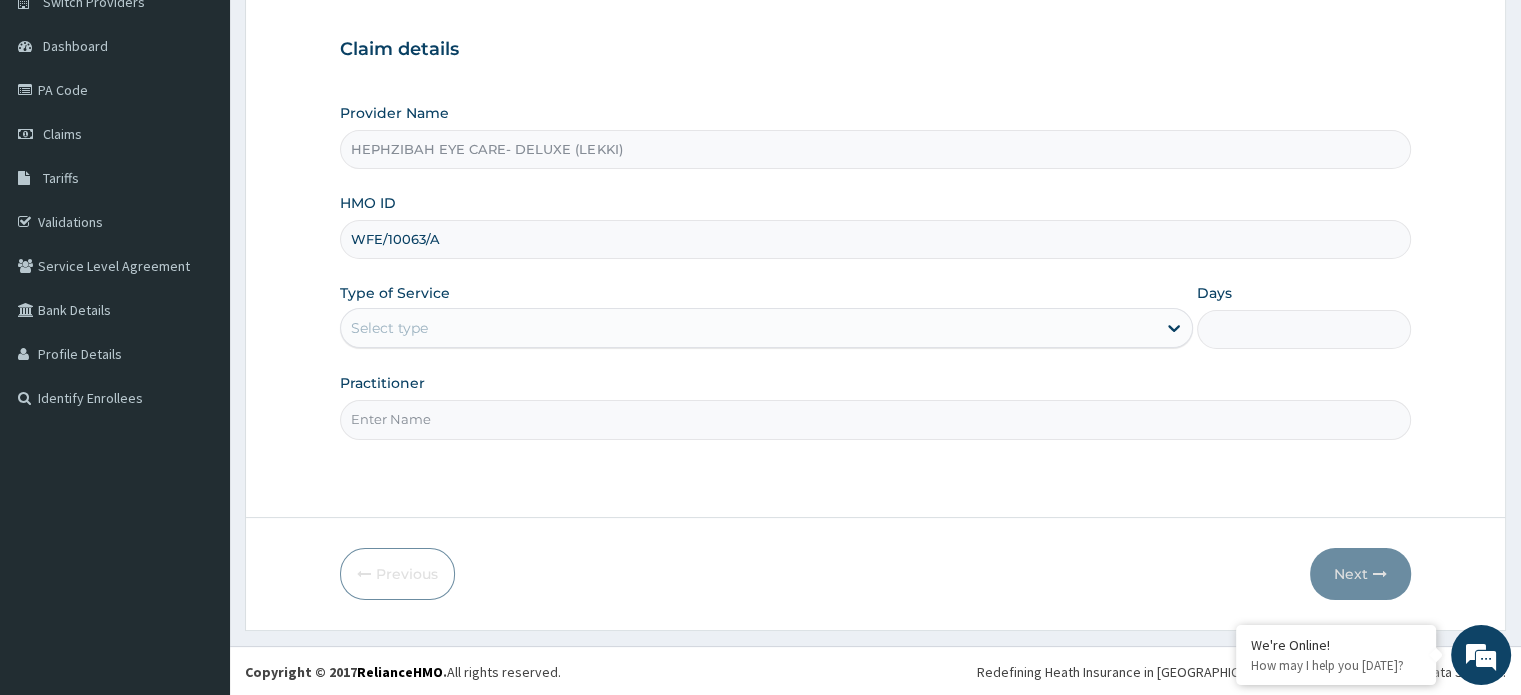 type on "WFE/10063/A" 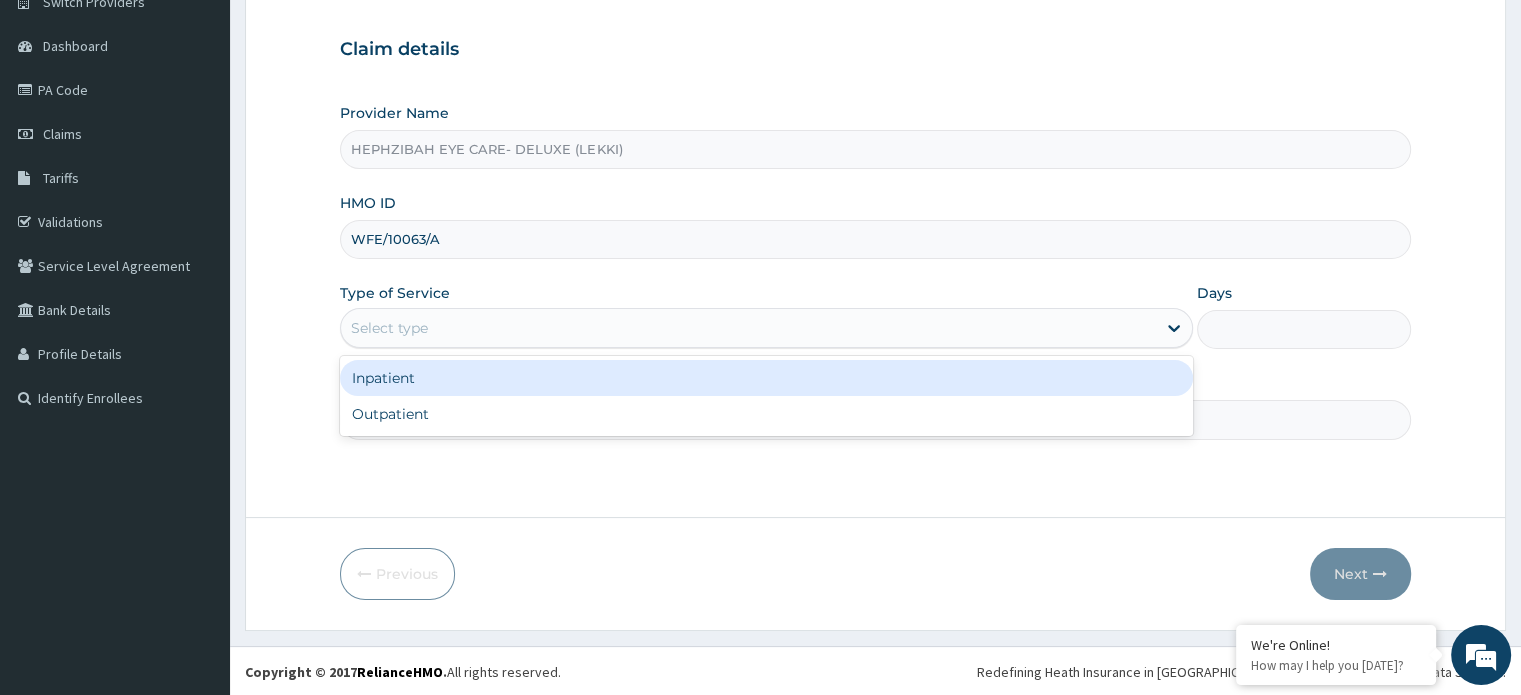 click on "Select type" at bounding box center [748, 328] 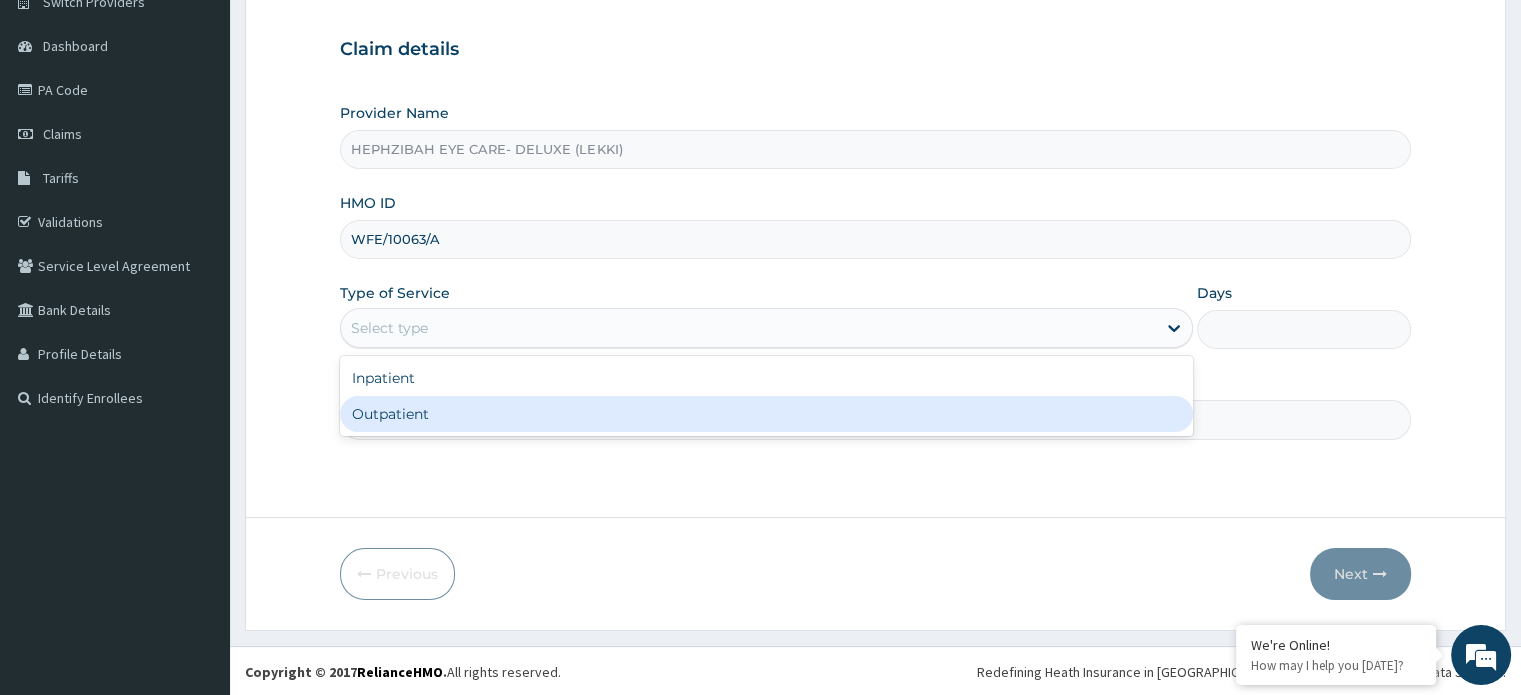 click on "Outpatient" at bounding box center (766, 414) 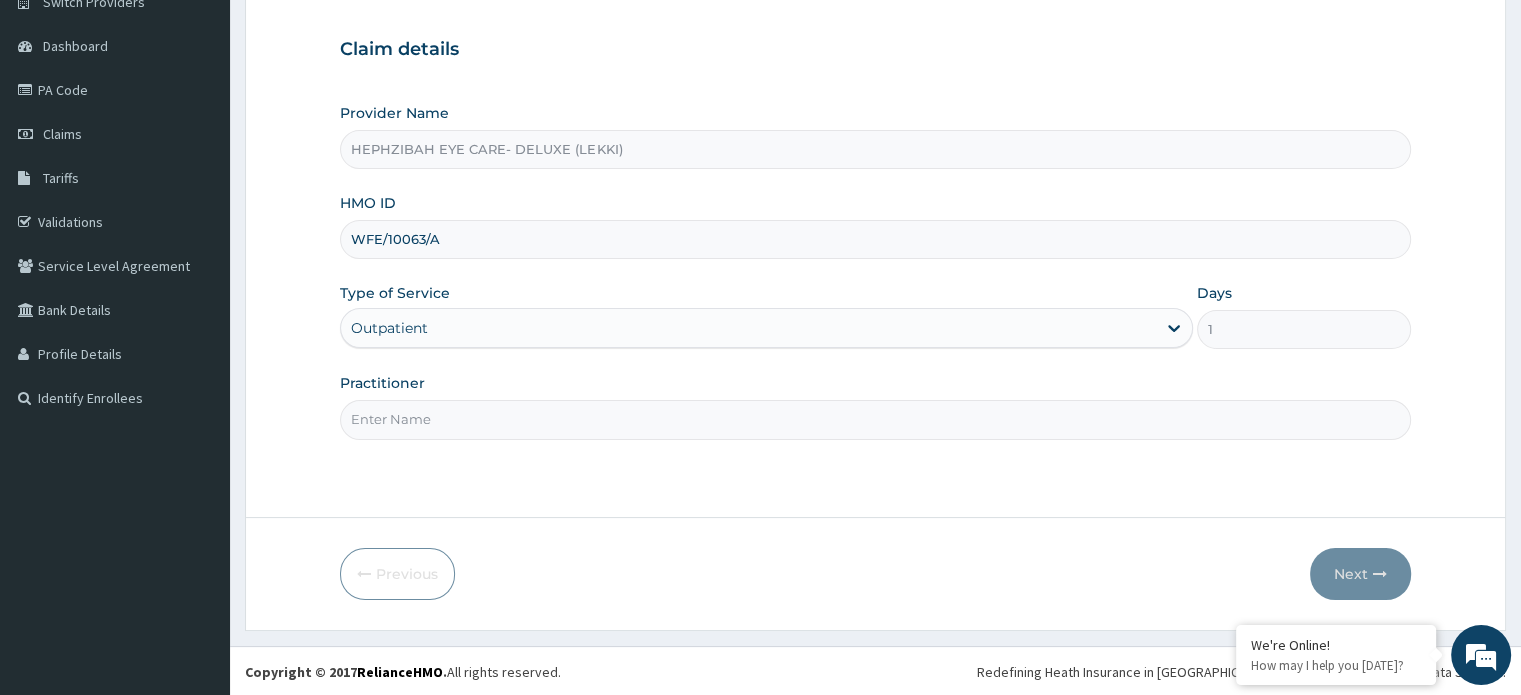 click on "Practitioner" at bounding box center (875, 419) 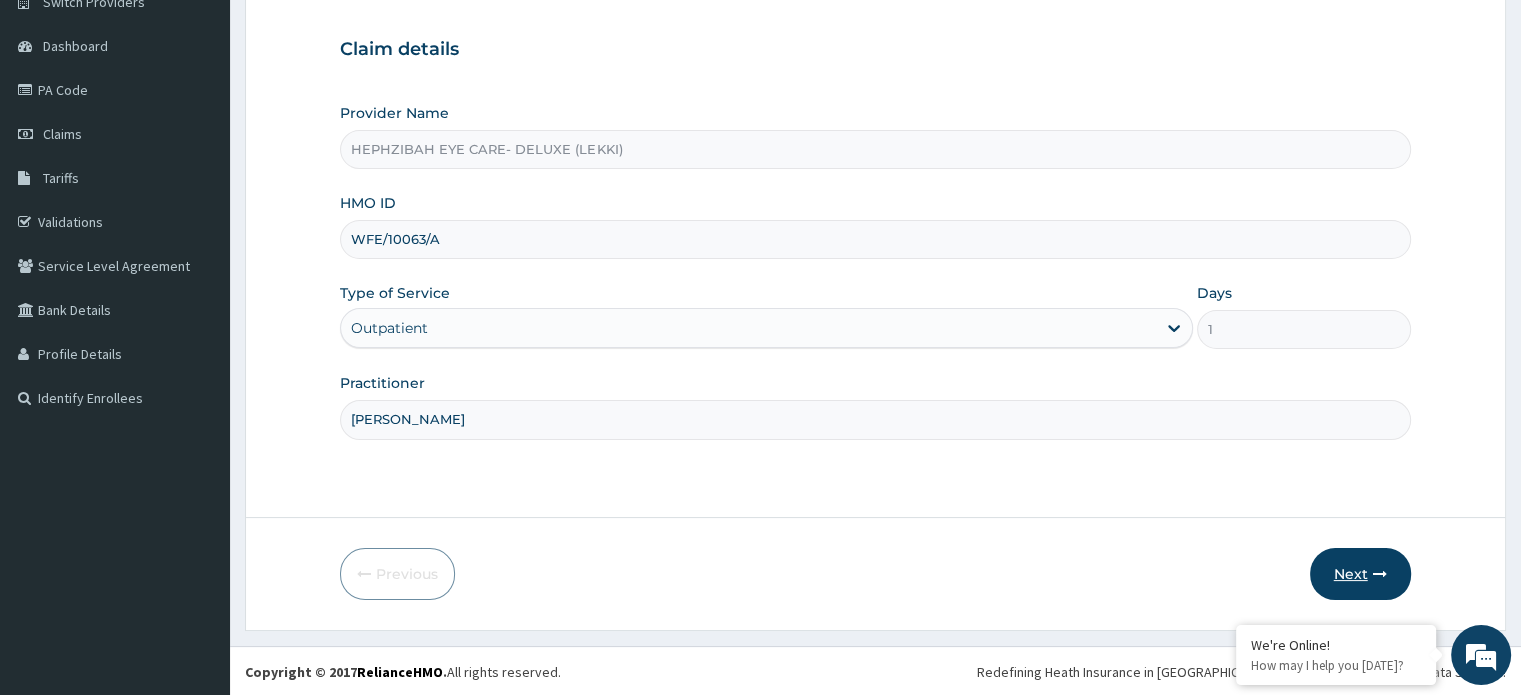 type on "DR SOLOMON" 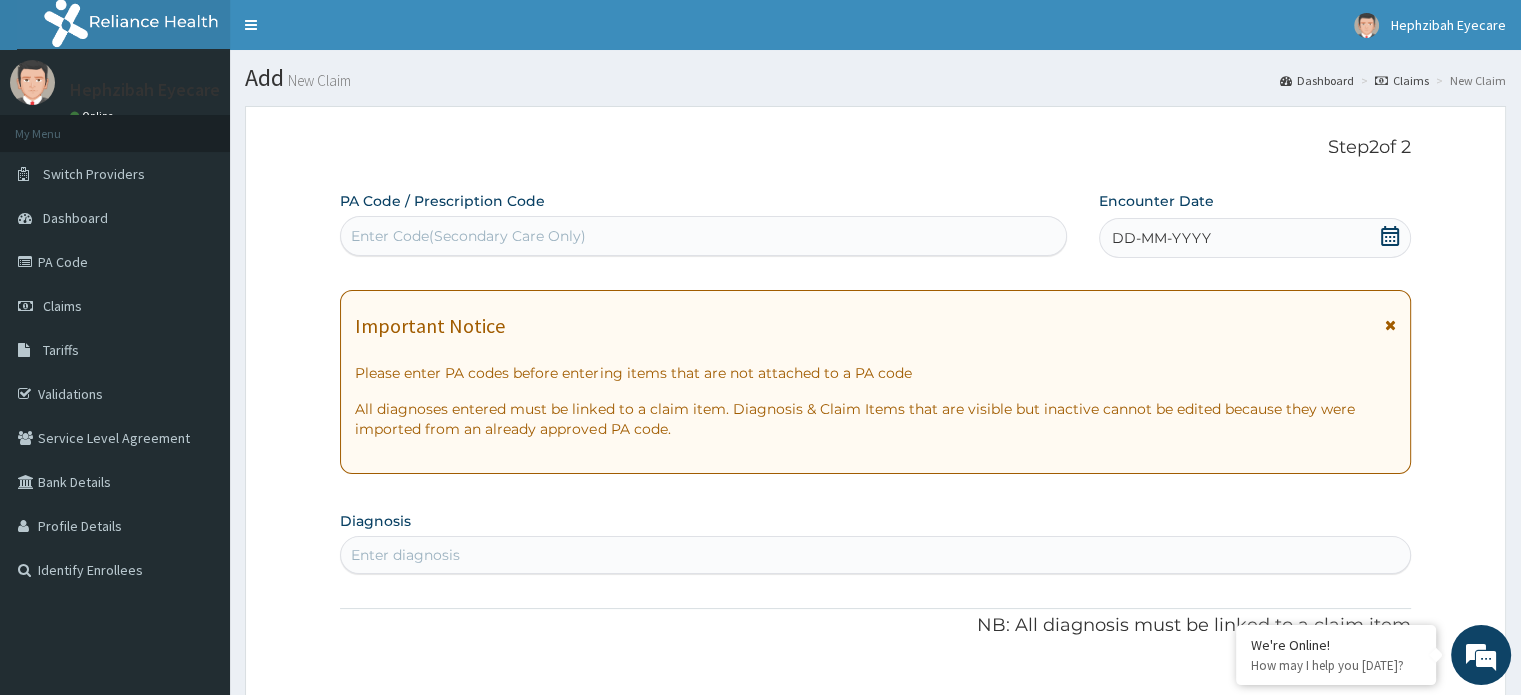 scroll, scrollTop: 0, scrollLeft: 0, axis: both 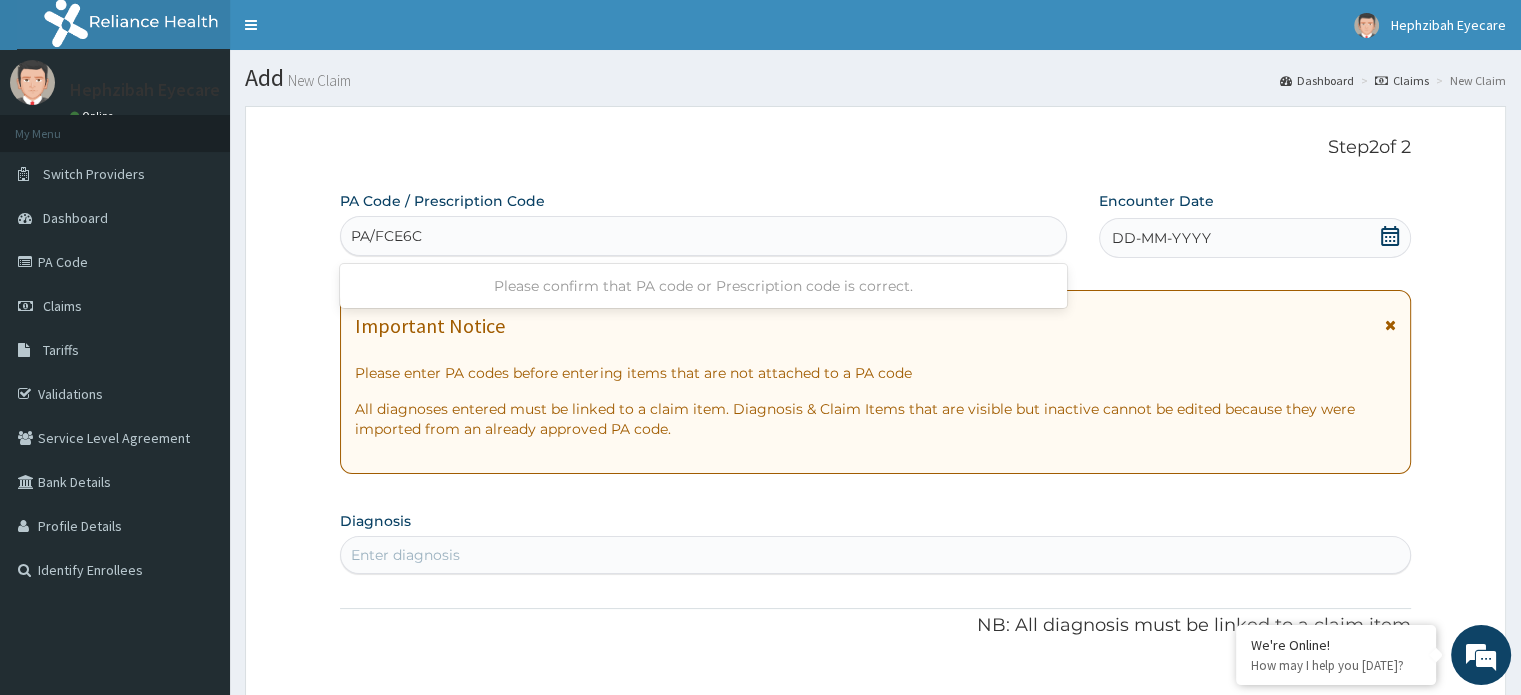 type on "PA/FCE6CI" 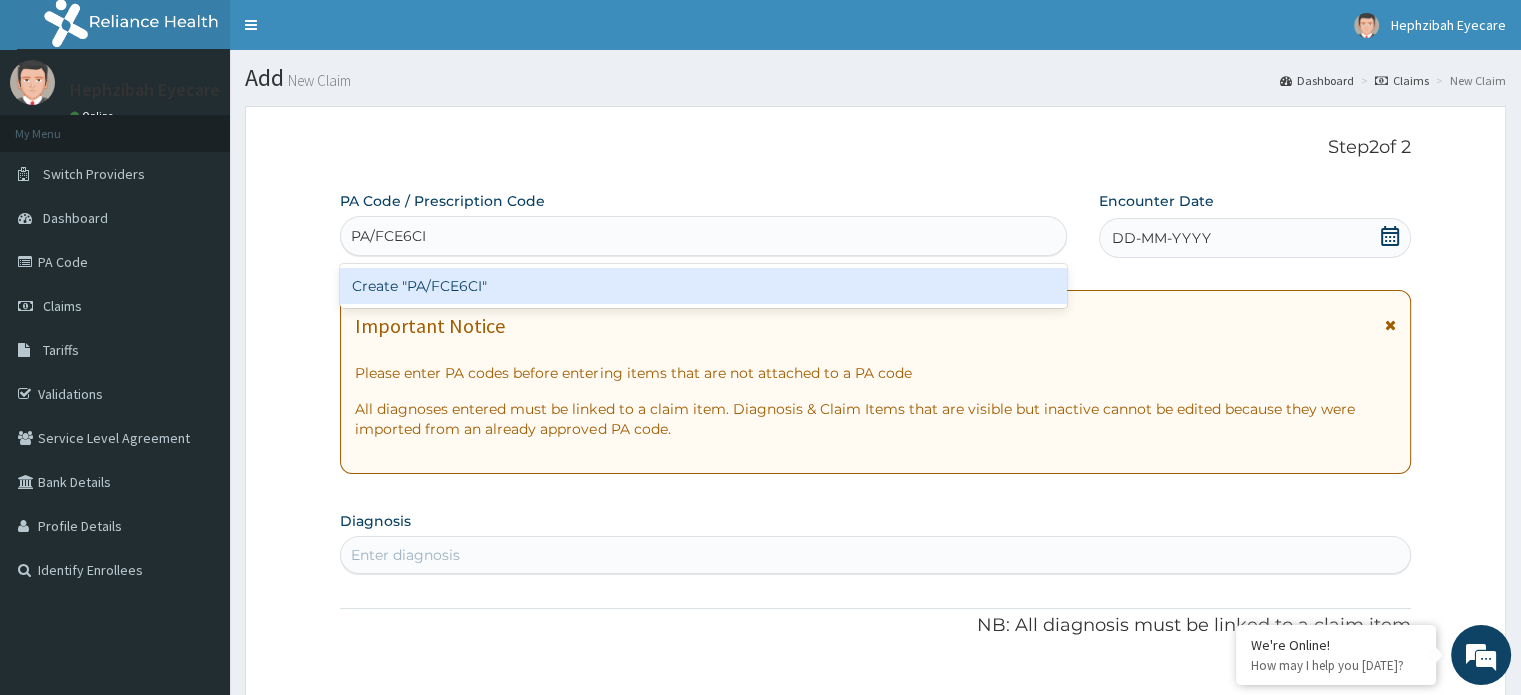click on "Create "PA/FCE6CI"" at bounding box center [703, 286] 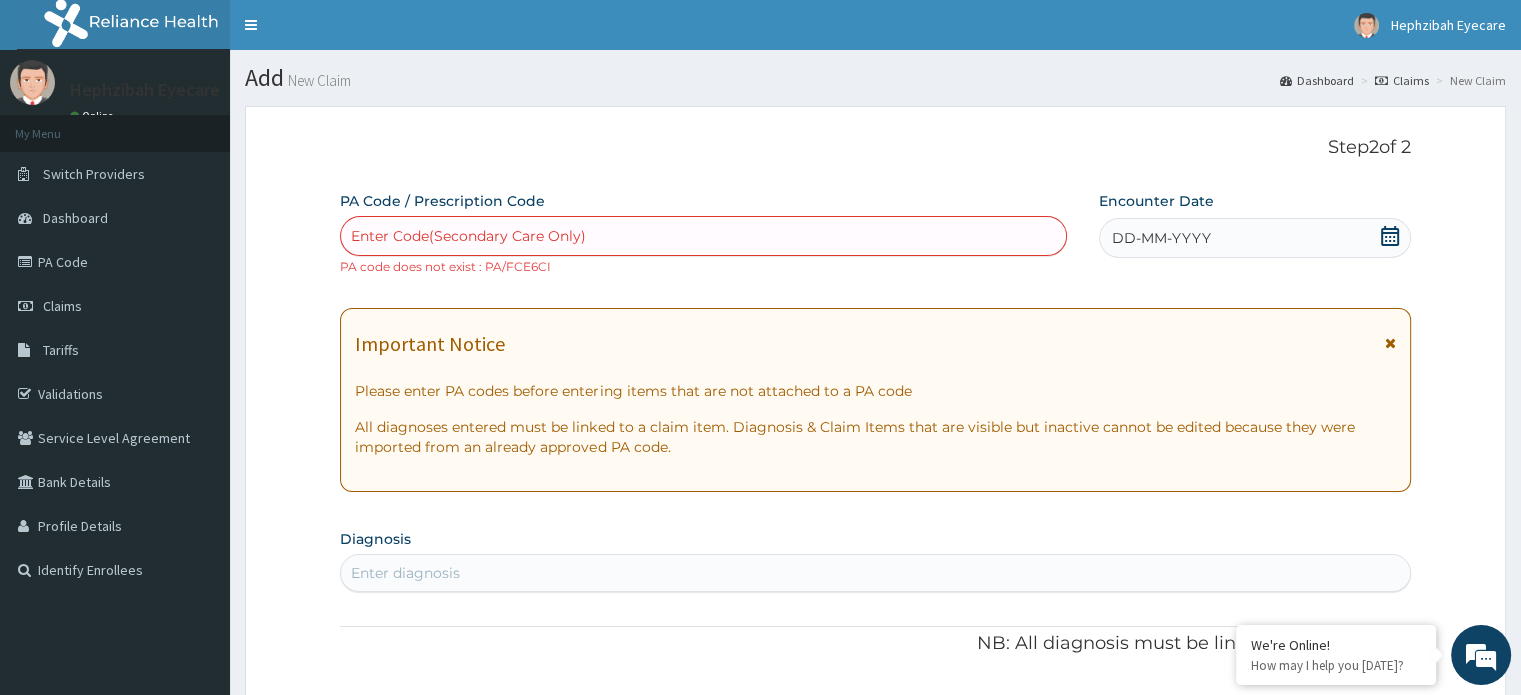 click on "PA code does not exist : PA/FCE6CI" at bounding box center (445, 266) 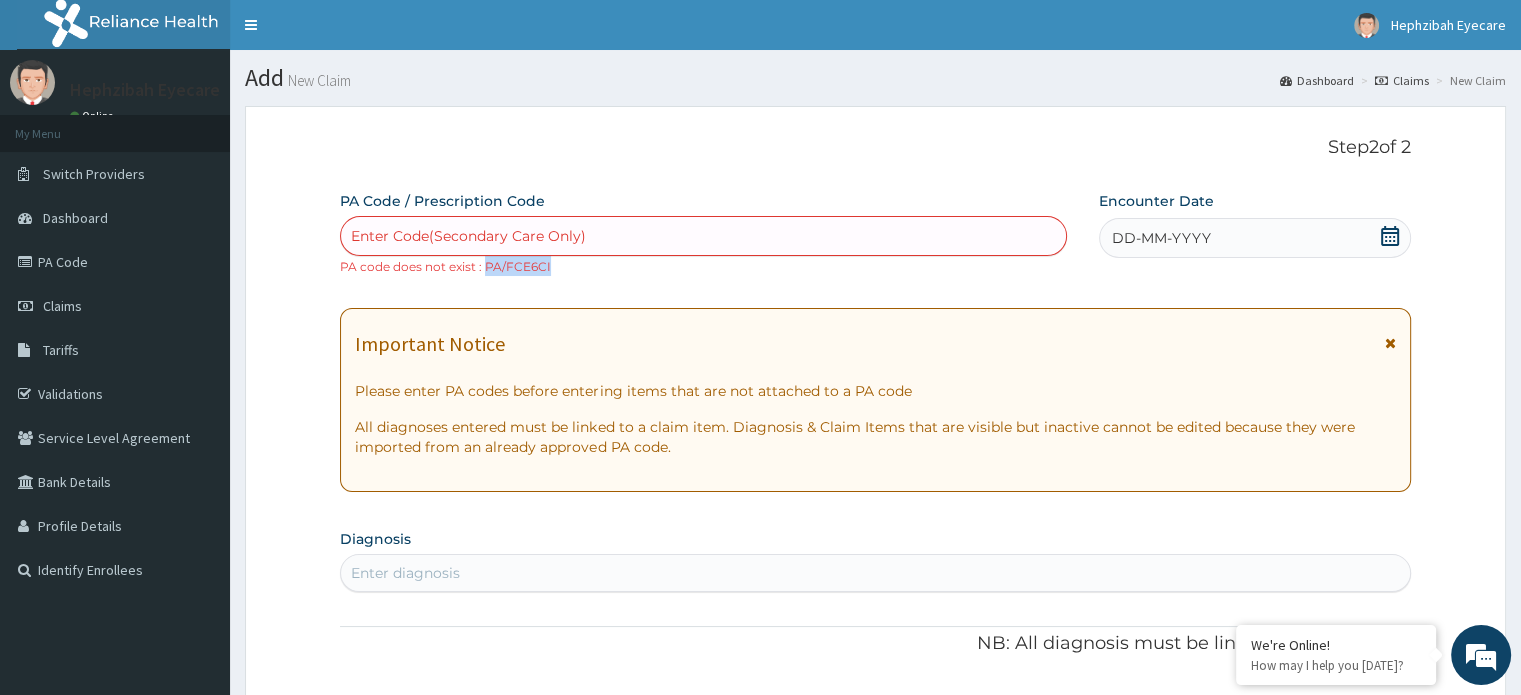 drag, startPoint x: 548, startPoint y: 266, endPoint x: 488, endPoint y: 268, distance: 60.033325 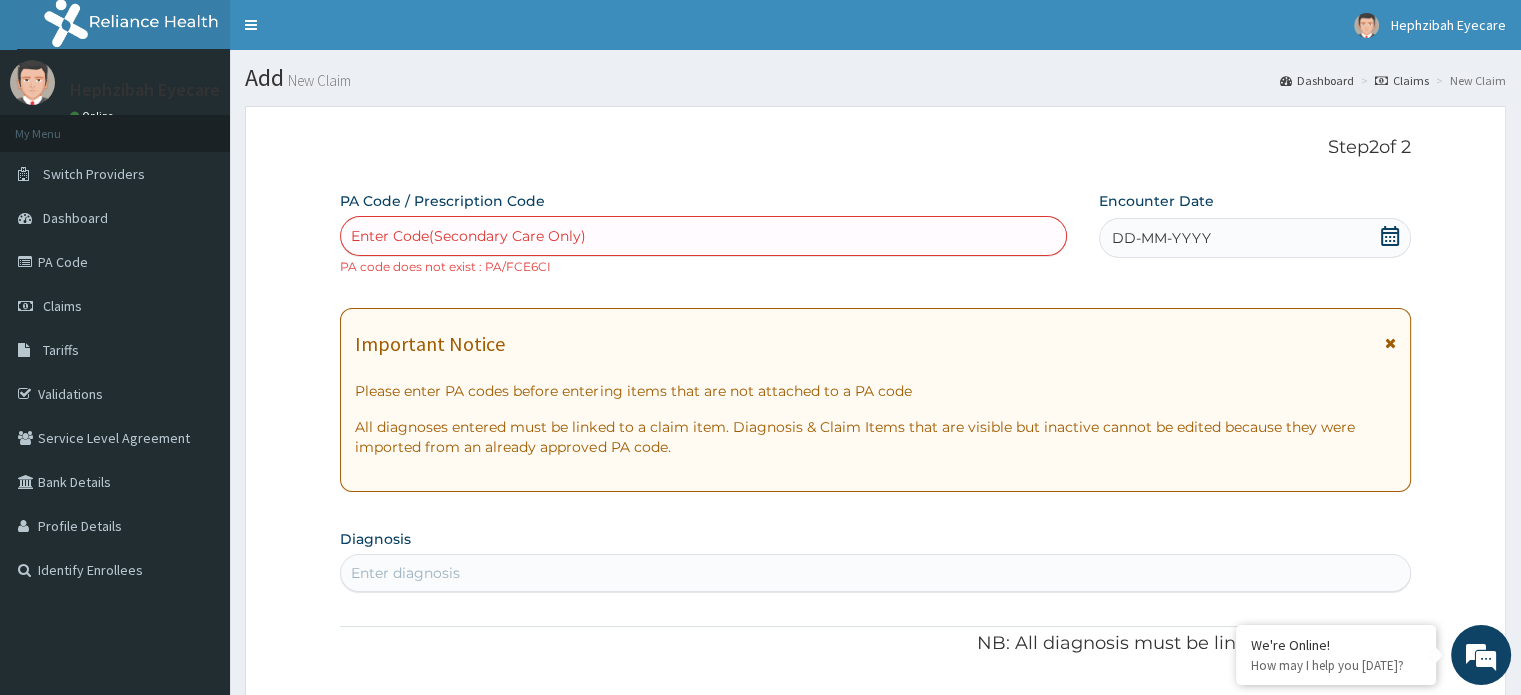 click on "Enter Code(Secondary Care Only)" at bounding box center [468, 236] 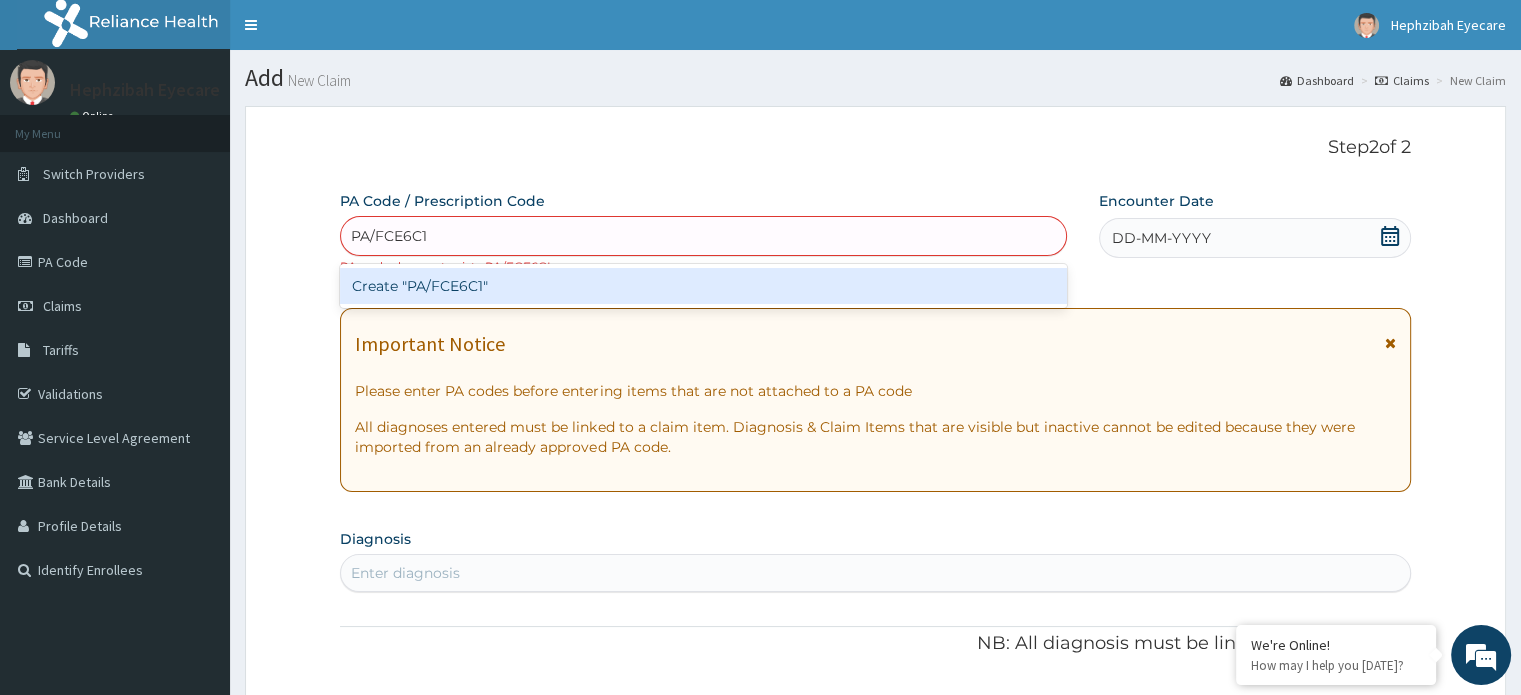 type on "PA/FCE6C1" 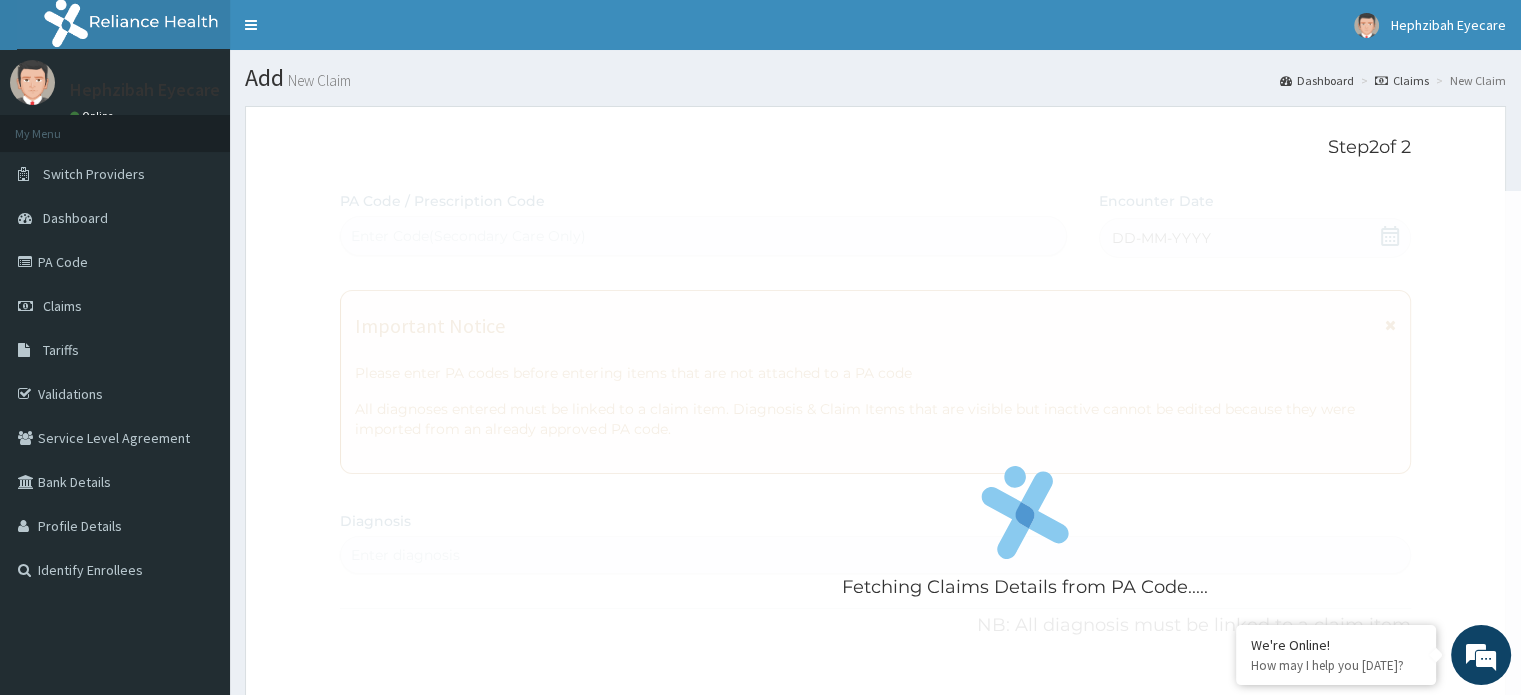 click on "Fetching Claims Details from PA Code..... PA Code / Prescription Code Enter Code(Secondary Care Only) Encounter Date DD-MM-YYYY Important Notice Please enter PA codes before entering items that are not attached to a PA code   All diagnoses entered must be linked to a claim item. Diagnosis & Claim Items that are visible but inactive cannot be edited because they were imported from an already approved PA code. Diagnosis Enter diagnosis NB: All diagnosis must be linked to a claim item Claim Items No claim item Types Select Type Item Select Item Pair Diagnosis Select Diagnosis Unit Price 0 Add Comment" at bounding box center (875, 708) 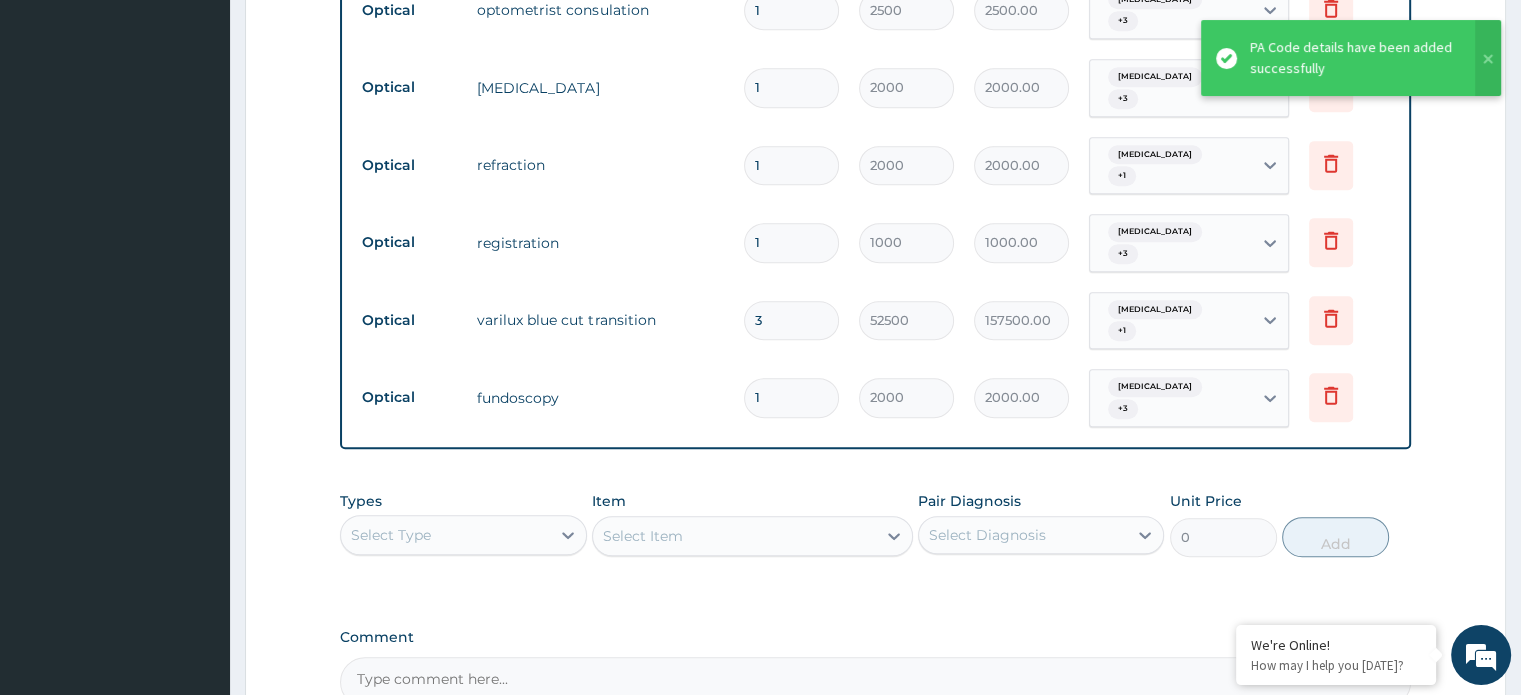 scroll, scrollTop: 758, scrollLeft: 0, axis: vertical 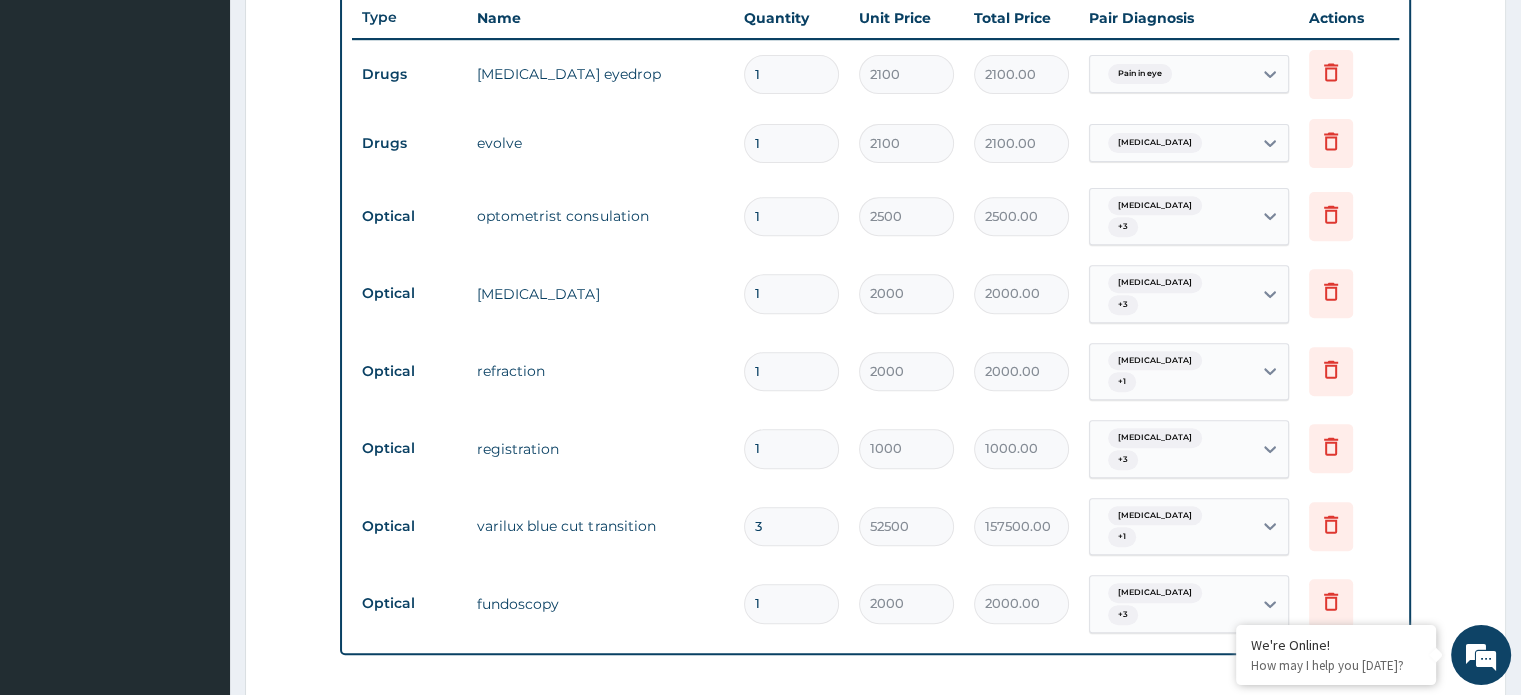 click on "3" at bounding box center (791, 526) 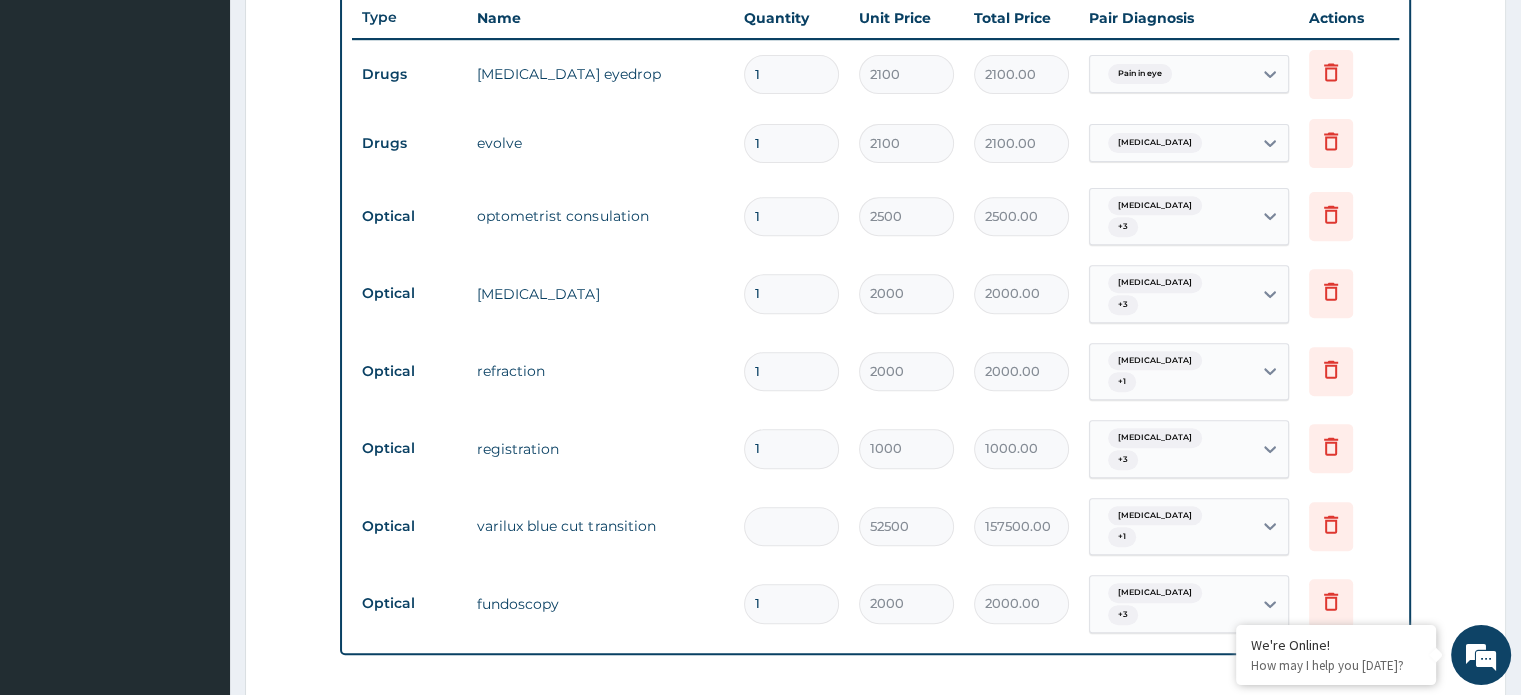 type on "0.00" 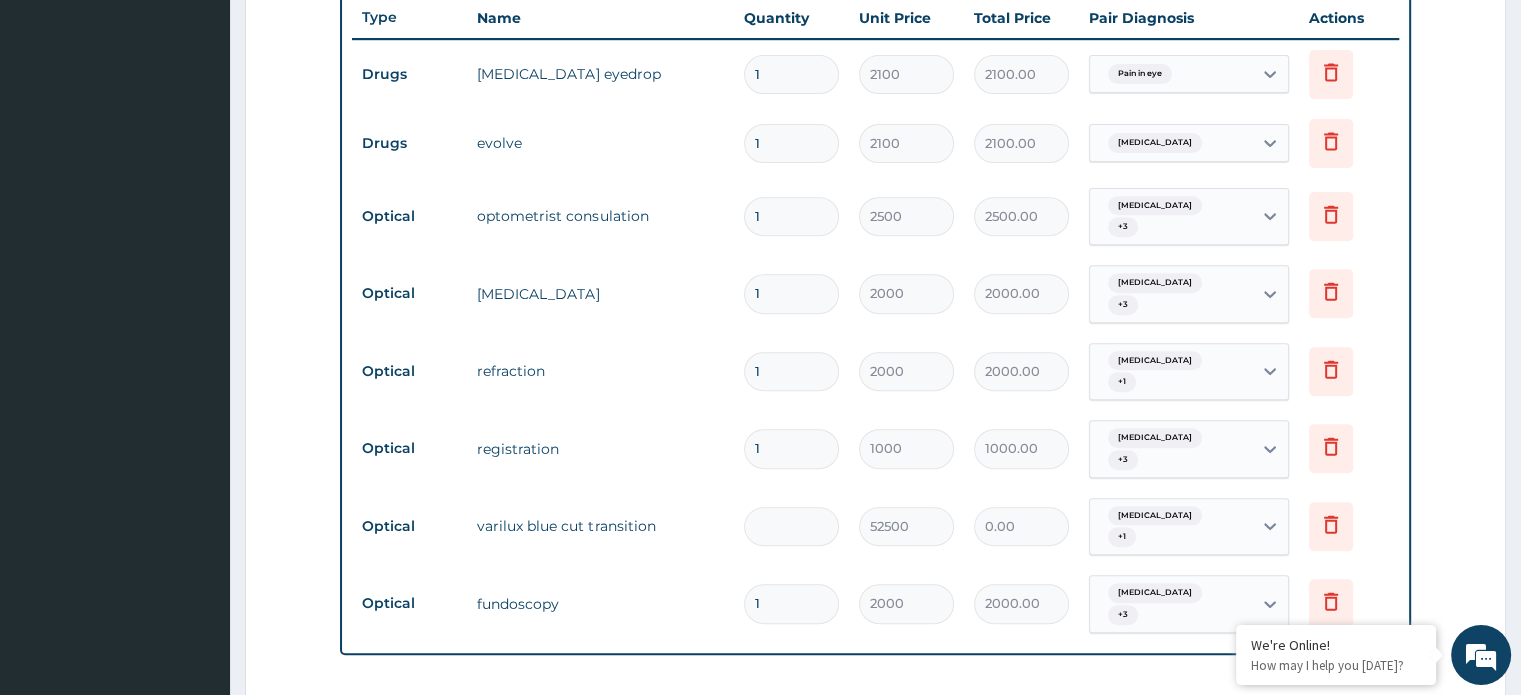 type on "1" 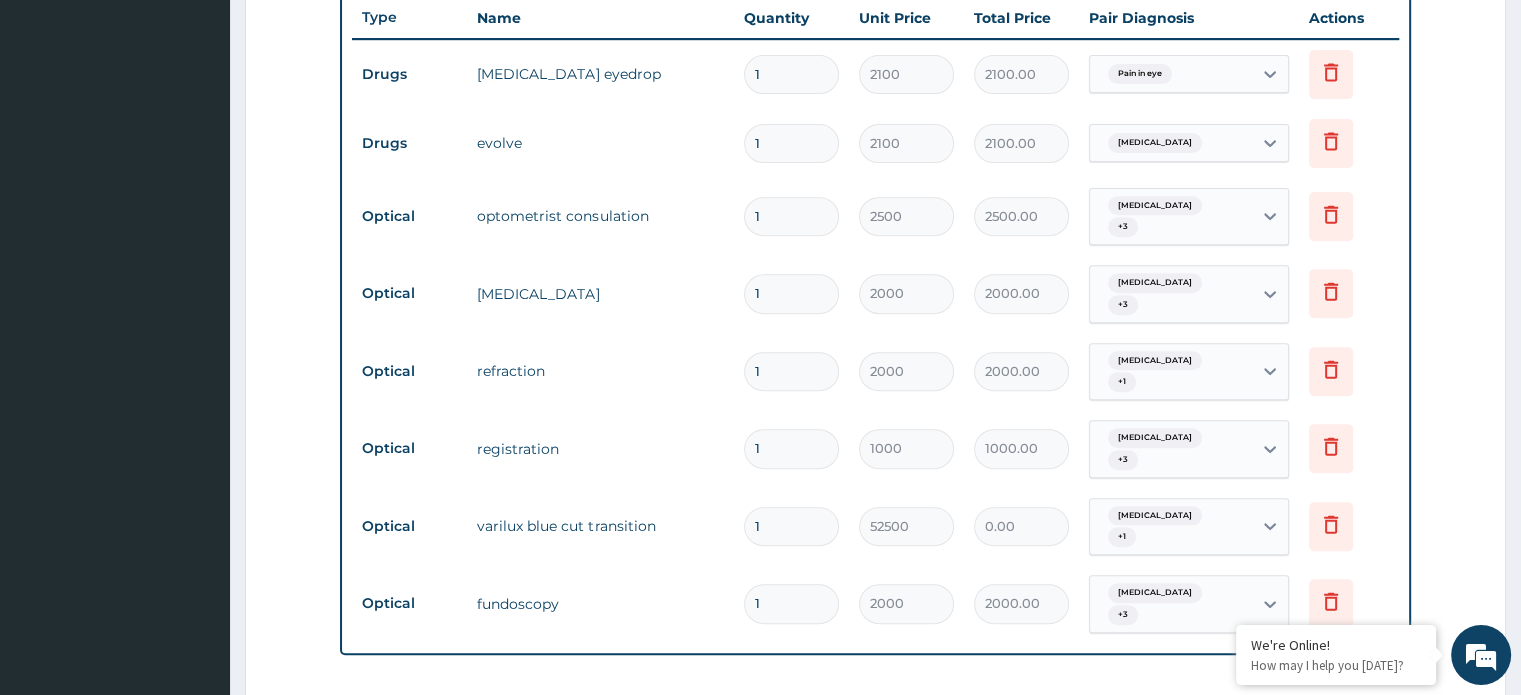 type on "52500.00" 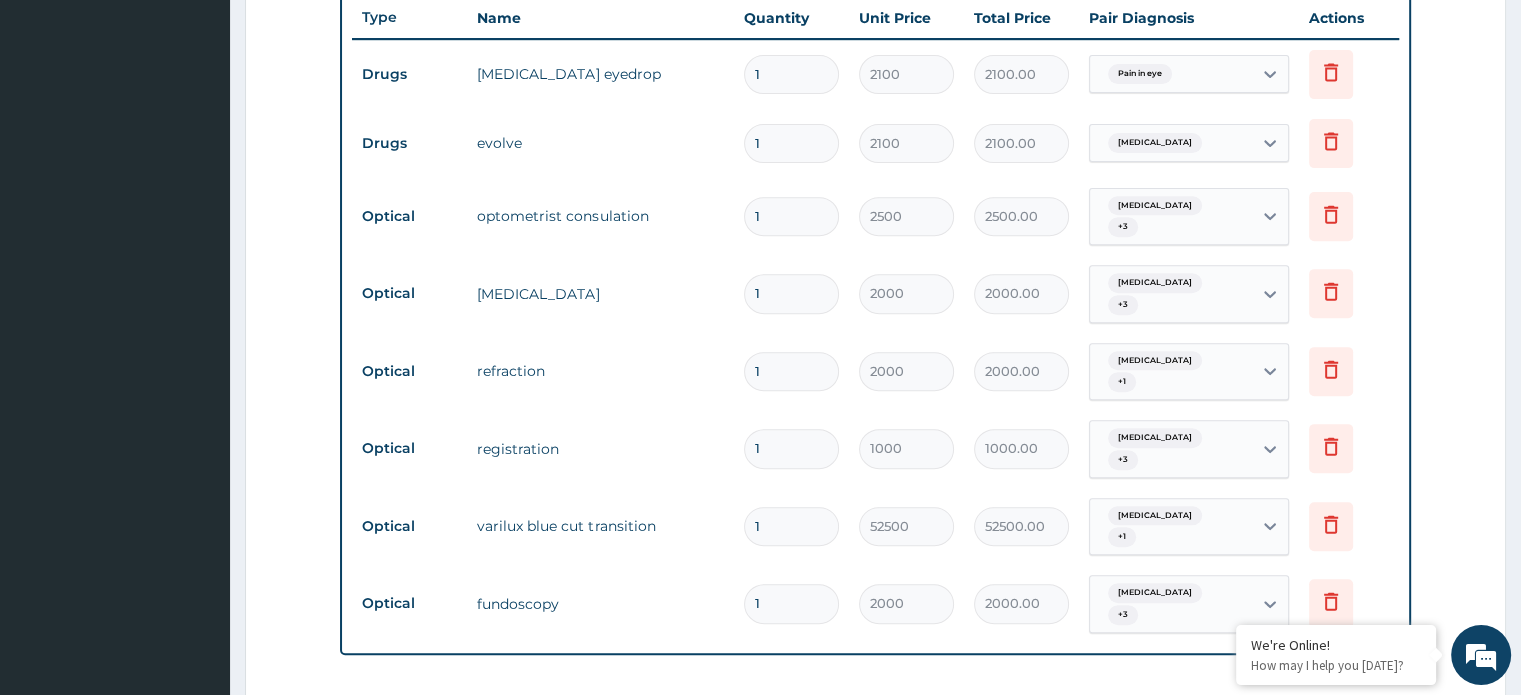 type on "1" 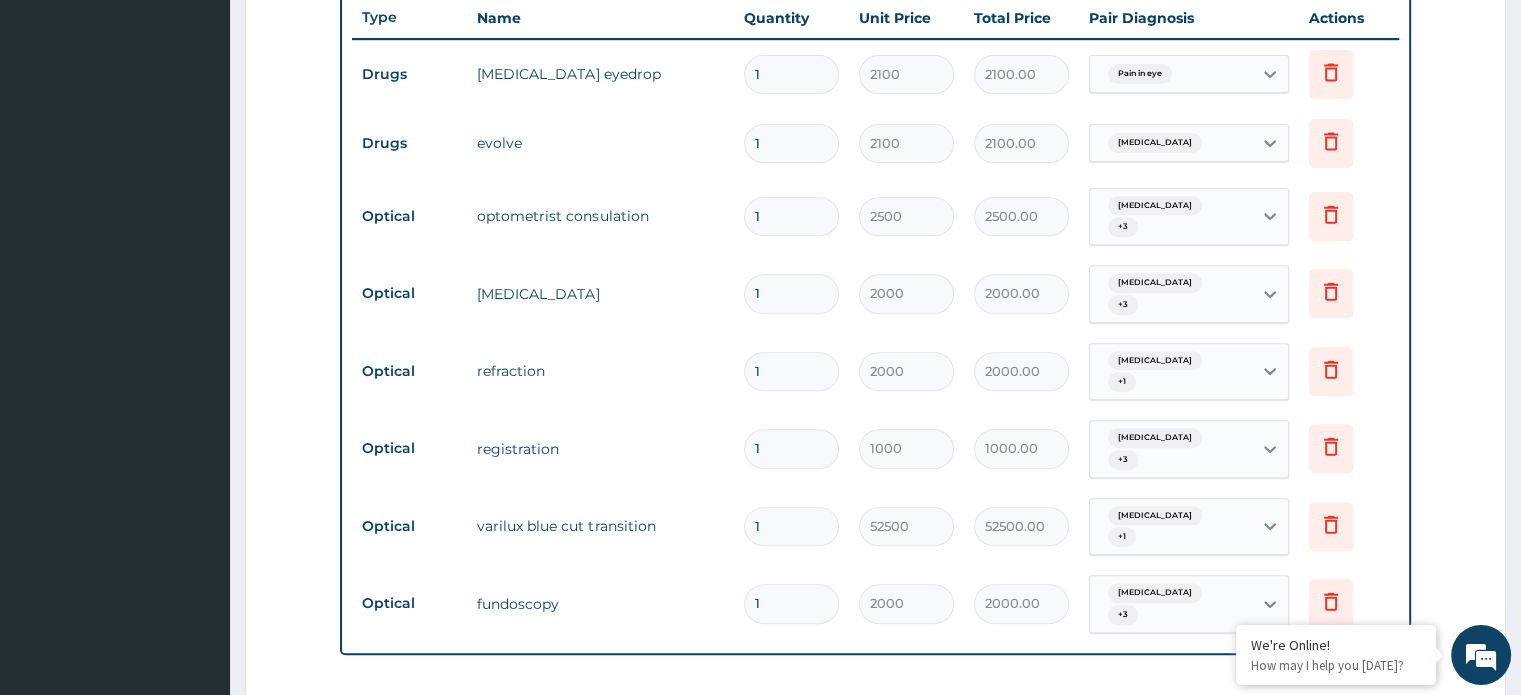 click on "1" at bounding box center (791, 526) 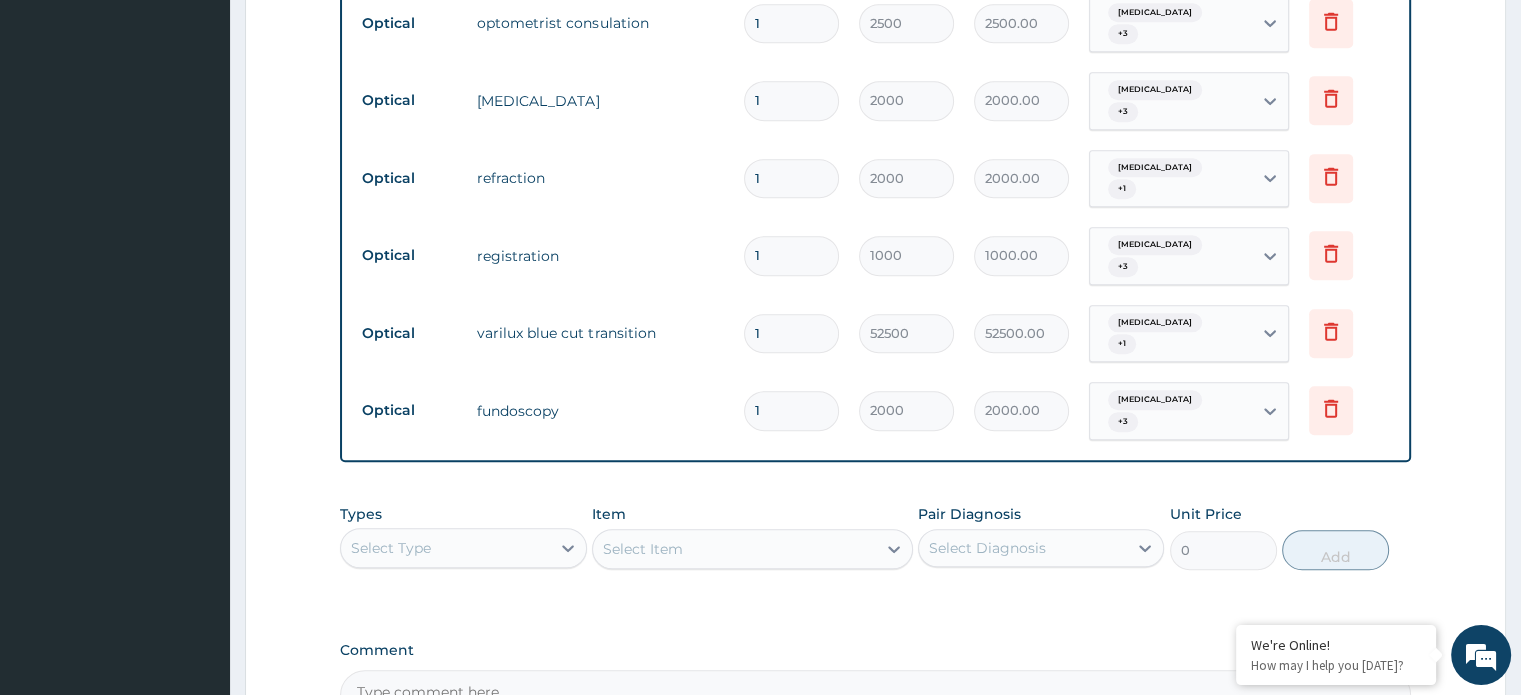scroll, scrollTop: 962, scrollLeft: 0, axis: vertical 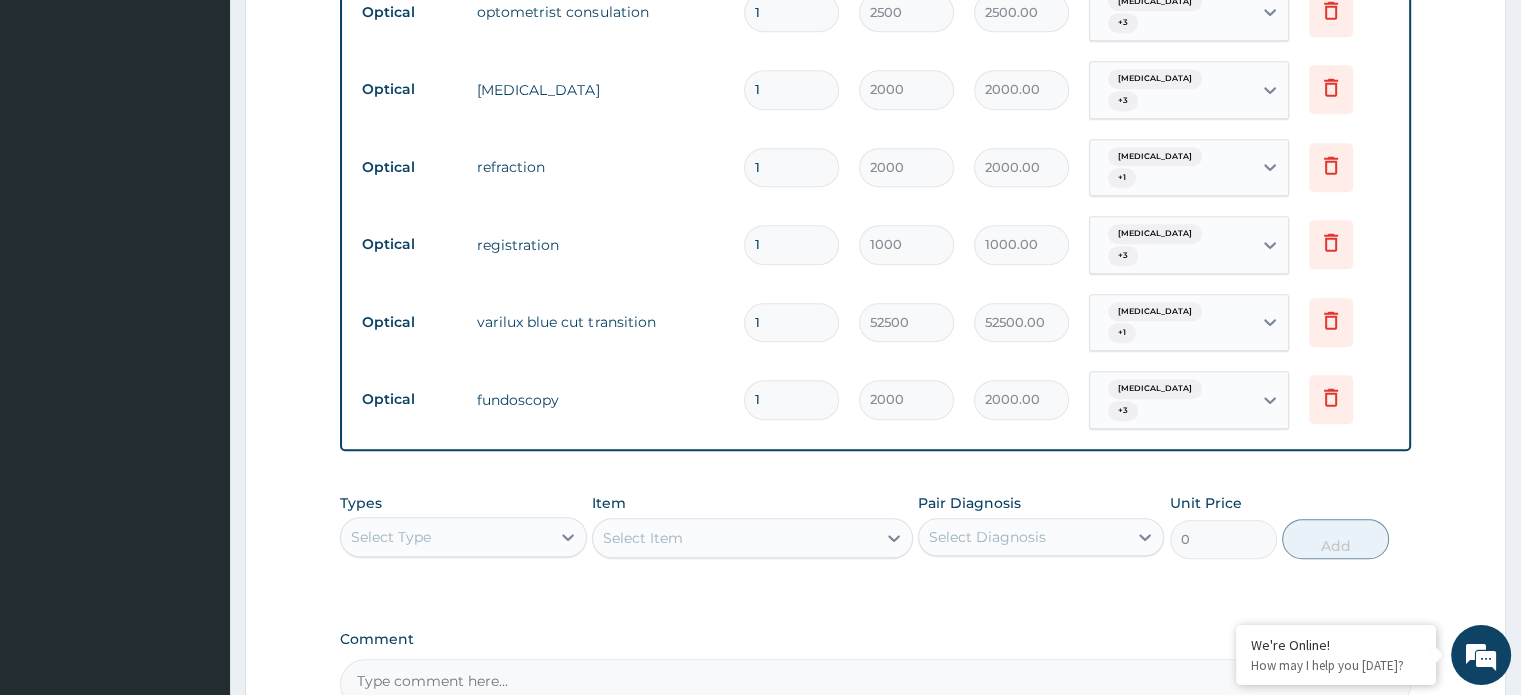 click on "Comment" at bounding box center (875, 684) 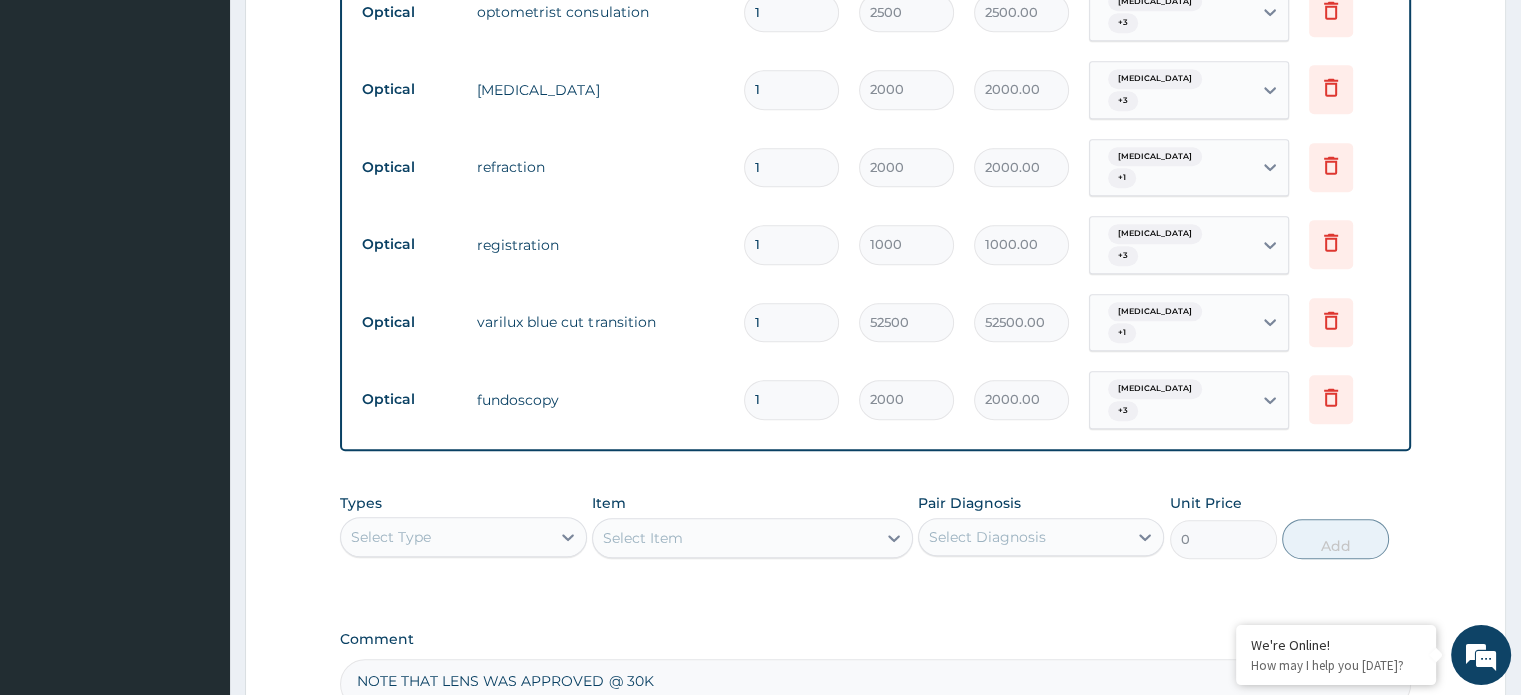 scroll, scrollTop: 1130, scrollLeft: 0, axis: vertical 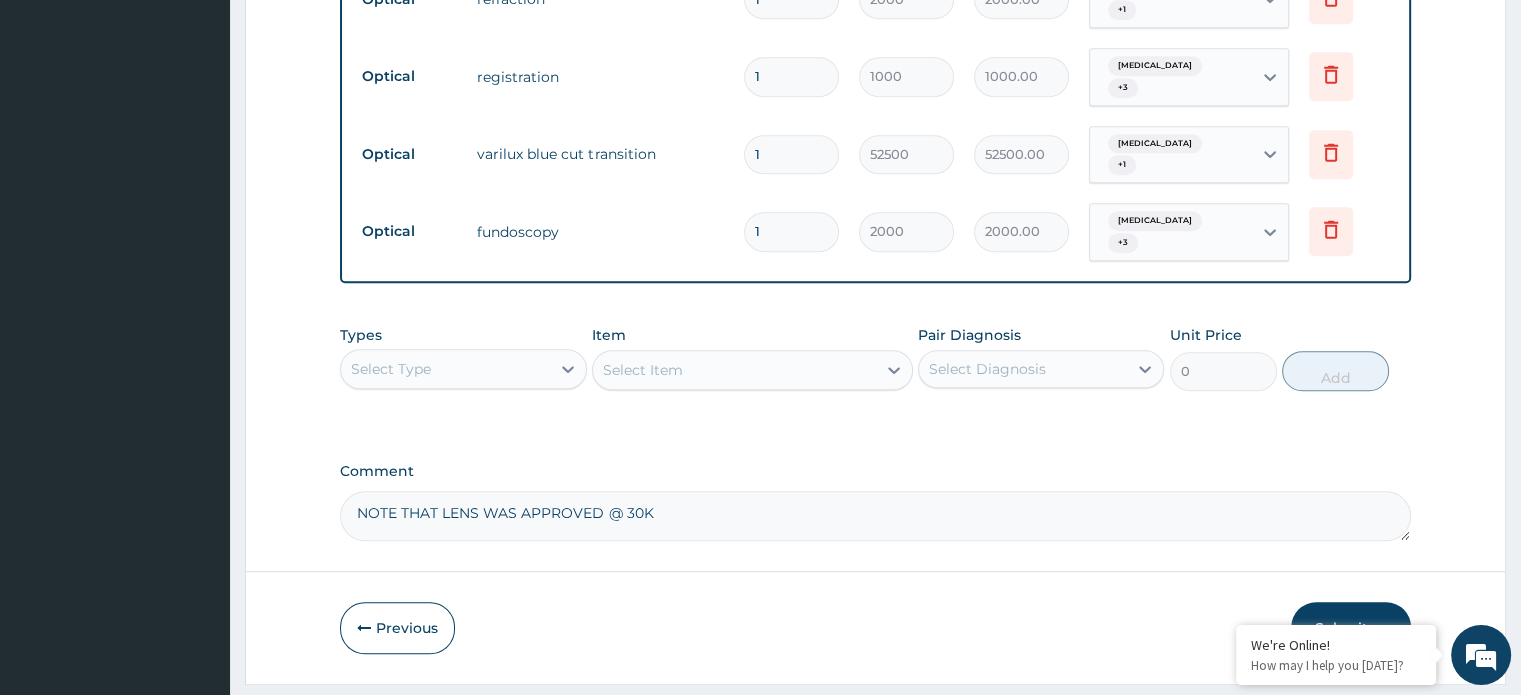 type on "NOTE THAT LENS WAS APPROVED @ 30K" 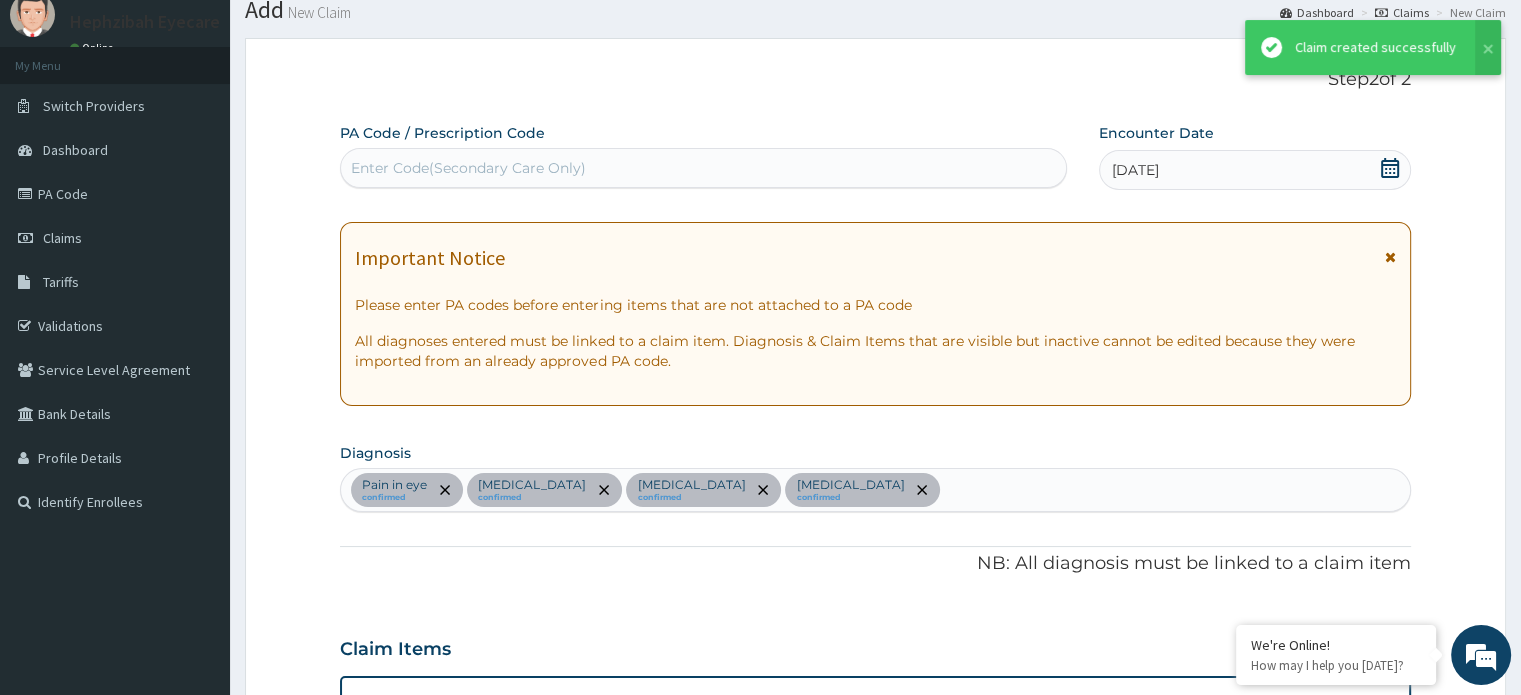 scroll, scrollTop: 1130, scrollLeft: 0, axis: vertical 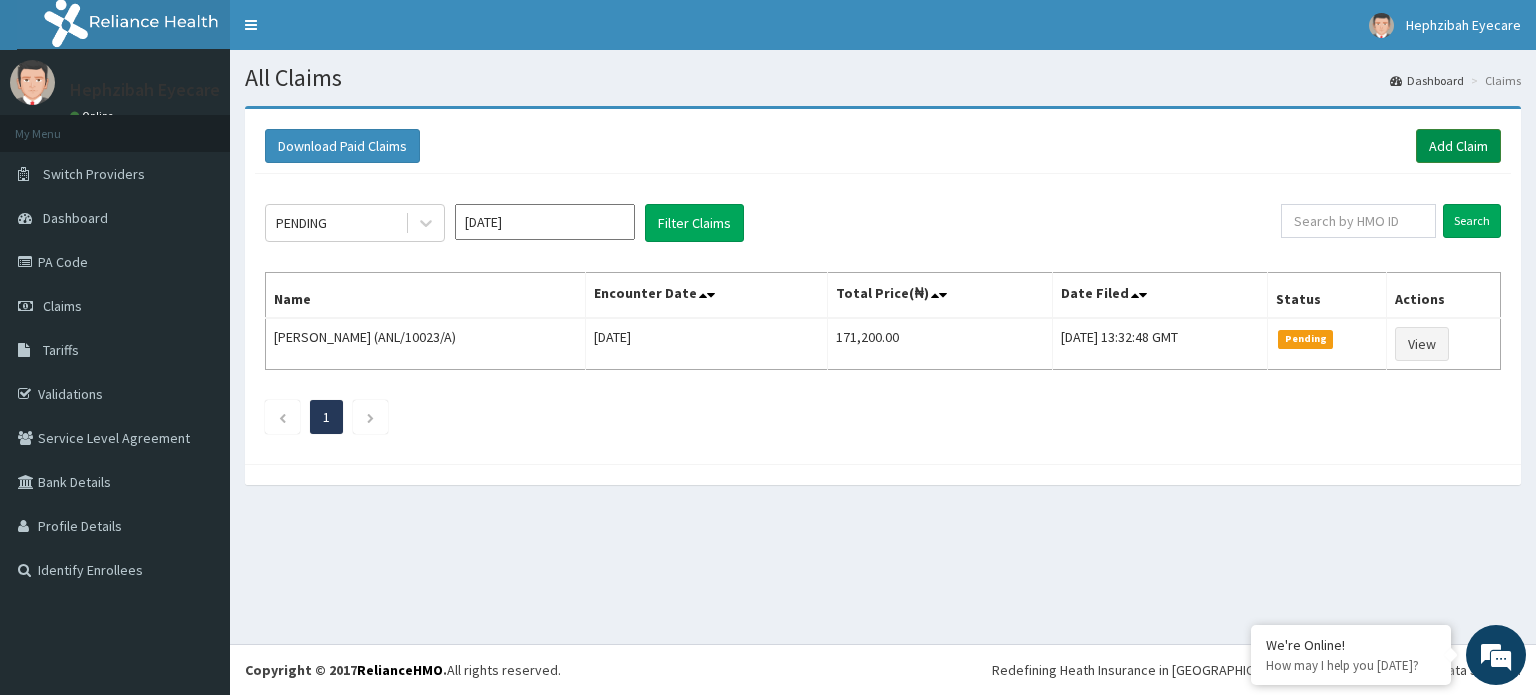 click on "Add Claim" at bounding box center [1458, 146] 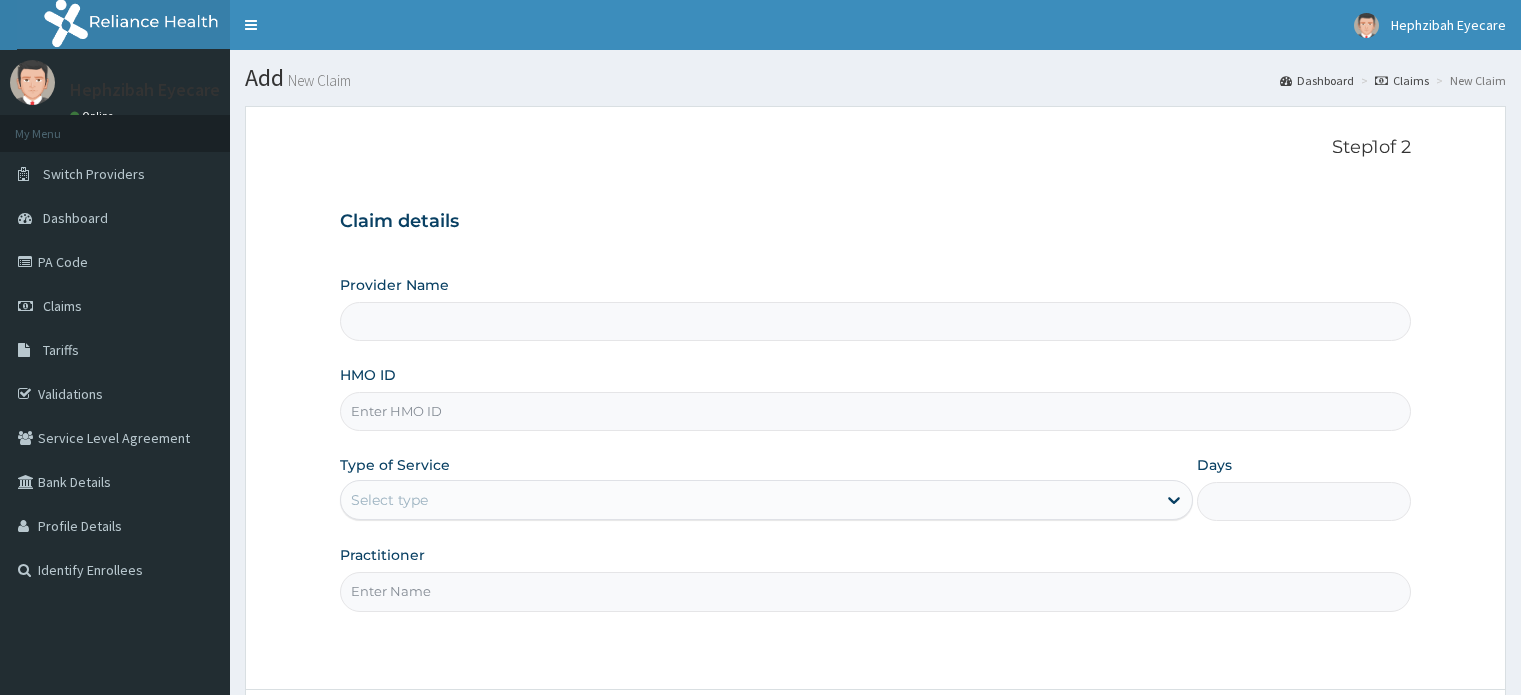 scroll, scrollTop: 0, scrollLeft: 0, axis: both 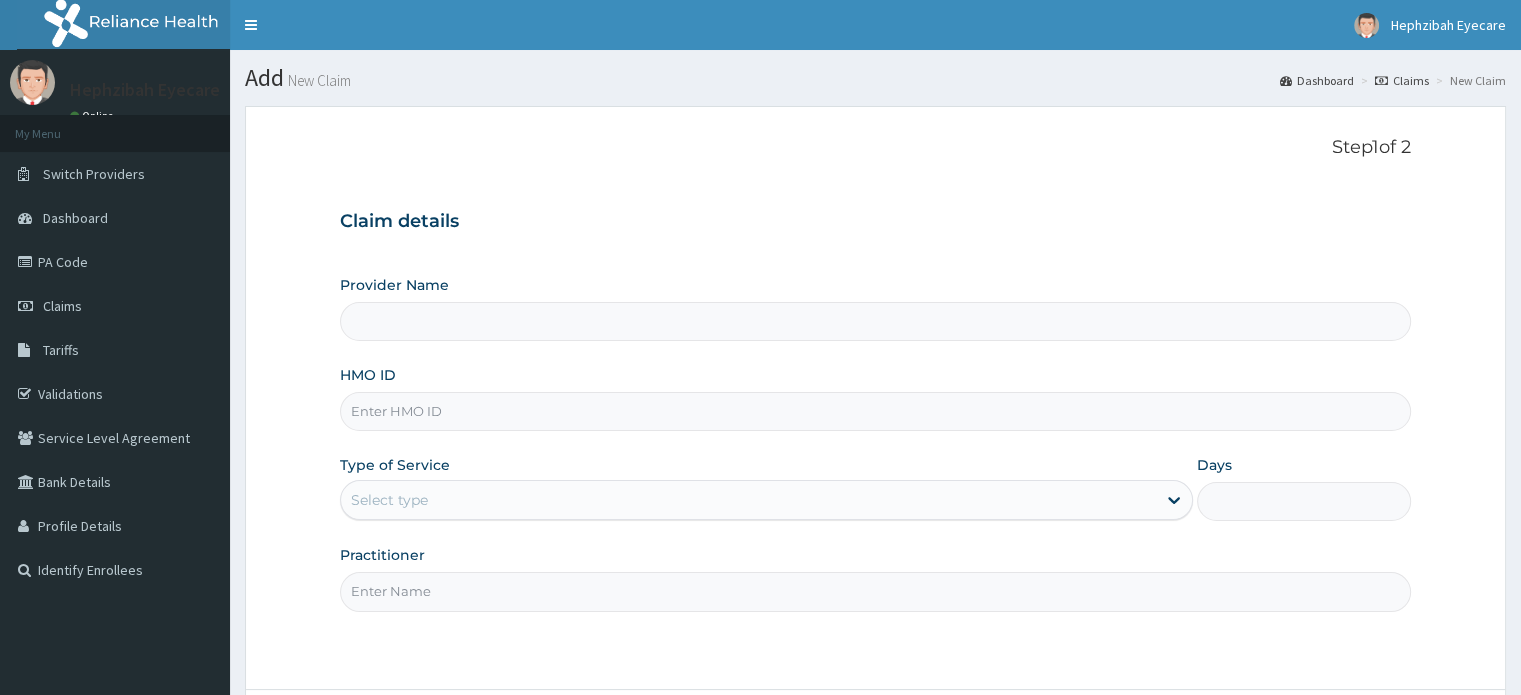 click on "HMO ID" at bounding box center [875, 411] 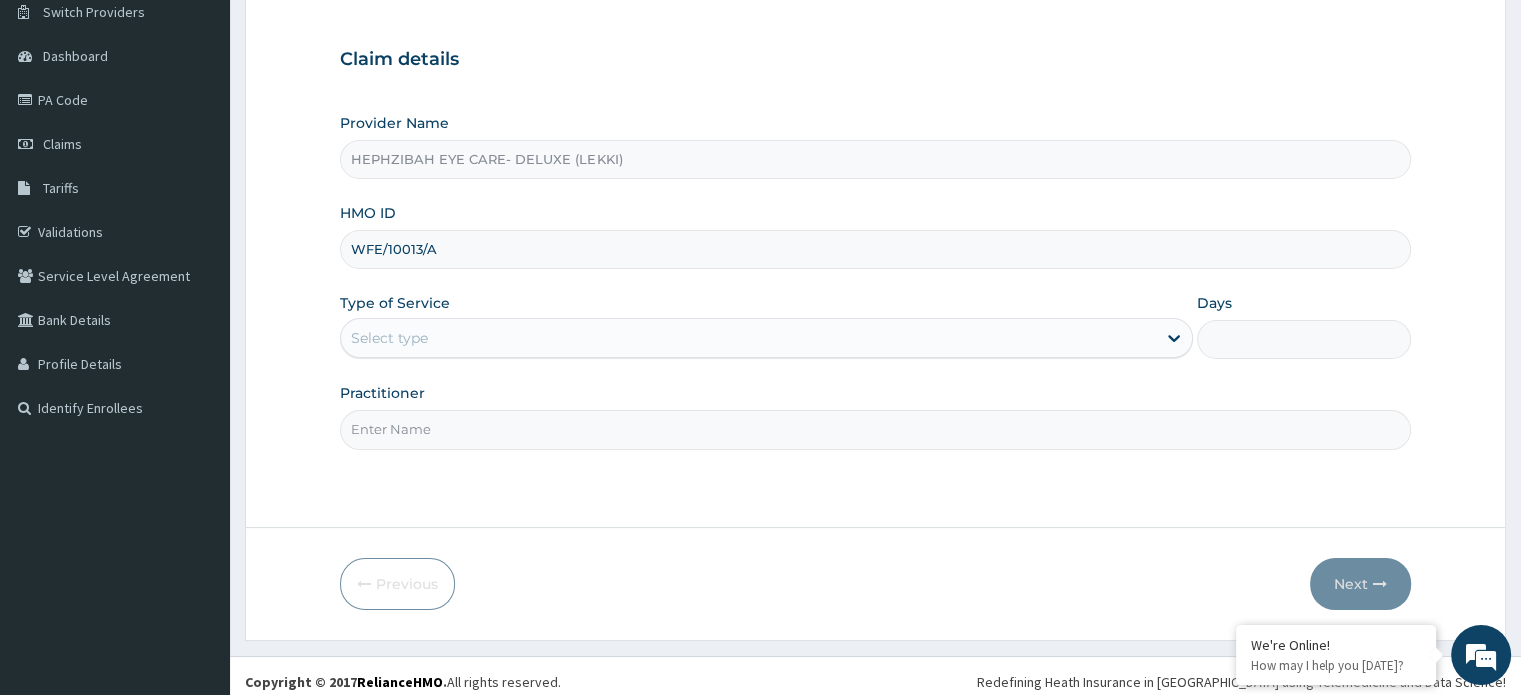 scroll, scrollTop: 172, scrollLeft: 0, axis: vertical 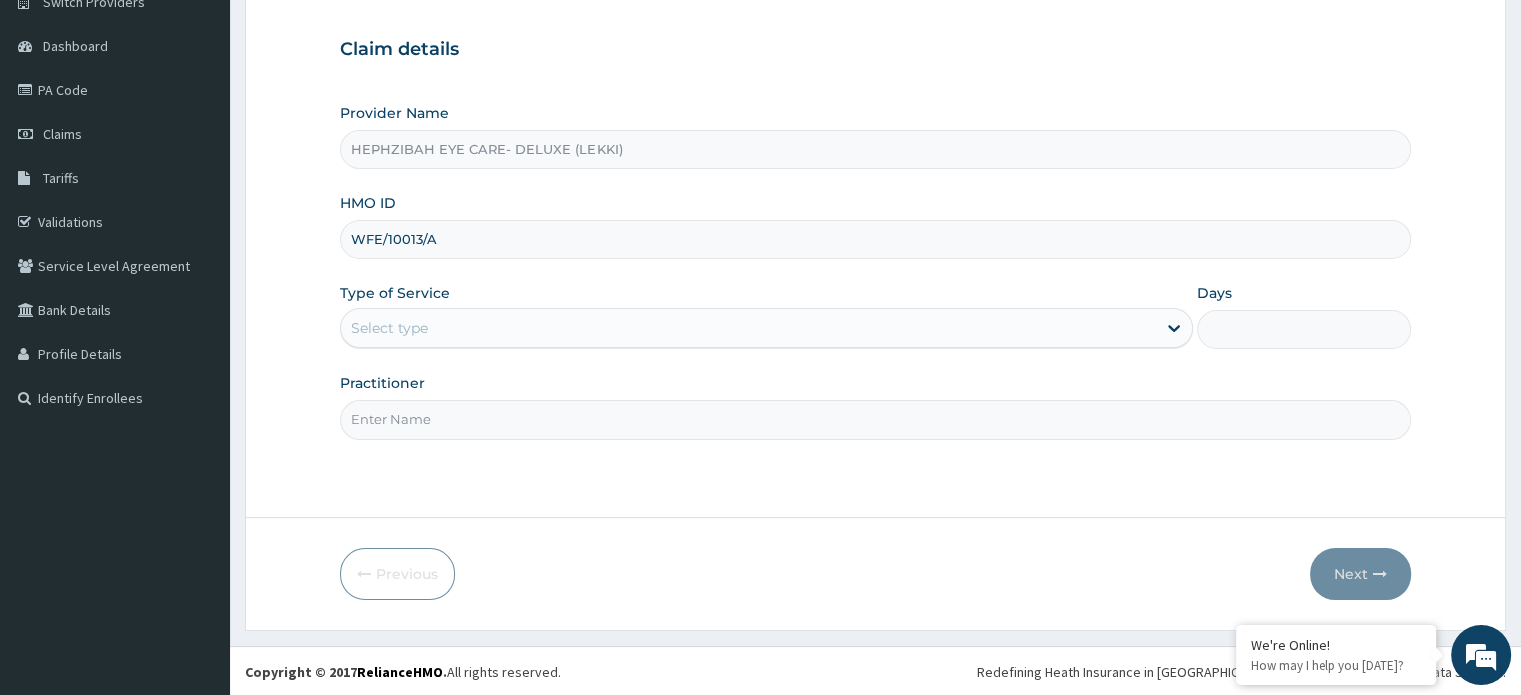 type on "WFE/10013/A" 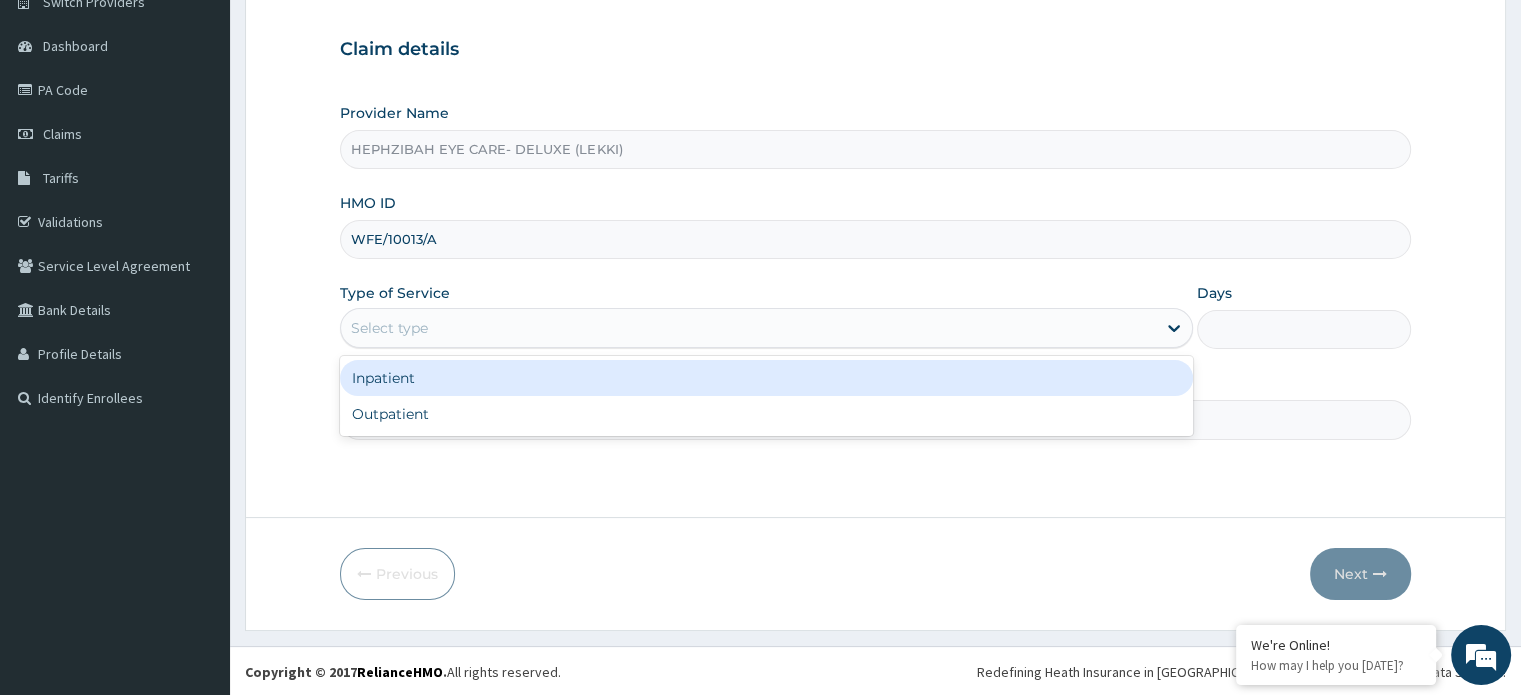 click on "Select type" at bounding box center [748, 328] 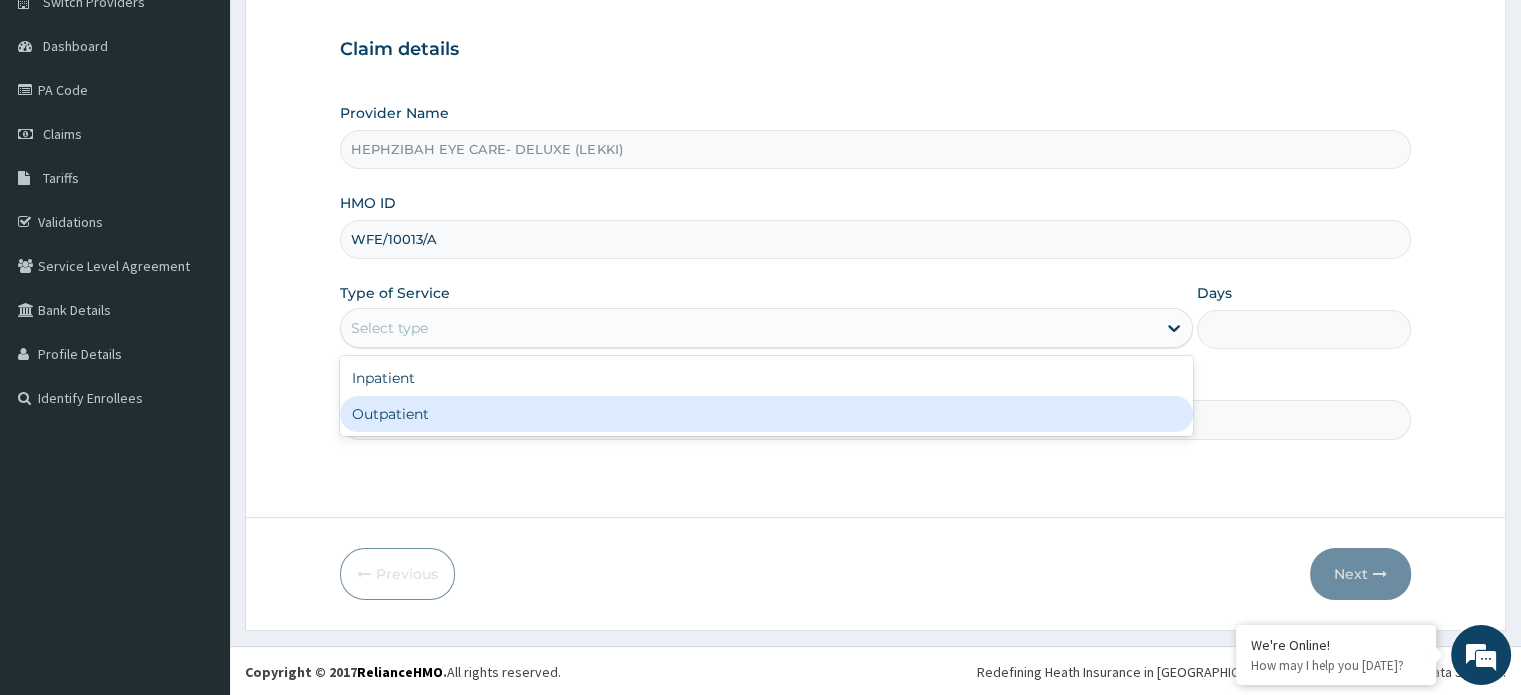 click on "Outpatient" at bounding box center (766, 414) 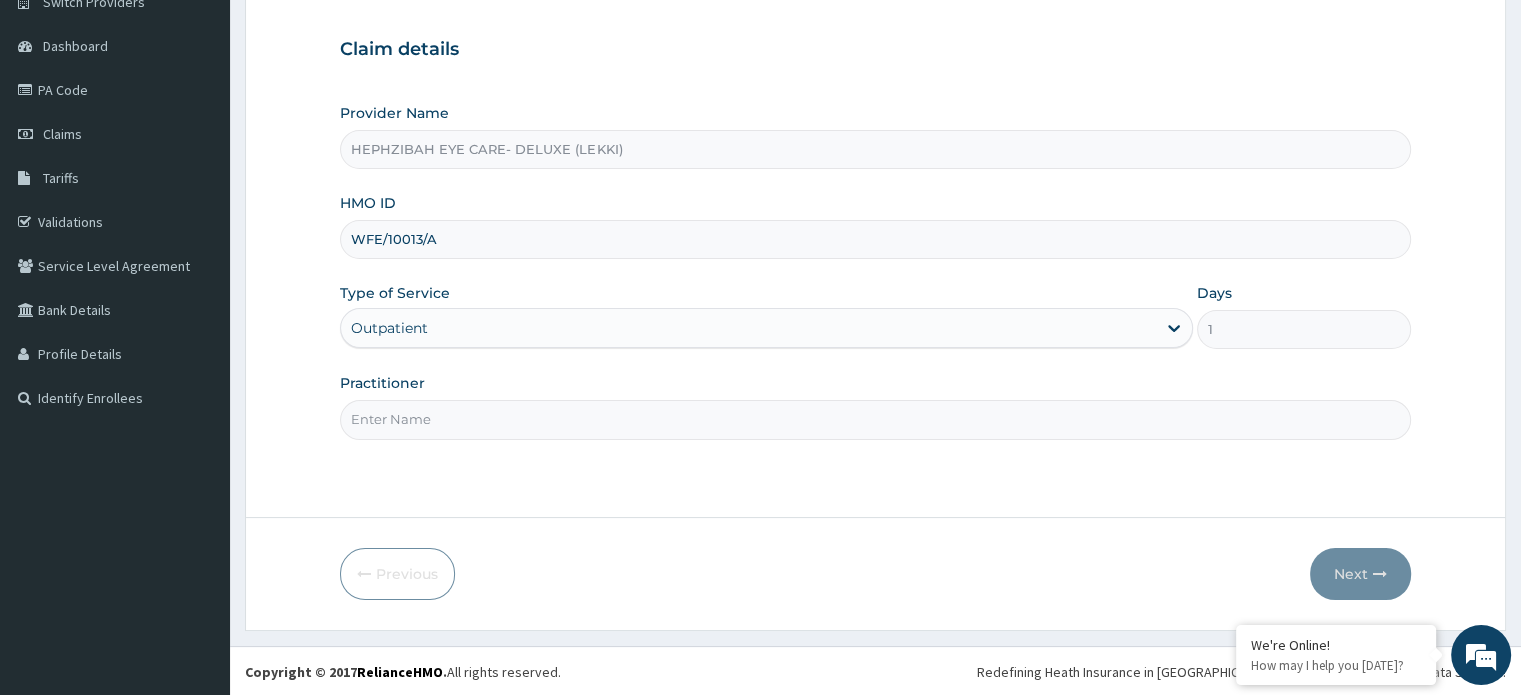 scroll, scrollTop: 0, scrollLeft: 0, axis: both 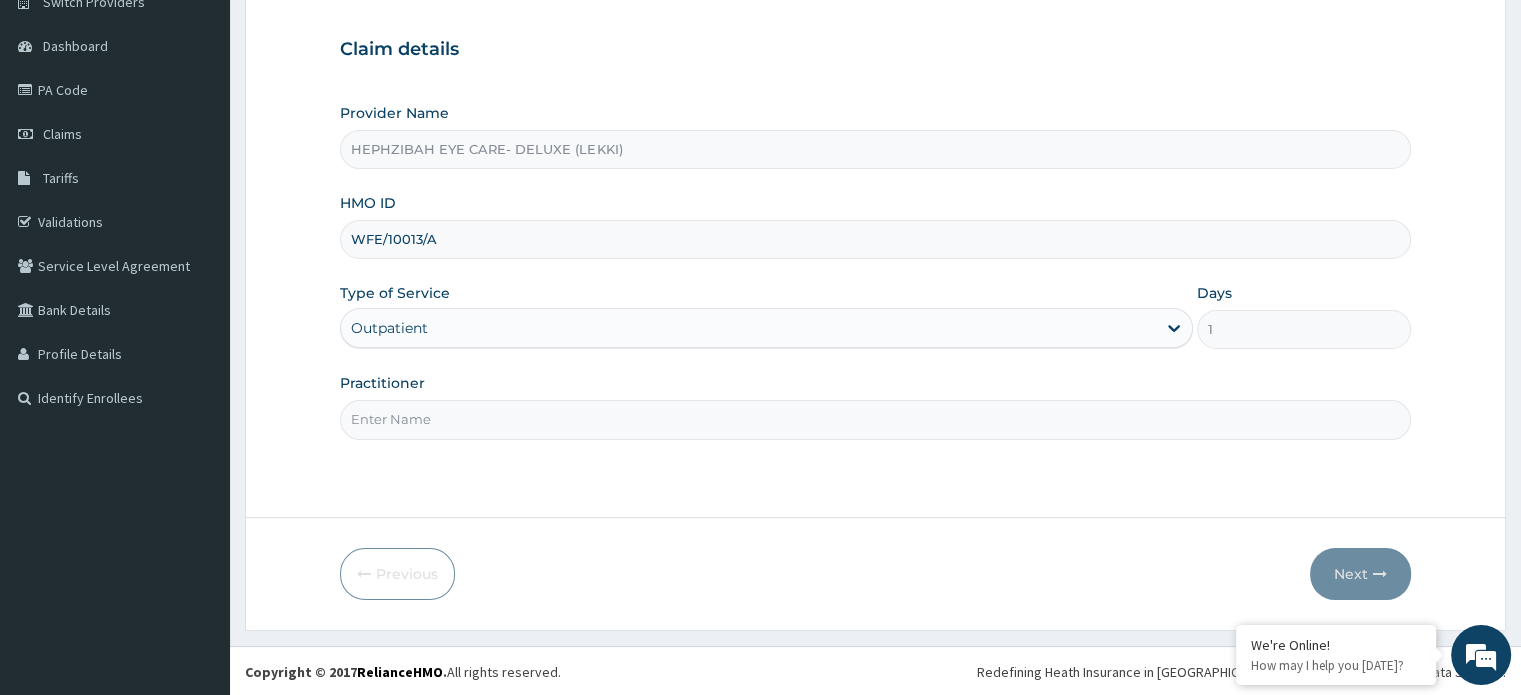 click on "Practitioner" at bounding box center (875, 419) 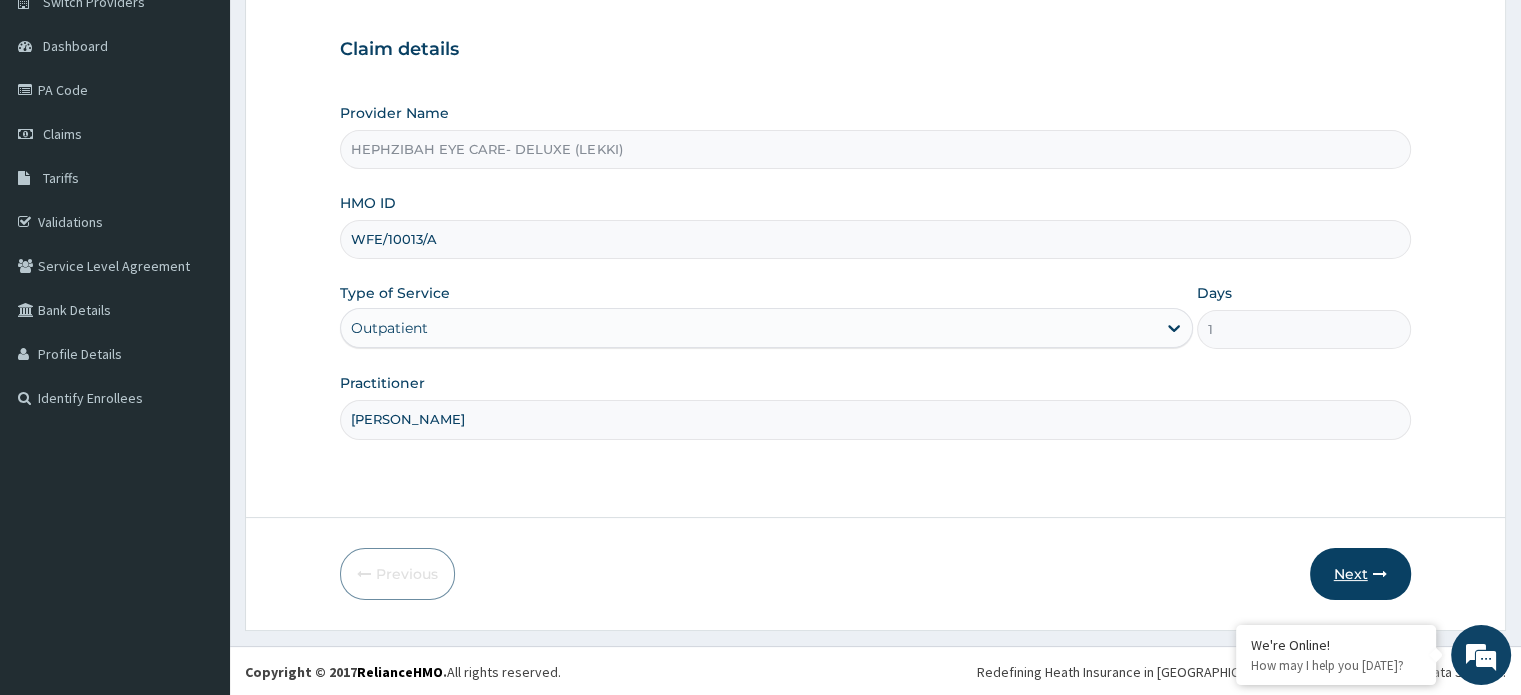 type on "DR SOLOMON" 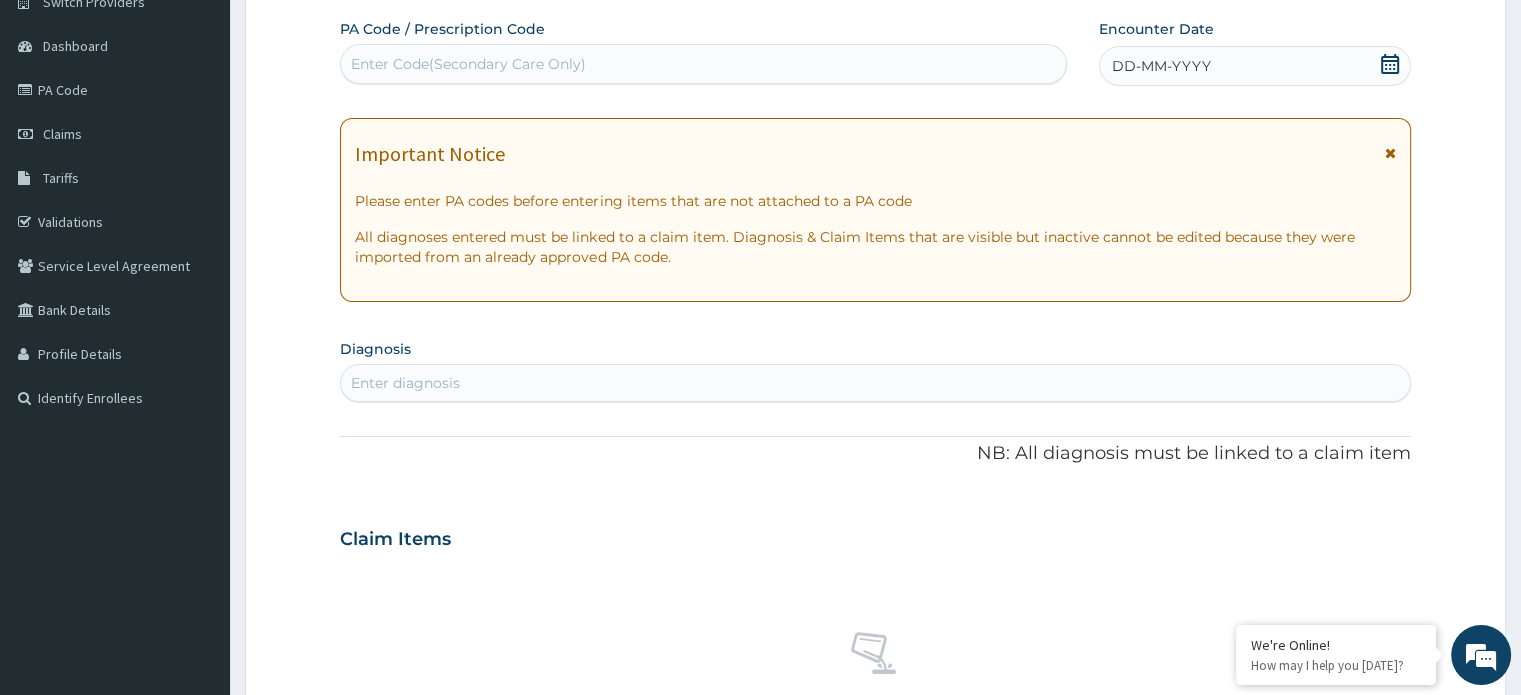 scroll, scrollTop: 0, scrollLeft: 0, axis: both 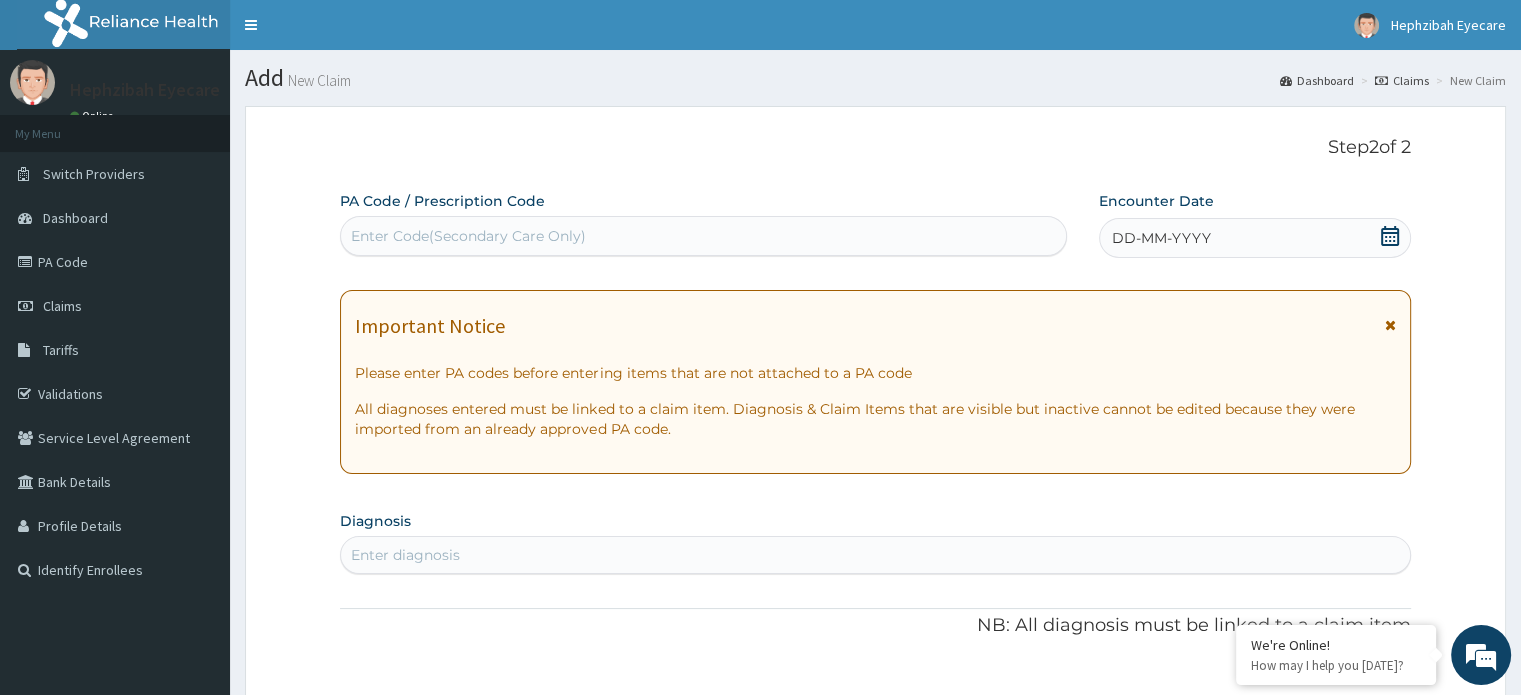 click on "Enter Code(Secondary Care Only)" at bounding box center [468, 236] 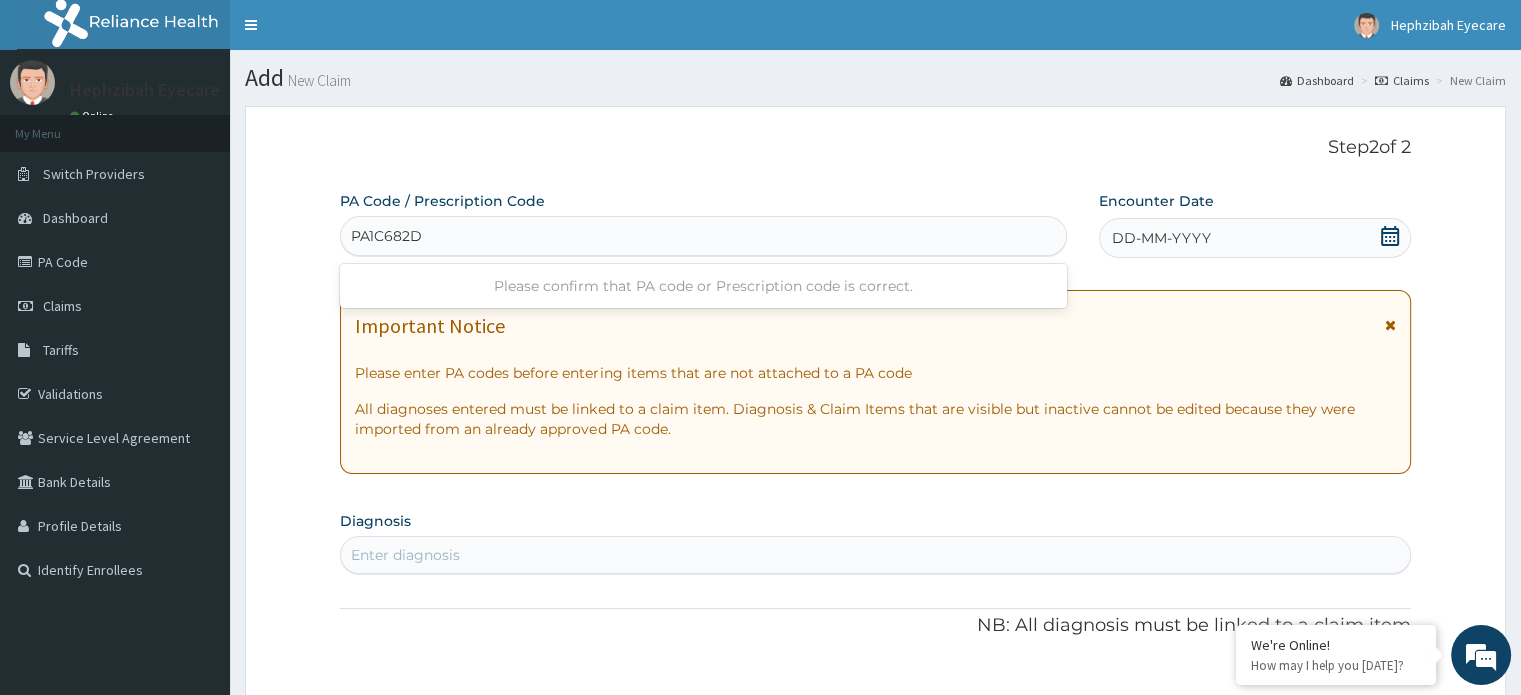 type on "PA/1C682D" 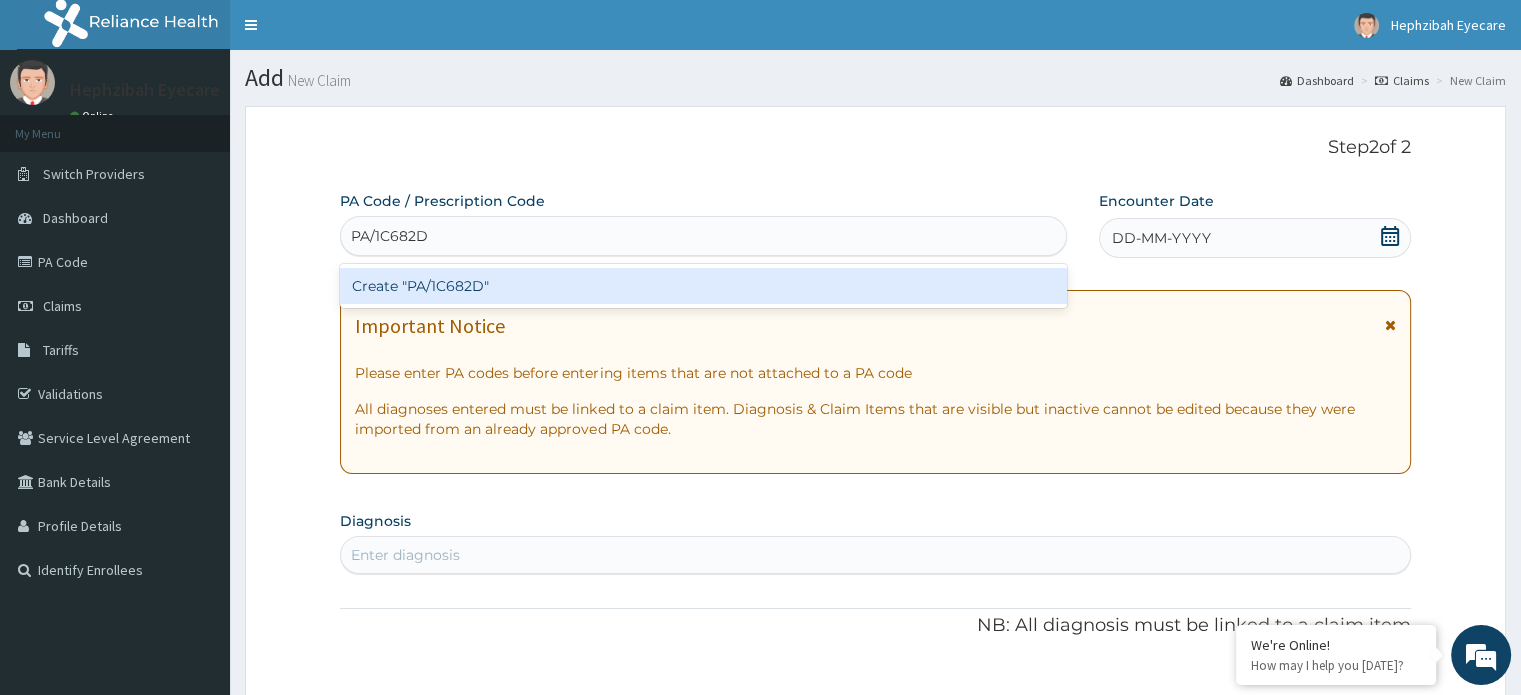 click on "Create "PA/1C682D"" at bounding box center [703, 286] 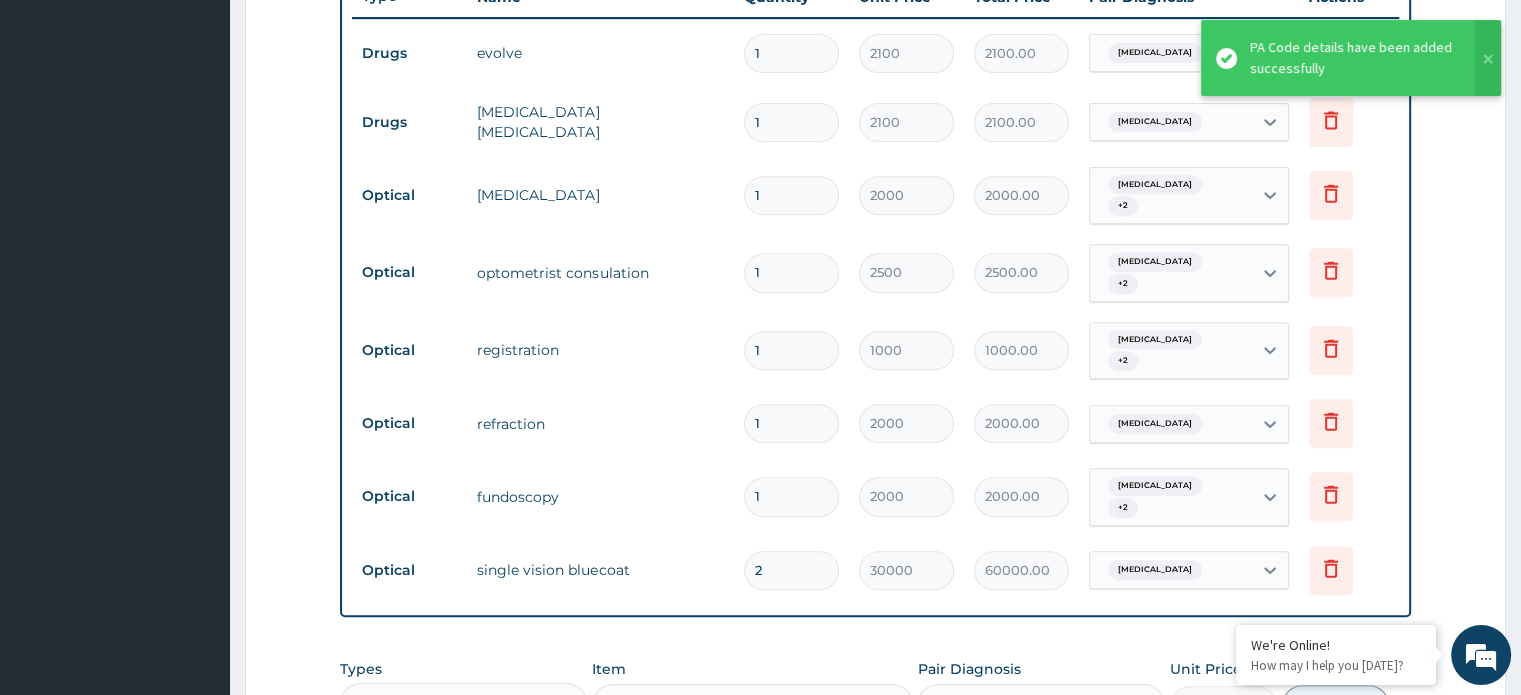 scroll, scrollTop: 784, scrollLeft: 0, axis: vertical 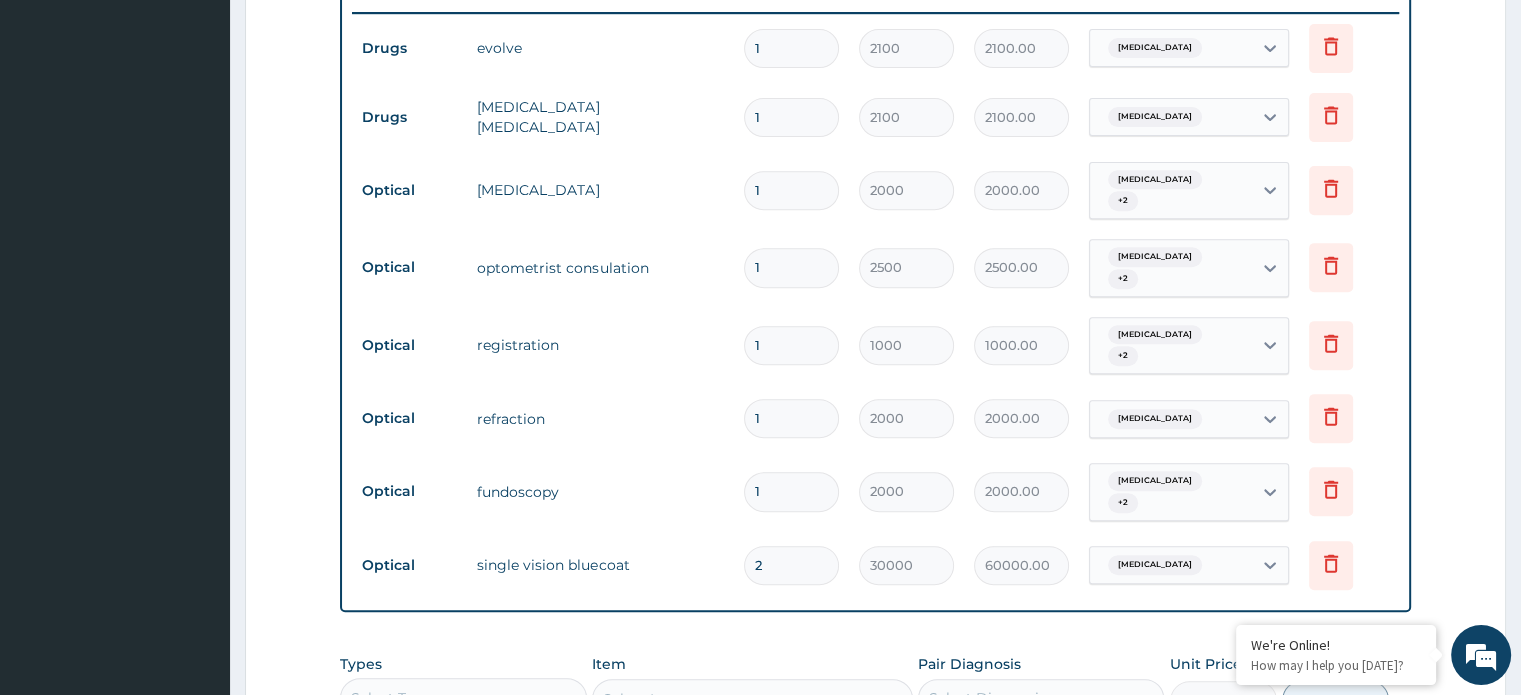 type 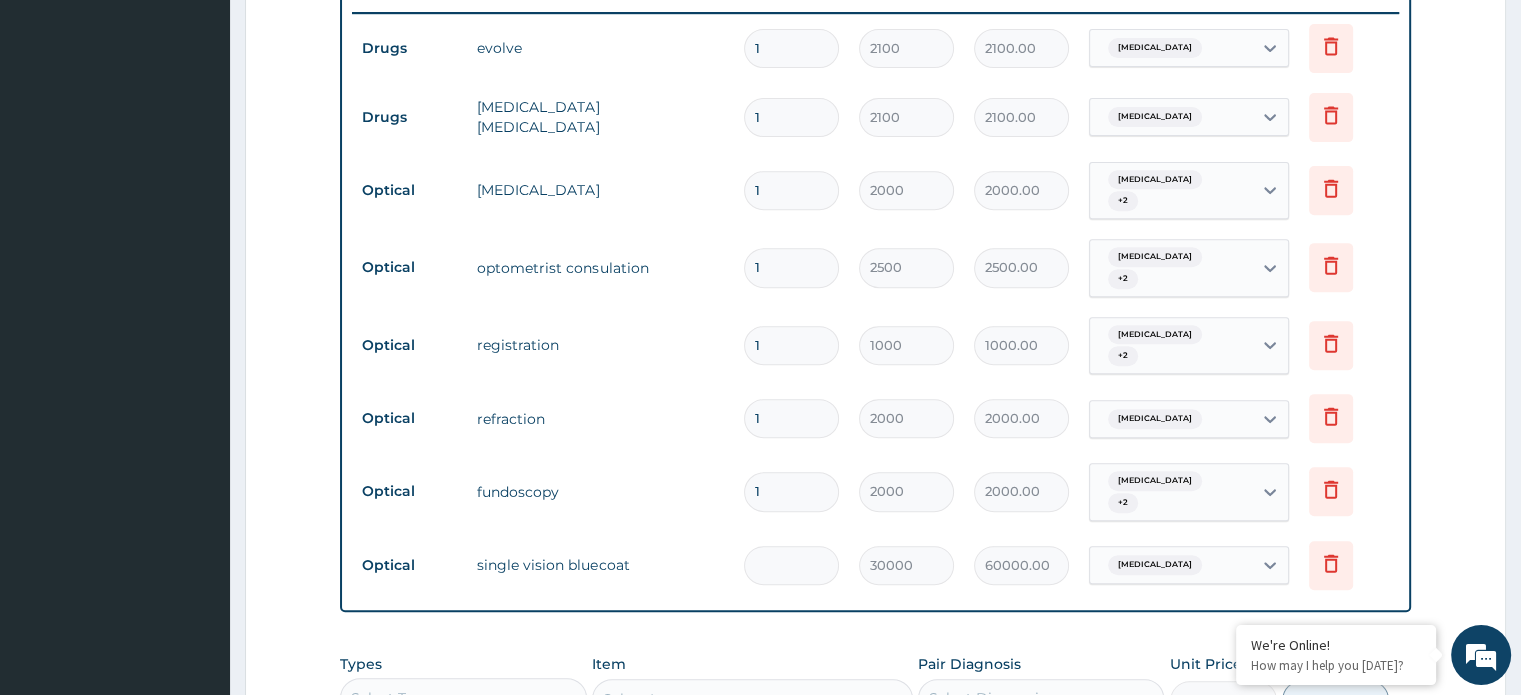 type on "0.00" 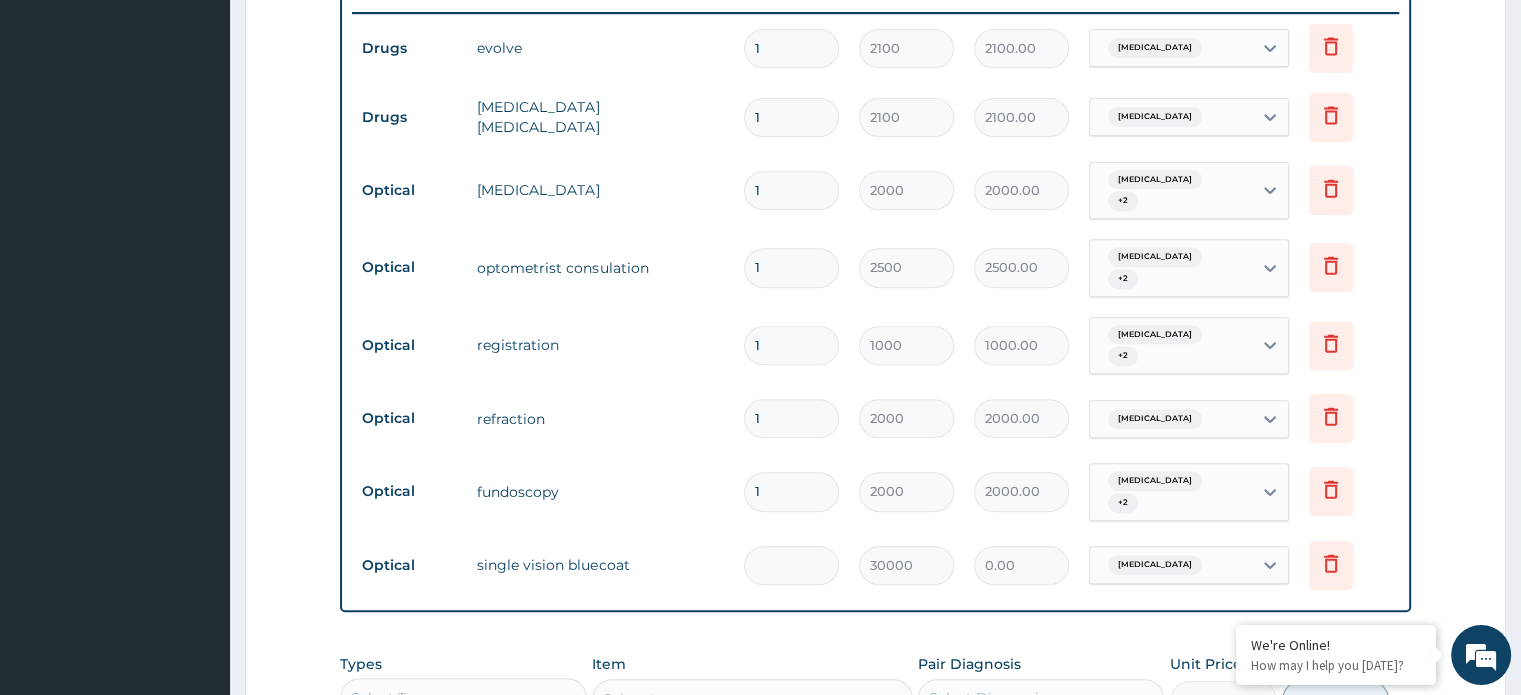 type on "1" 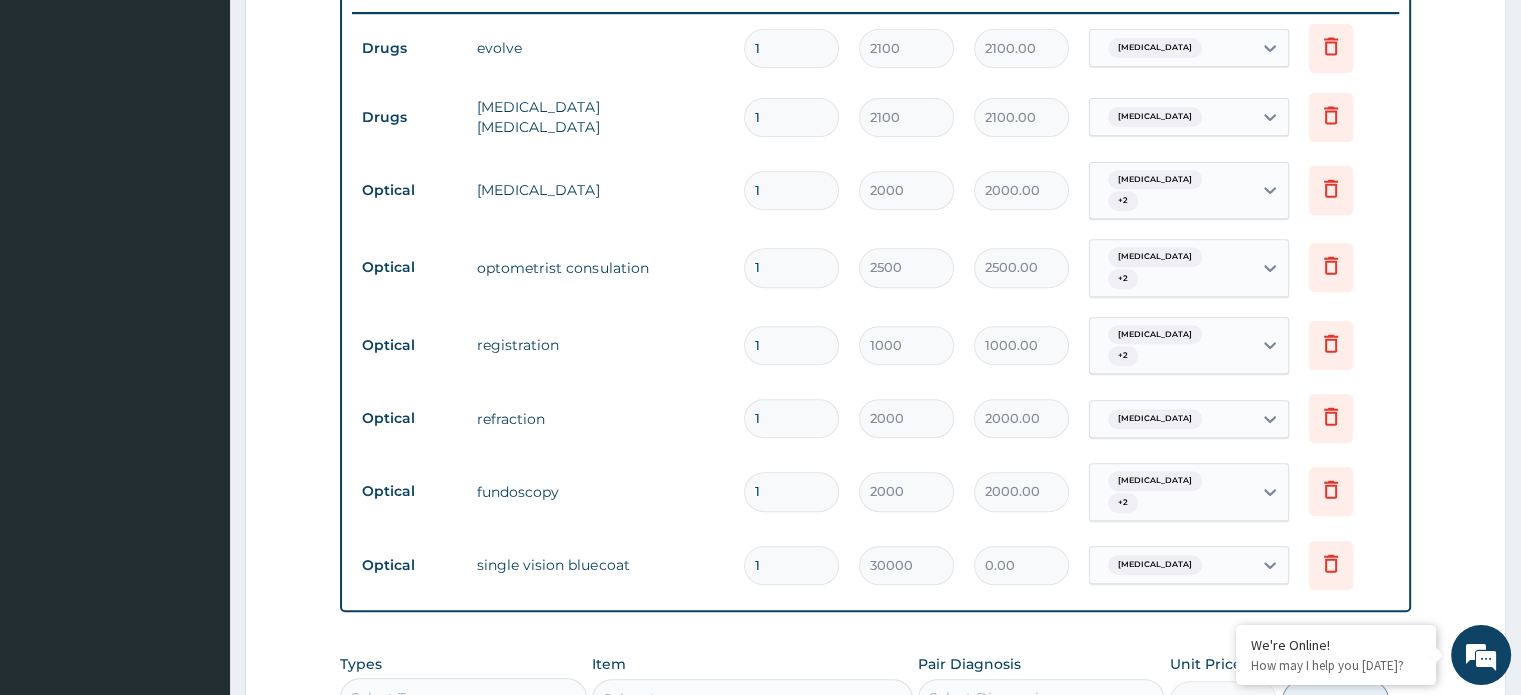 type on "30000.00" 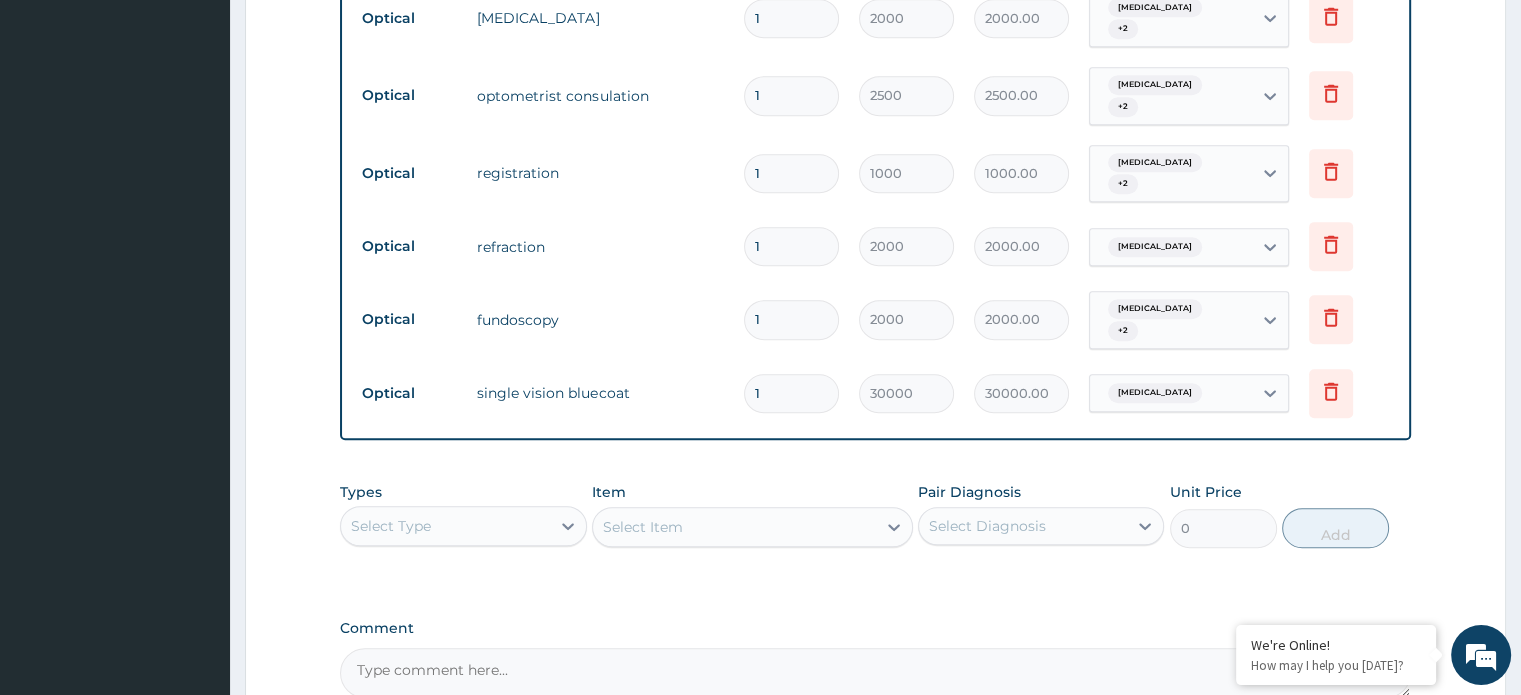 scroll, scrollTop: 964, scrollLeft: 0, axis: vertical 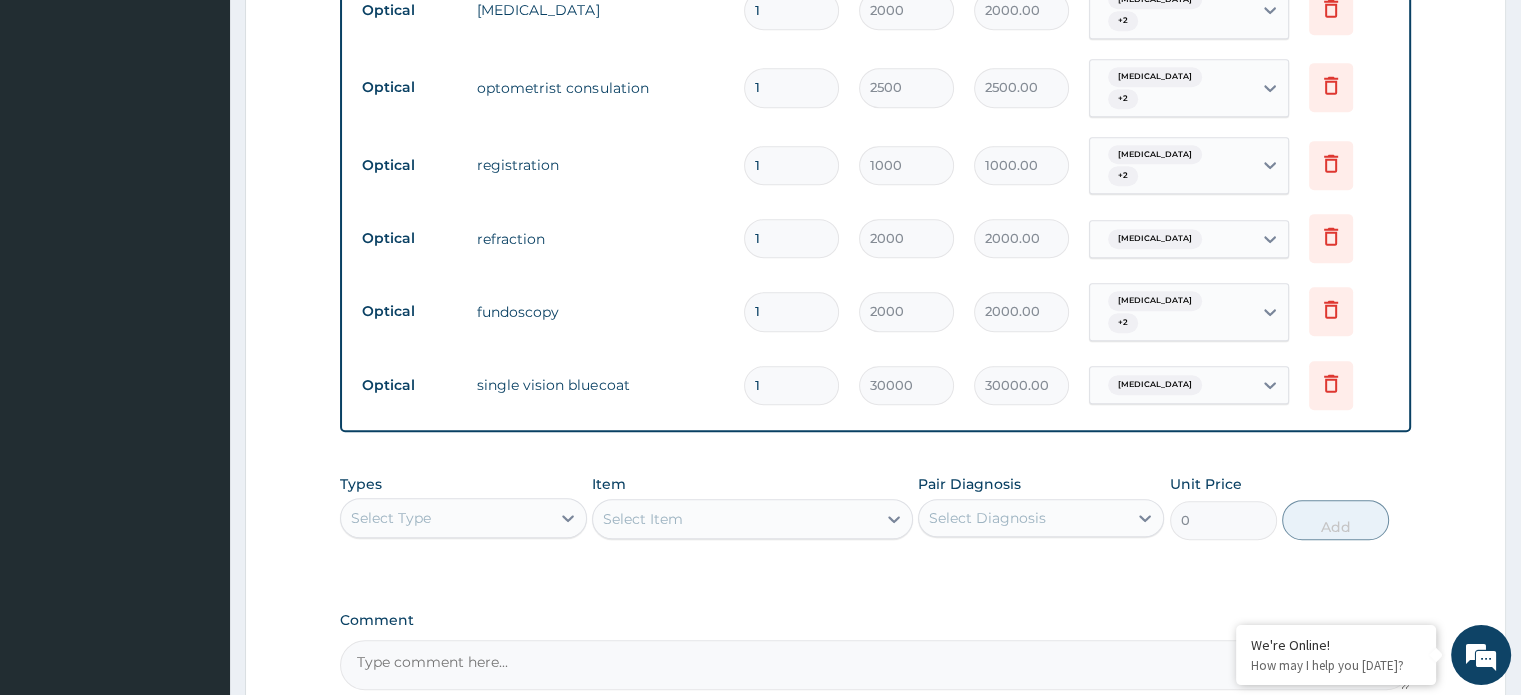 type on "1" 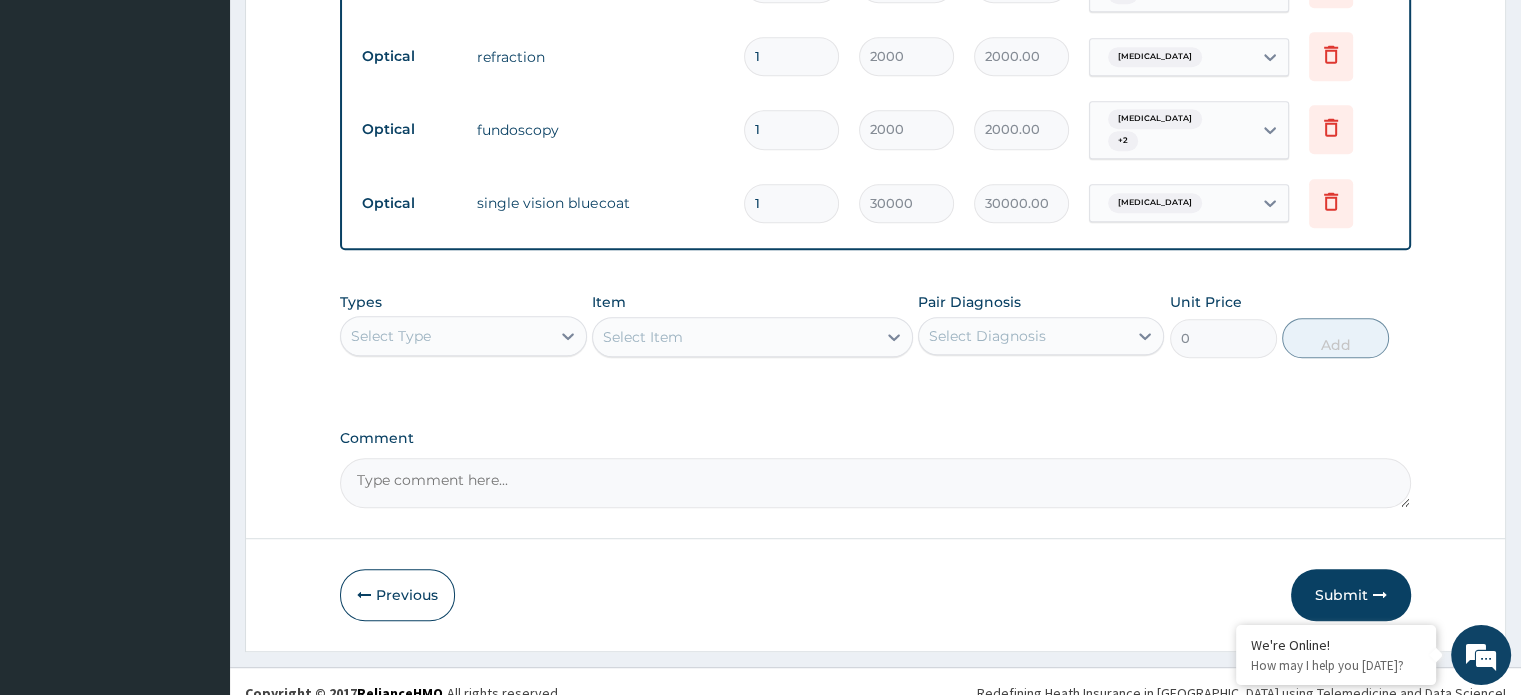 scroll, scrollTop: 1145, scrollLeft: 0, axis: vertical 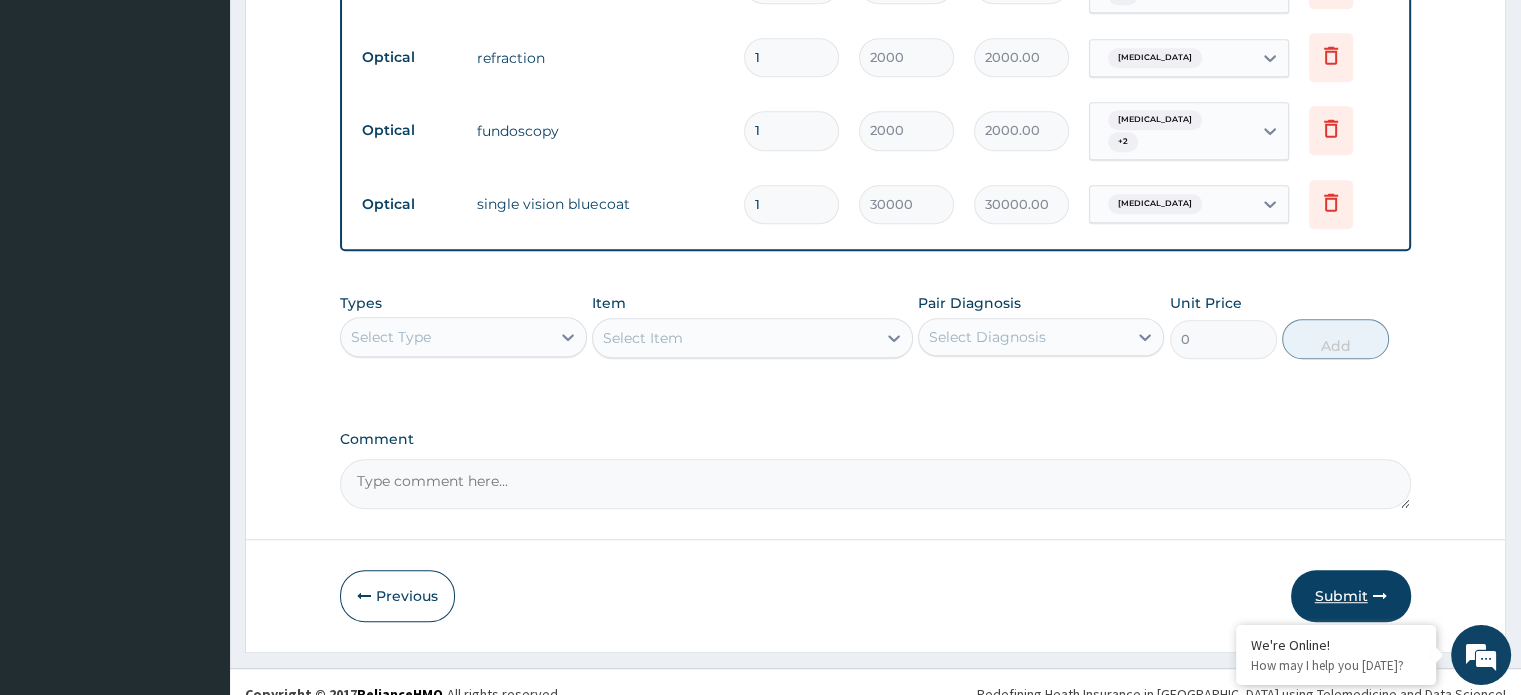 click on "Submit" at bounding box center (1351, 596) 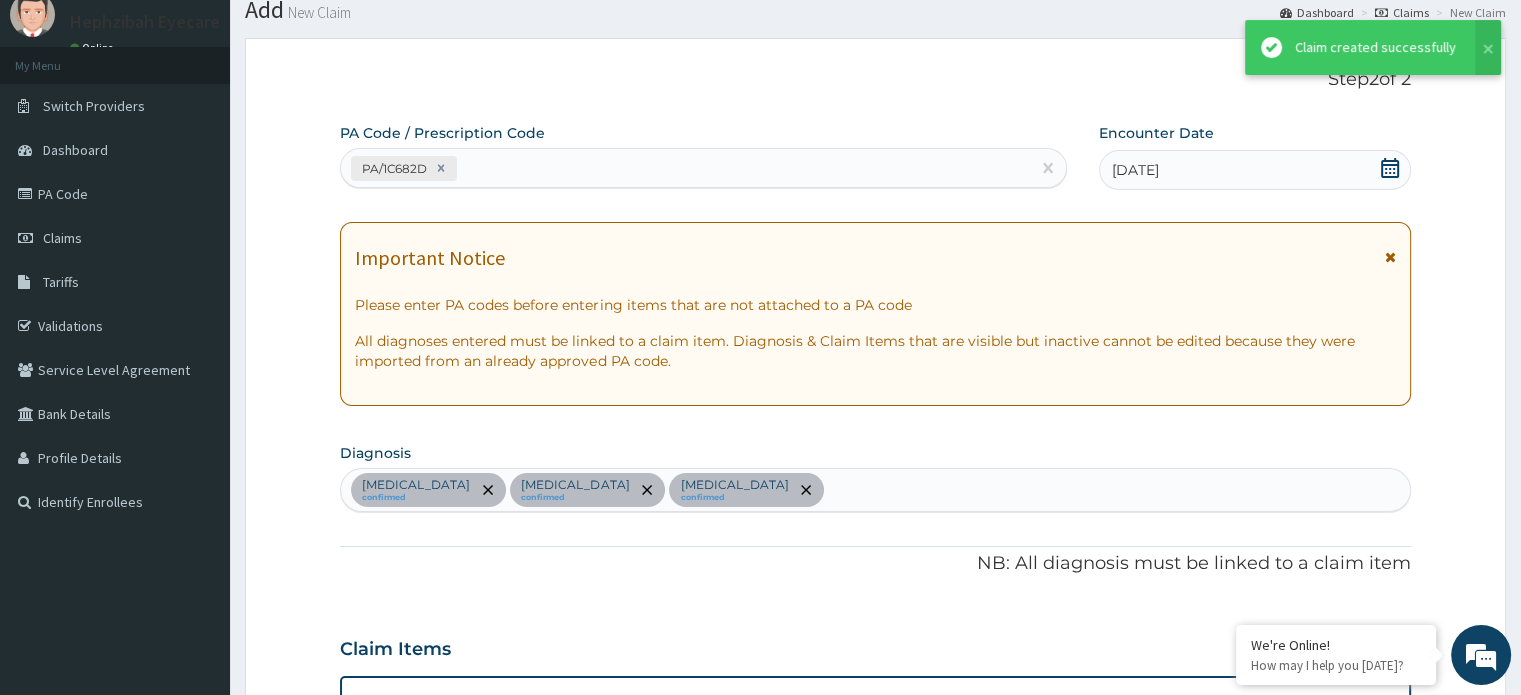 scroll, scrollTop: 1145, scrollLeft: 0, axis: vertical 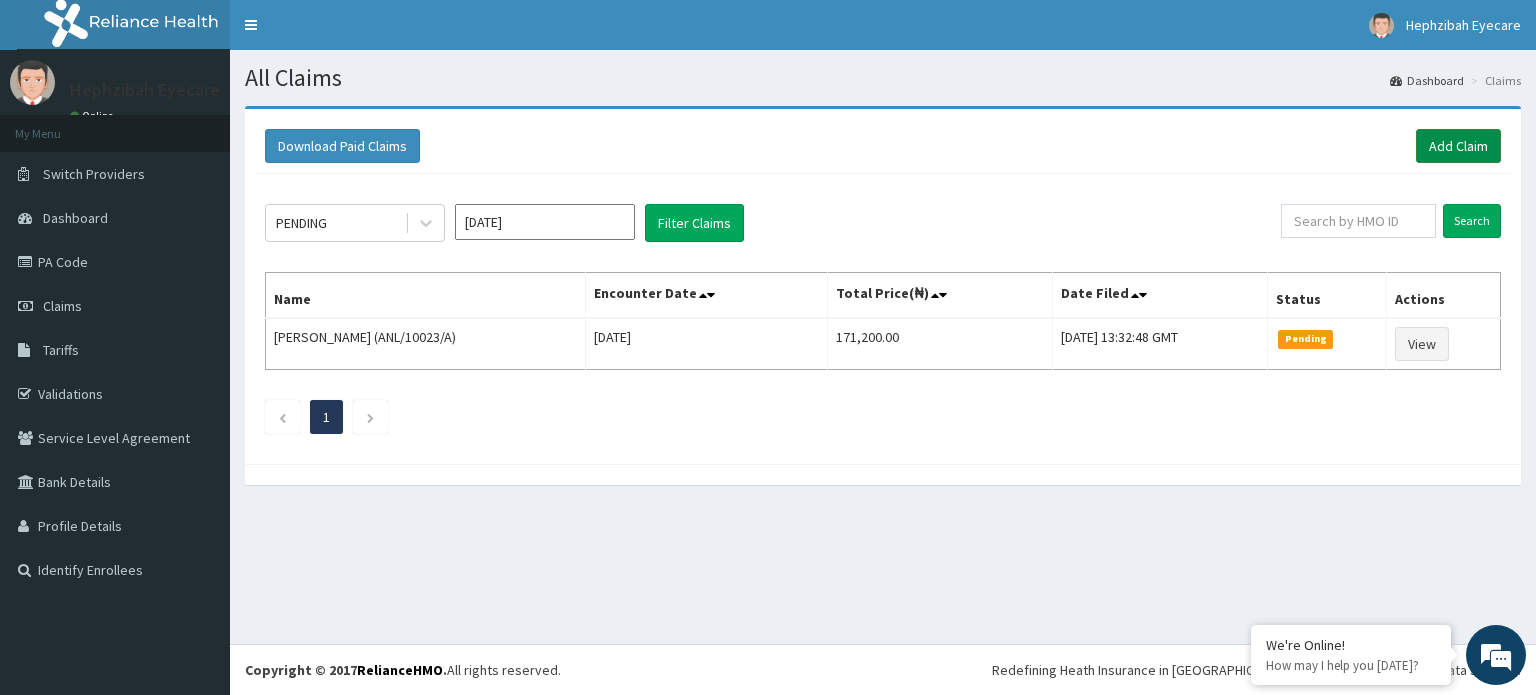 click on "Add Claim" at bounding box center (1458, 146) 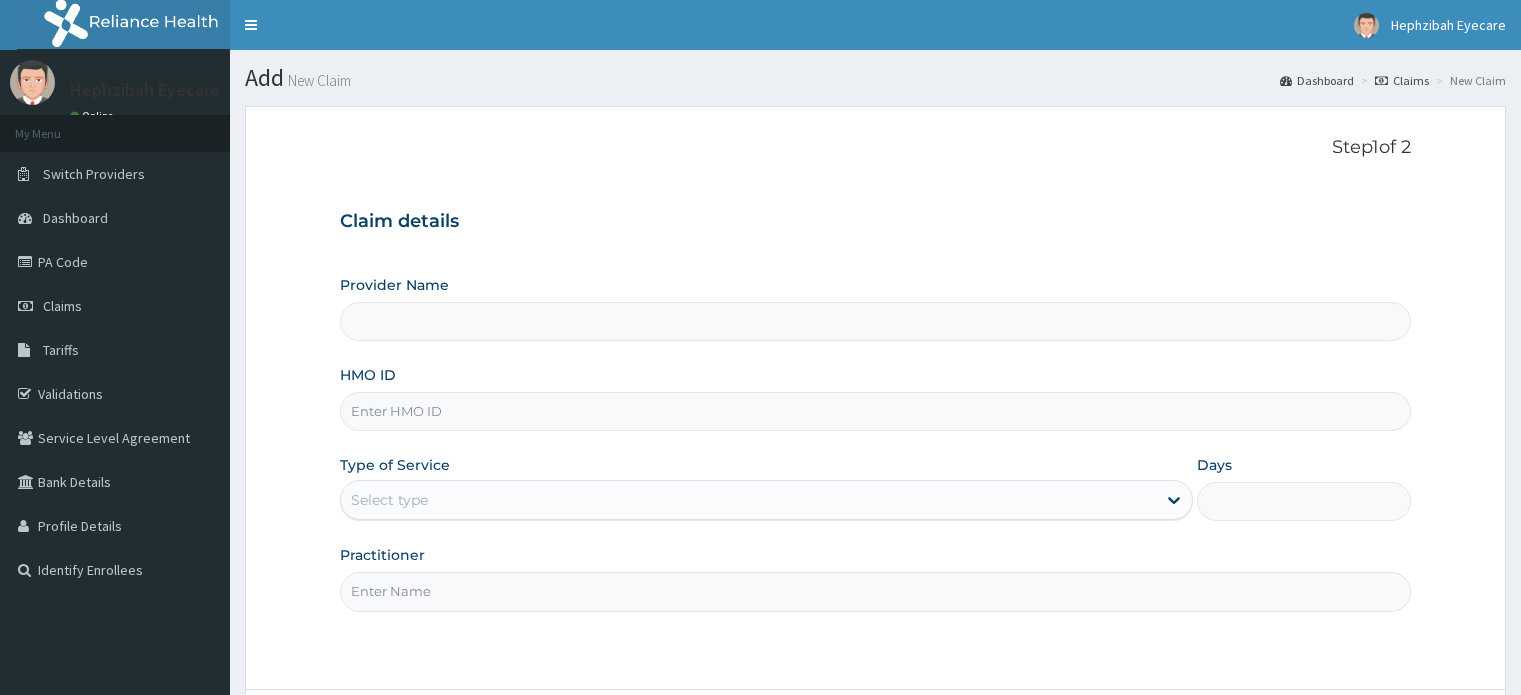 scroll, scrollTop: 0, scrollLeft: 0, axis: both 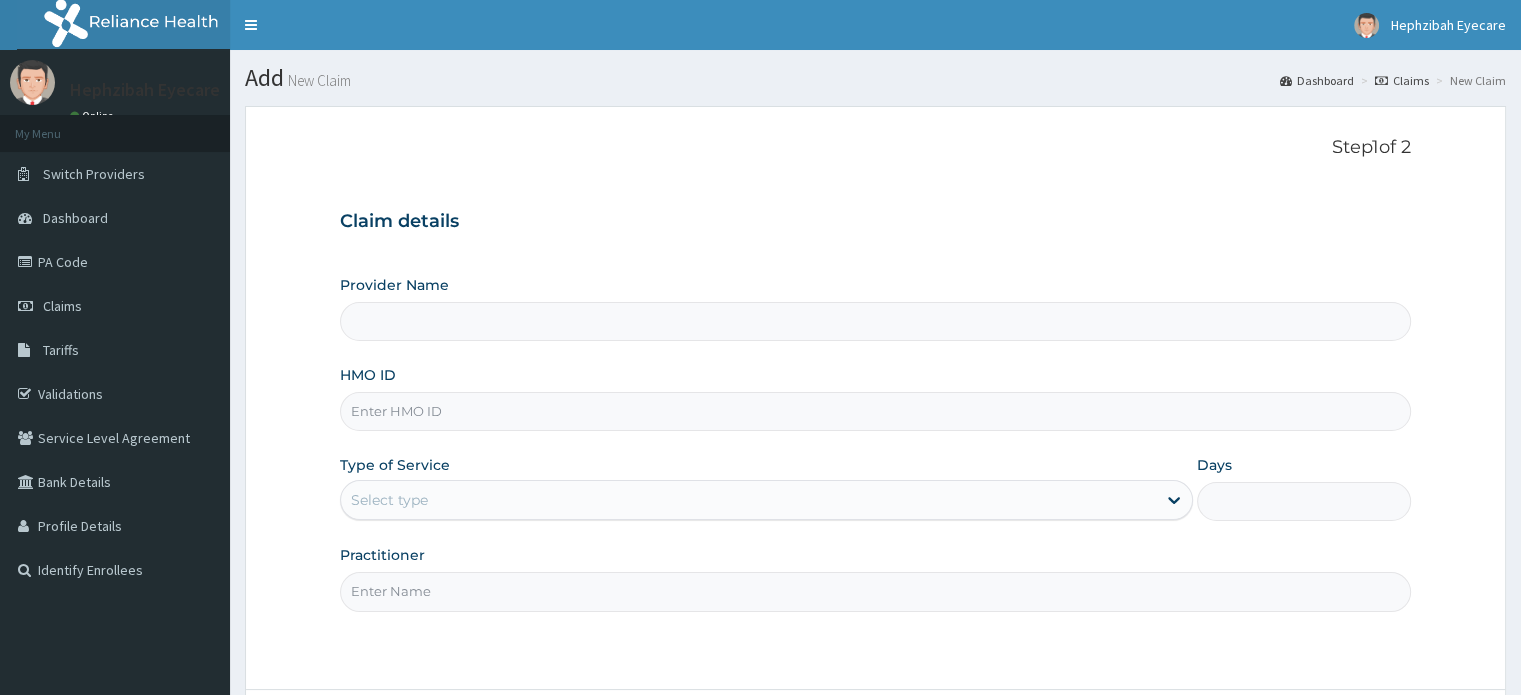 type on "HEPHZIBAH EYE CARE- DELUXE (LEKKI)" 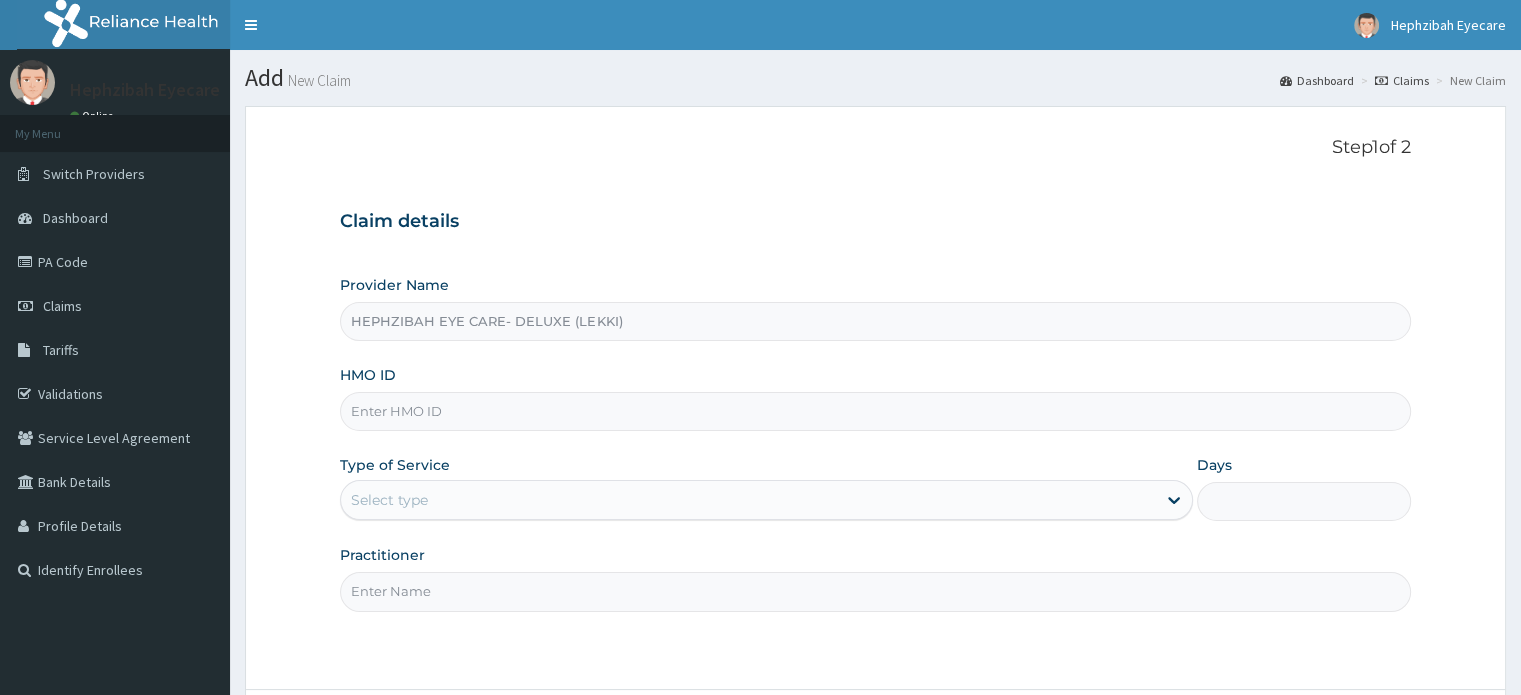 scroll, scrollTop: 0, scrollLeft: 0, axis: both 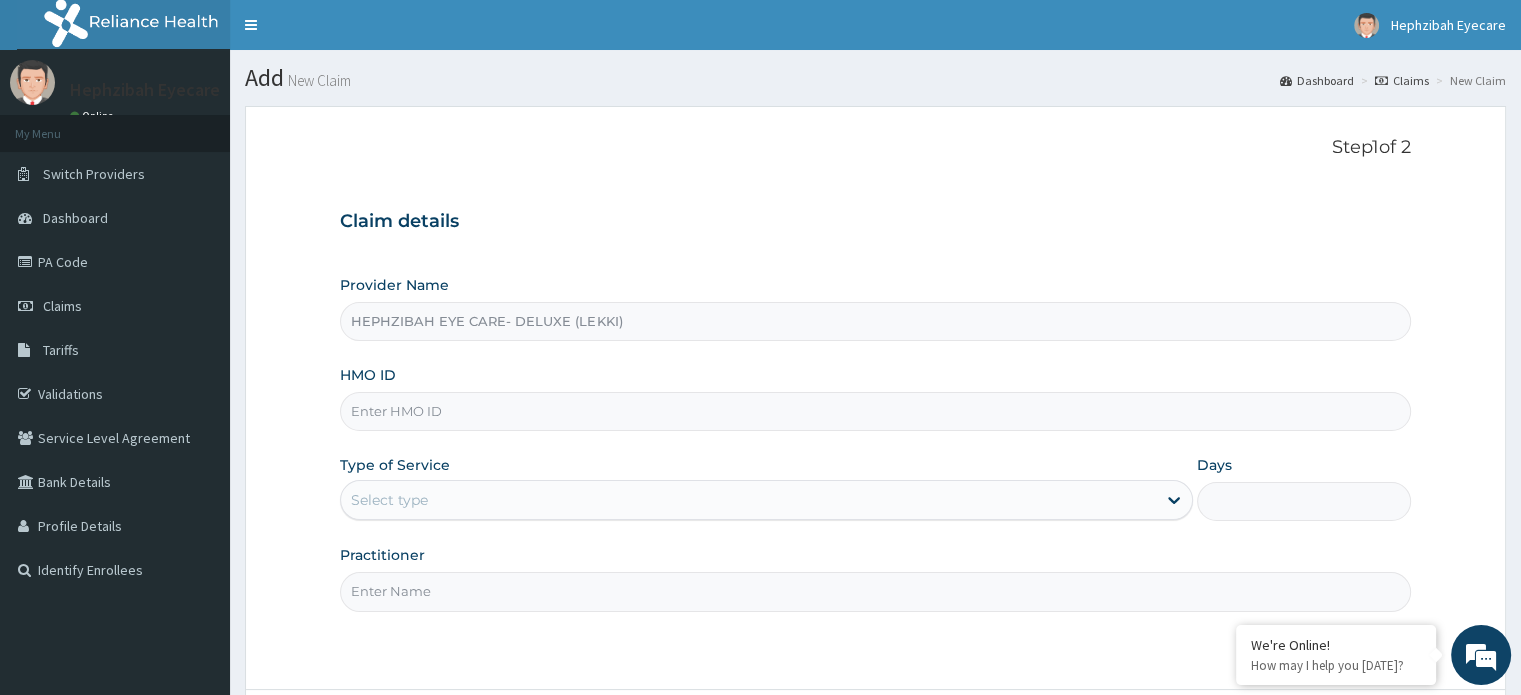 click on "HMO ID" at bounding box center (875, 411) 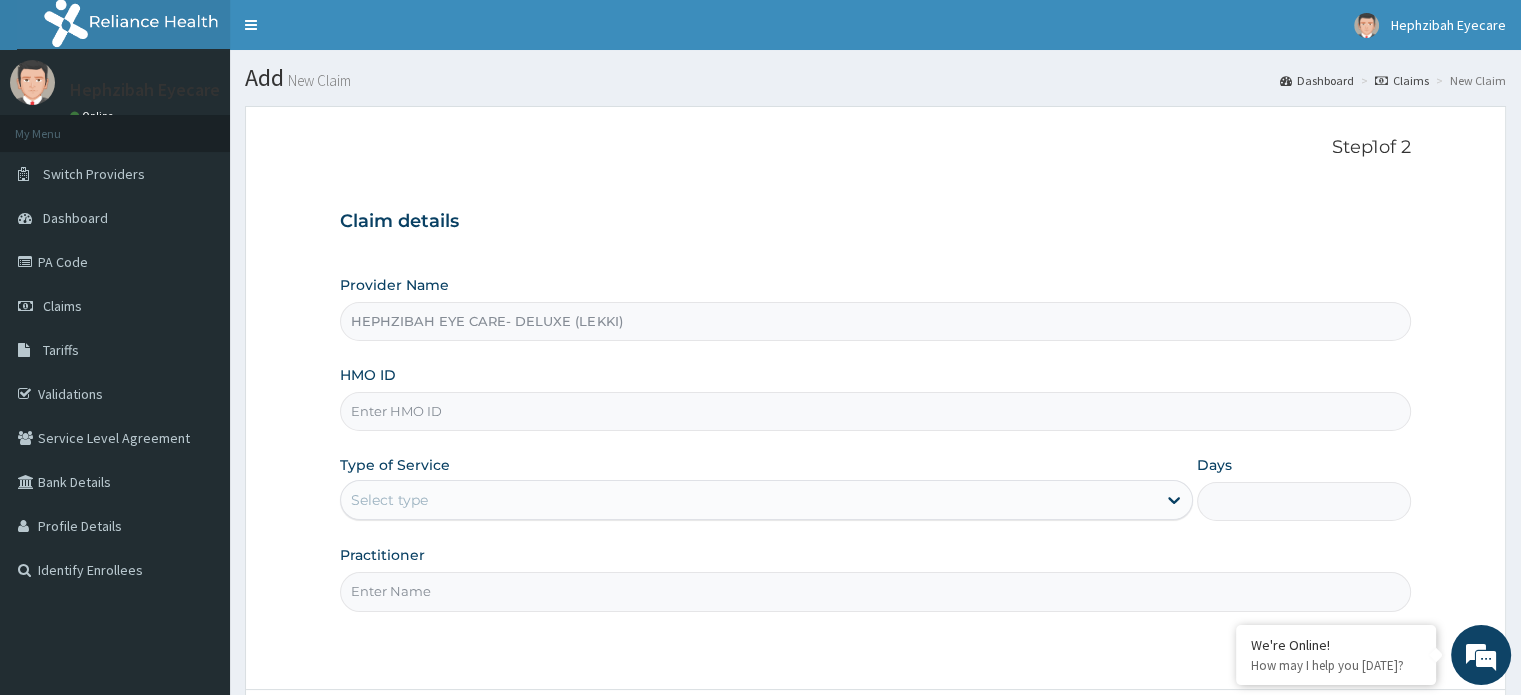 scroll, scrollTop: 0, scrollLeft: 0, axis: both 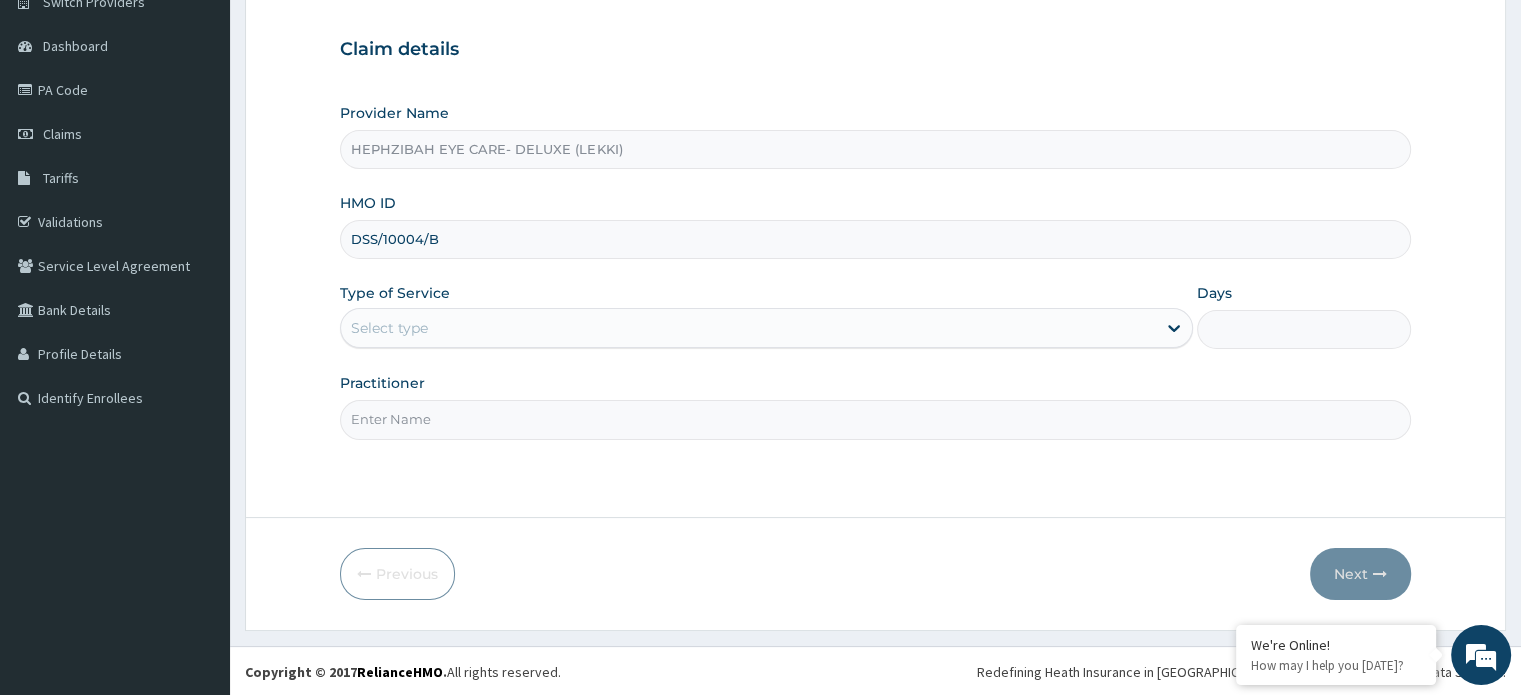type on "DSS/10004/B" 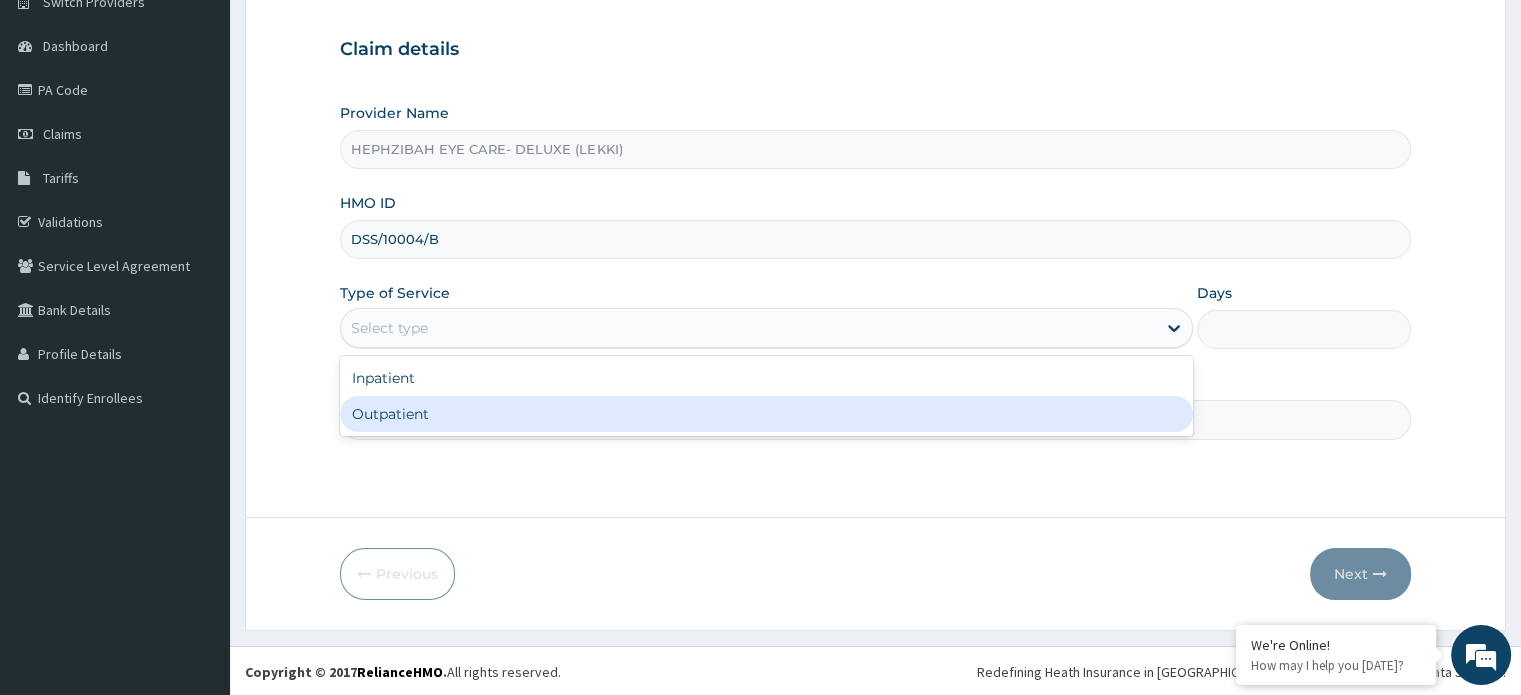 click on "Outpatient" at bounding box center (766, 414) 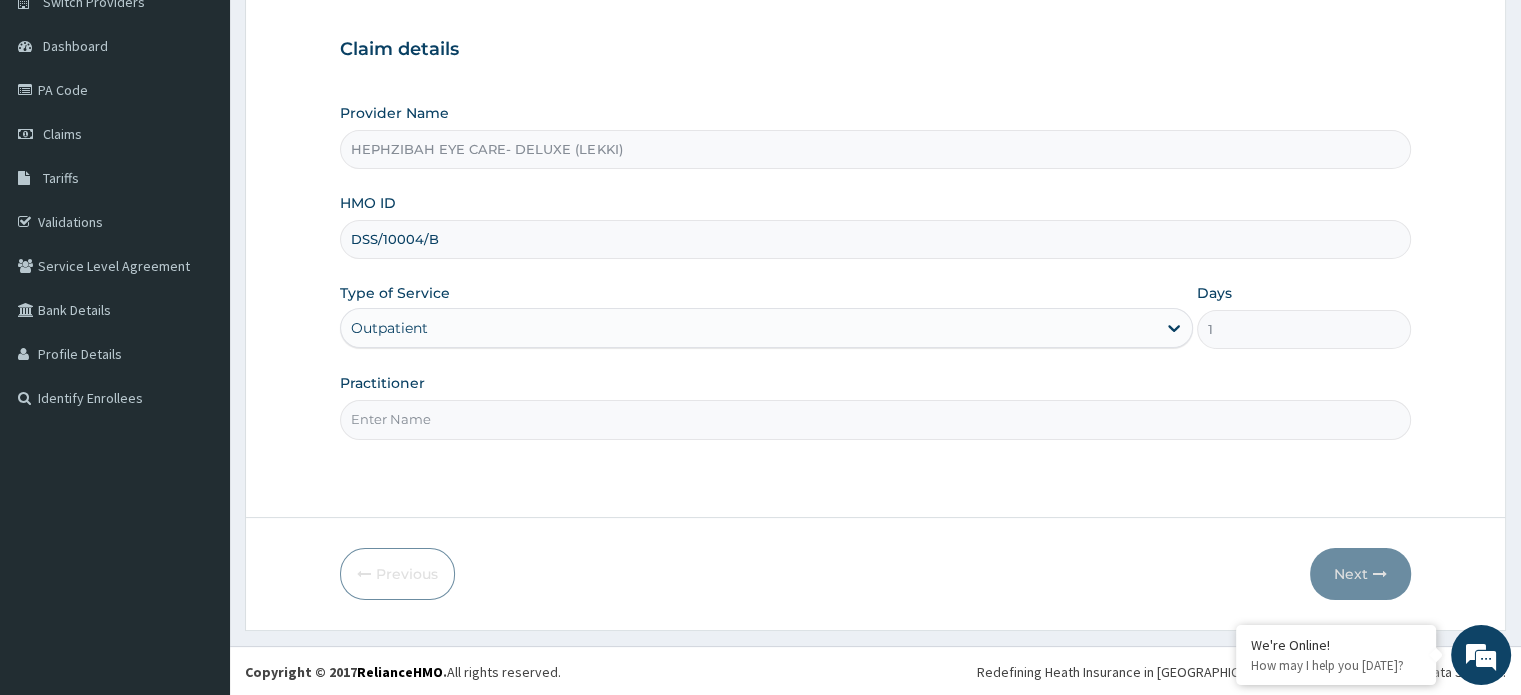 click on "Practitioner" at bounding box center (875, 419) 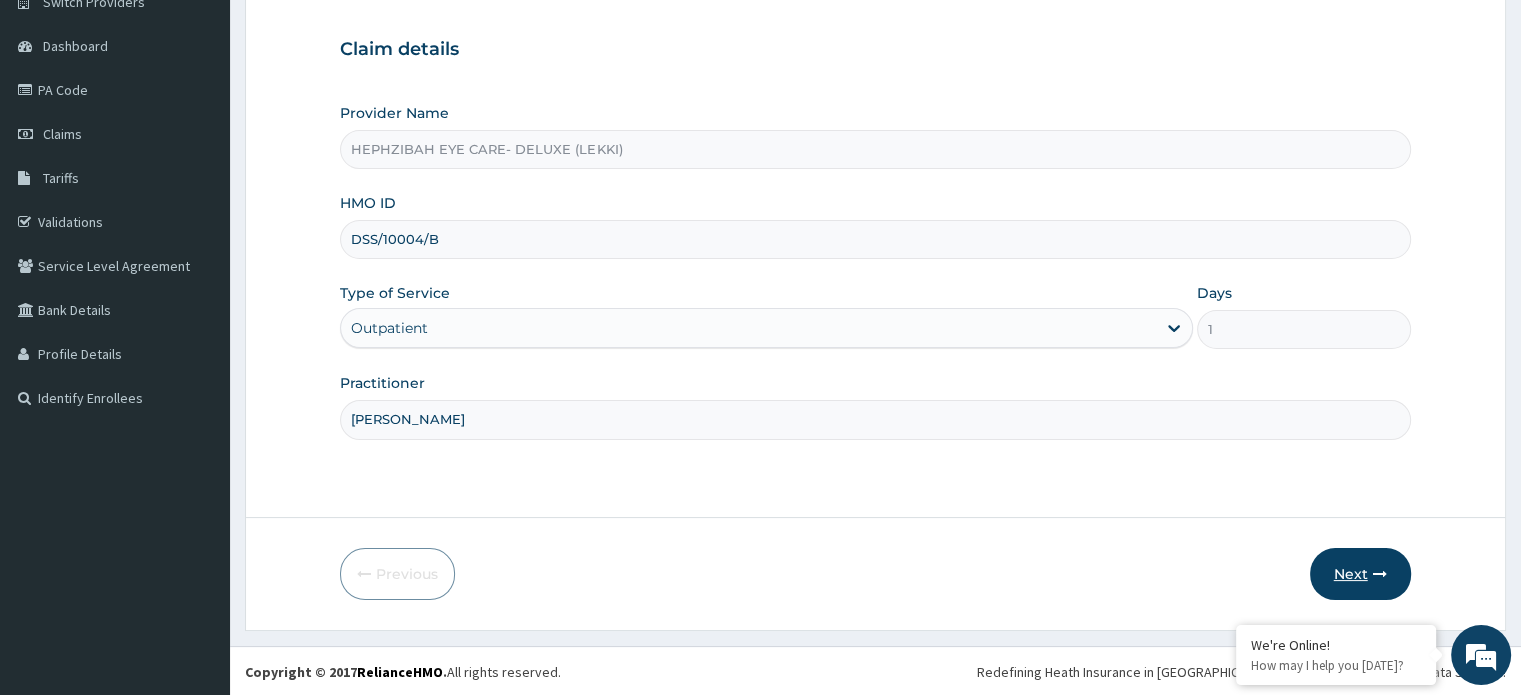 type on "DR SOLOMON" 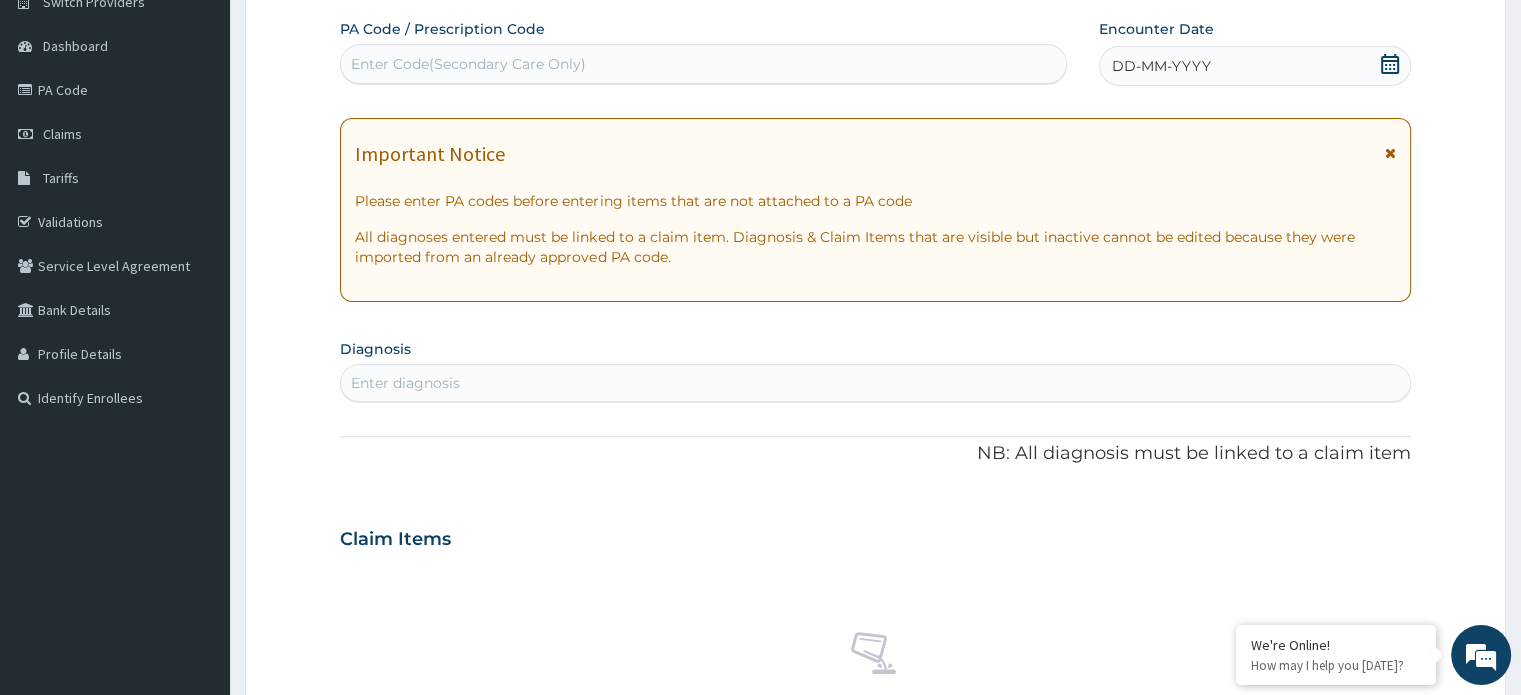 scroll, scrollTop: 0, scrollLeft: 0, axis: both 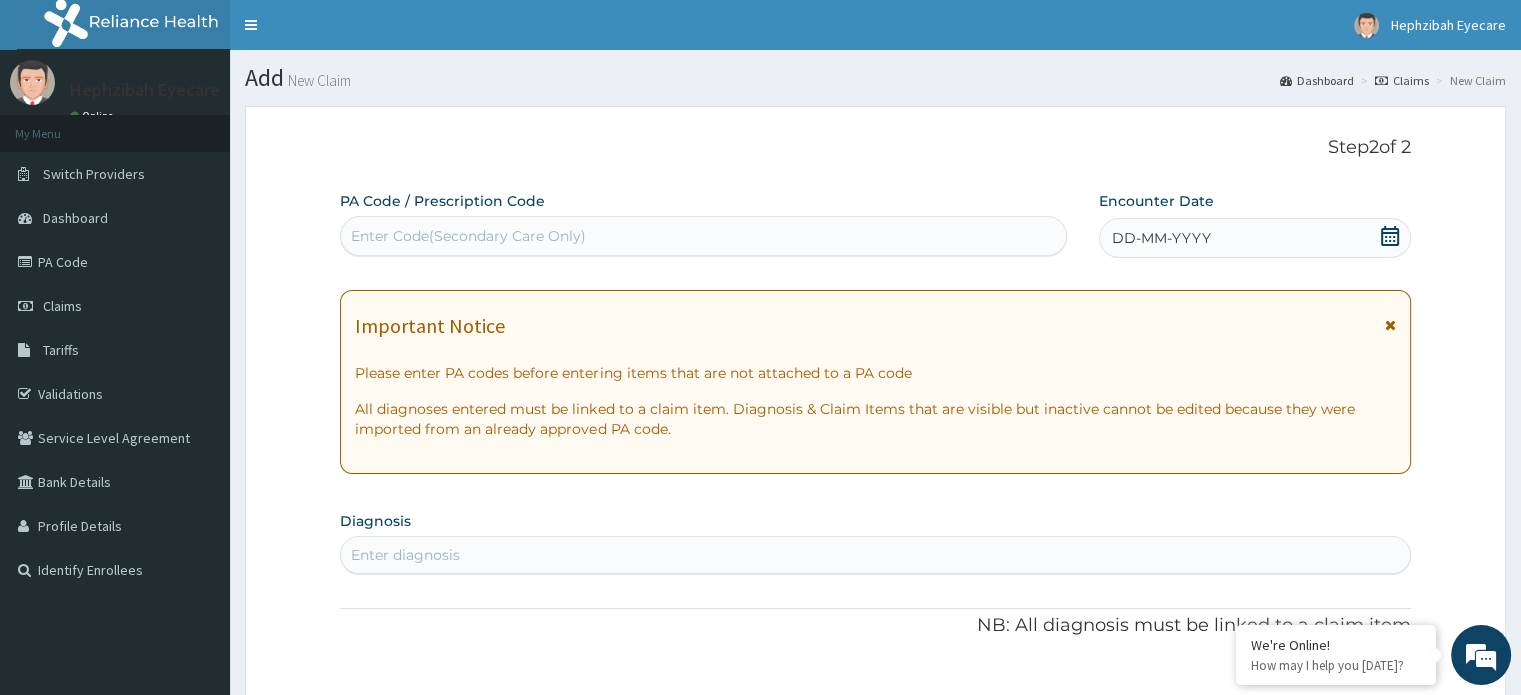 click on "Enter Code(Secondary Care Only)" at bounding box center [468, 236] 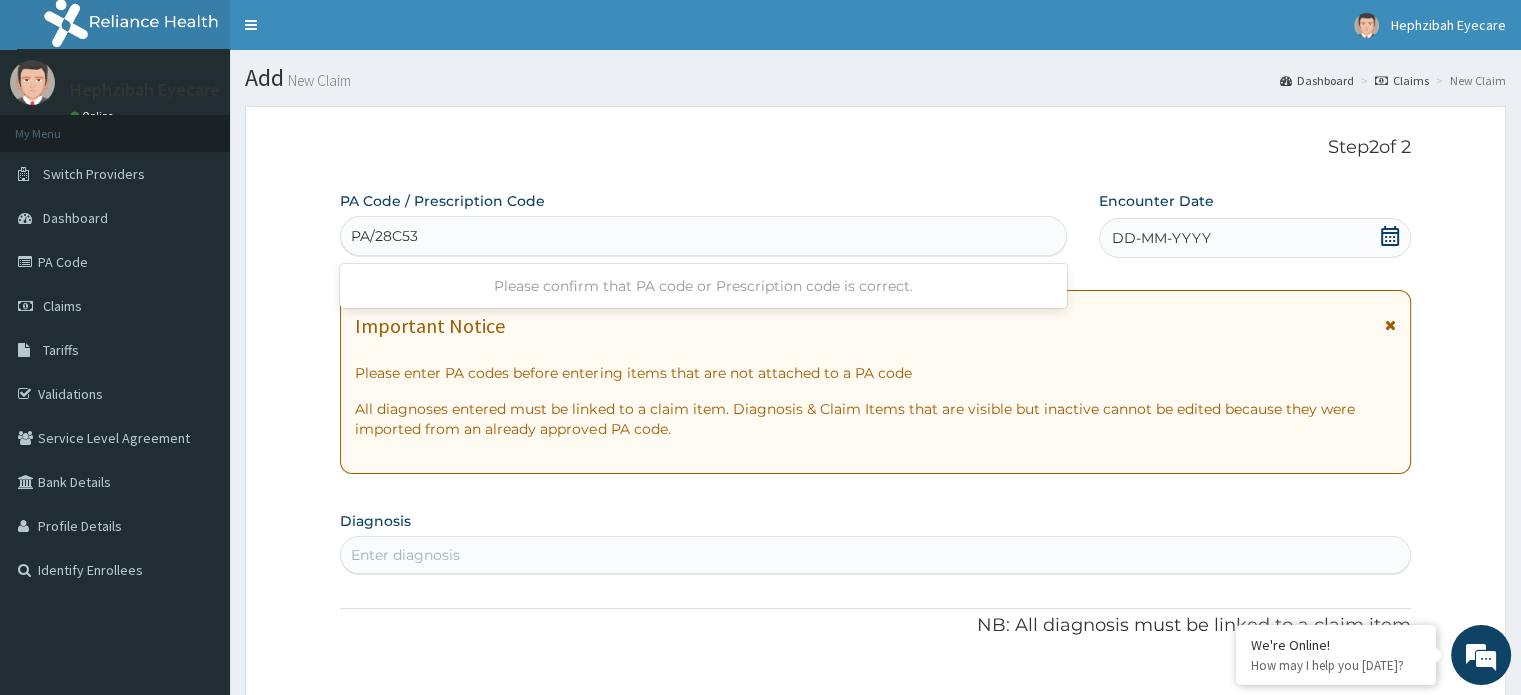 type on "PA/28C537" 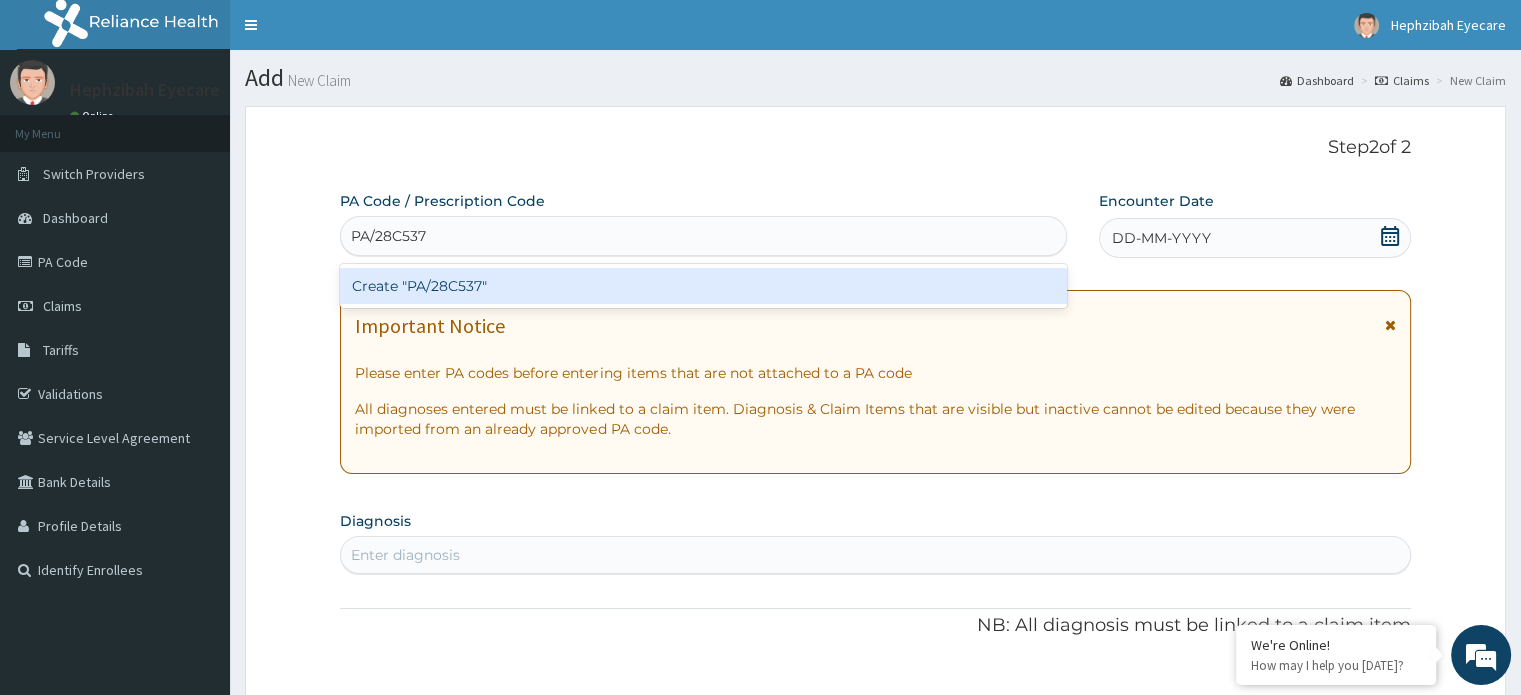 click on "Create "PA/28C537"" at bounding box center [703, 286] 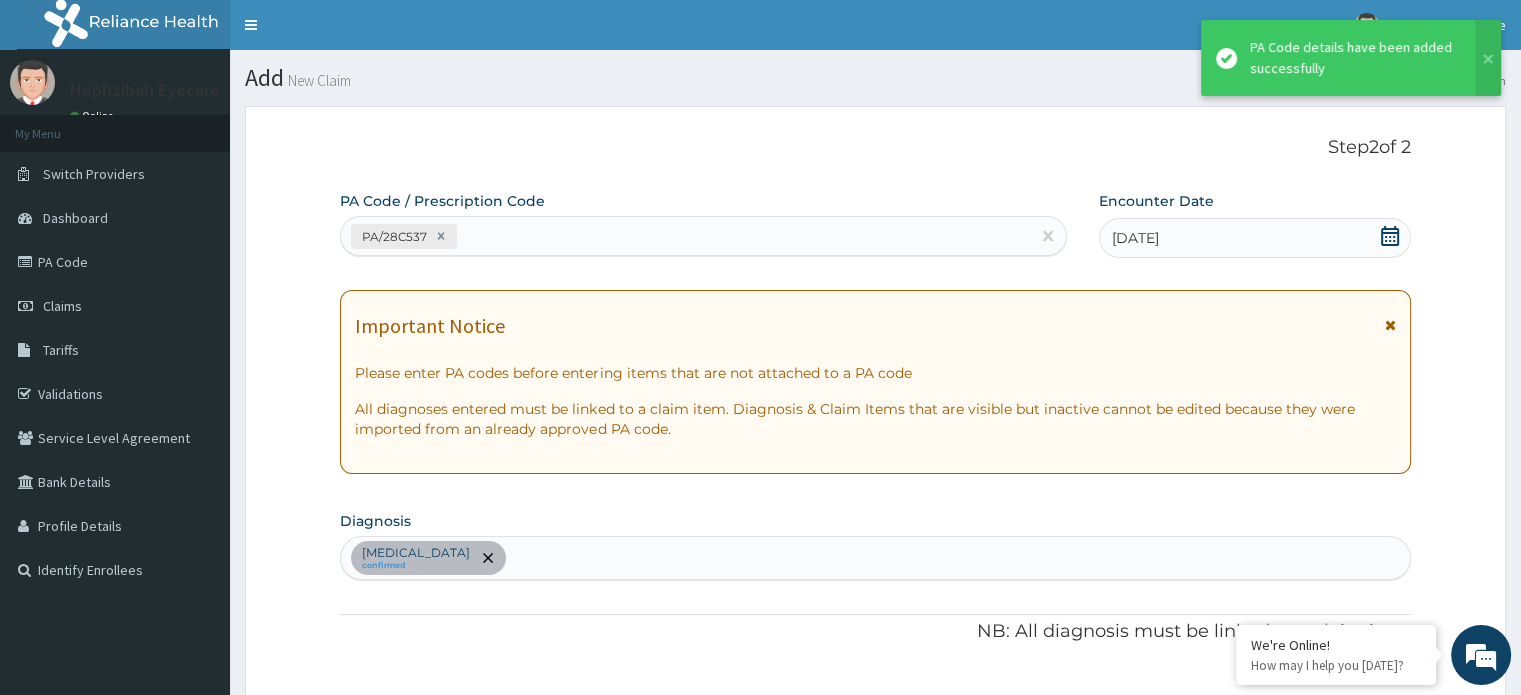 scroll, scrollTop: 482, scrollLeft: 0, axis: vertical 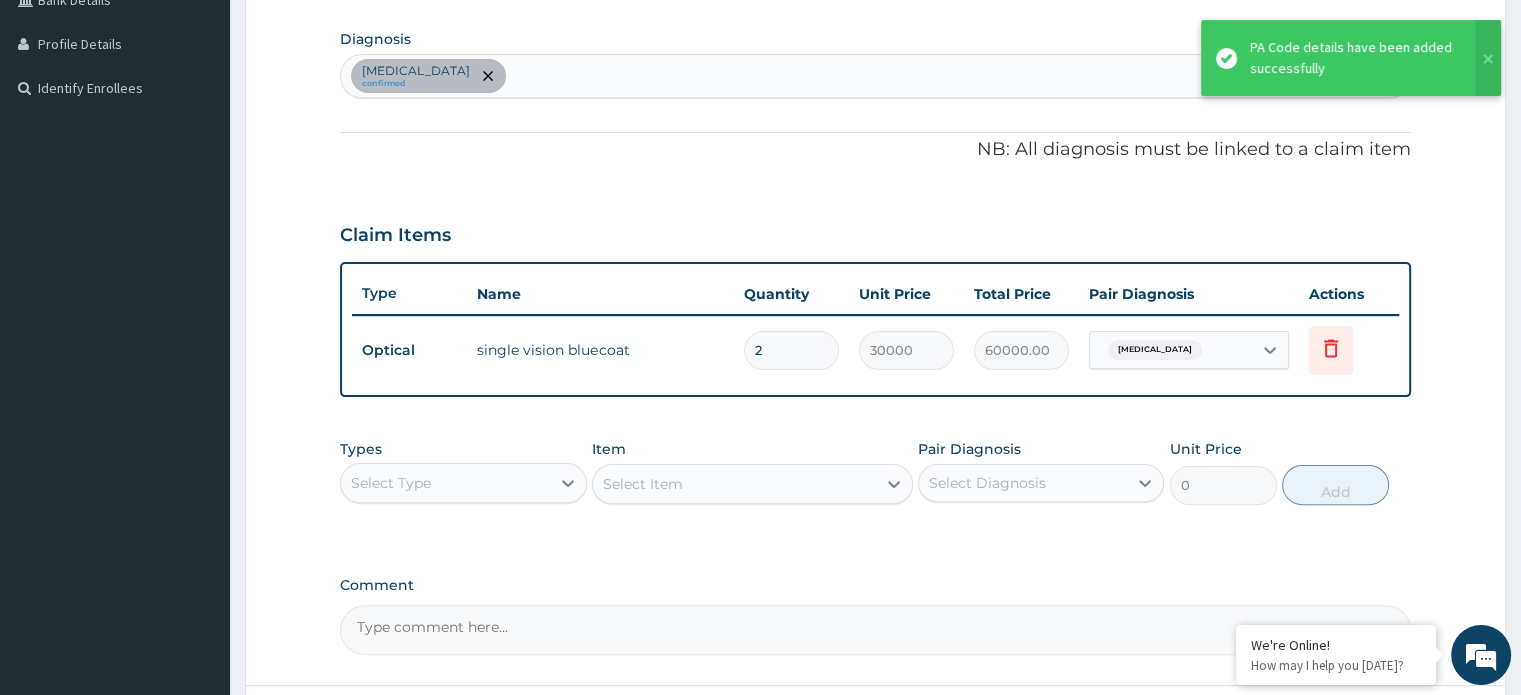 type 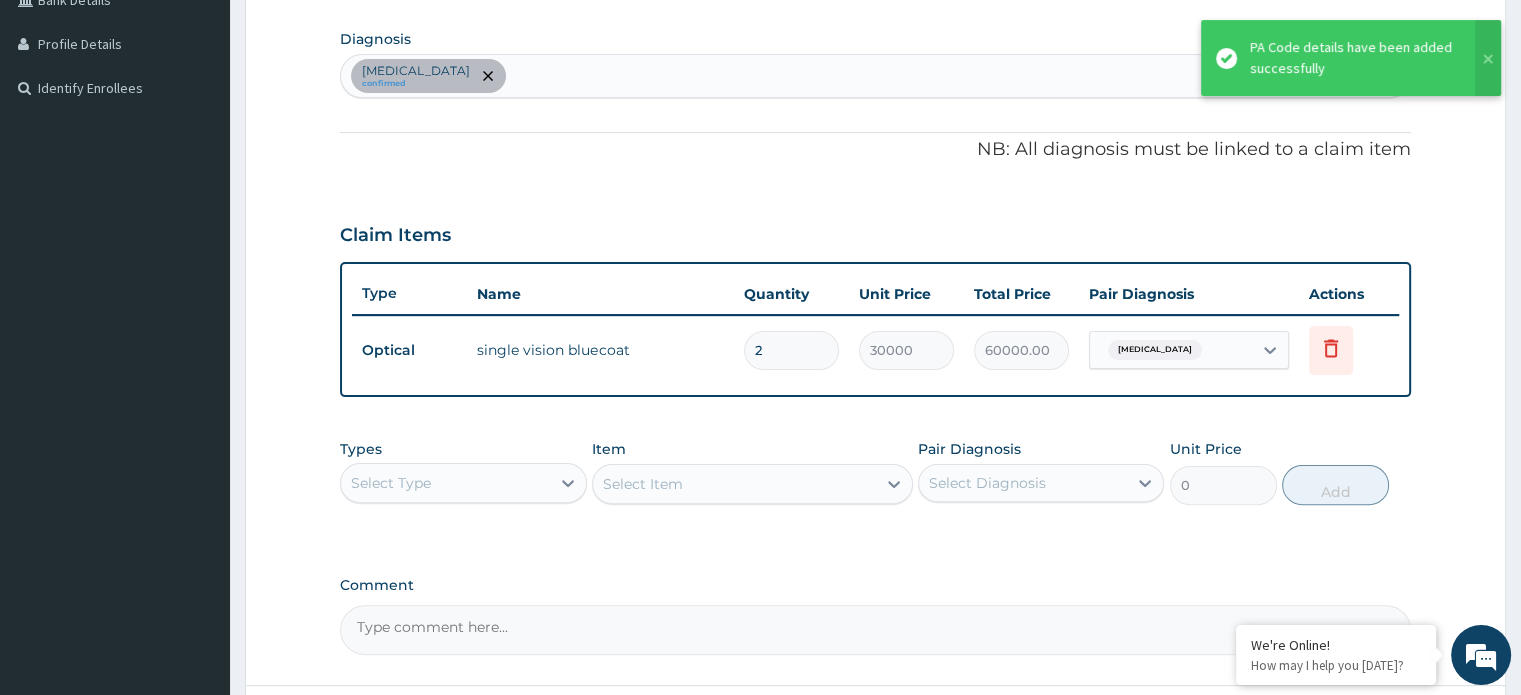 type on "0.00" 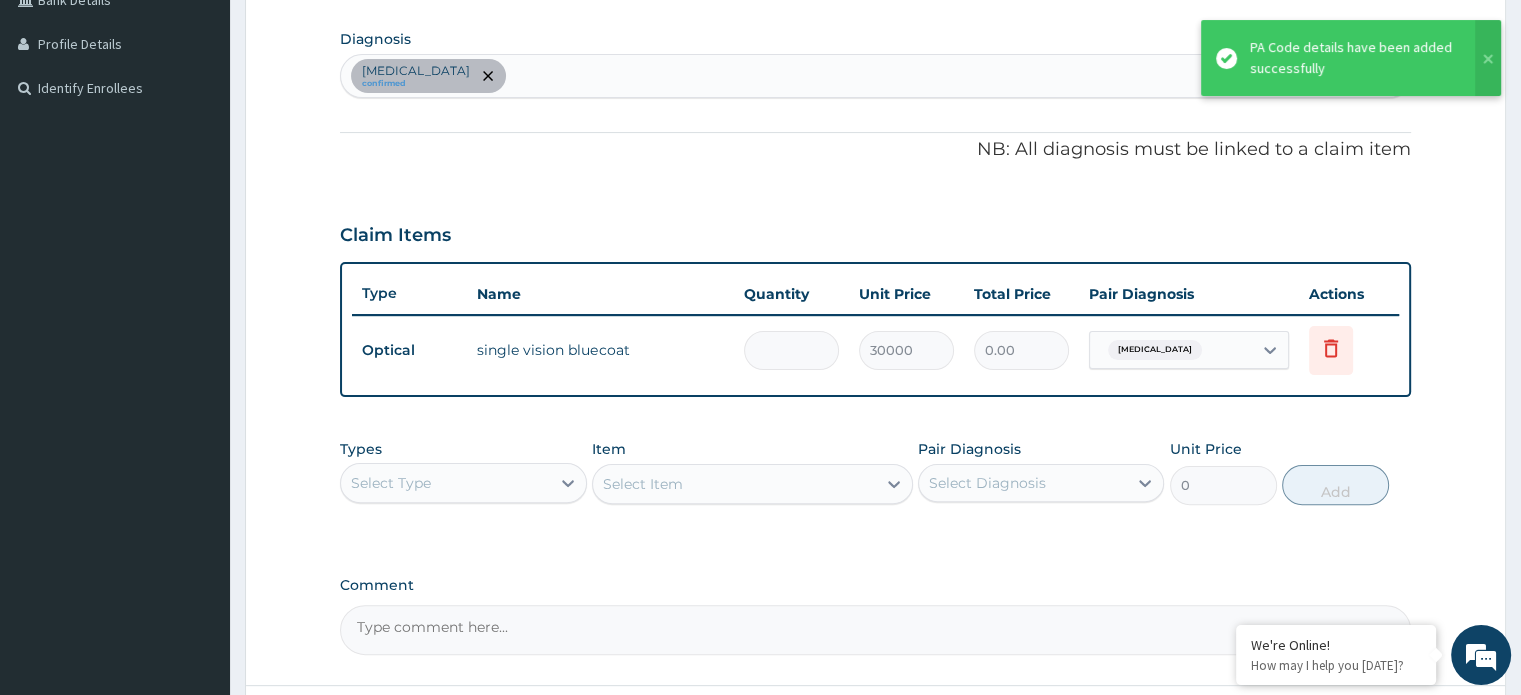 type on "1" 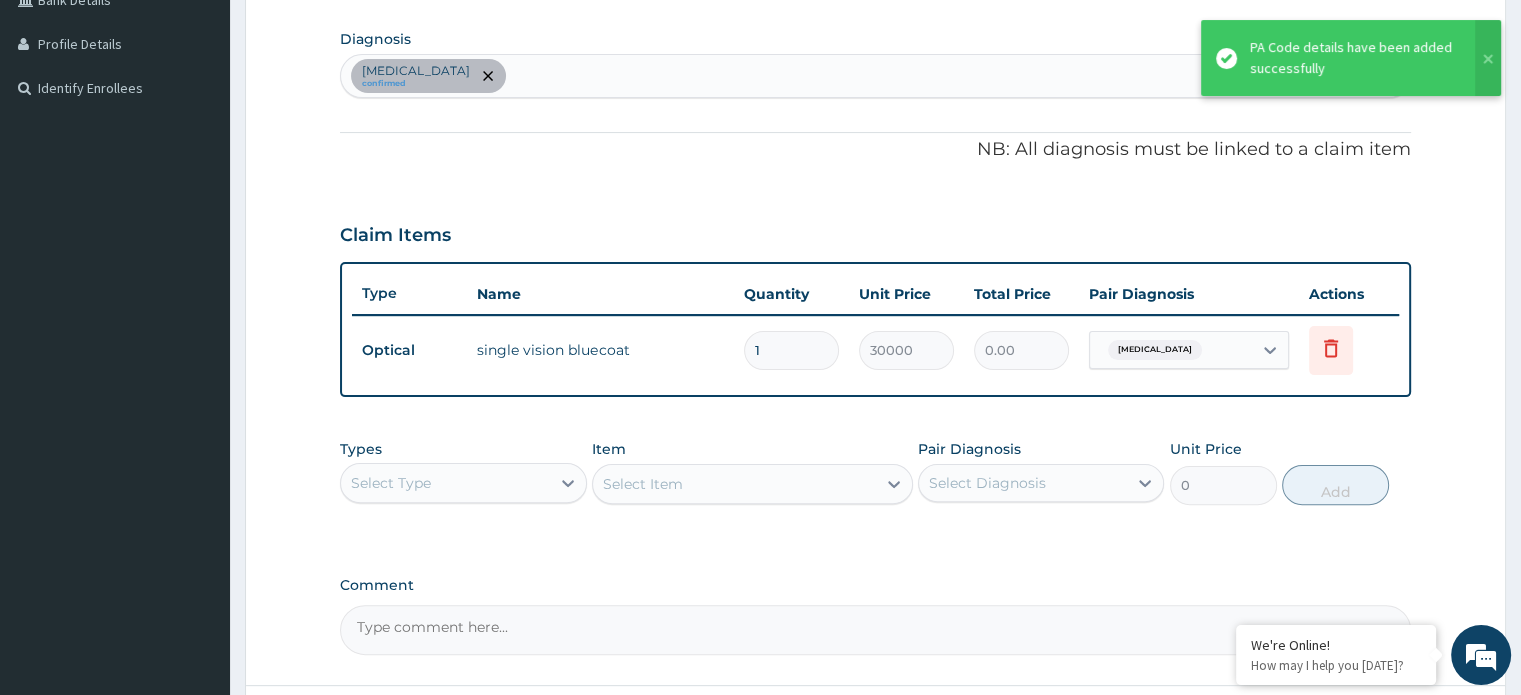 type on "30000.00" 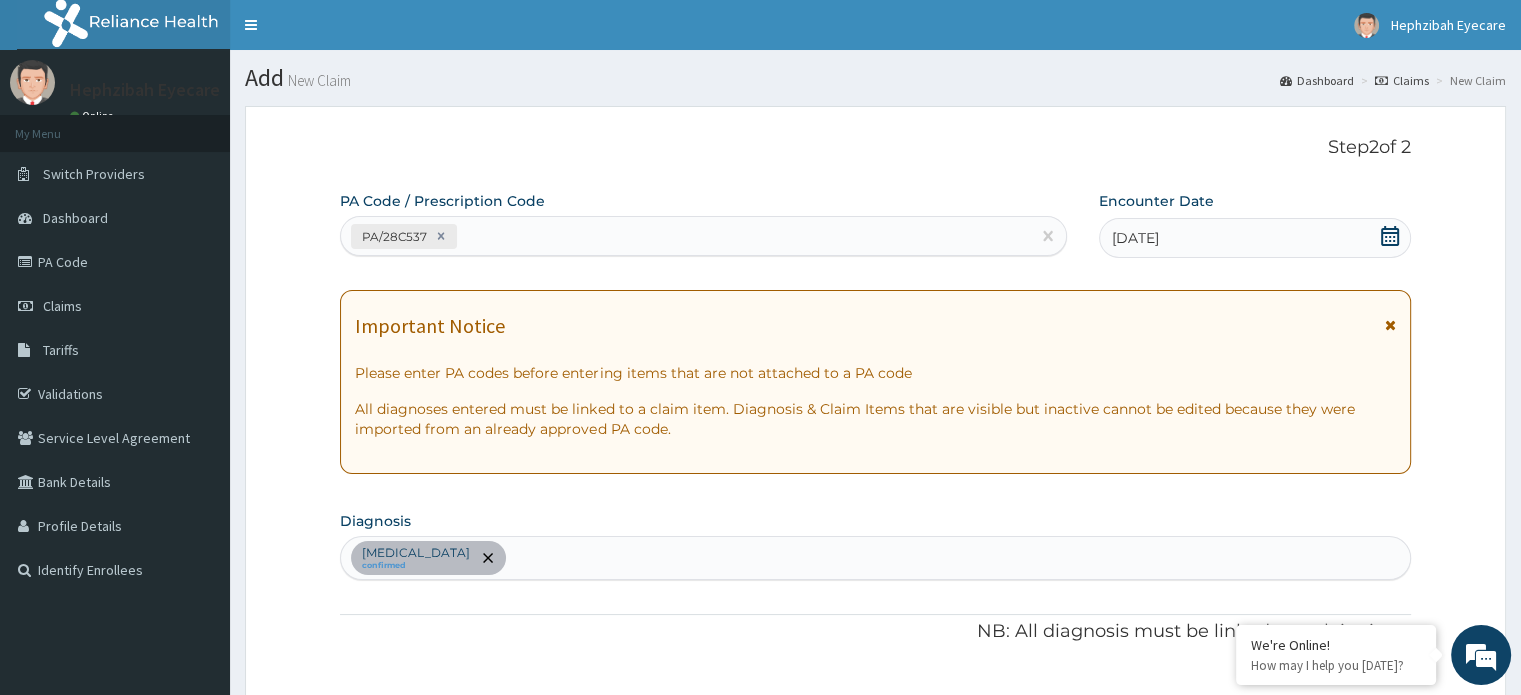 scroll, scrollTop: 648, scrollLeft: 0, axis: vertical 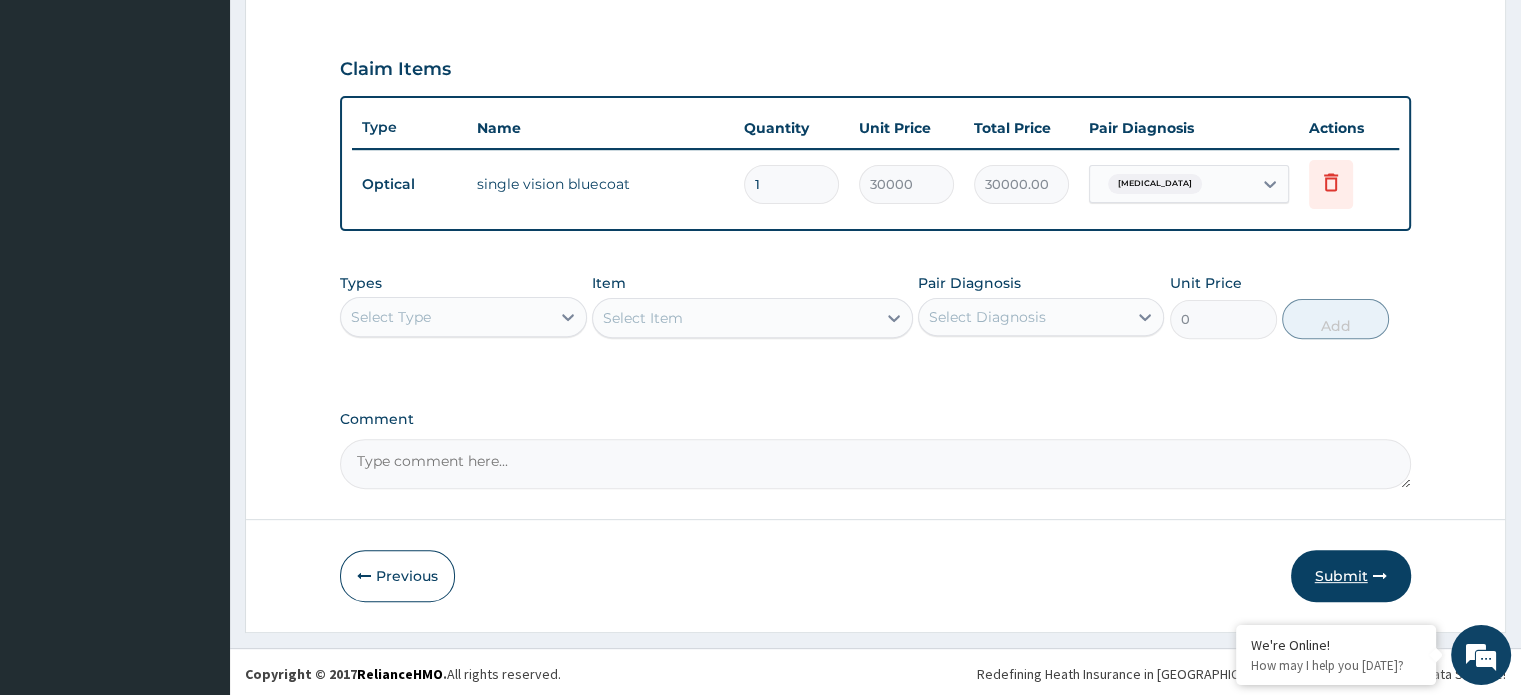 type on "1" 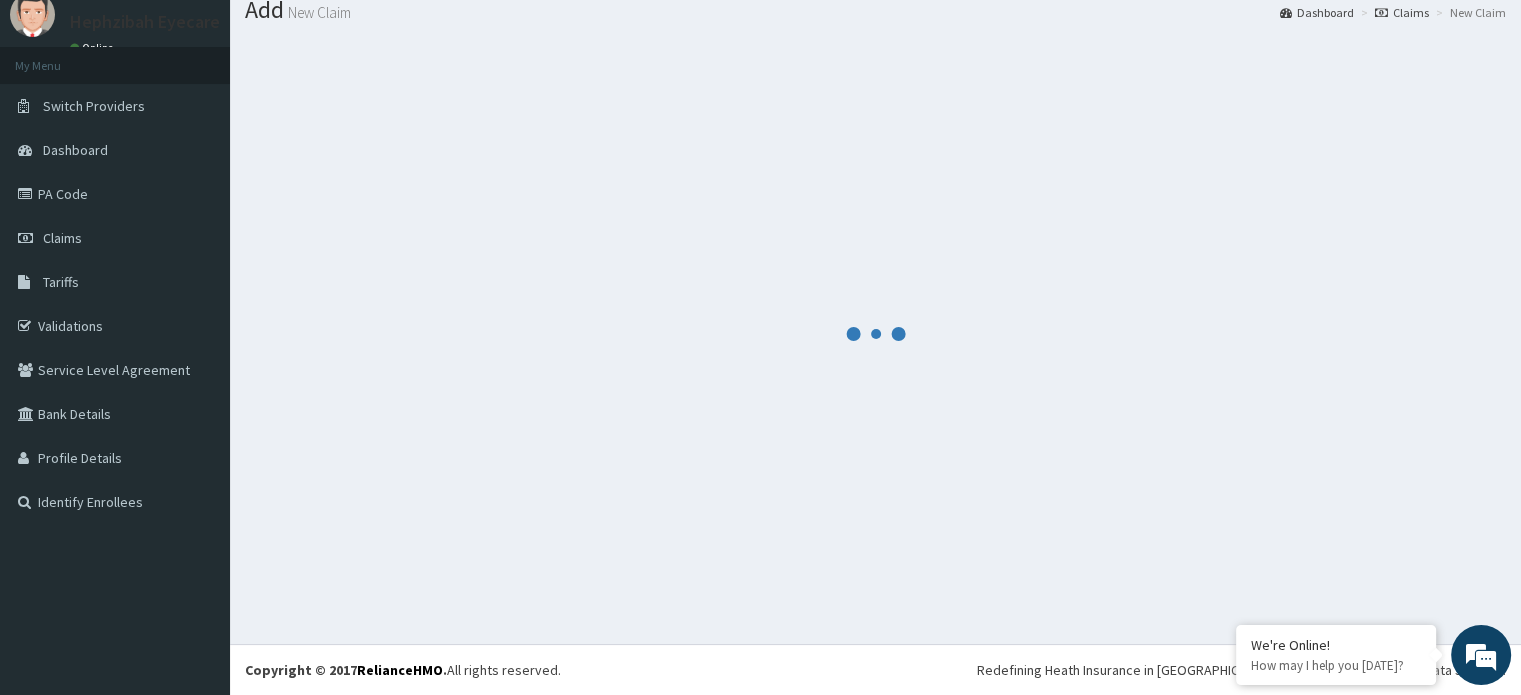 scroll, scrollTop: 648, scrollLeft: 0, axis: vertical 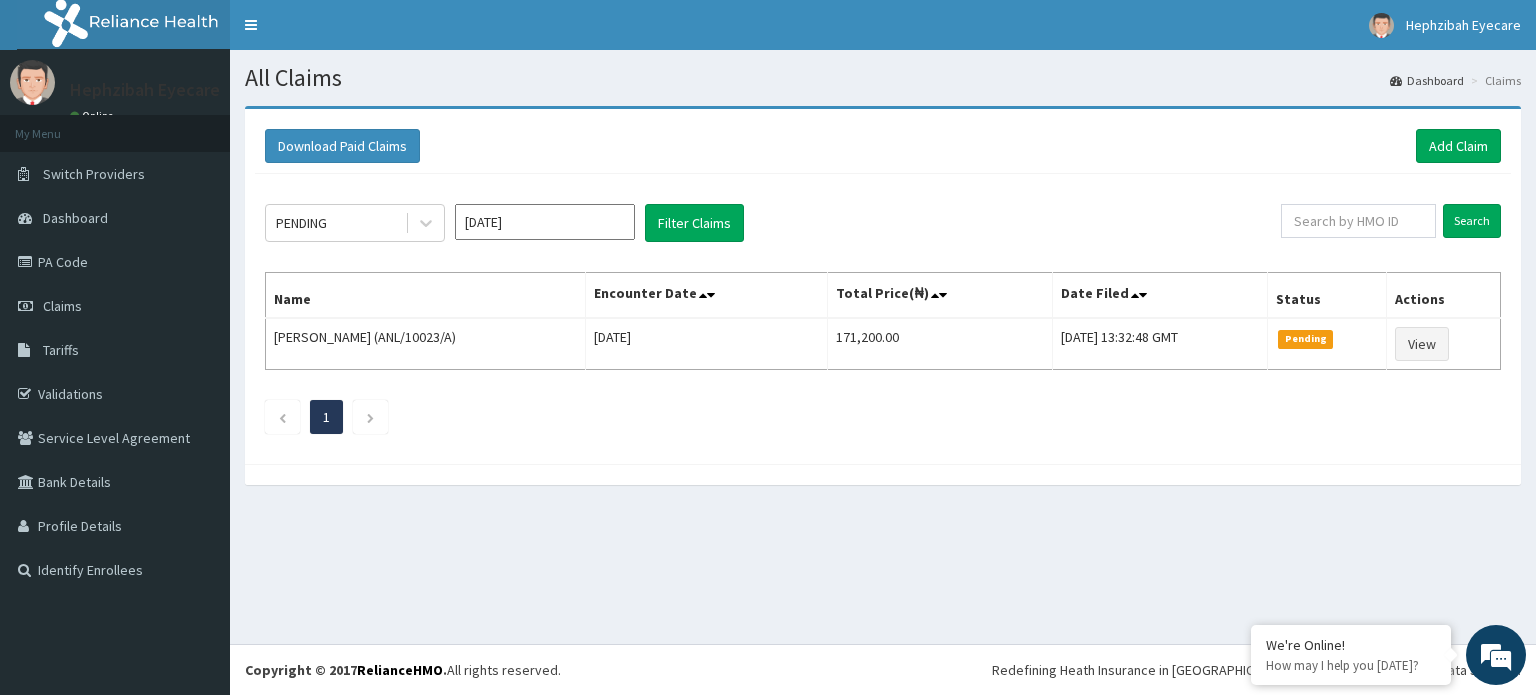 click on "Download Paid Claims Add Claim" at bounding box center (883, 146) 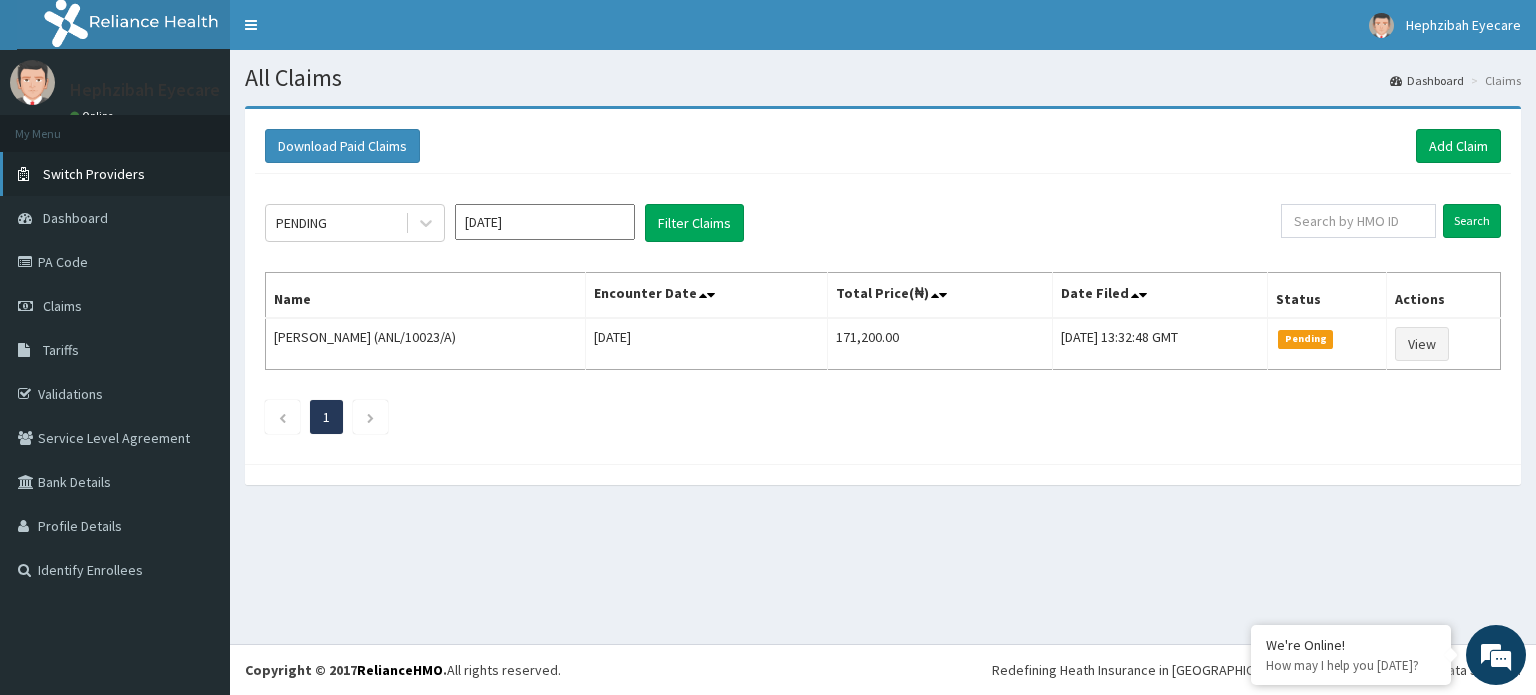 click on "Switch Providers" at bounding box center [94, 174] 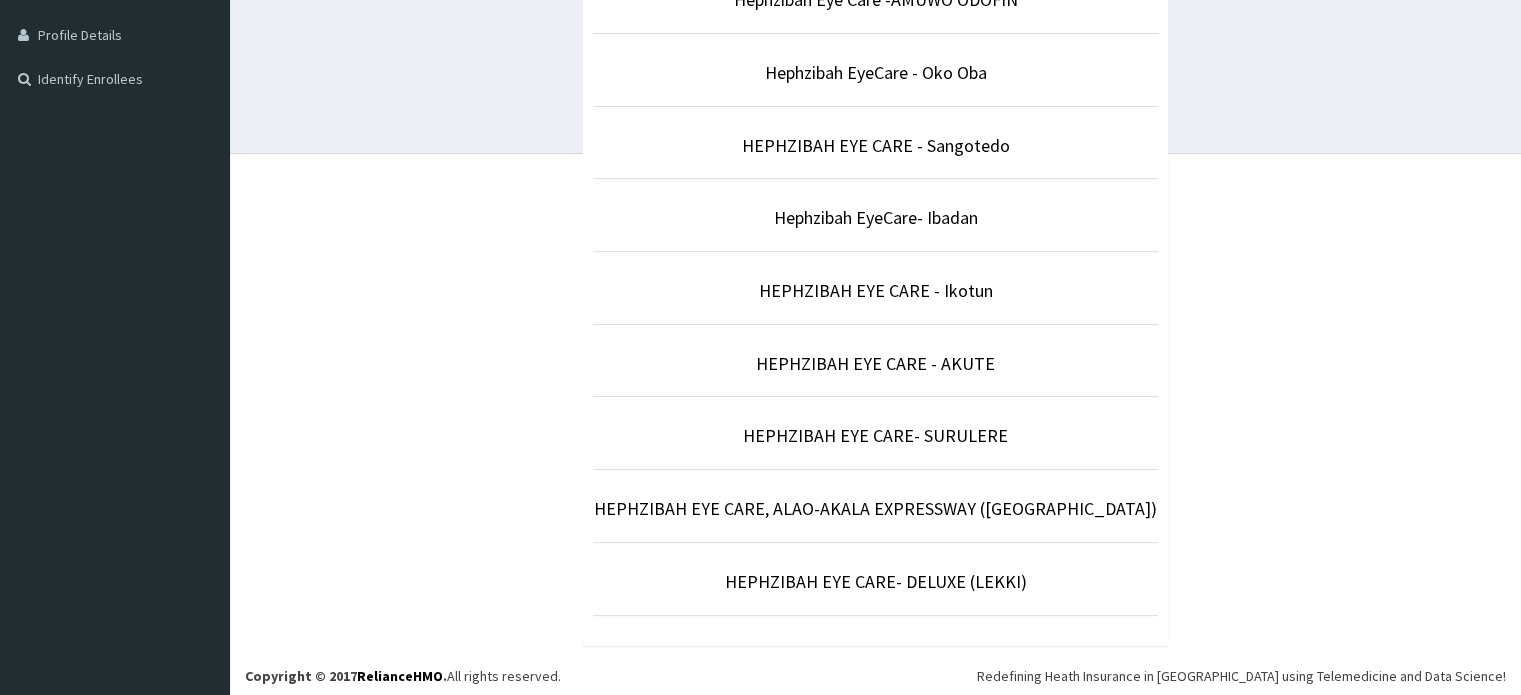 scroll, scrollTop: 491, scrollLeft: 0, axis: vertical 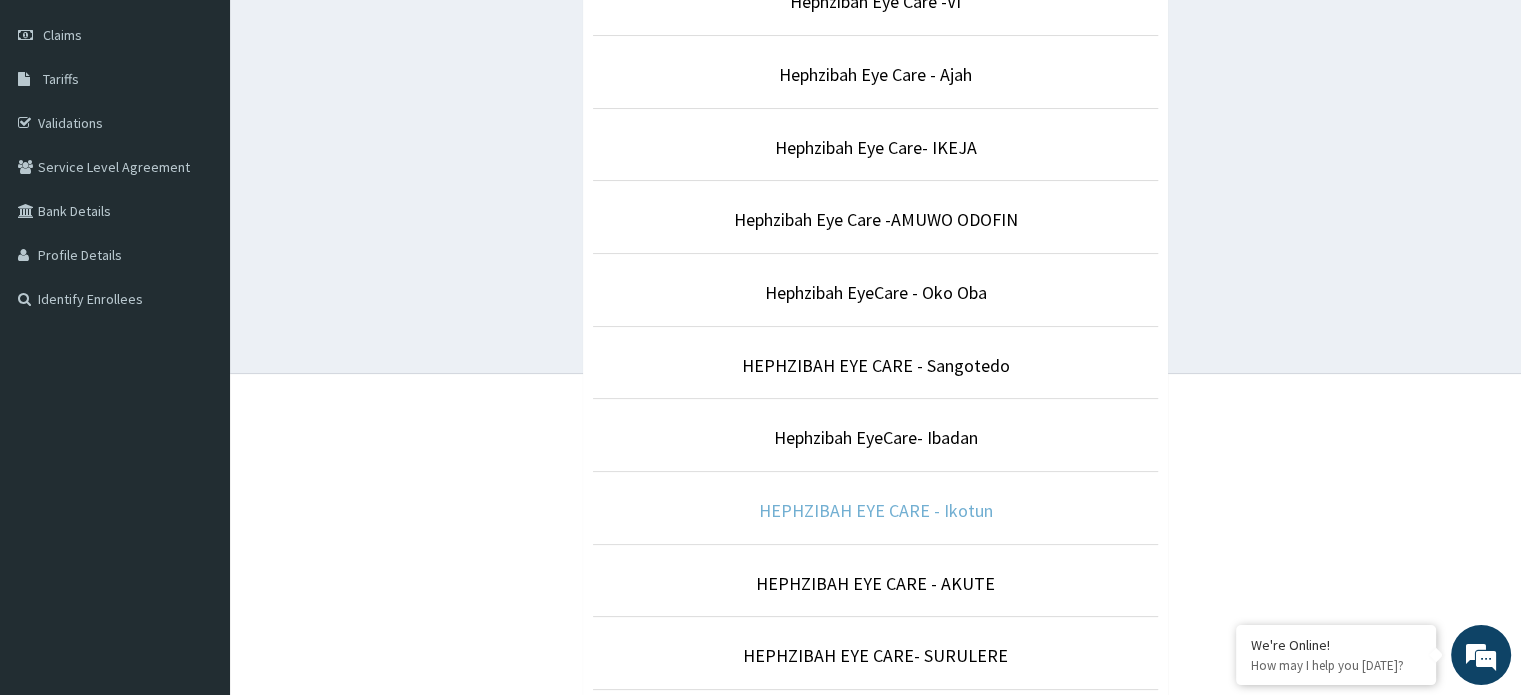 click on "HEPHZIBAH EYE CARE - Ikotun" at bounding box center (876, 510) 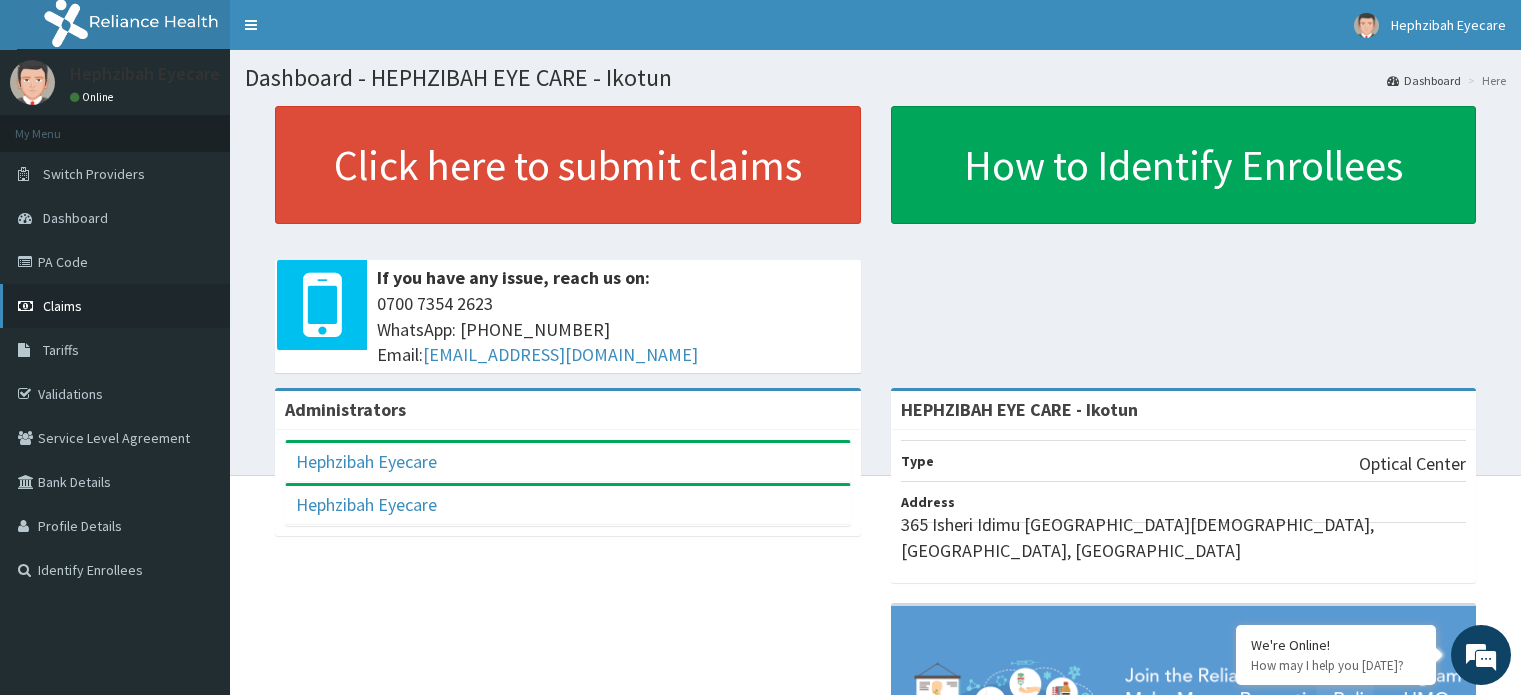 scroll, scrollTop: 0, scrollLeft: 0, axis: both 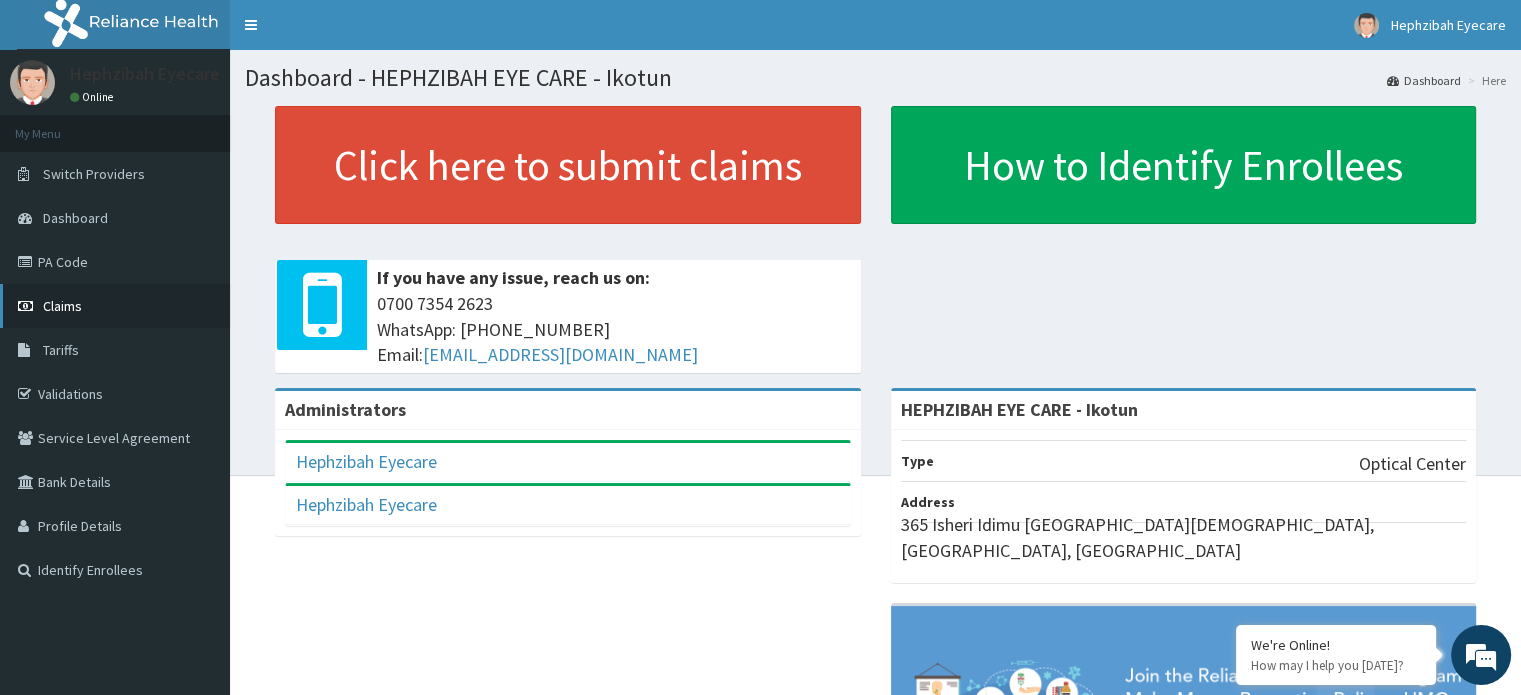 click on "Claims" at bounding box center (62, 306) 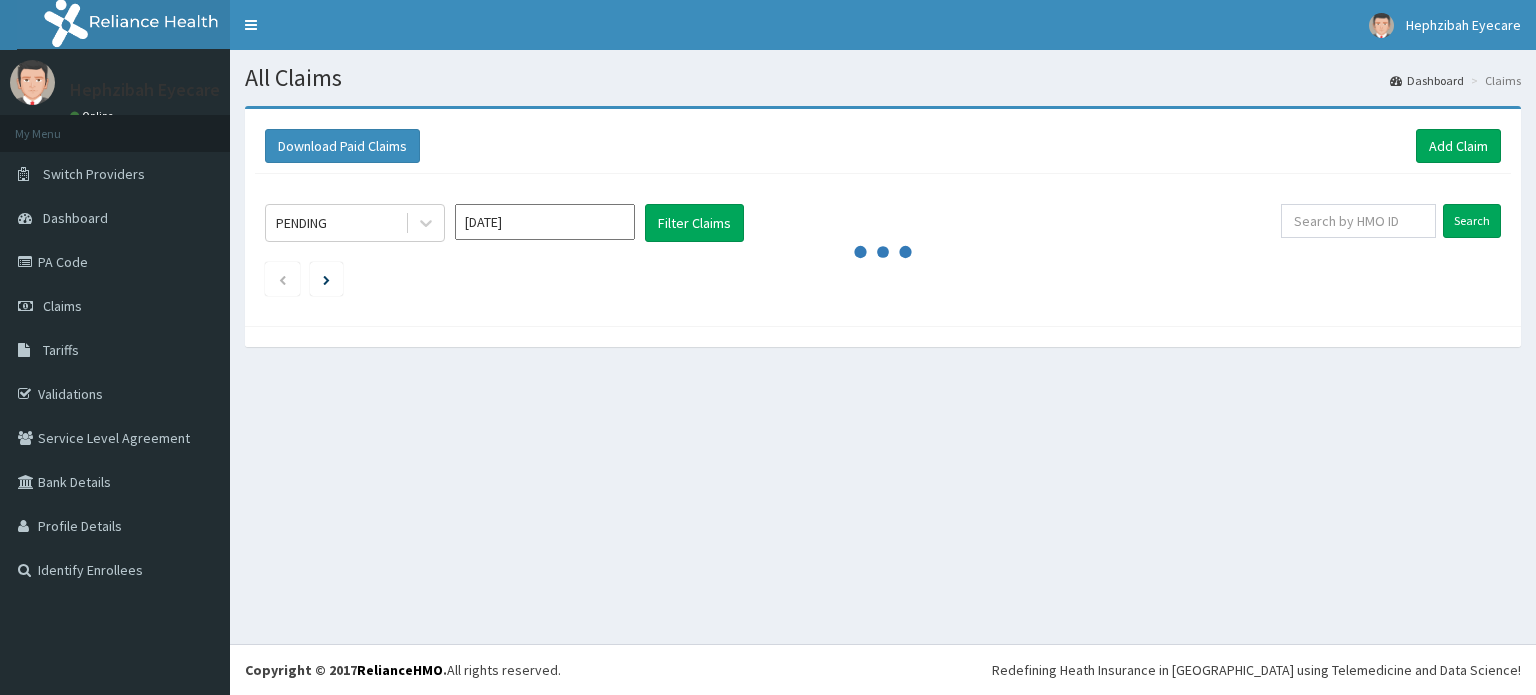 scroll, scrollTop: 0, scrollLeft: 0, axis: both 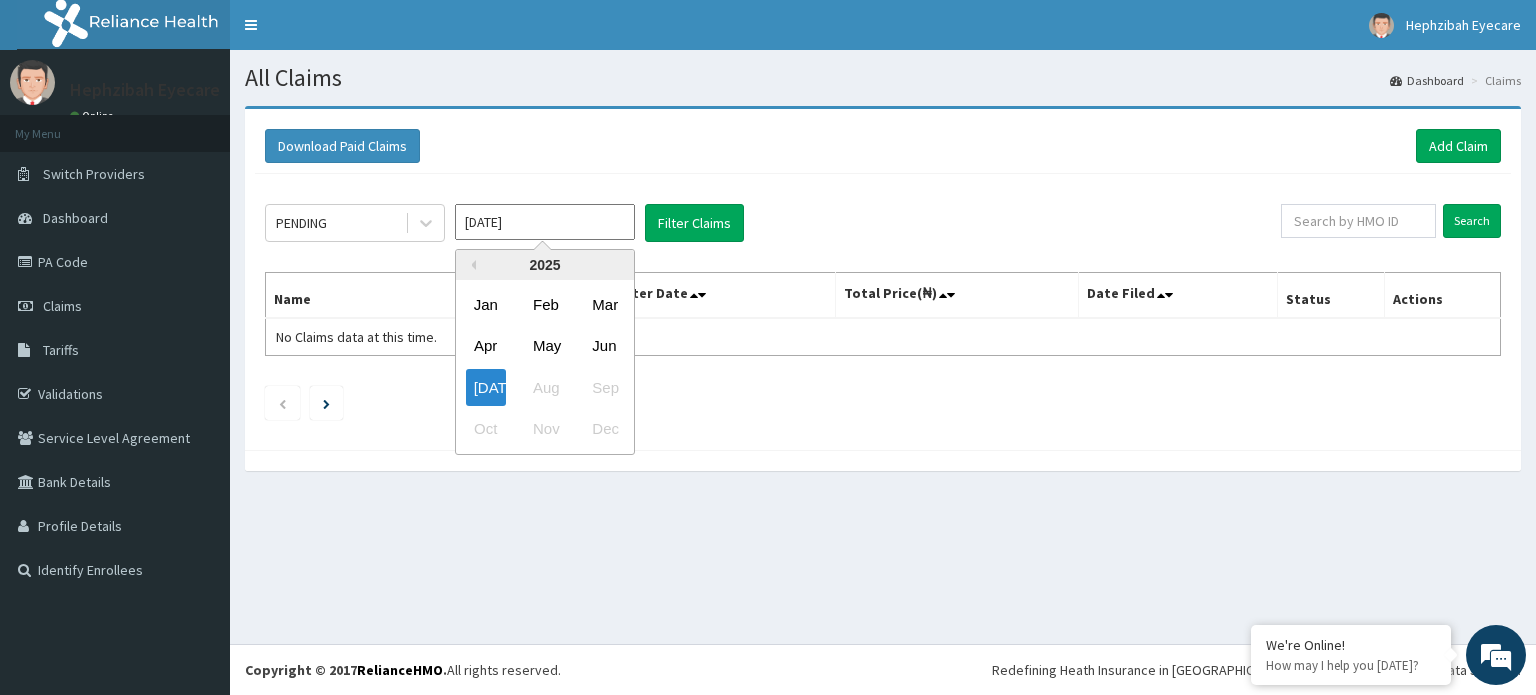 click on "[DATE]" at bounding box center (545, 222) 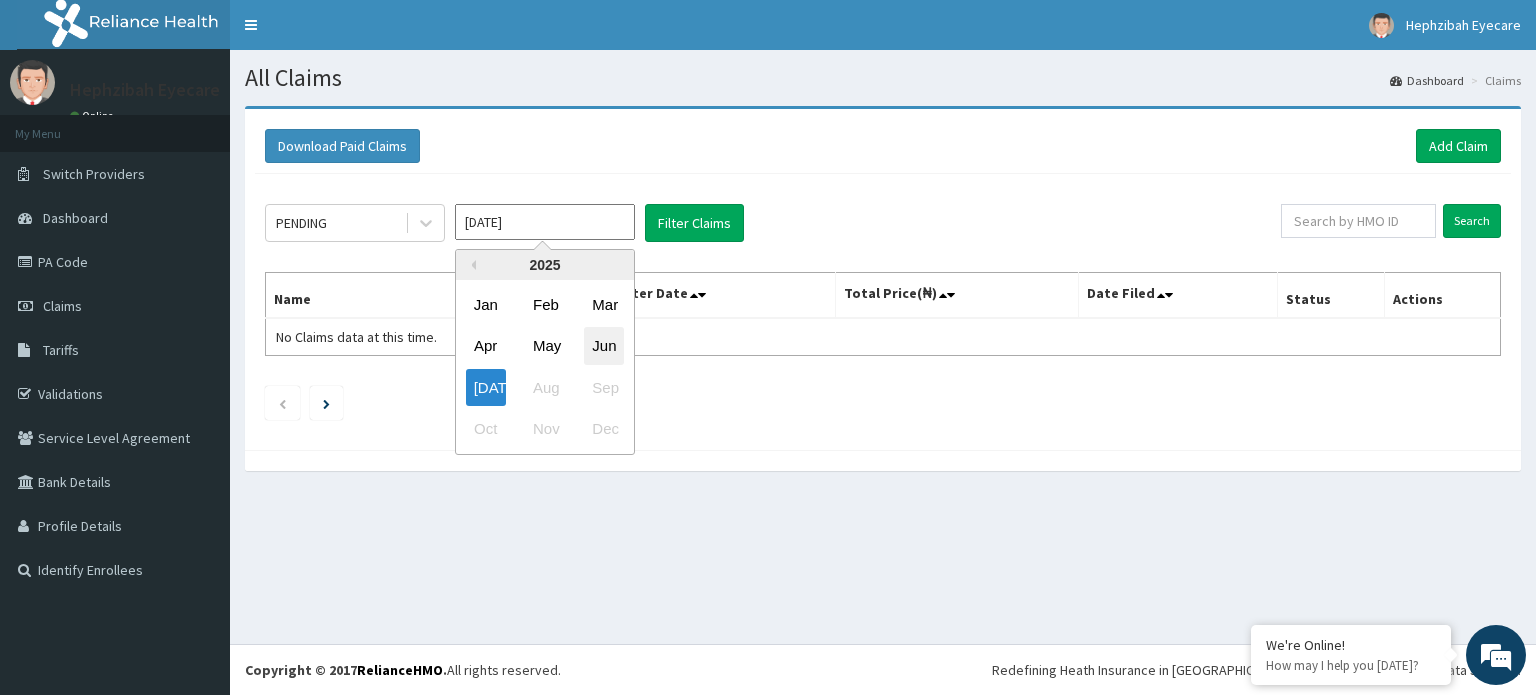 click on "Jun" at bounding box center [604, 346] 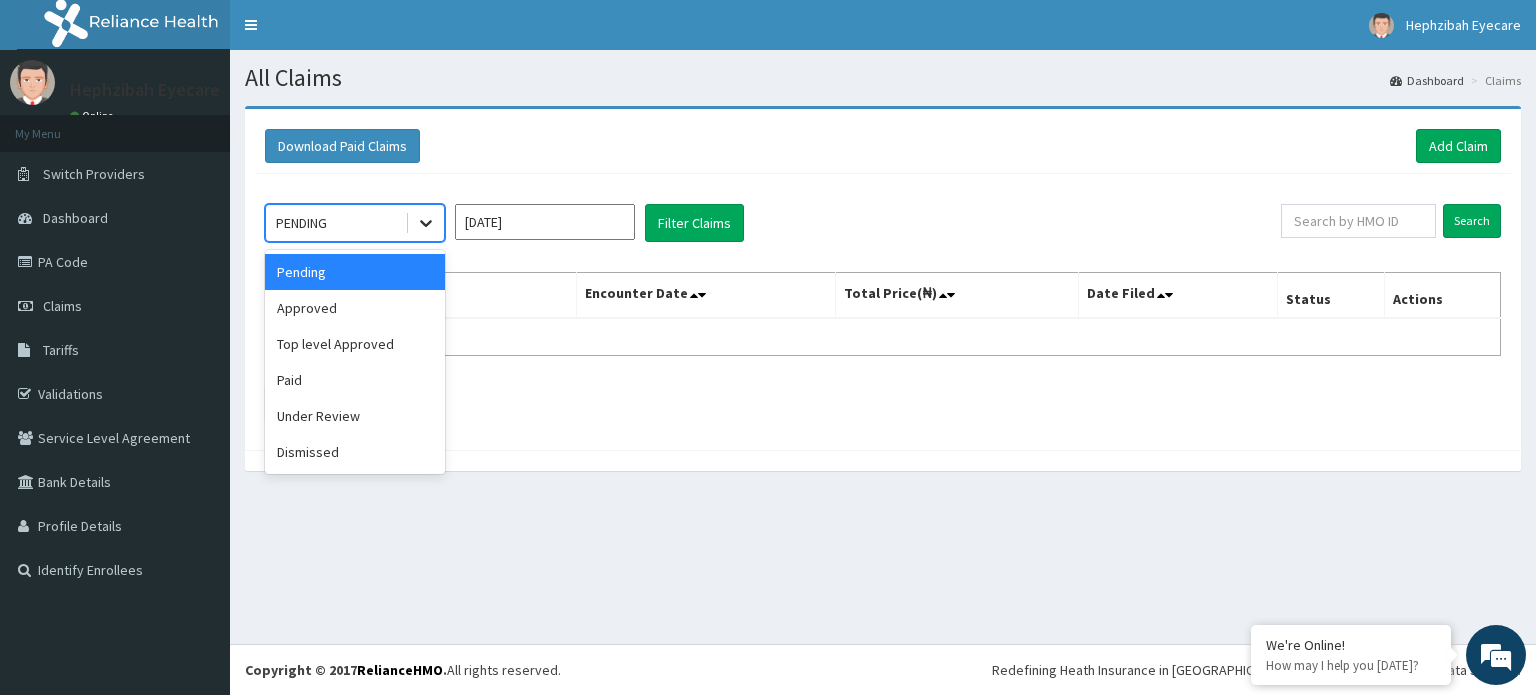 click 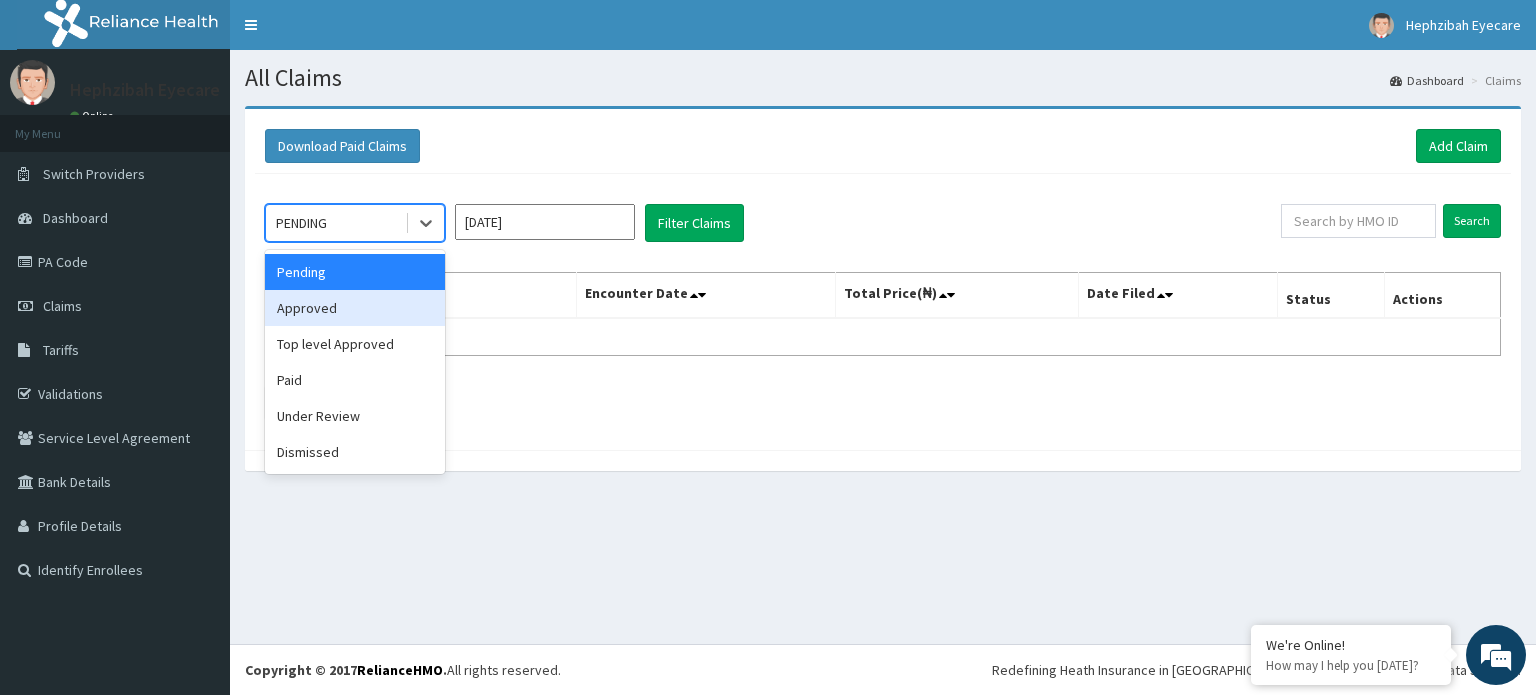 click on "Approved" at bounding box center (355, 308) 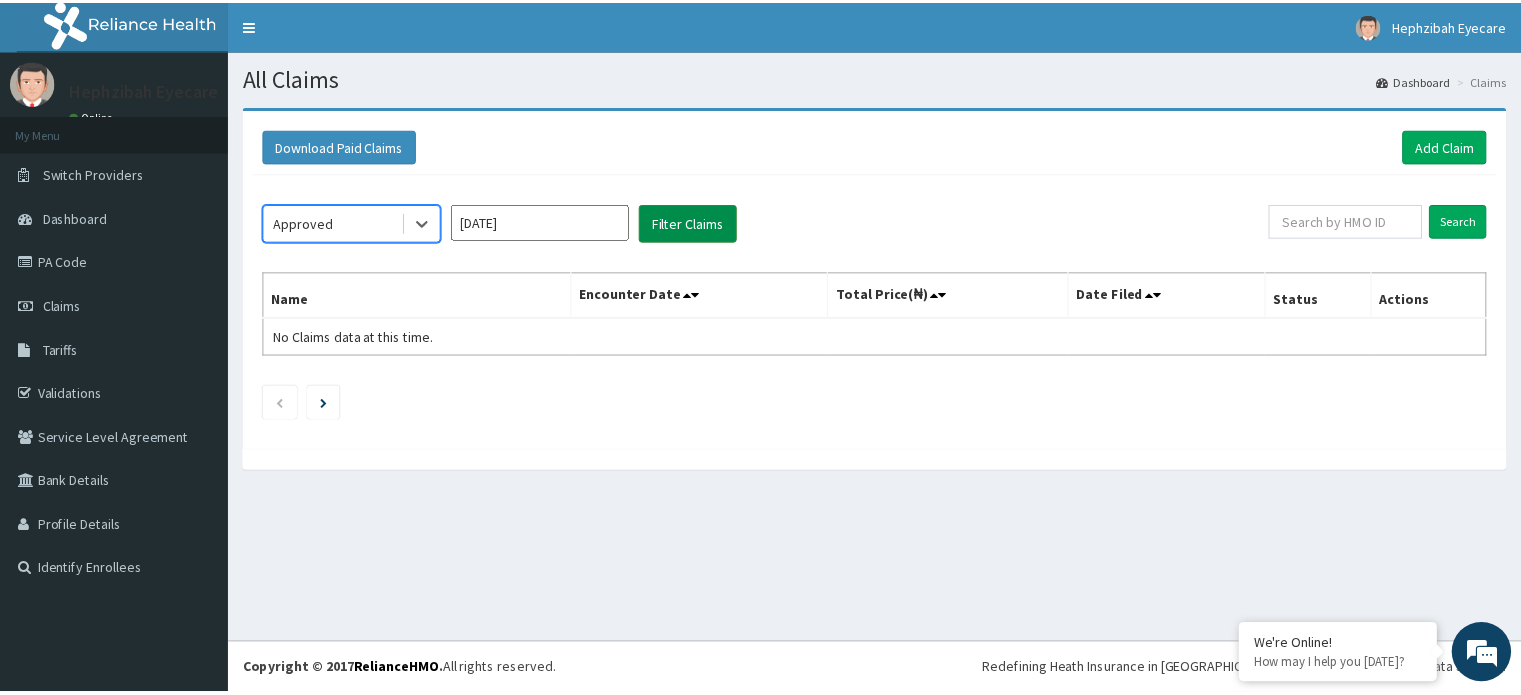 scroll, scrollTop: 0, scrollLeft: 0, axis: both 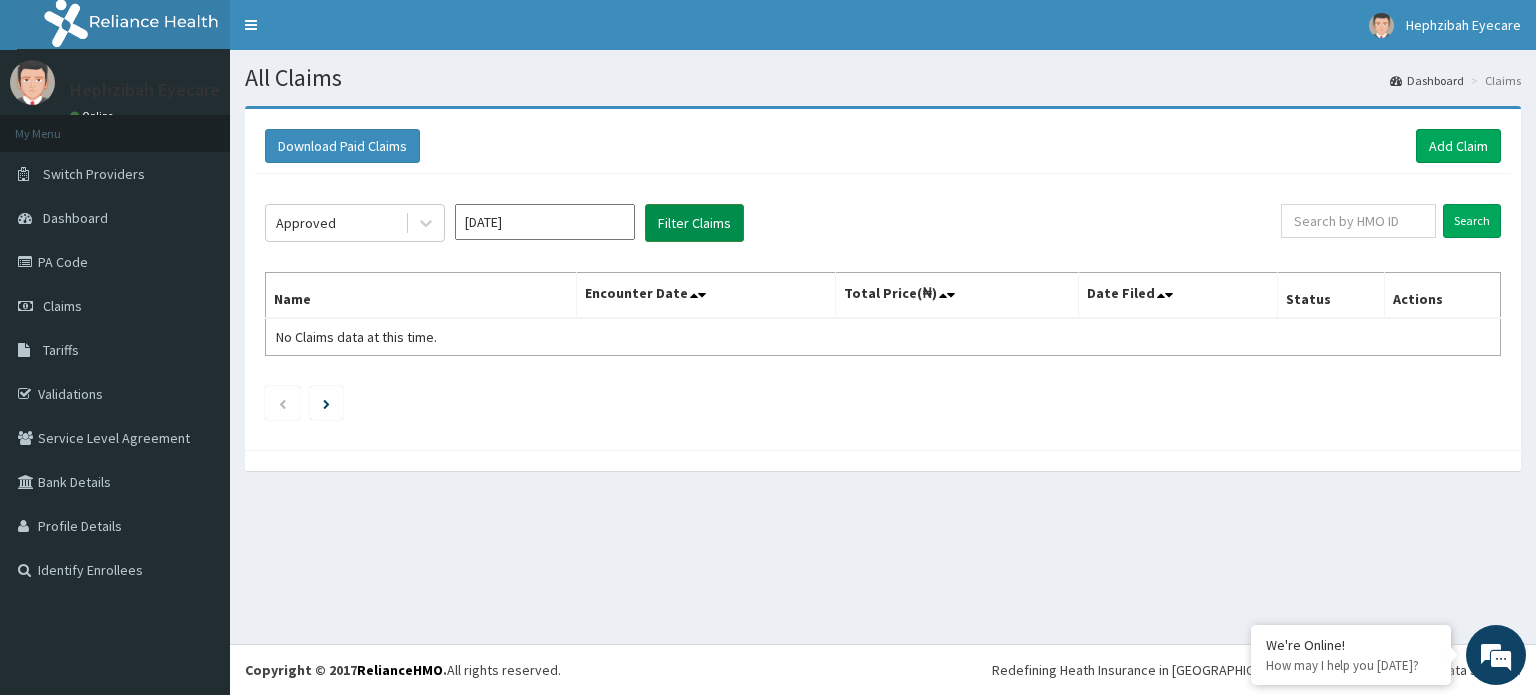 click on "Filter Claims" at bounding box center [694, 223] 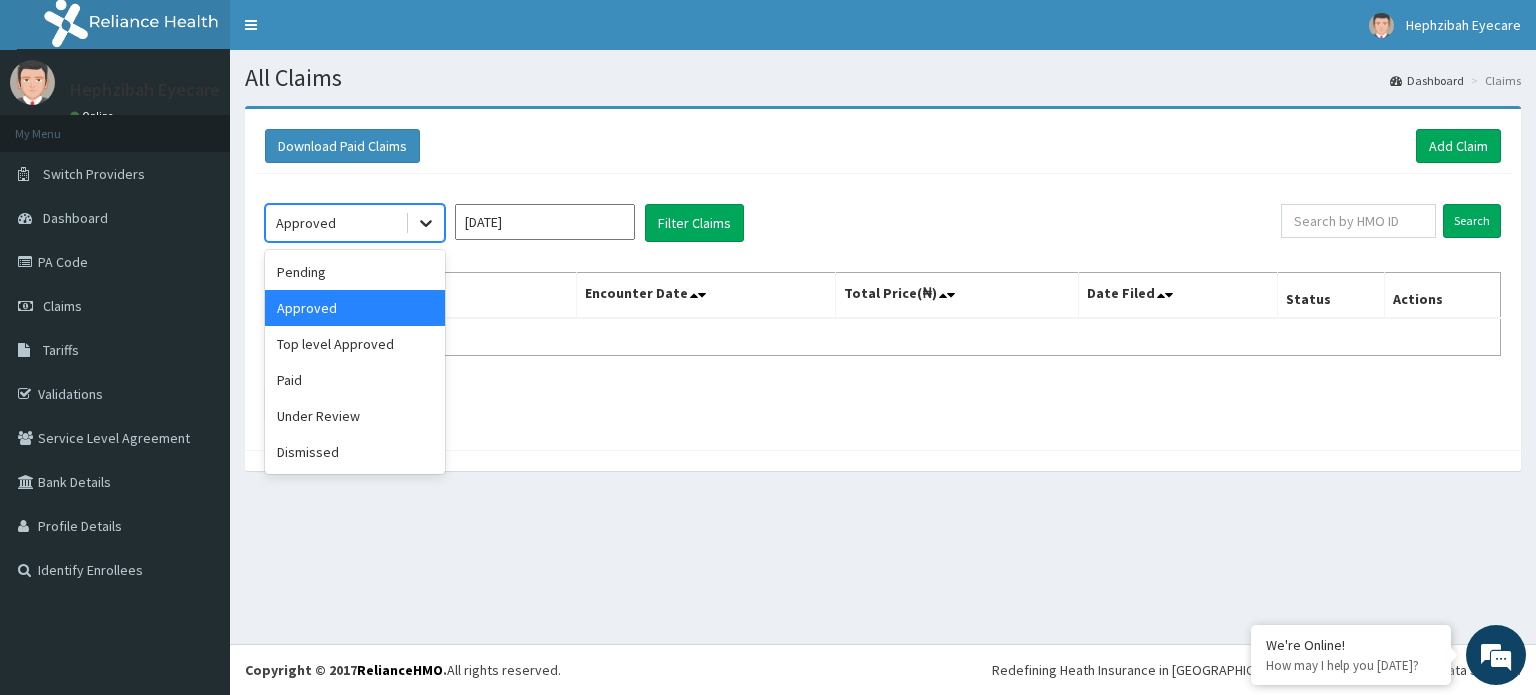 click 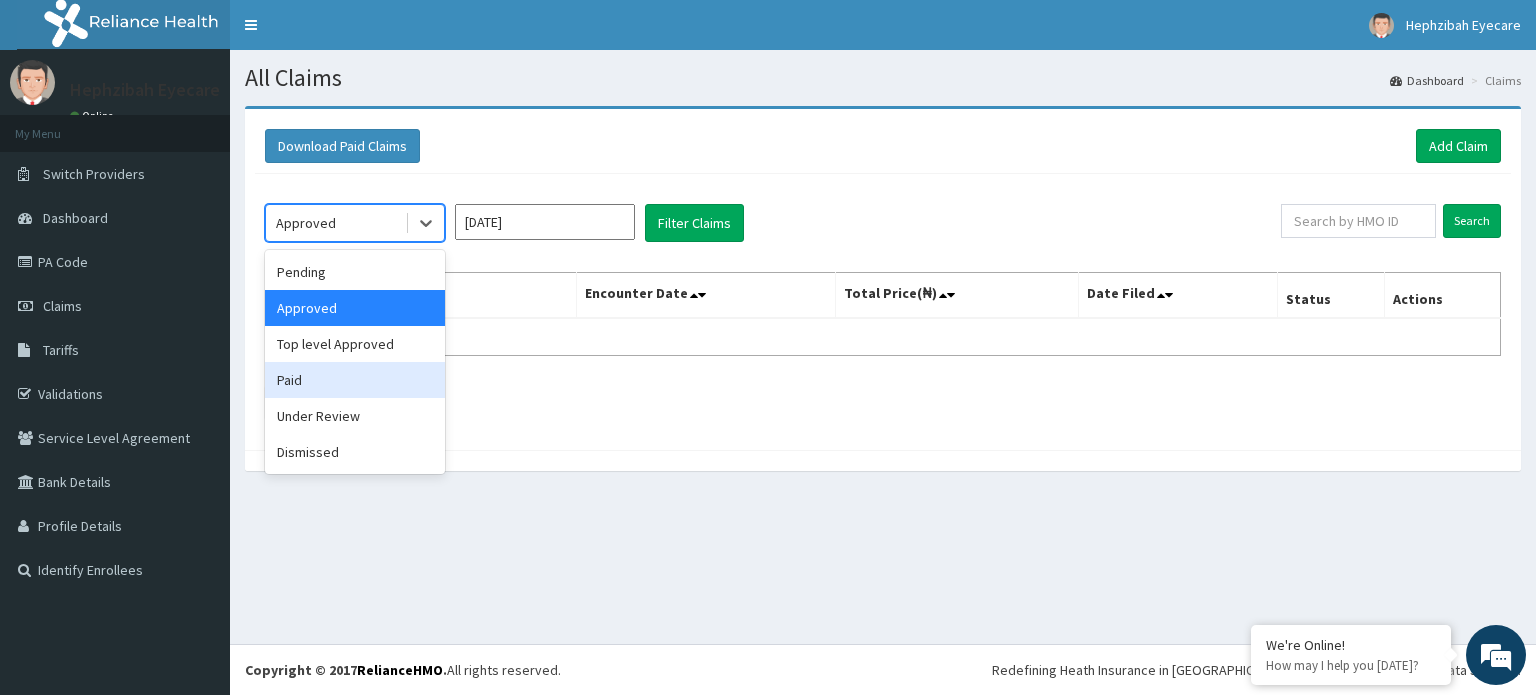 click on "Paid" at bounding box center [355, 380] 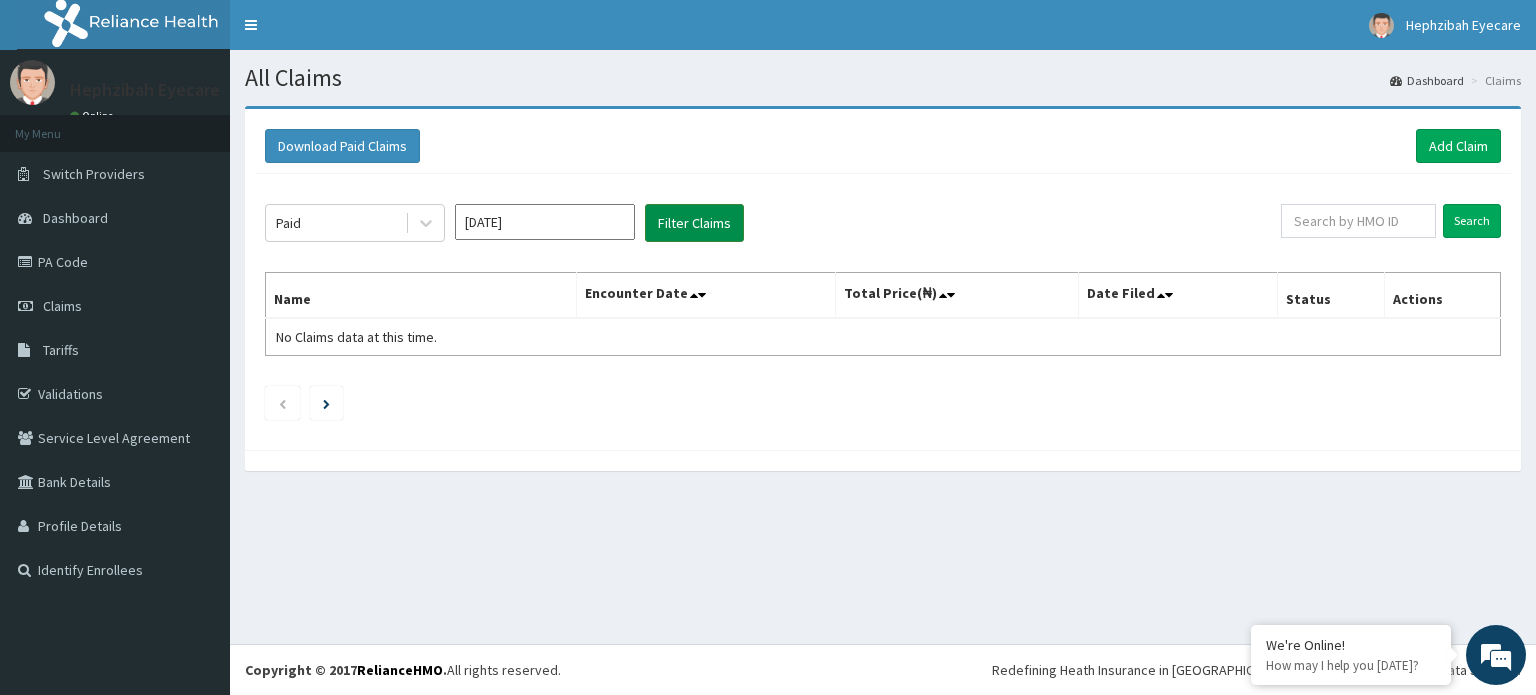click on "Filter Claims" at bounding box center [694, 223] 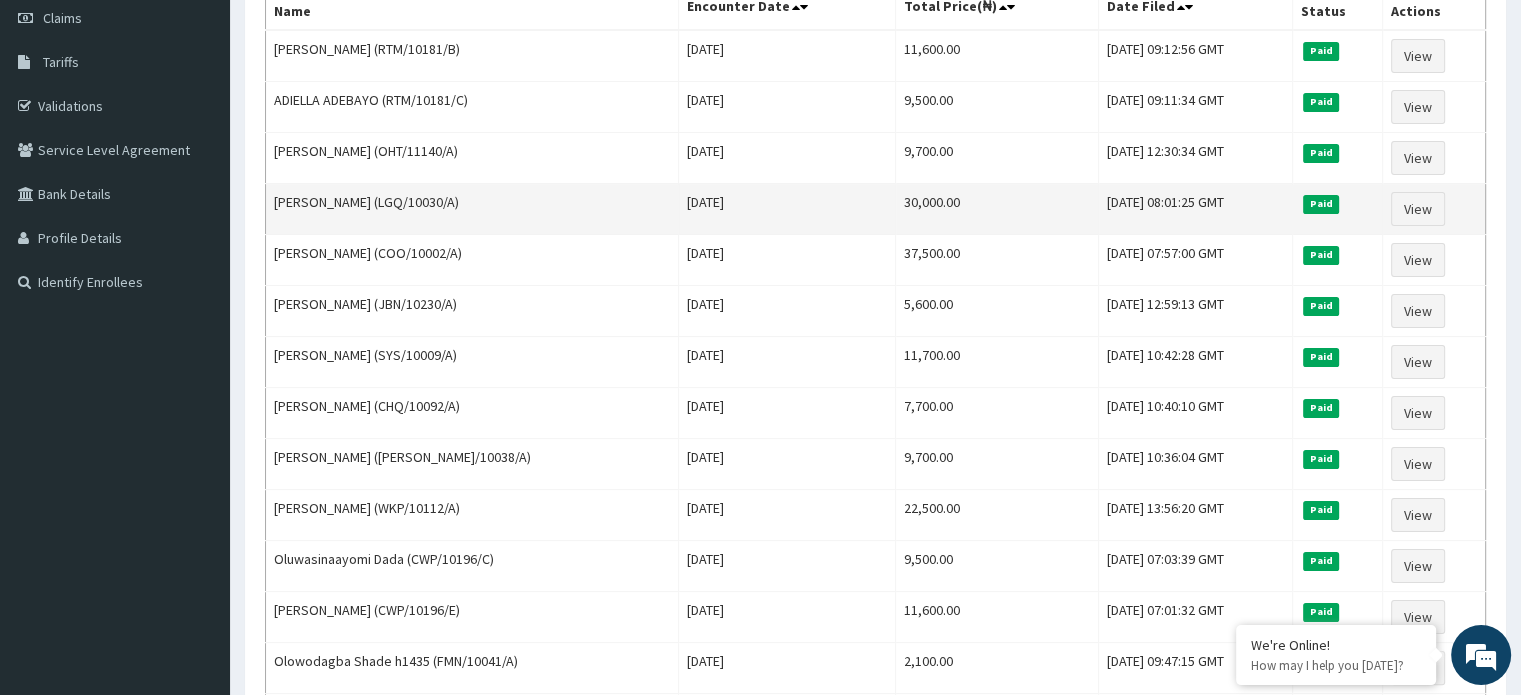 scroll, scrollTop: 285, scrollLeft: 0, axis: vertical 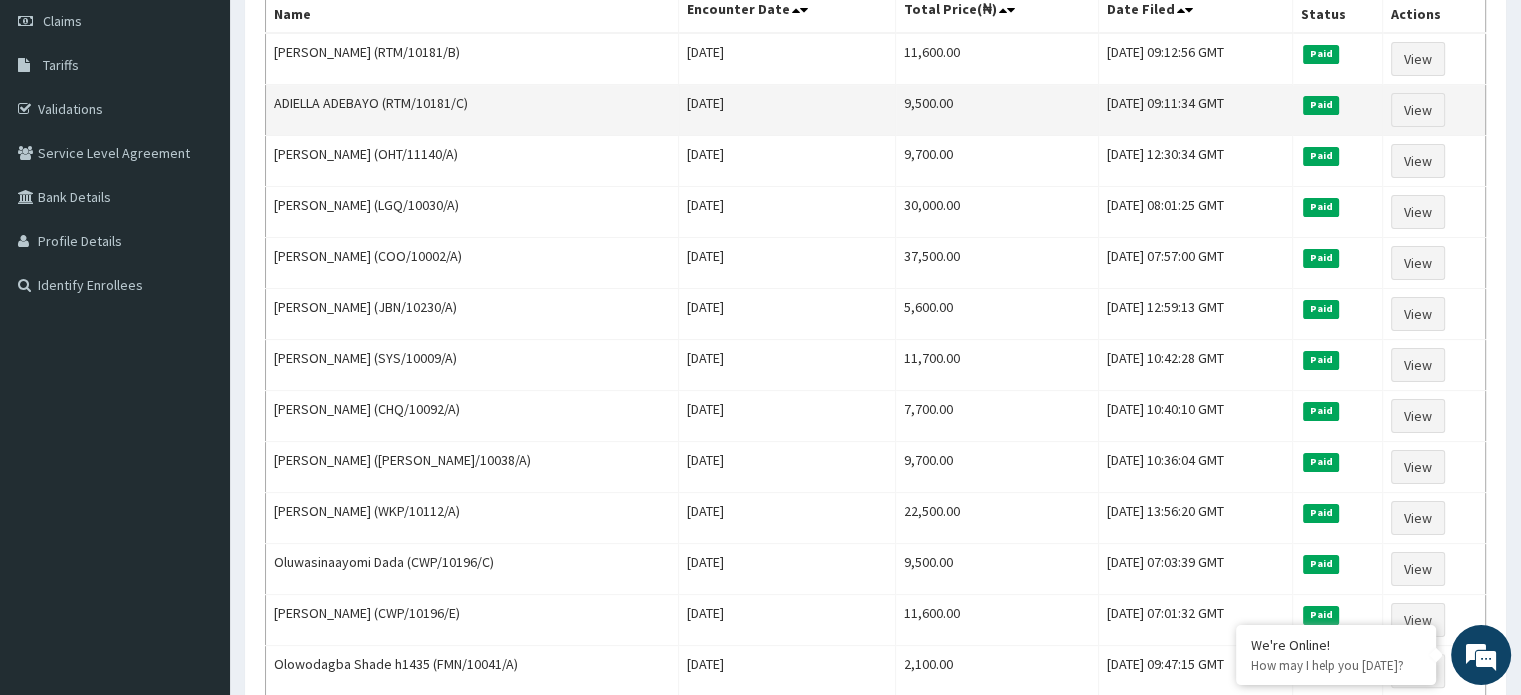 click on "ADIELLA ADEBAYO (RTM/10181/C)" at bounding box center [472, 110] 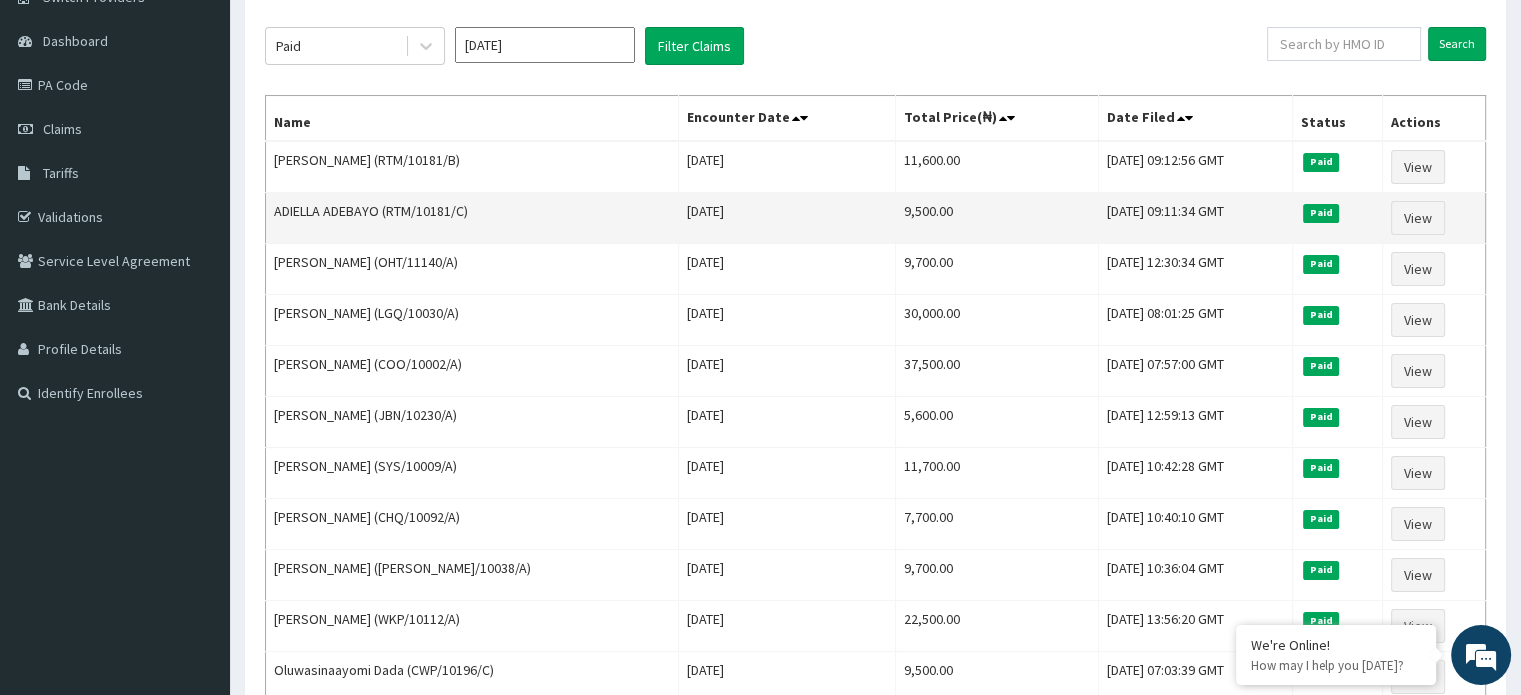 scroll, scrollTop: 120, scrollLeft: 0, axis: vertical 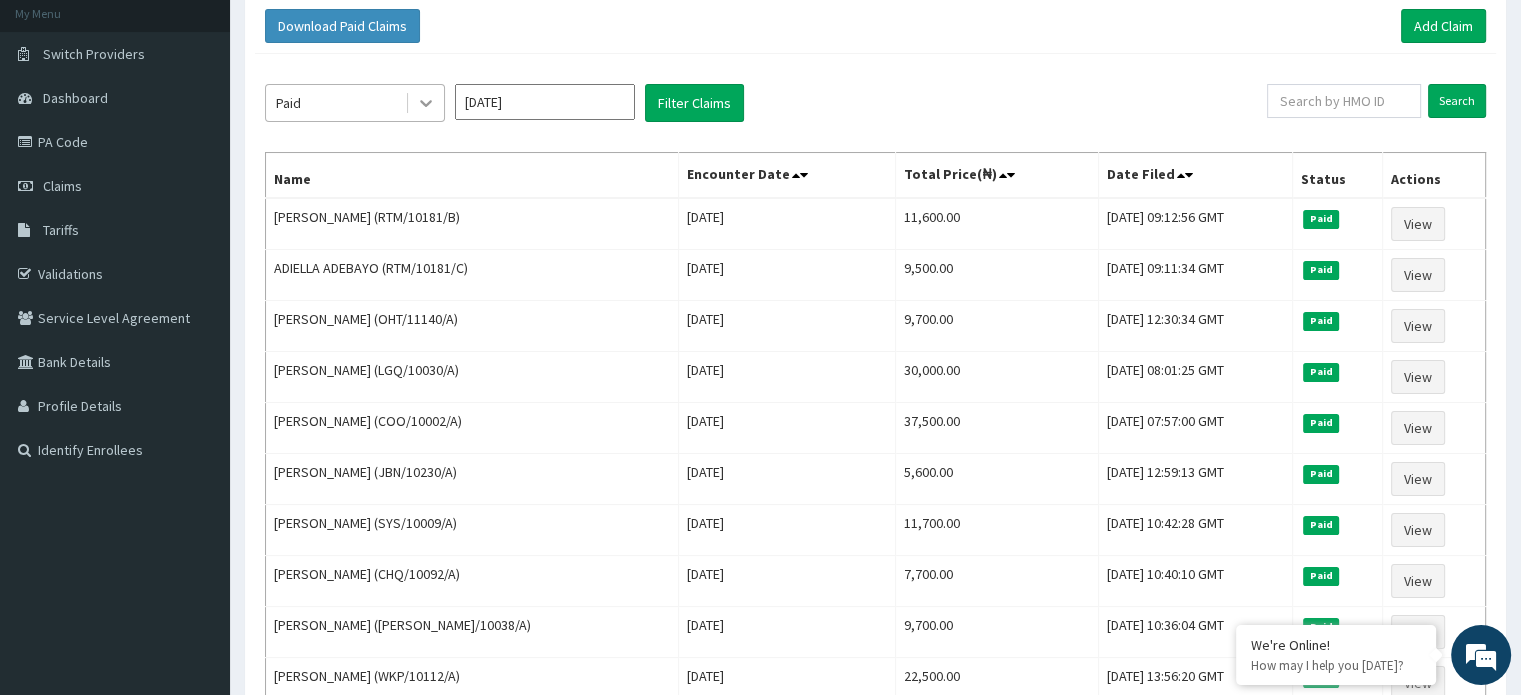 click 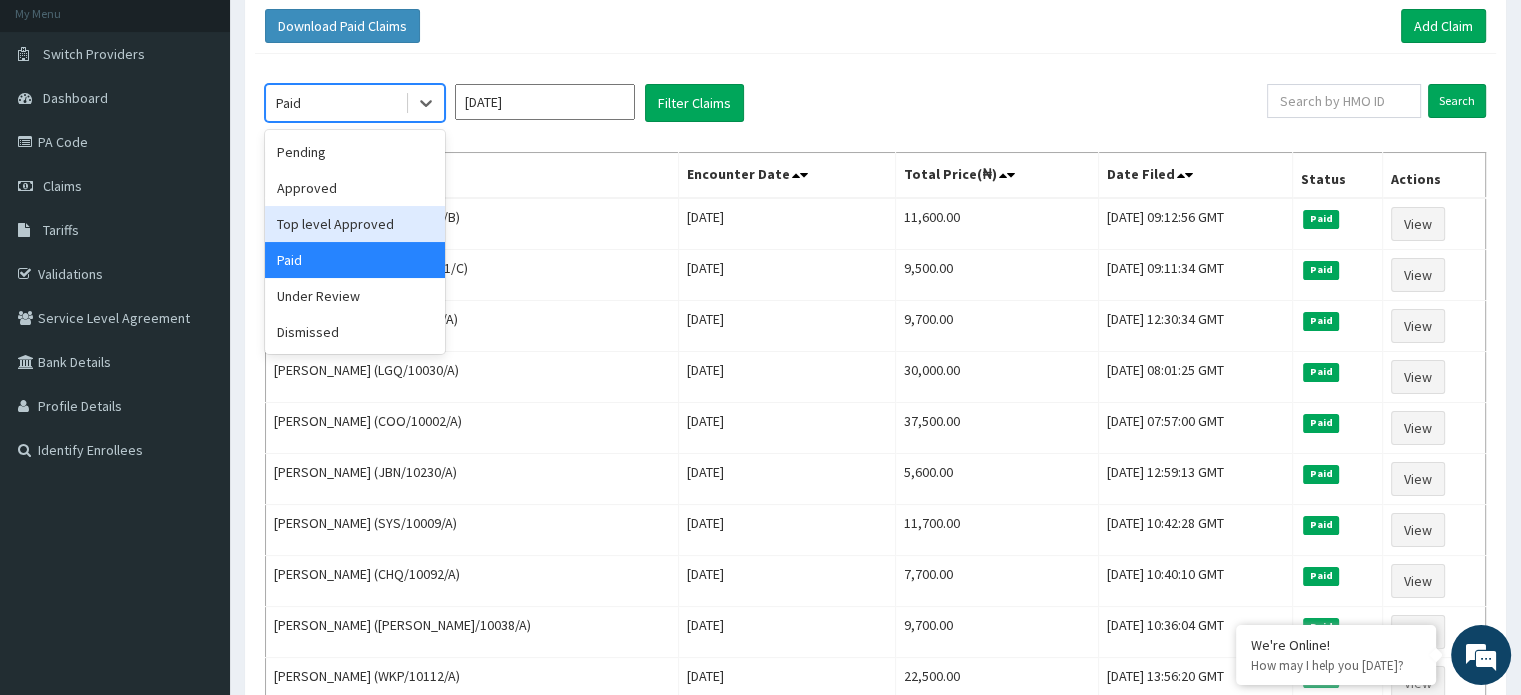 click on "Top level Approved" at bounding box center (355, 224) 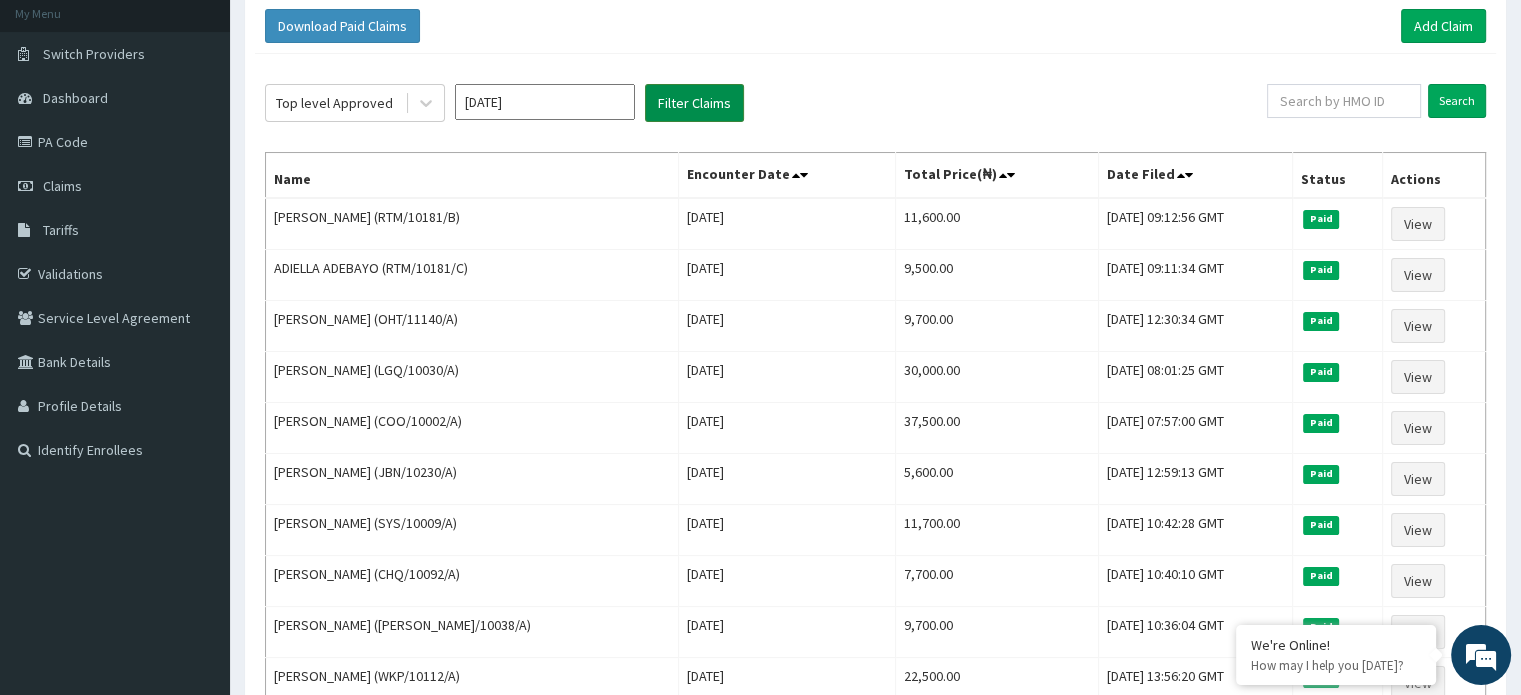 click on "Filter Claims" at bounding box center (694, 103) 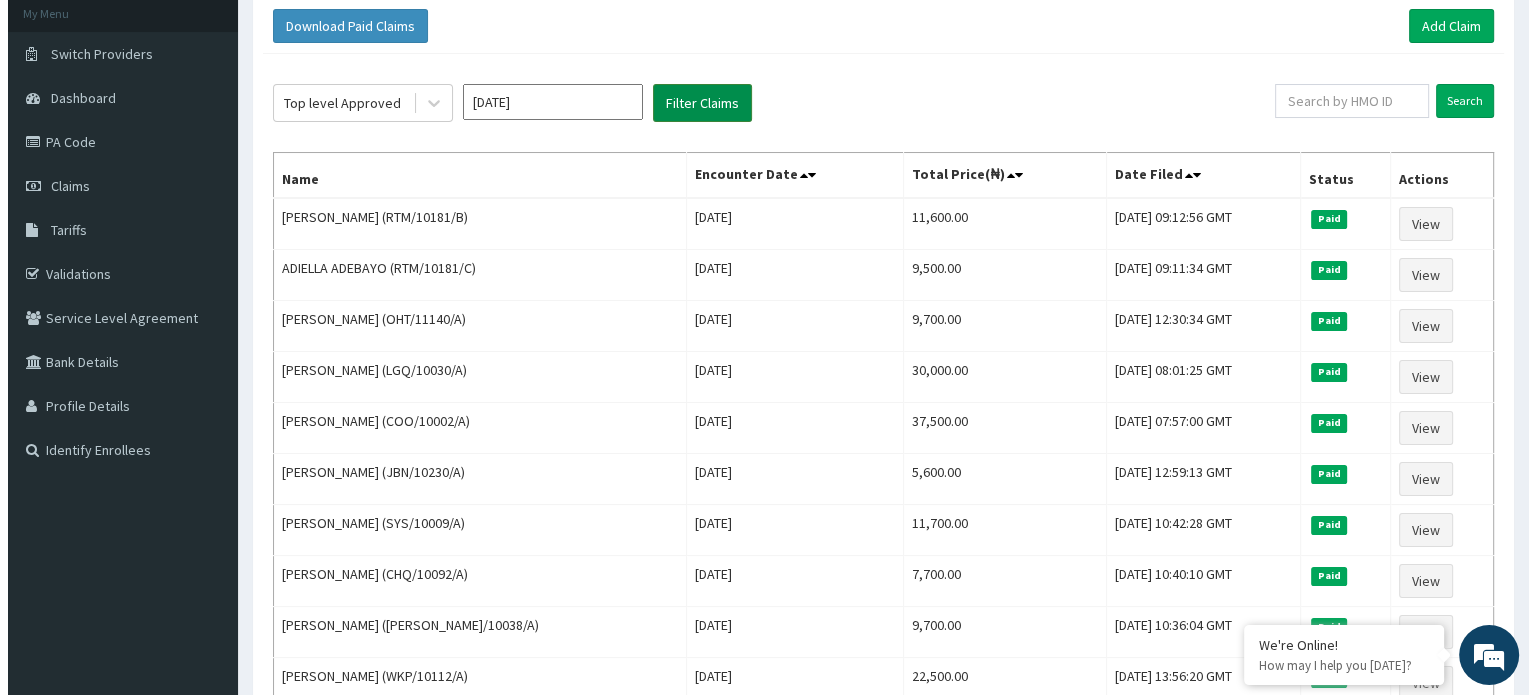scroll, scrollTop: 0, scrollLeft: 0, axis: both 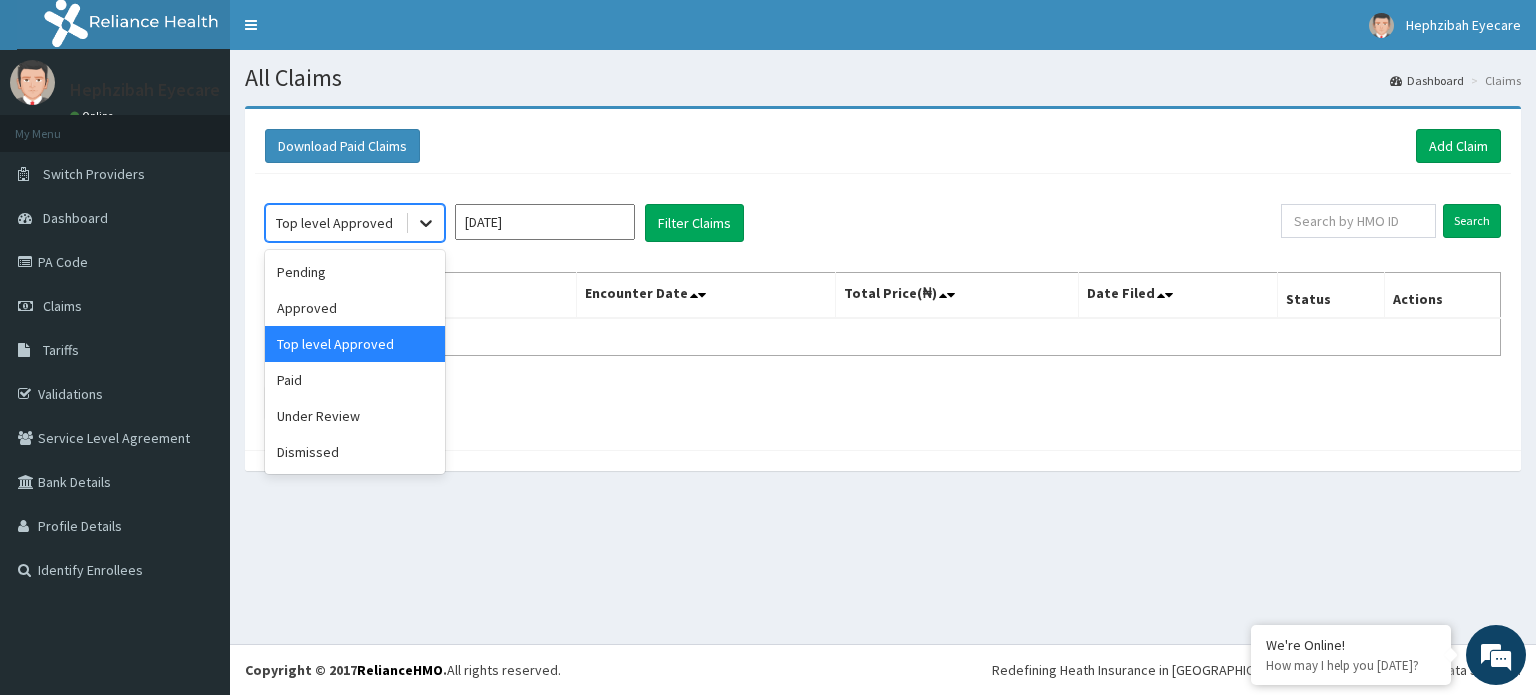 click 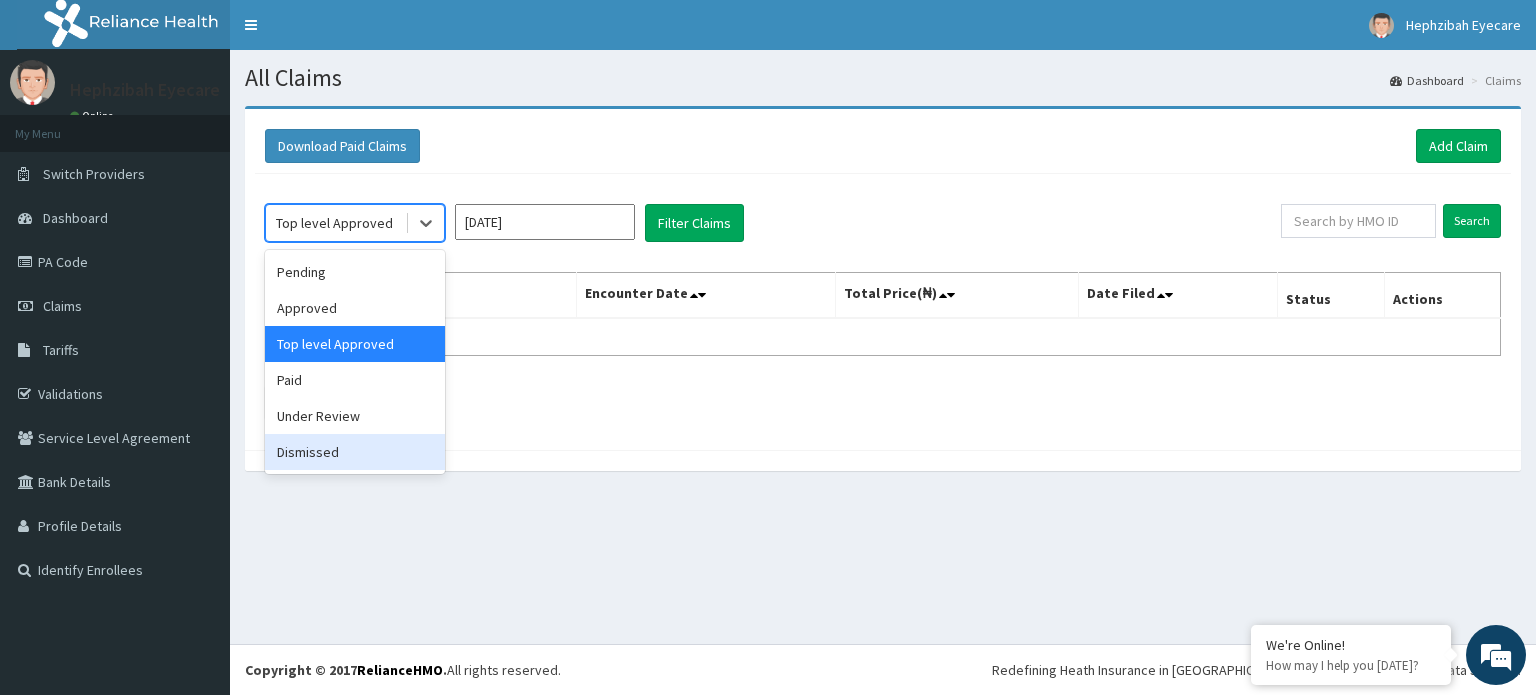 click on "Dismissed" at bounding box center [355, 452] 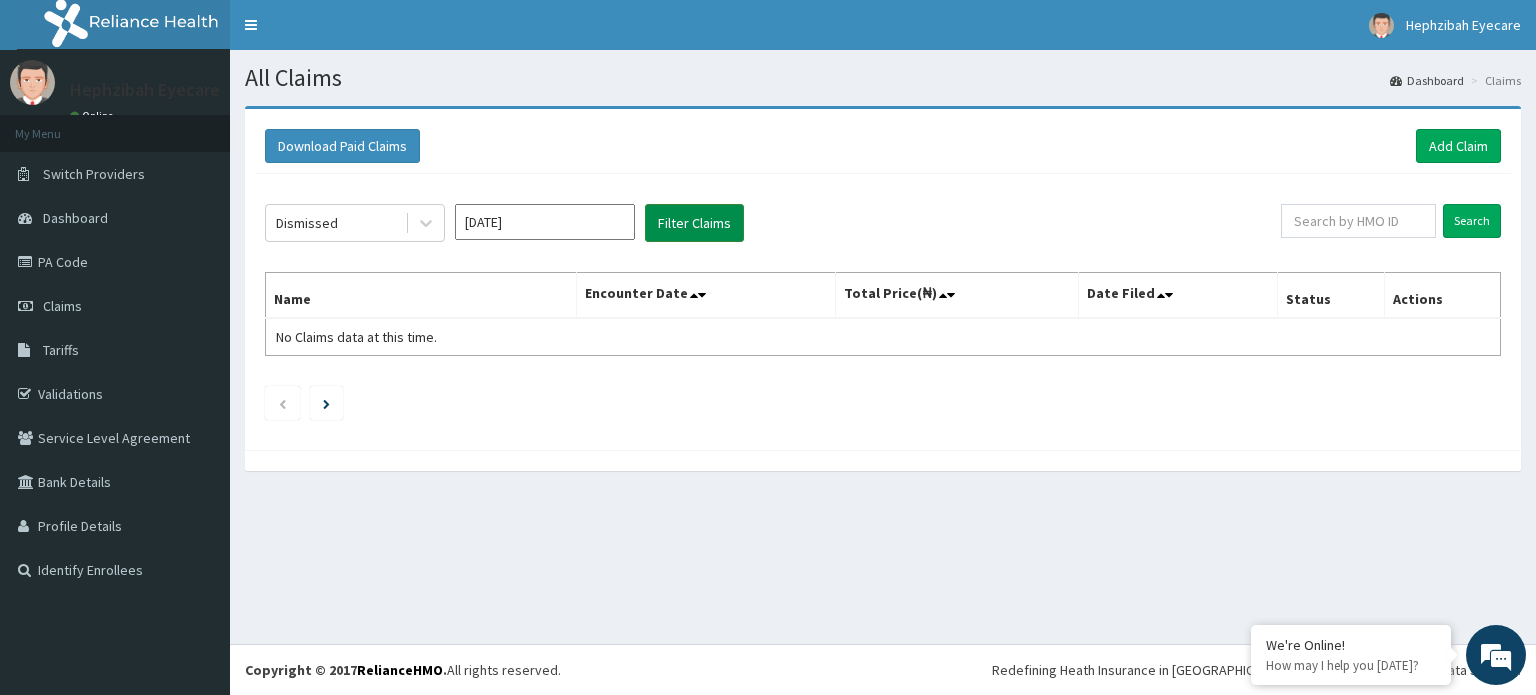 click on "Filter Claims" at bounding box center (694, 223) 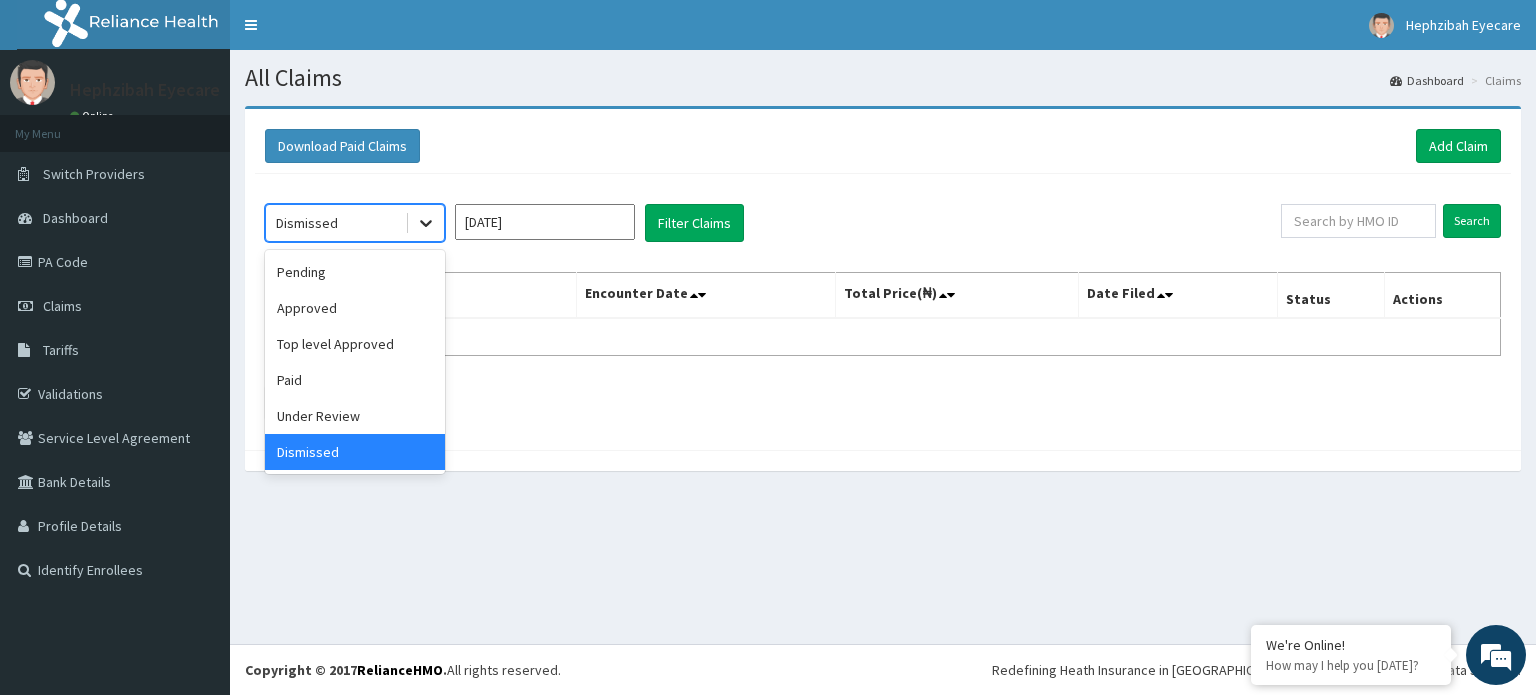 click 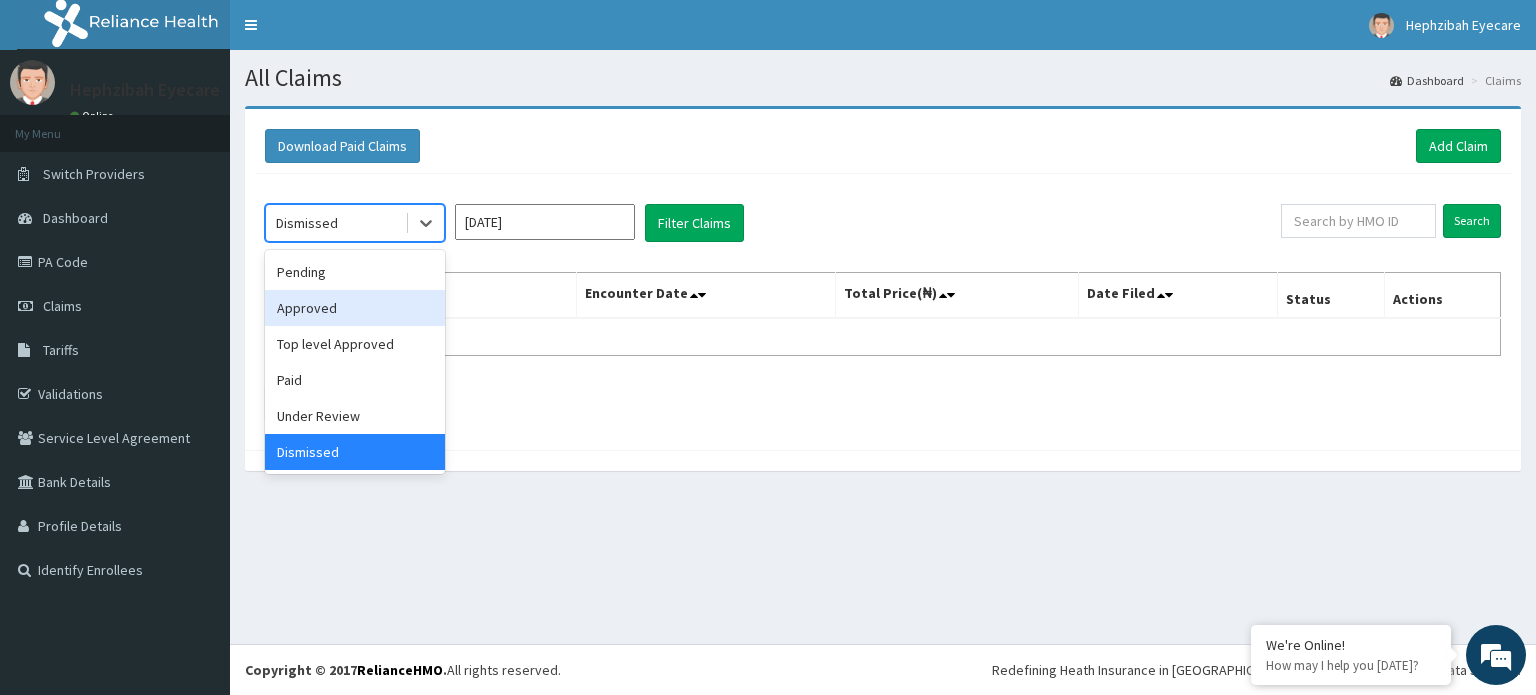 click on "Approved" at bounding box center [355, 308] 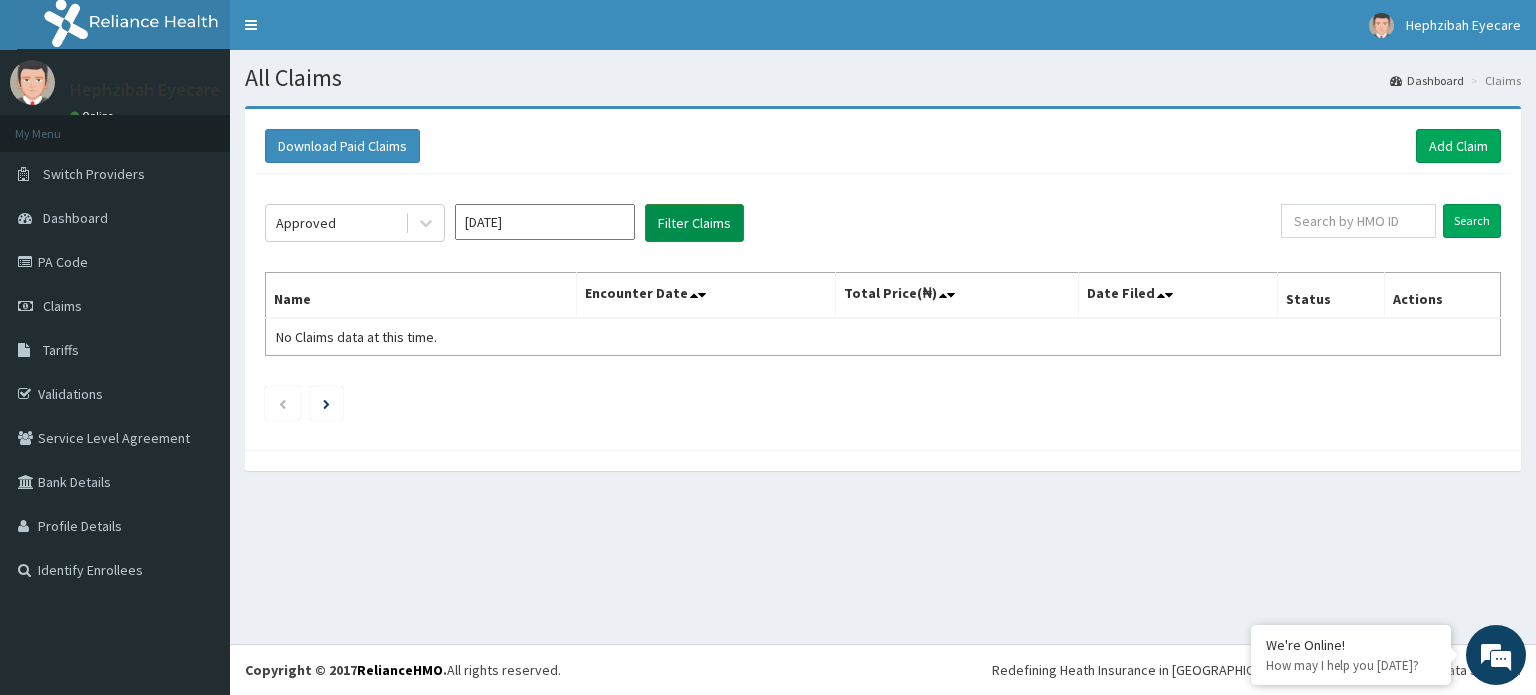 click on "Filter Claims" at bounding box center [694, 223] 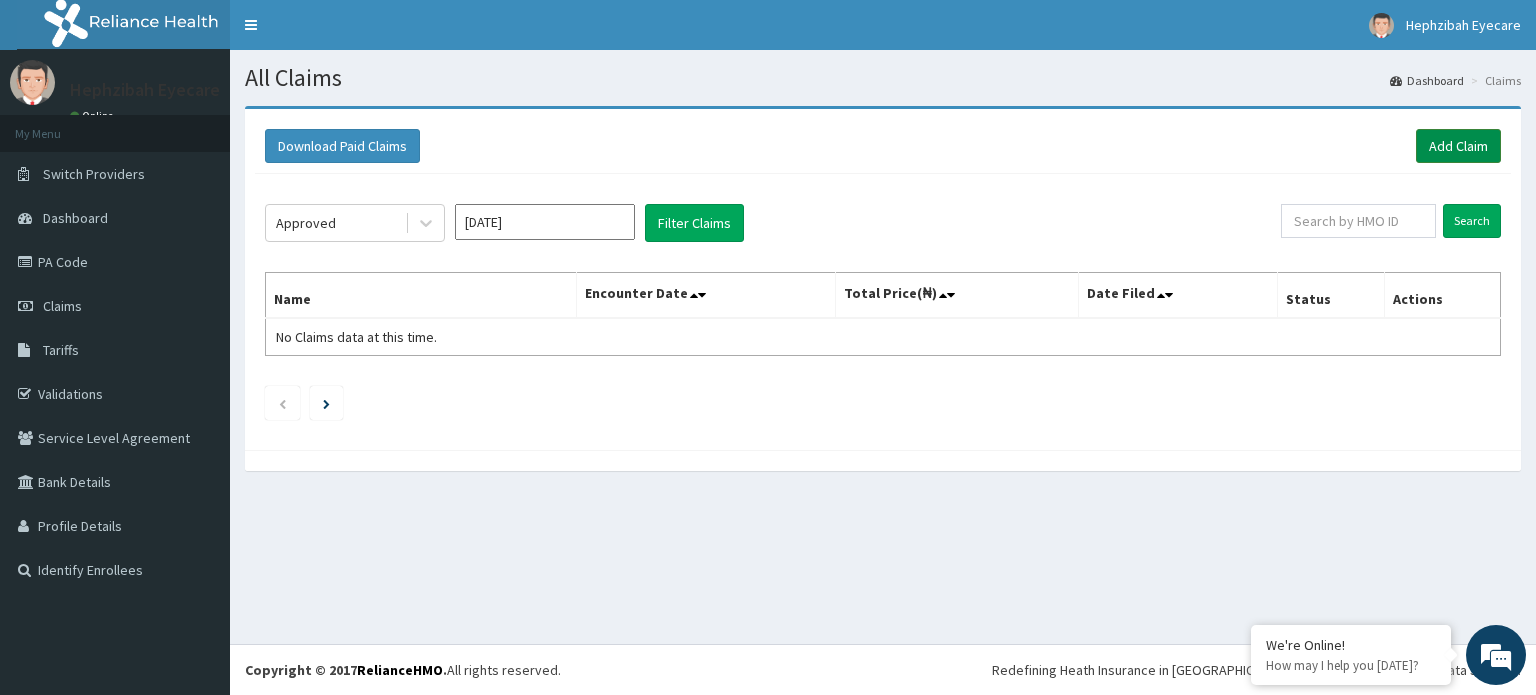 click on "Add Claim" at bounding box center [1458, 146] 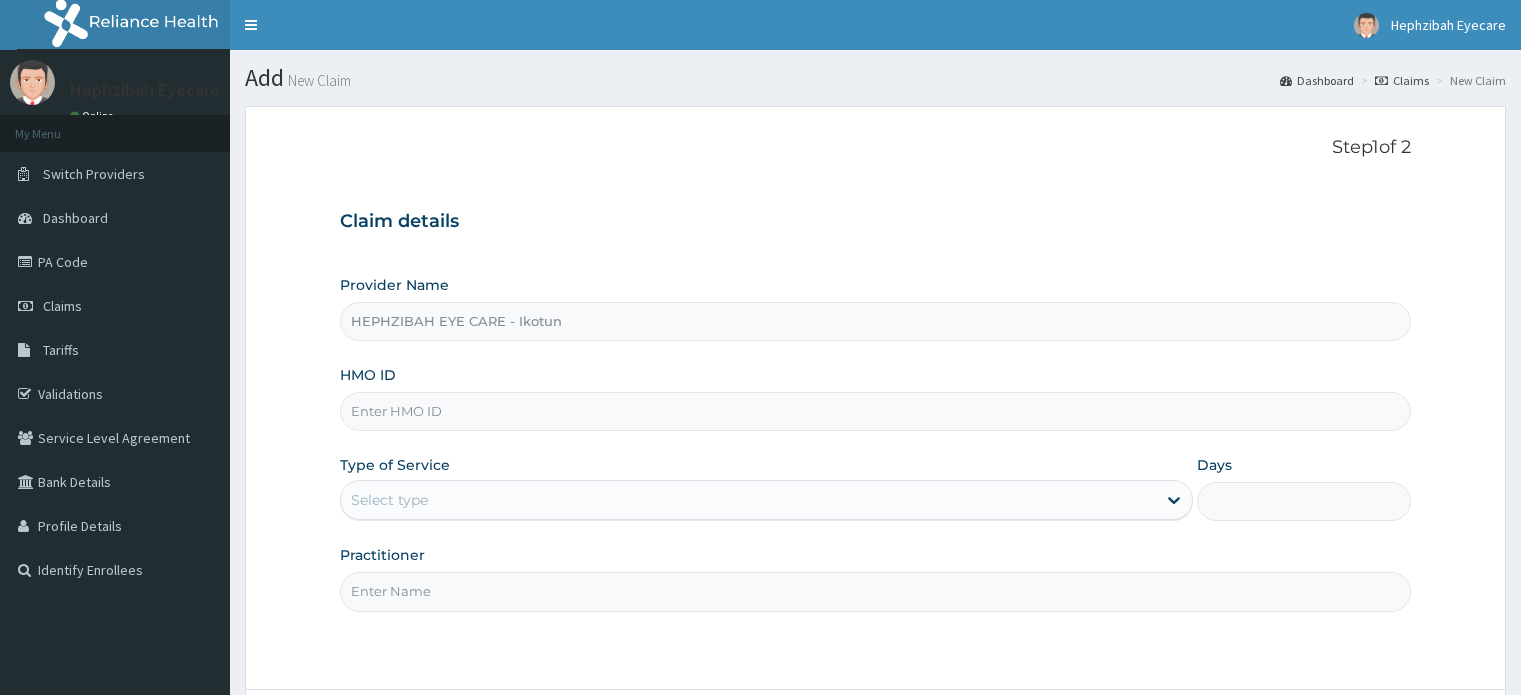 scroll, scrollTop: 0, scrollLeft: 0, axis: both 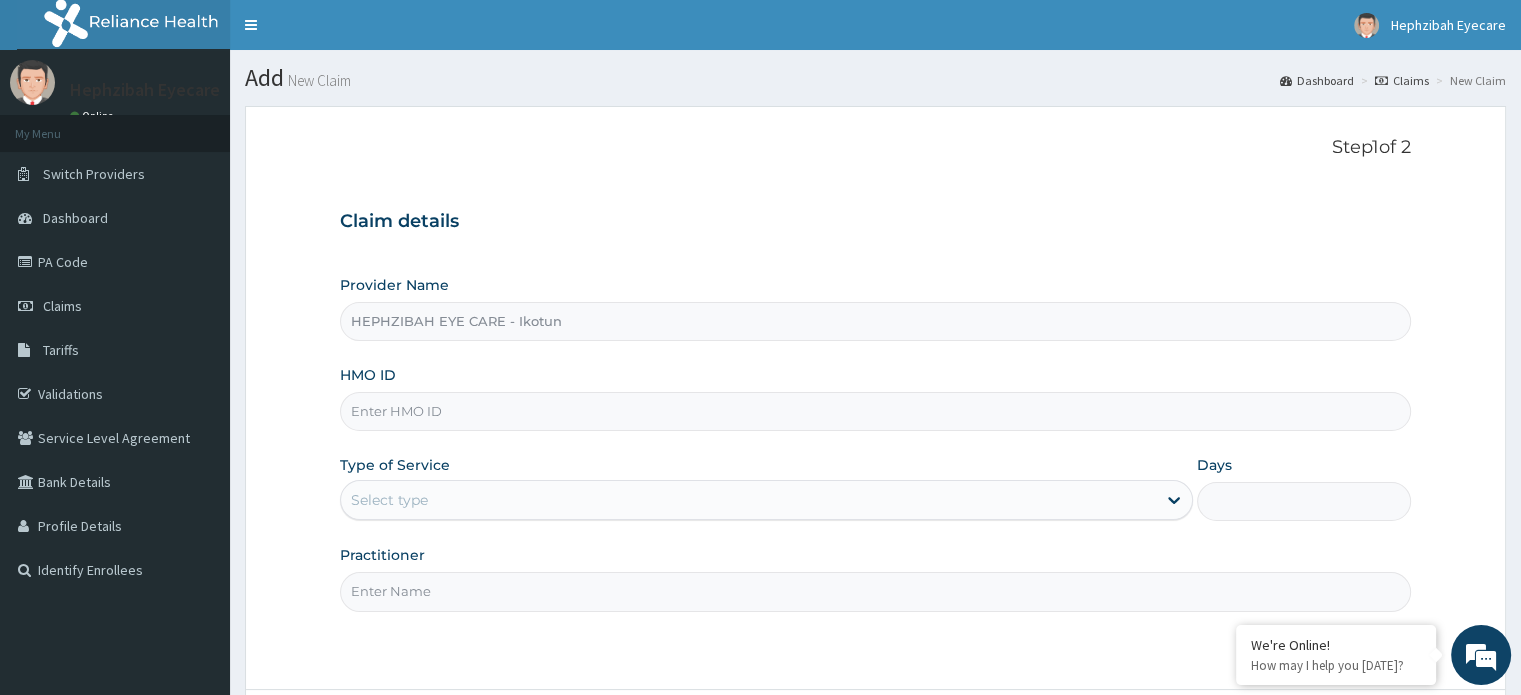 click on "HMO ID" at bounding box center [875, 411] 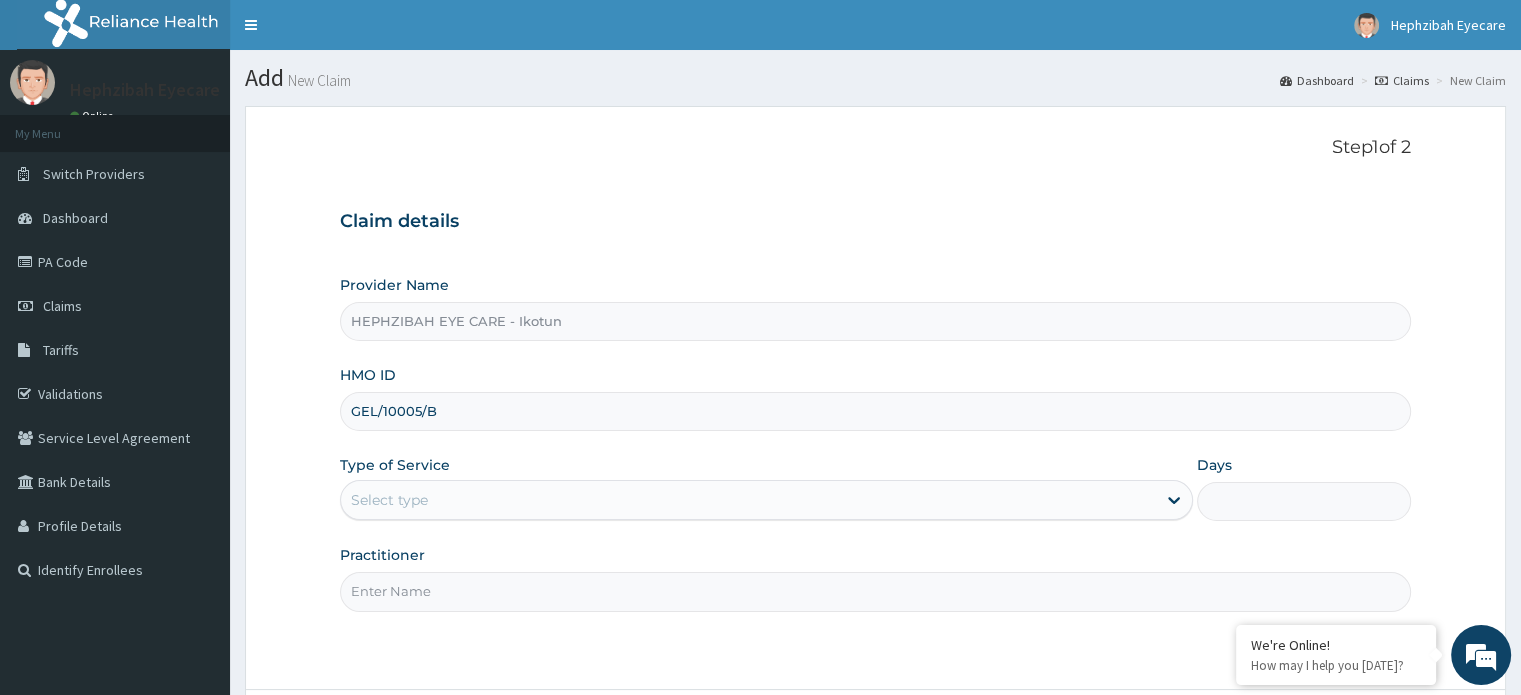 scroll, scrollTop: 172, scrollLeft: 0, axis: vertical 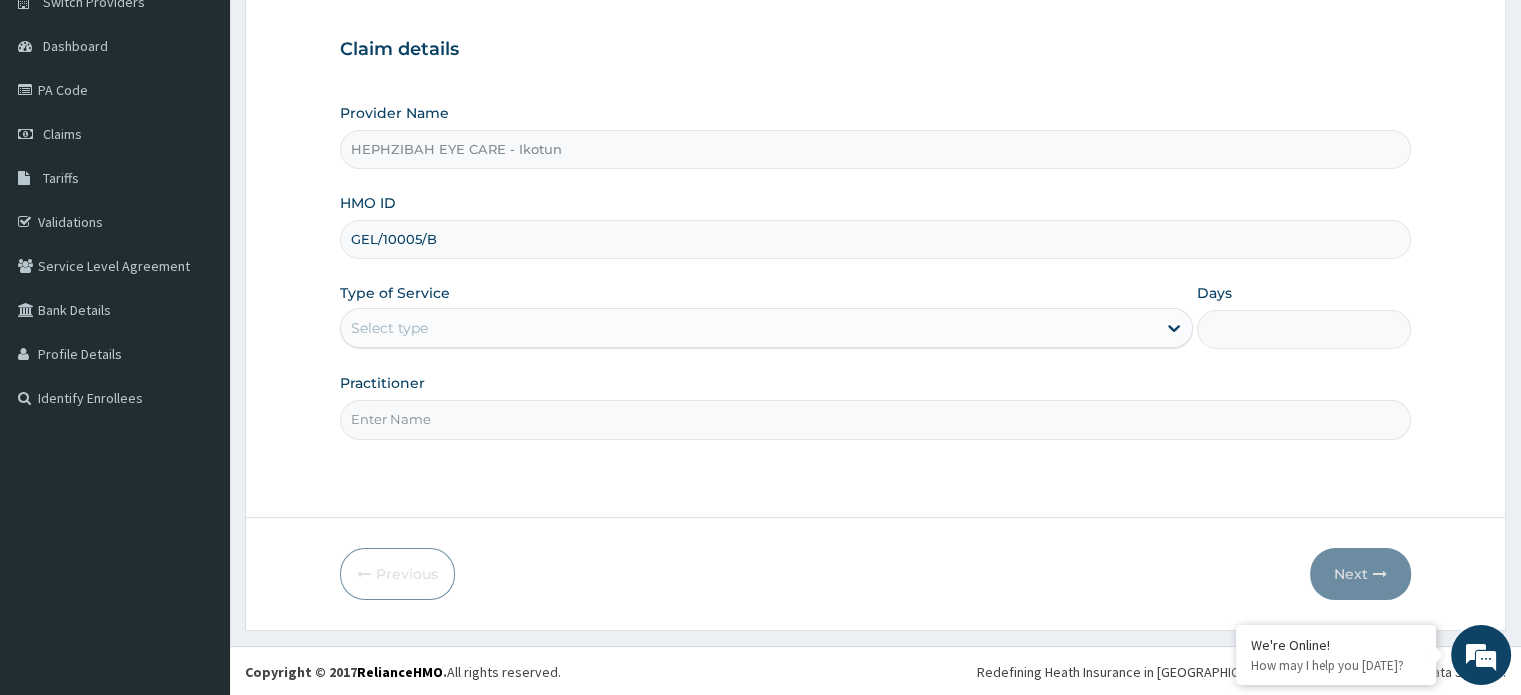 type on "GEL/10005/B" 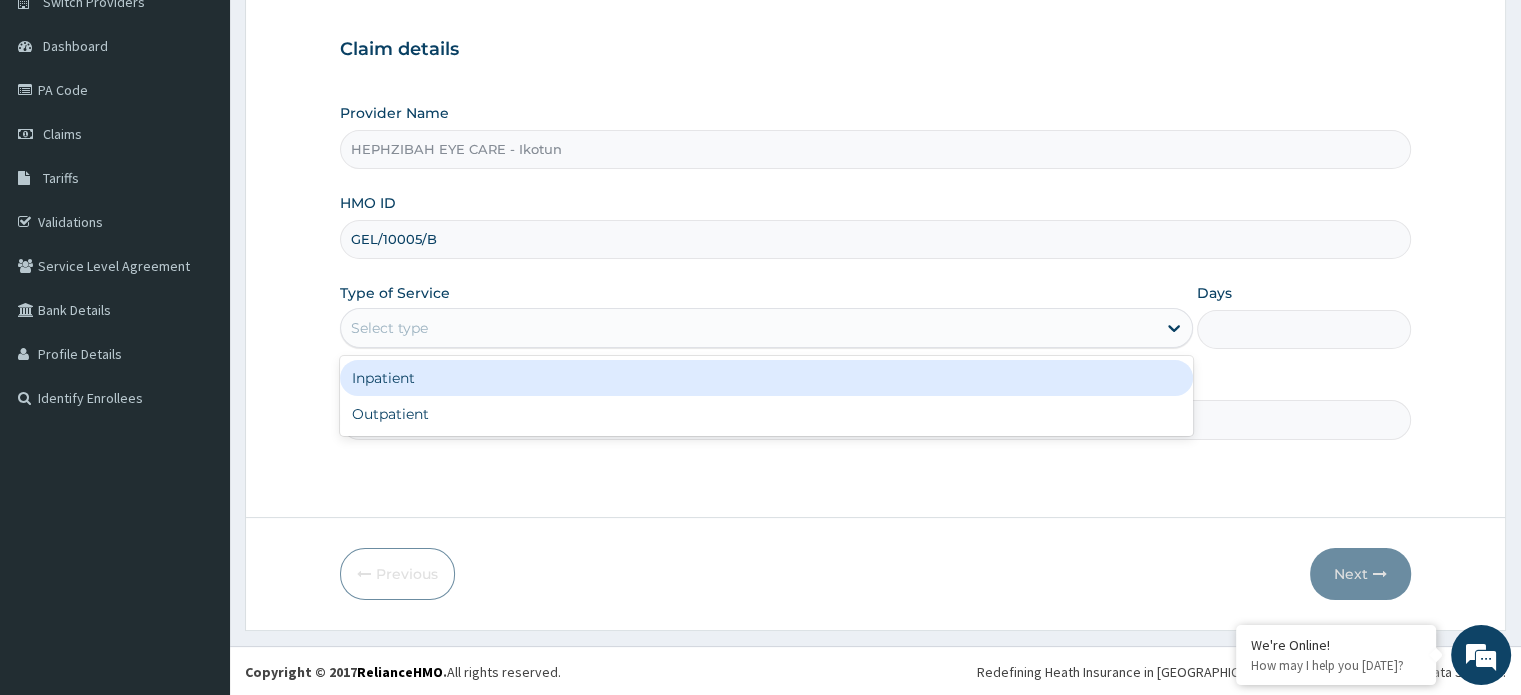 click on "Select type" at bounding box center [748, 328] 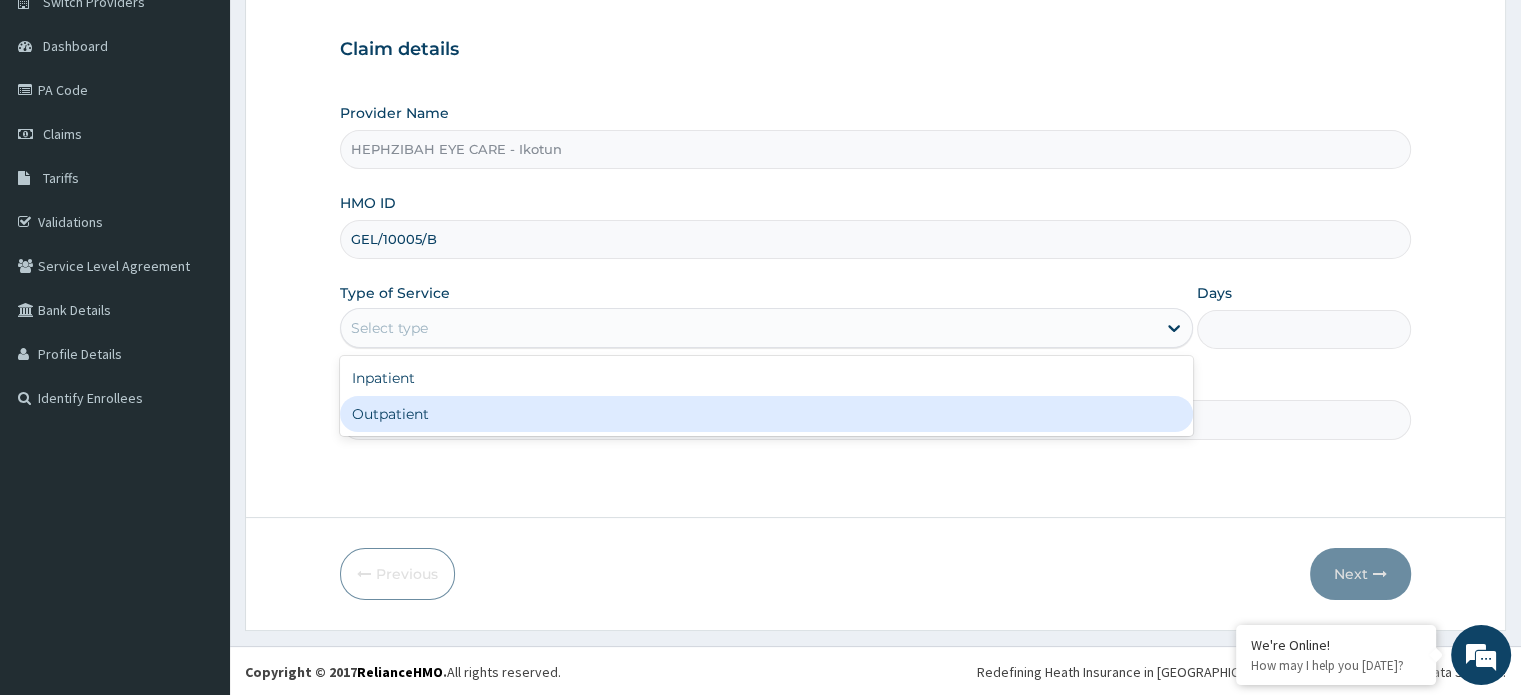 click on "Outpatient" at bounding box center (766, 414) 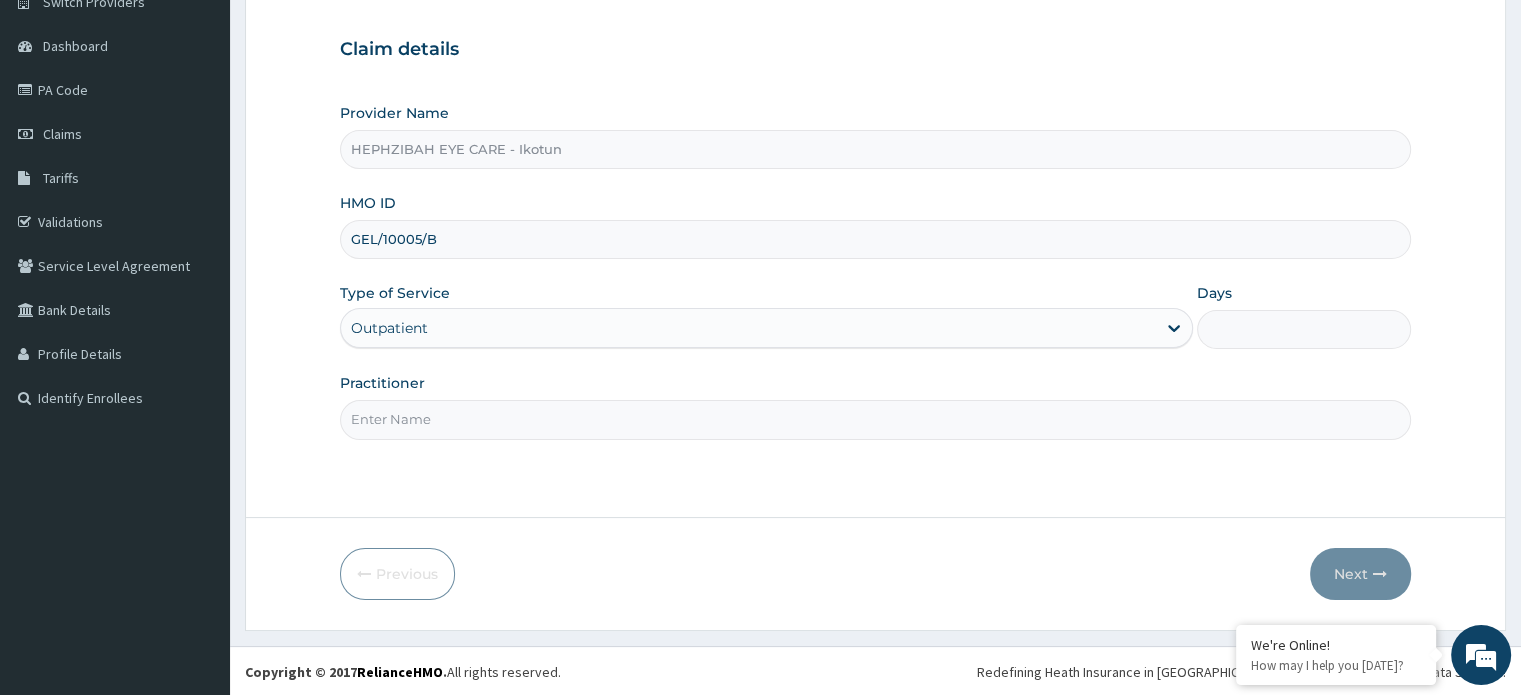 type on "1" 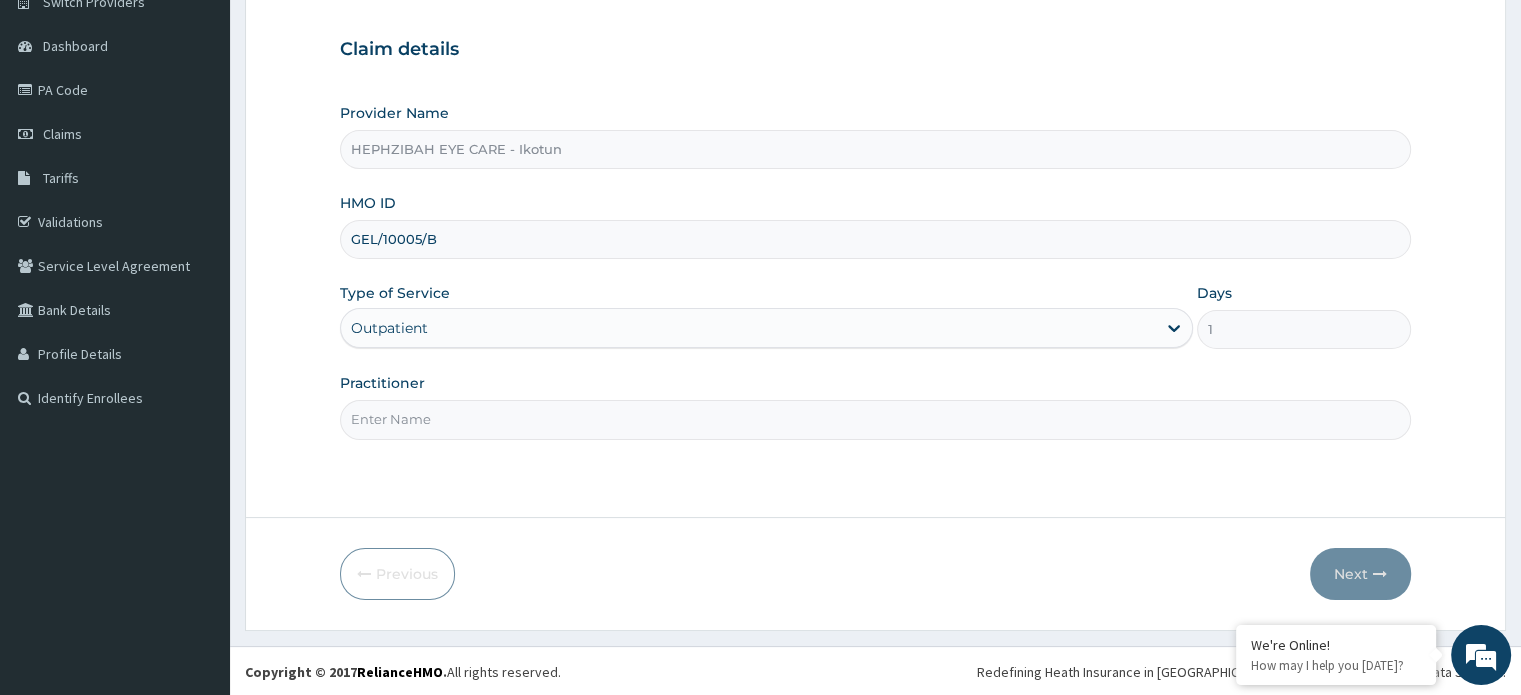 click on "Practitioner" at bounding box center [875, 419] 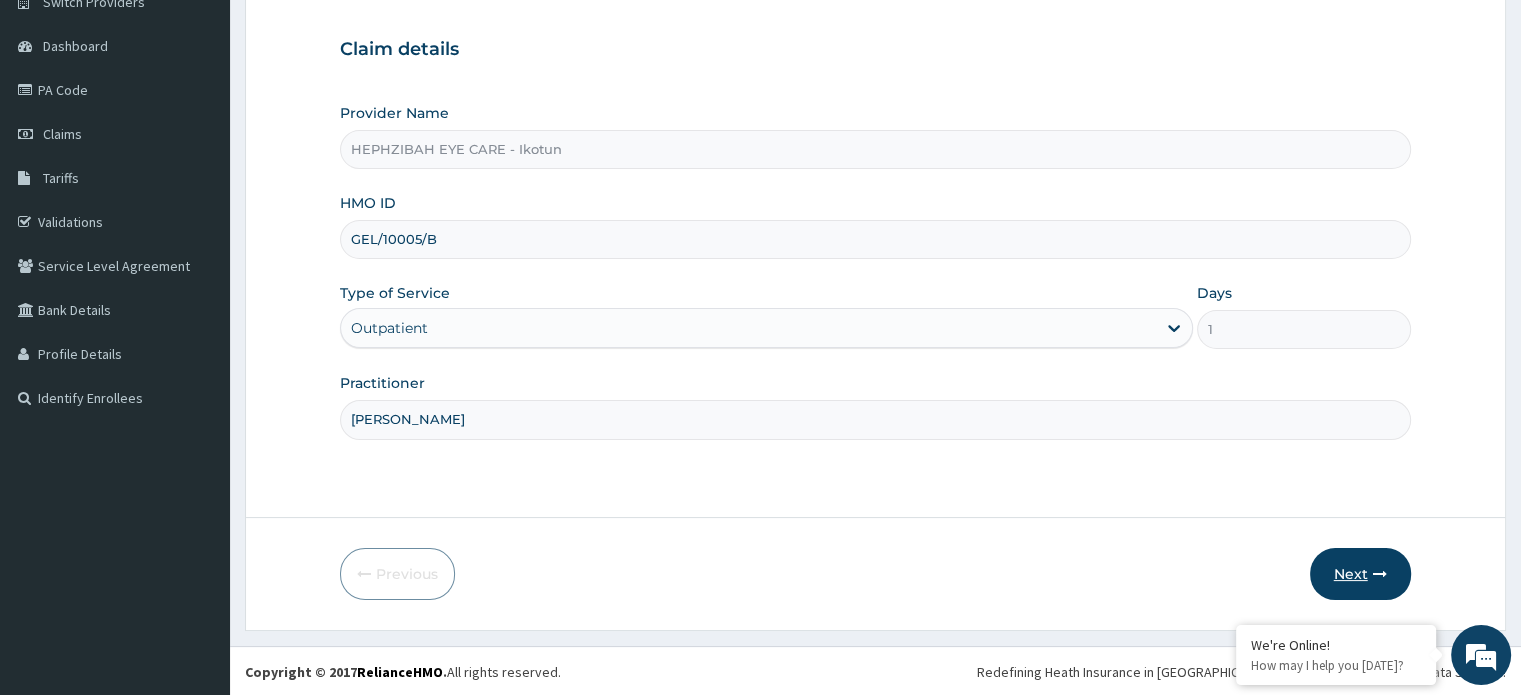 type on "[PERSON_NAME]" 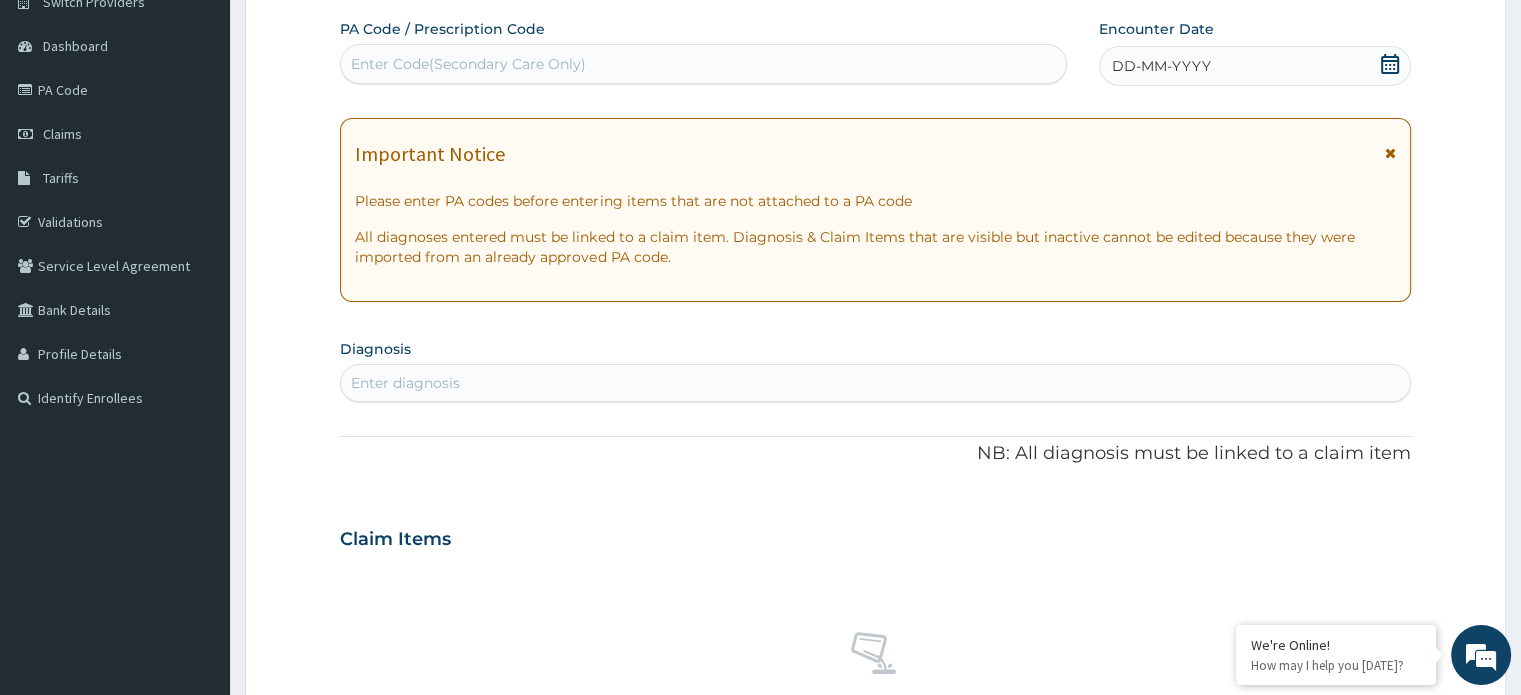 click on "Enter Code(Secondary Care Only)" at bounding box center [468, 64] 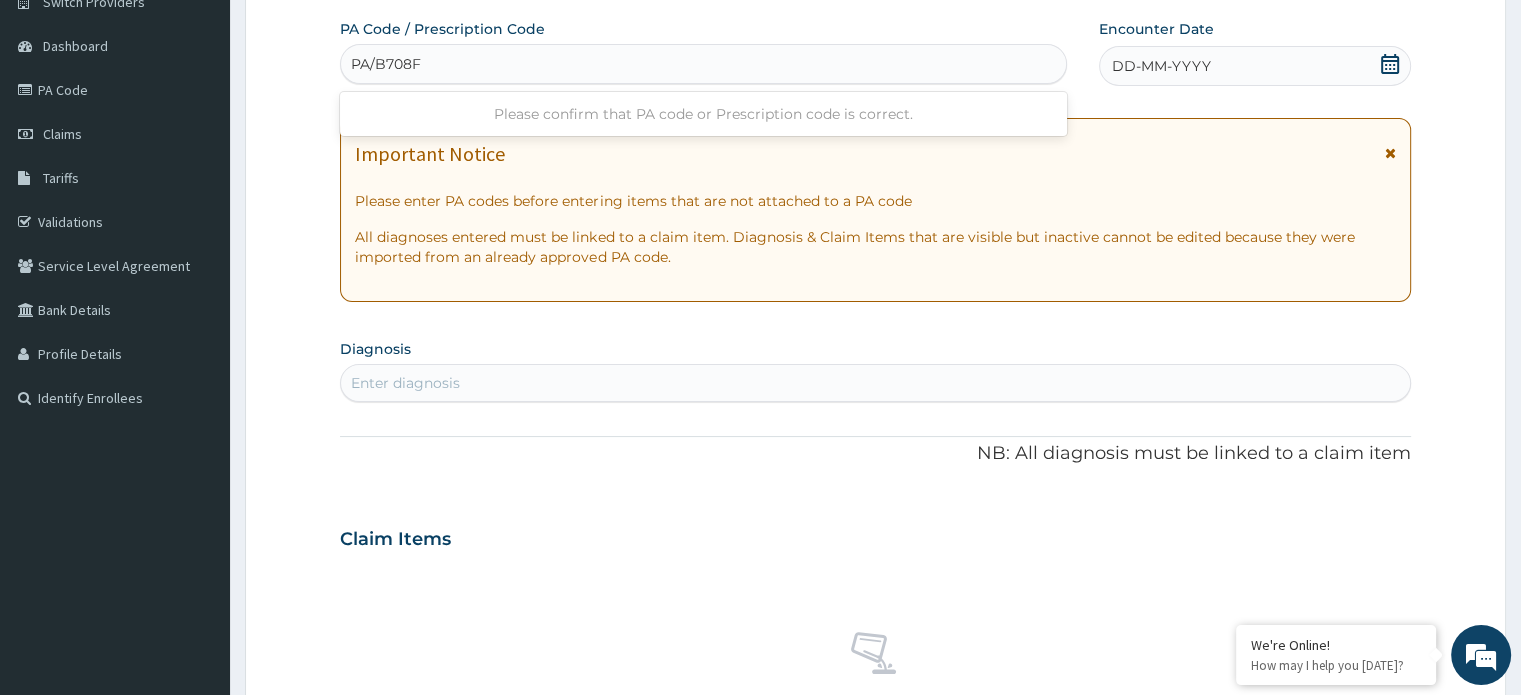 type on "PA/B708FA" 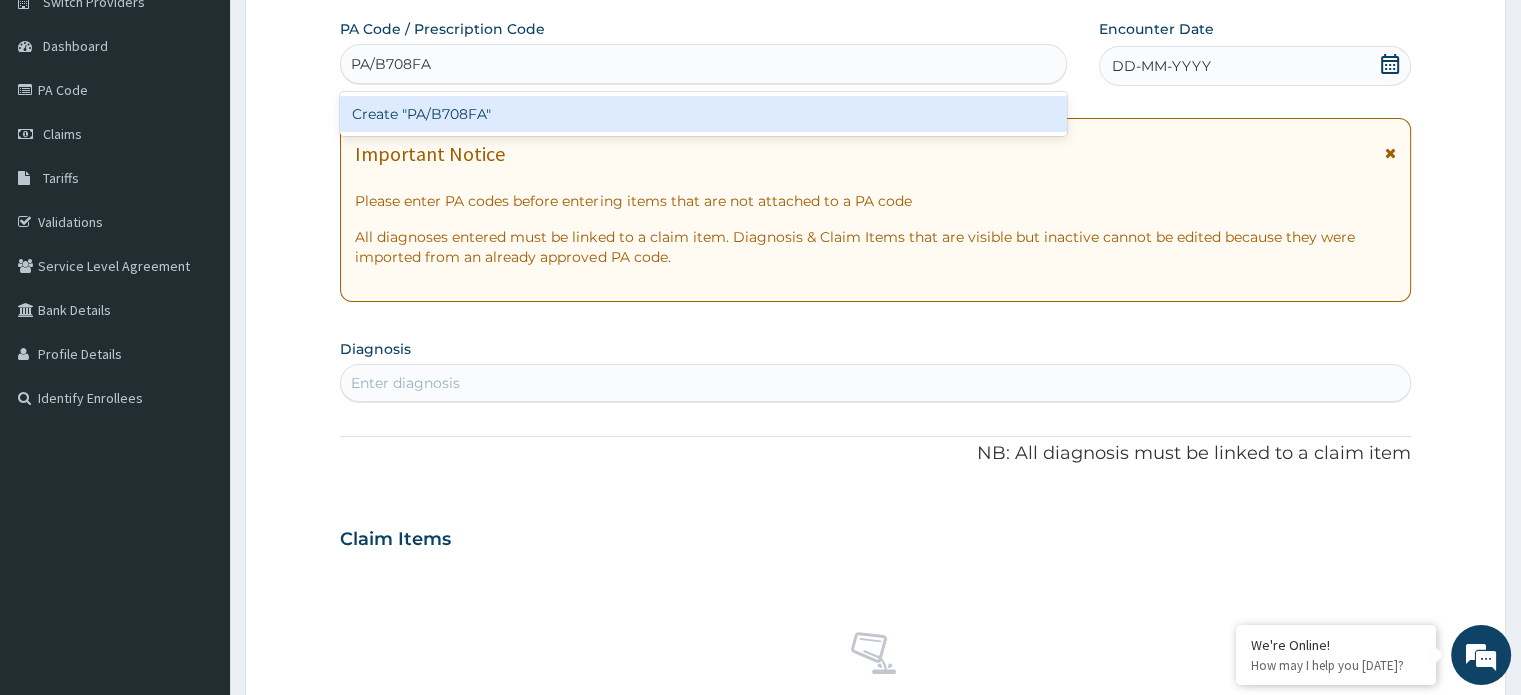 click on "Create "PA/B708FA"" at bounding box center [703, 114] 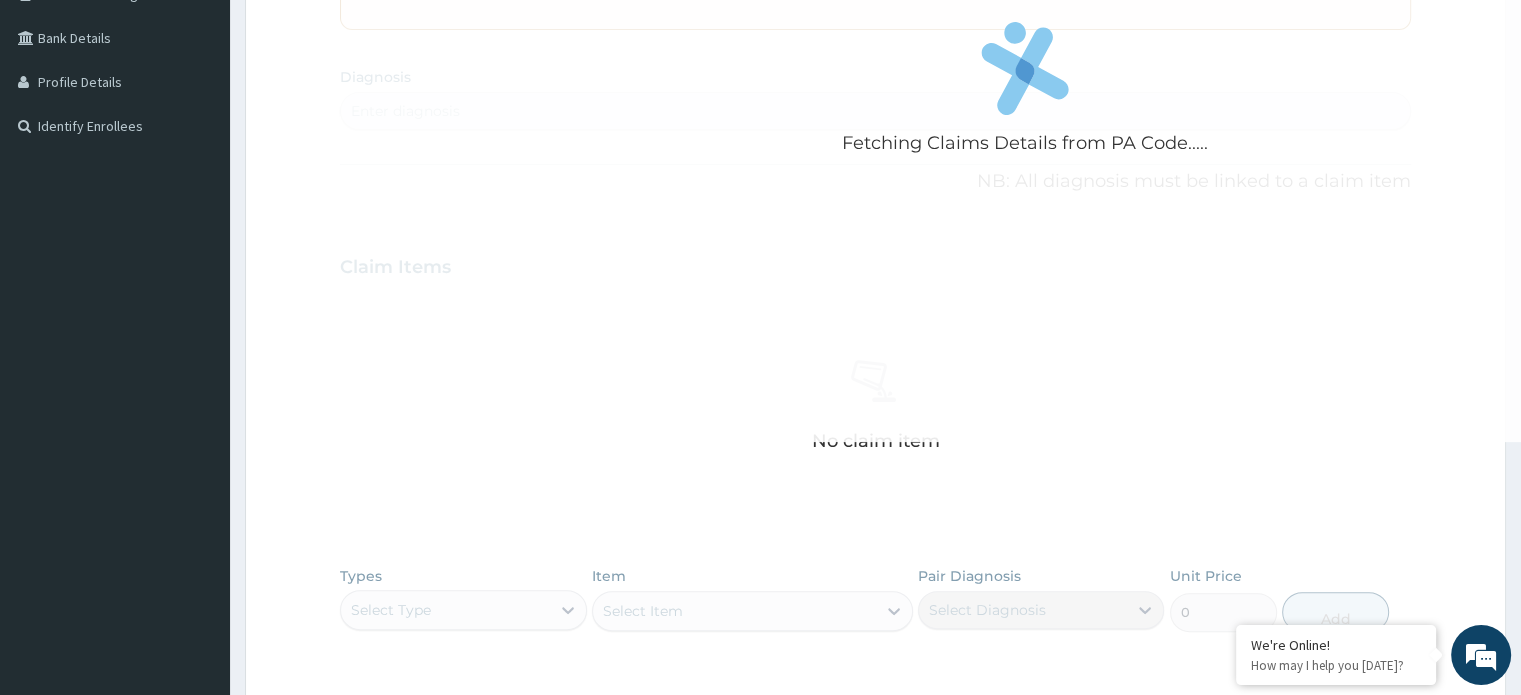 scroll, scrollTop: 0, scrollLeft: 0, axis: both 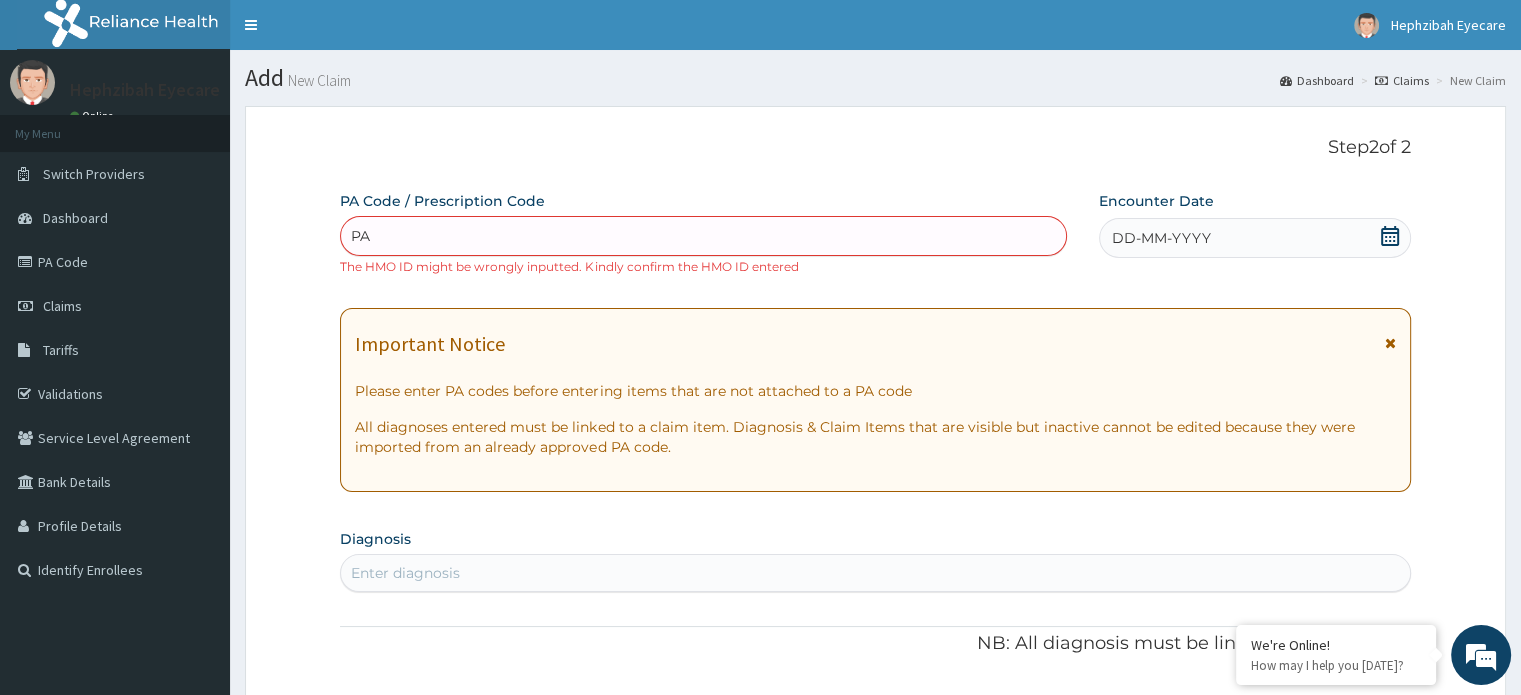 type on "P" 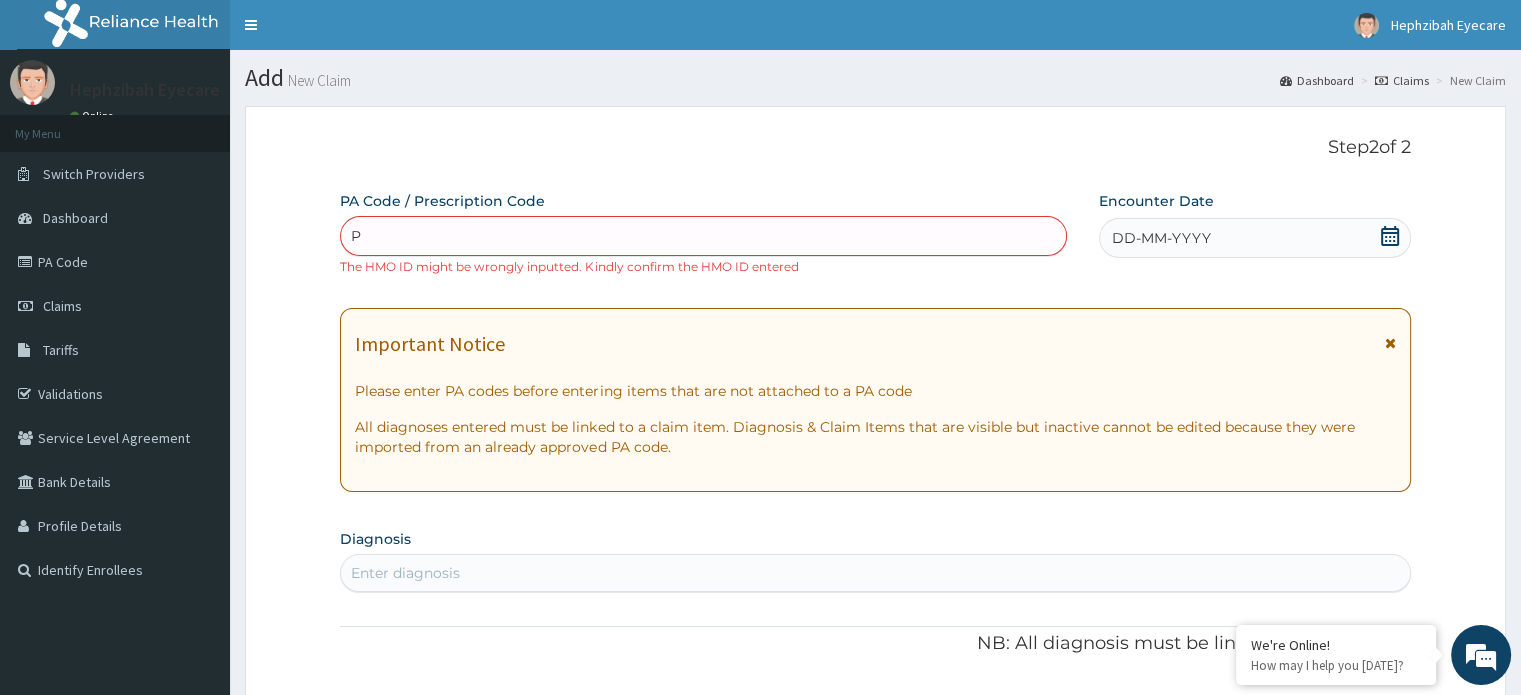 type 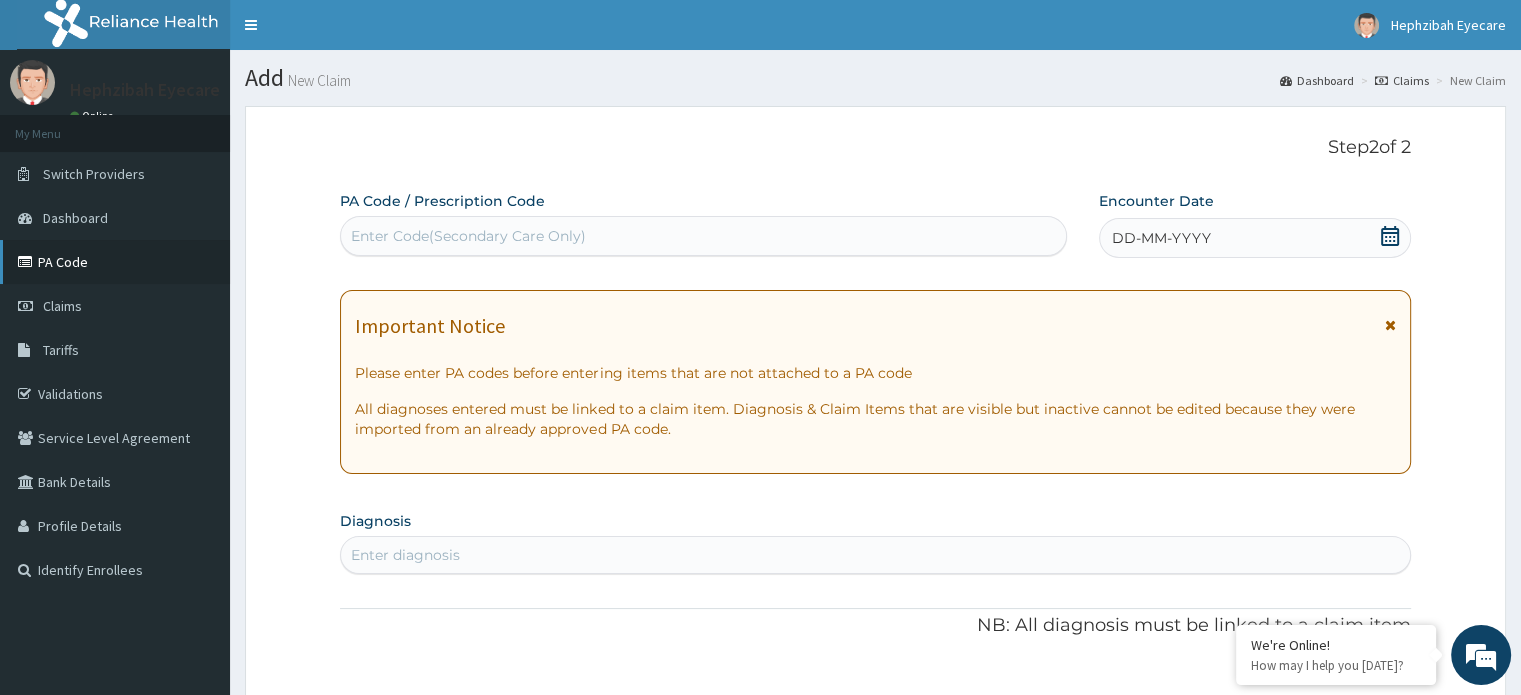 click on "PA Code" at bounding box center [115, 262] 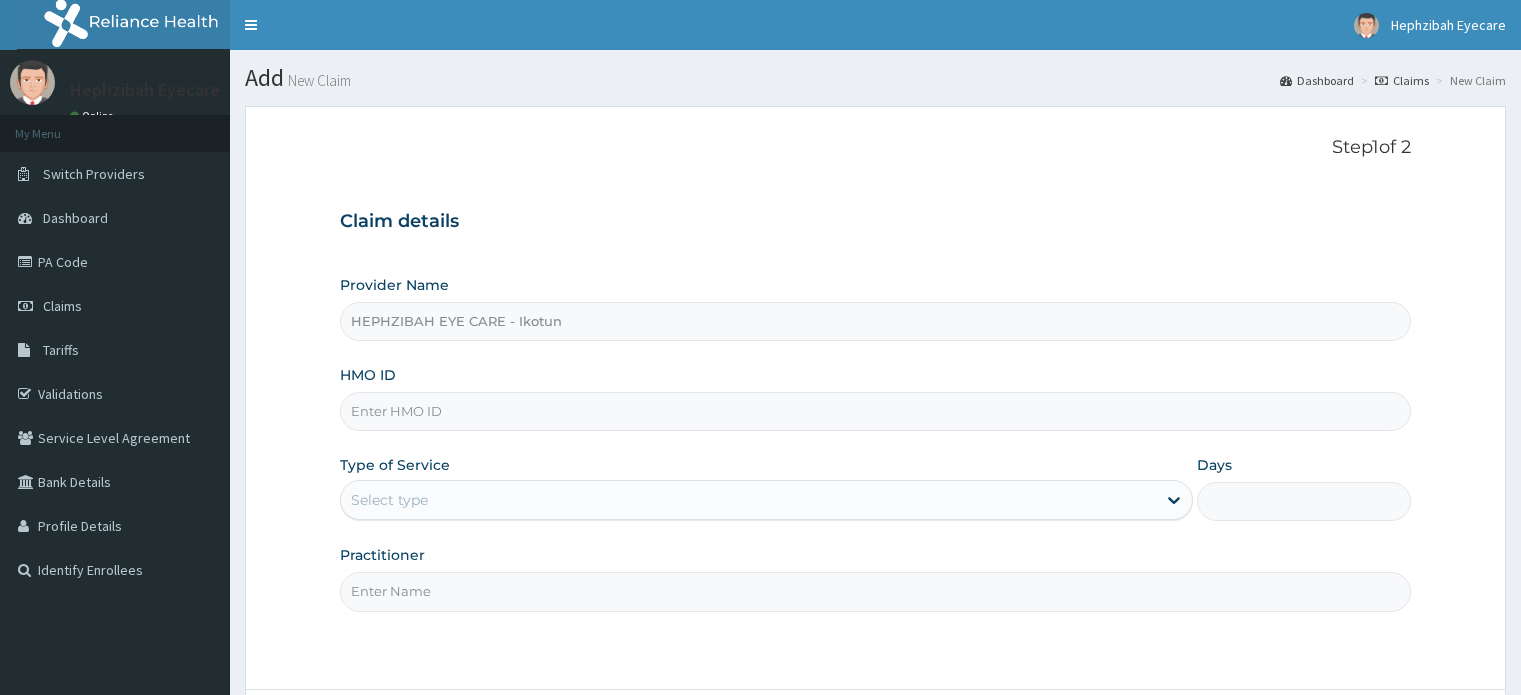 scroll, scrollTop: 0, scrollLeft: 0, axis: both 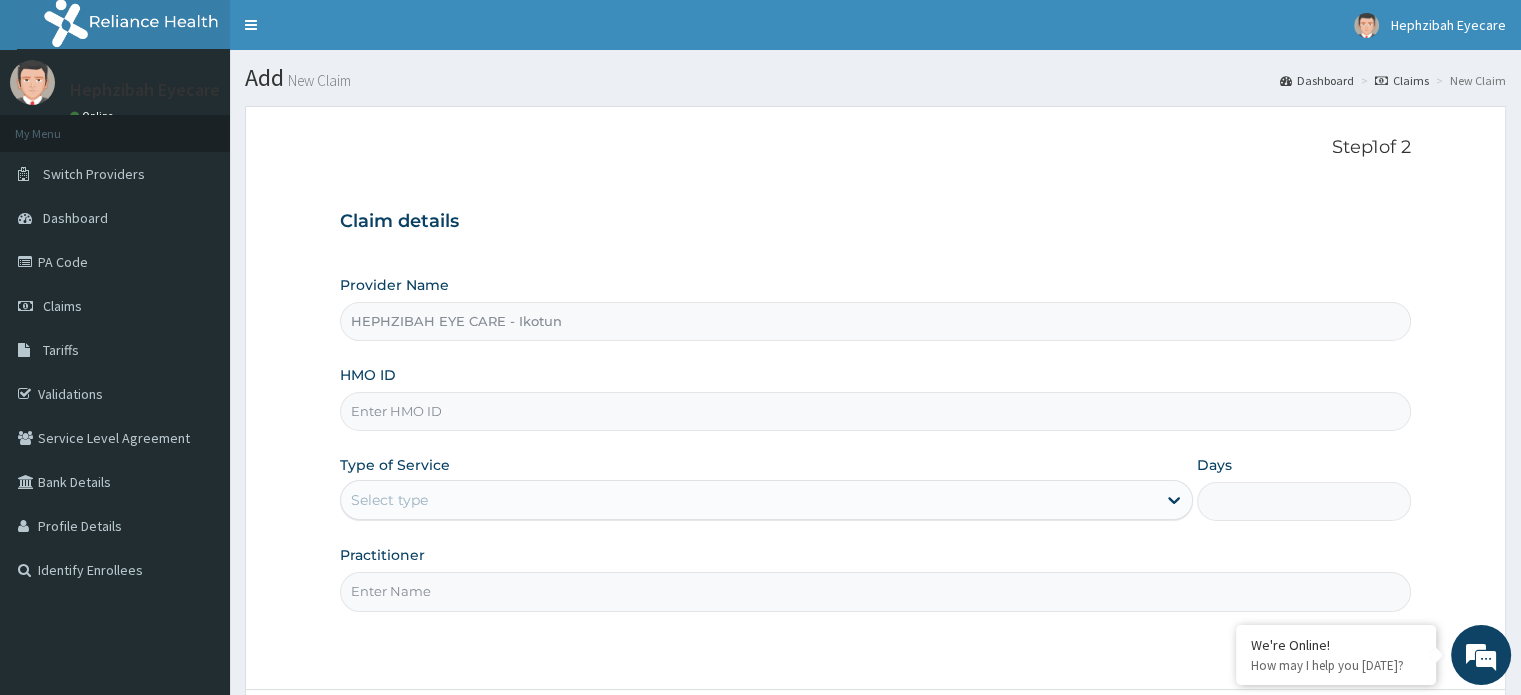 click on "HMO ID" at bounding box center (875, 411) 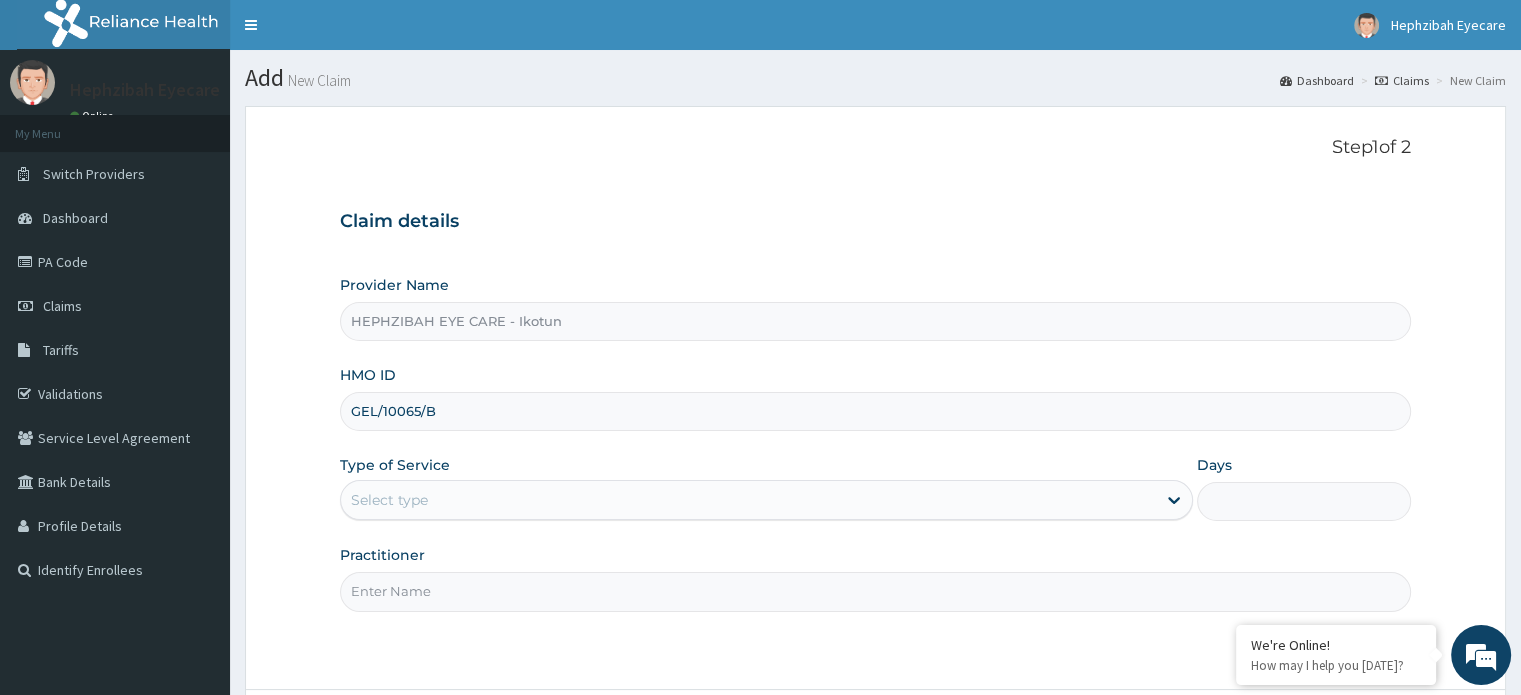 scroll, scrollTop: 172, scrollLeft: 0, axis: vertical 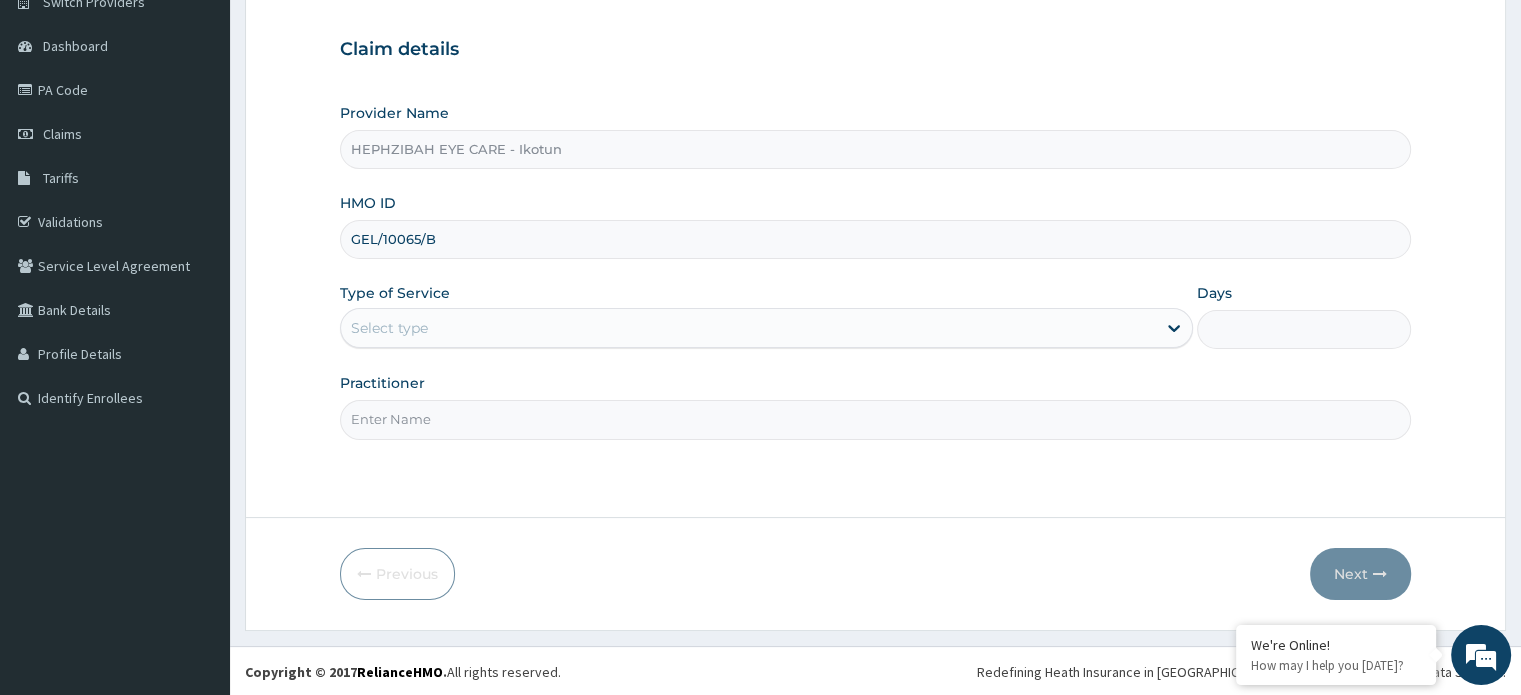 type on "GEL/10065/B" 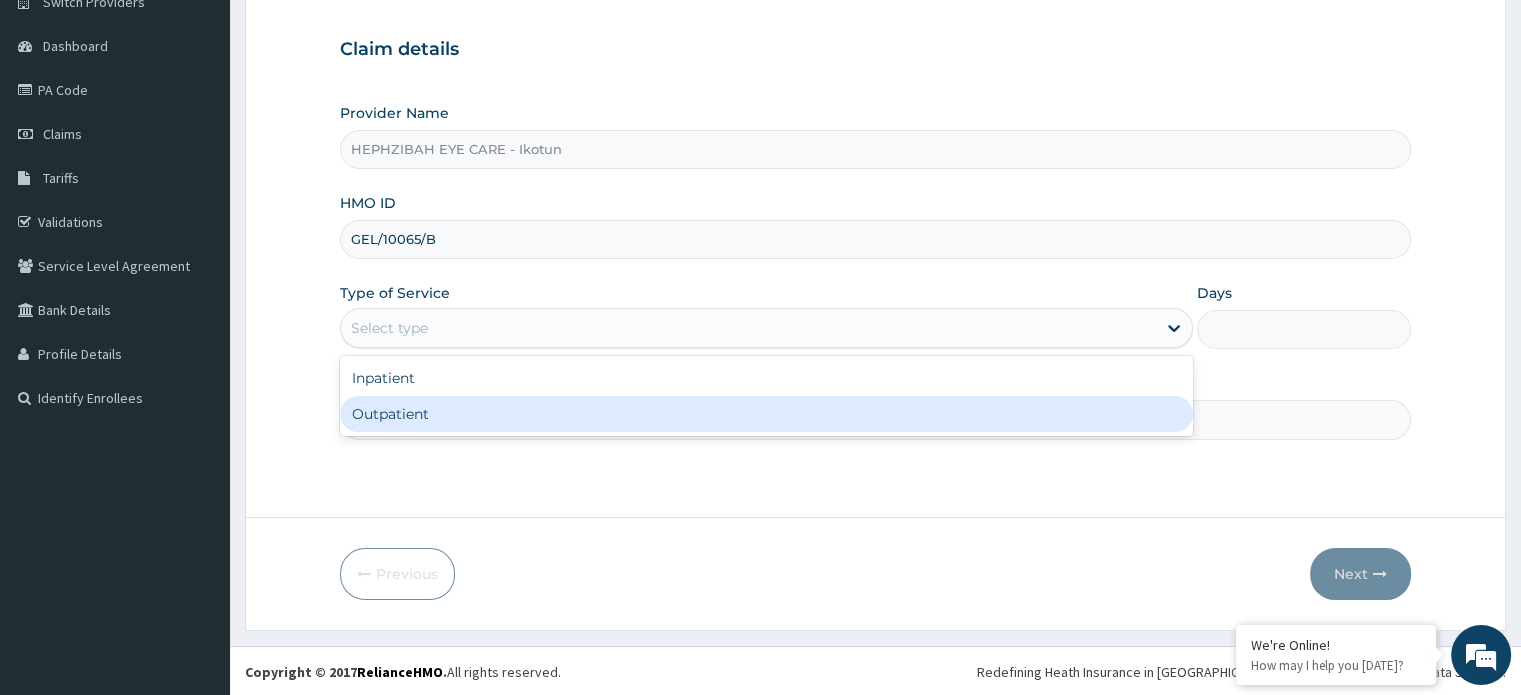 click on "Outpatient" at bounding box center [766, 414] 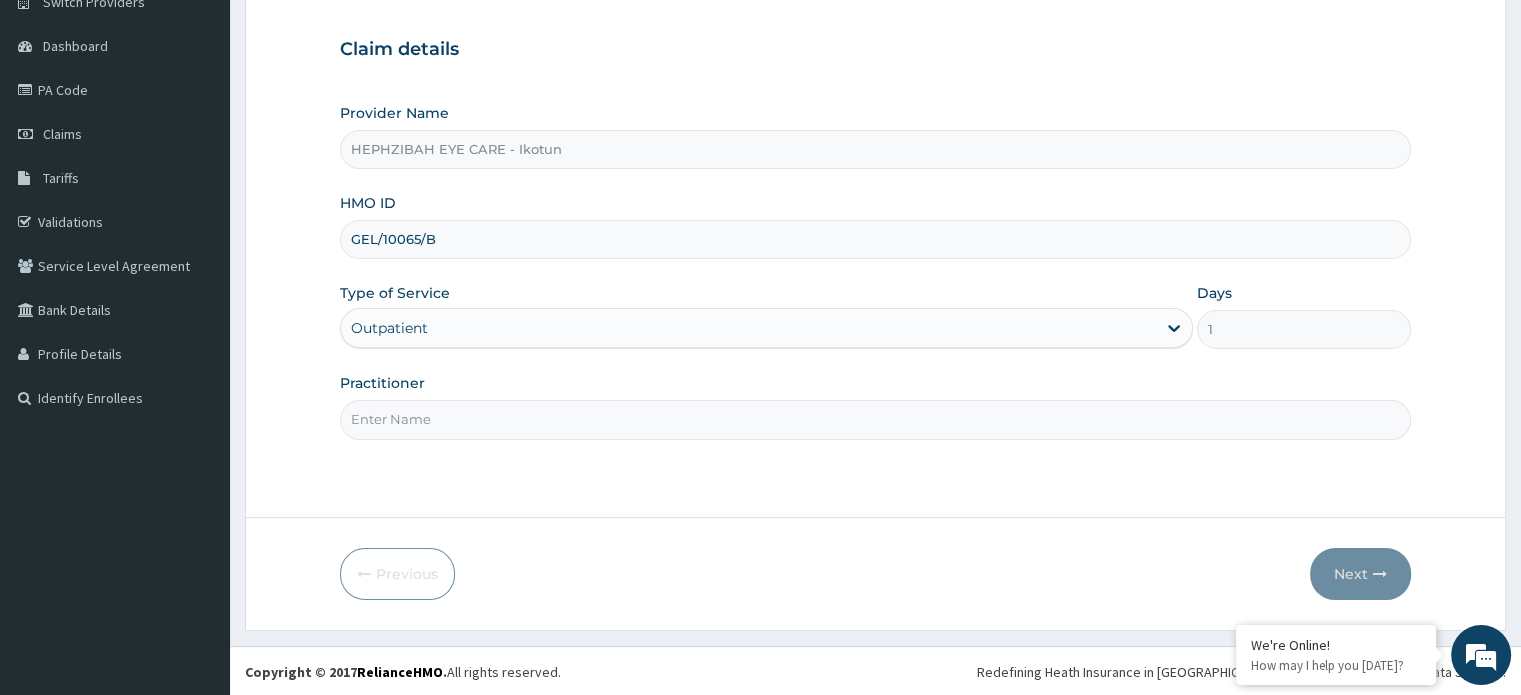 click on "Practitioner" at bounding box center [875, 419] 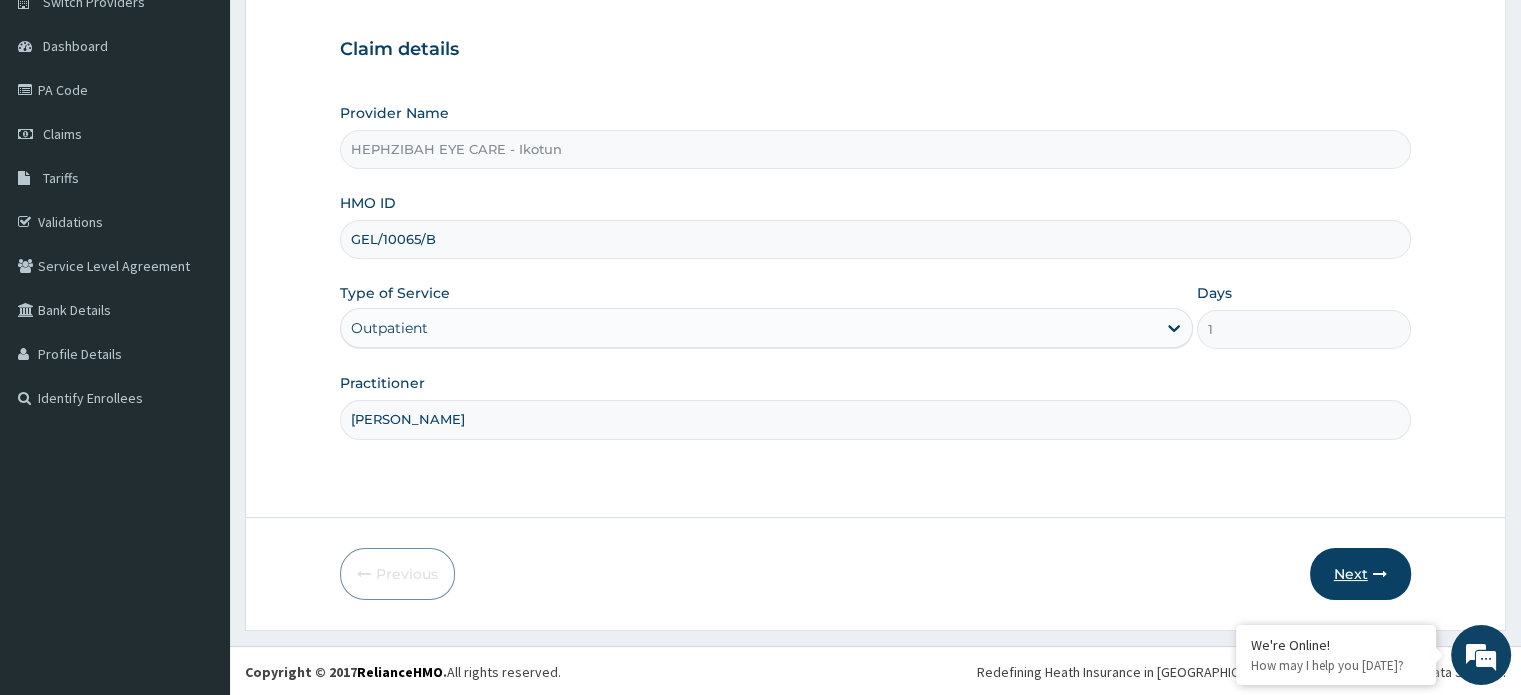 type on "[PERSON_NAME]" 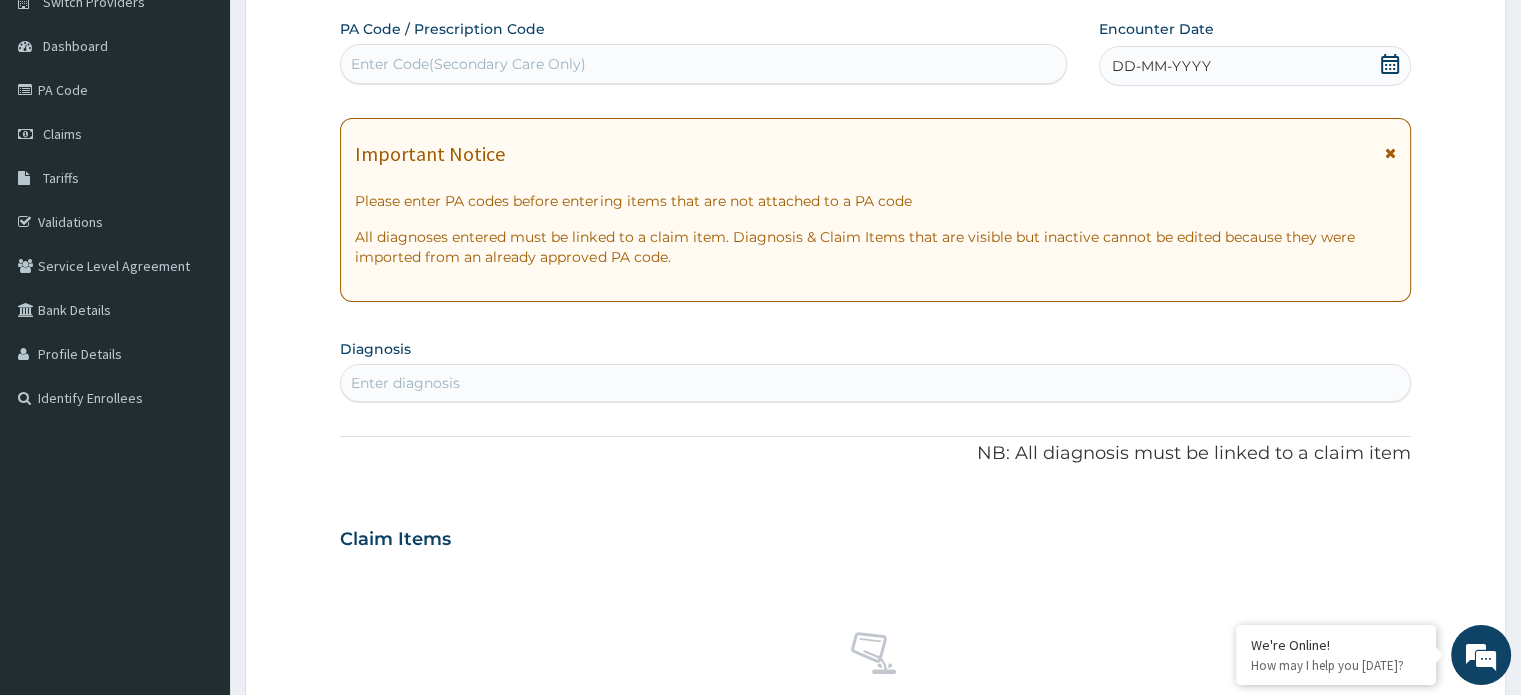 click on "Enter Code(Secondary Care Only)" at bounding box center (468, 64) 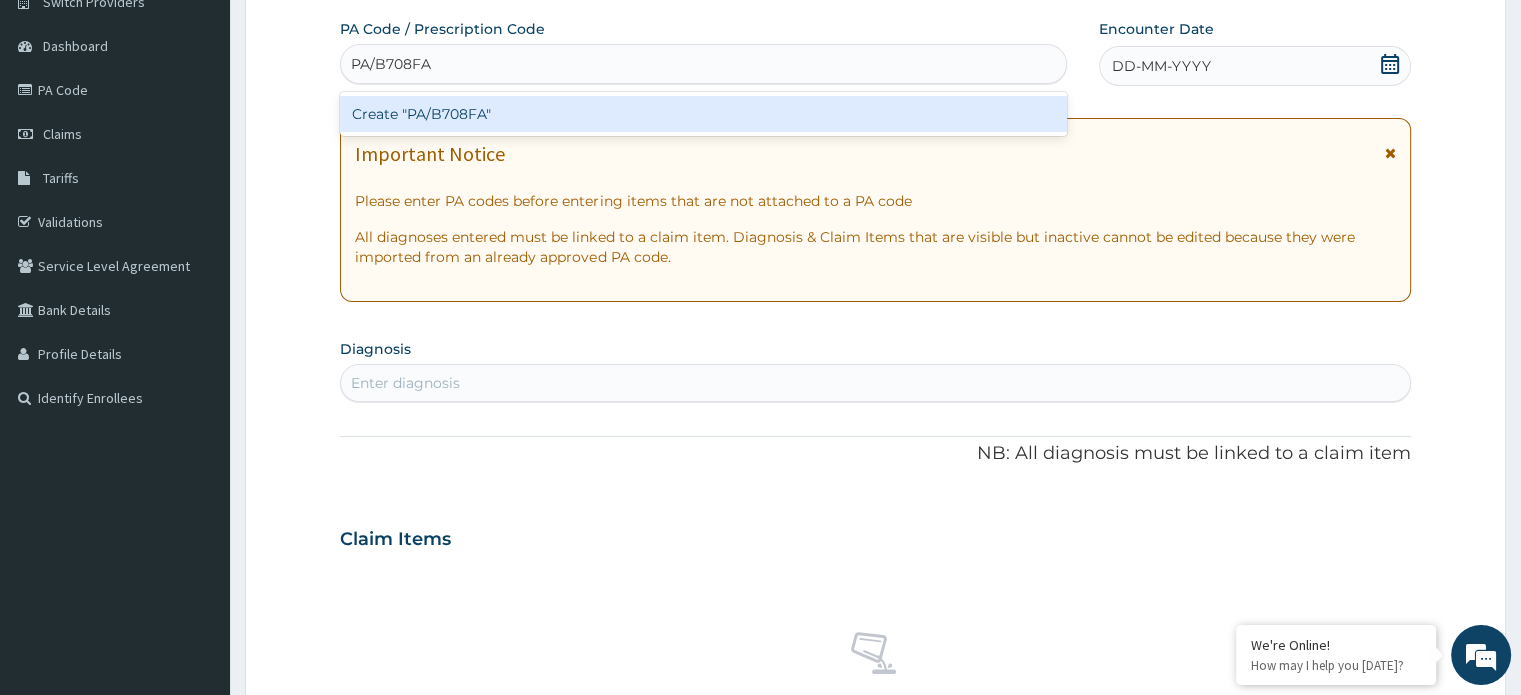 click on "Create "PA/B708FA"" at bounding box center [703, 114] 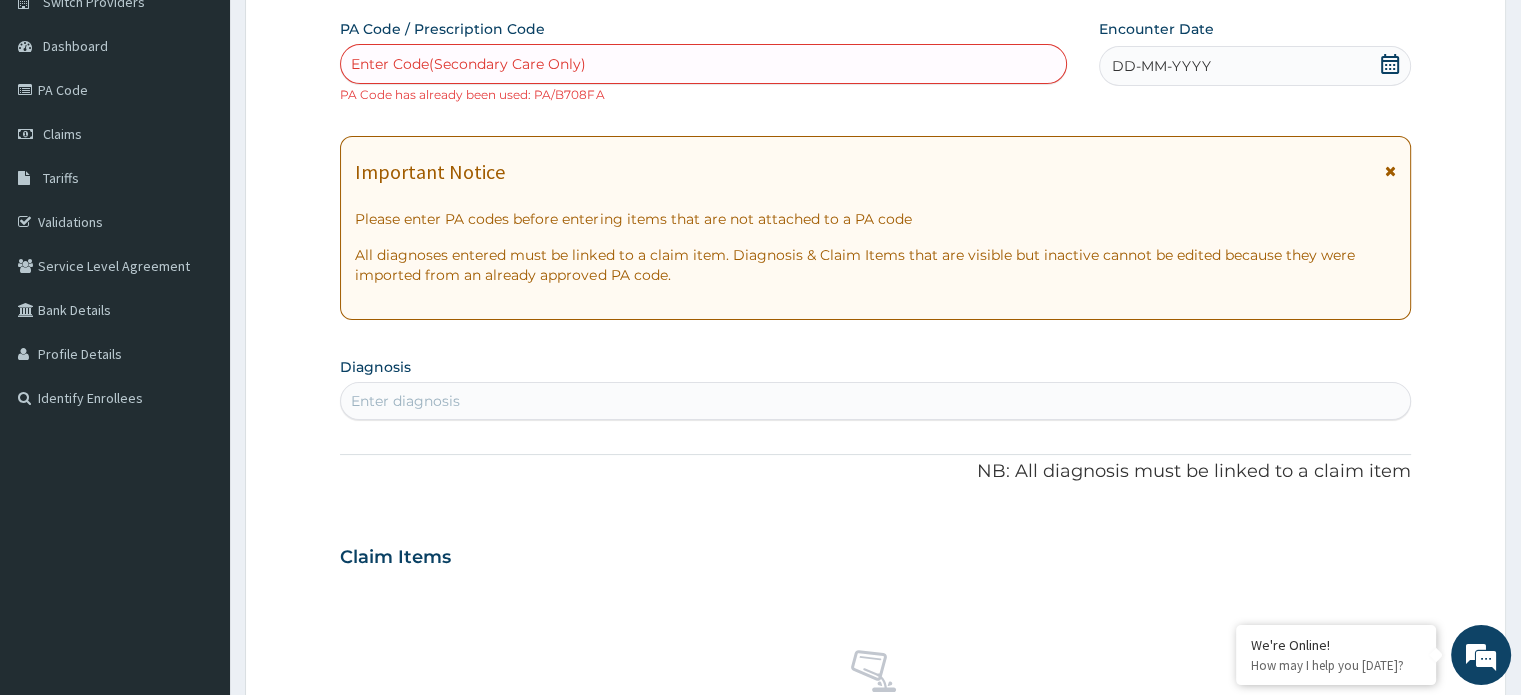 scroll, scrollTop: 0, scrollLeft: 0, axis: both 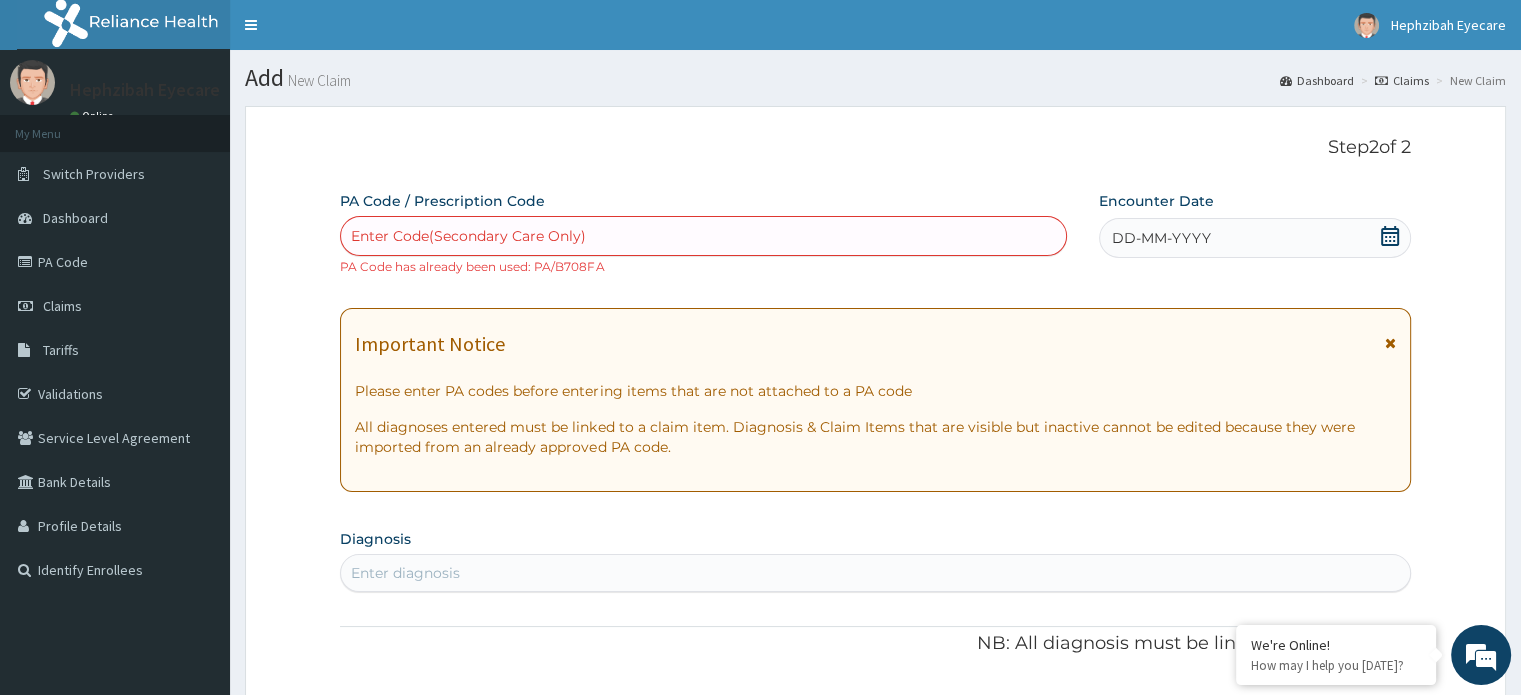 click on "Claims" at bounding box center (1402, 80) 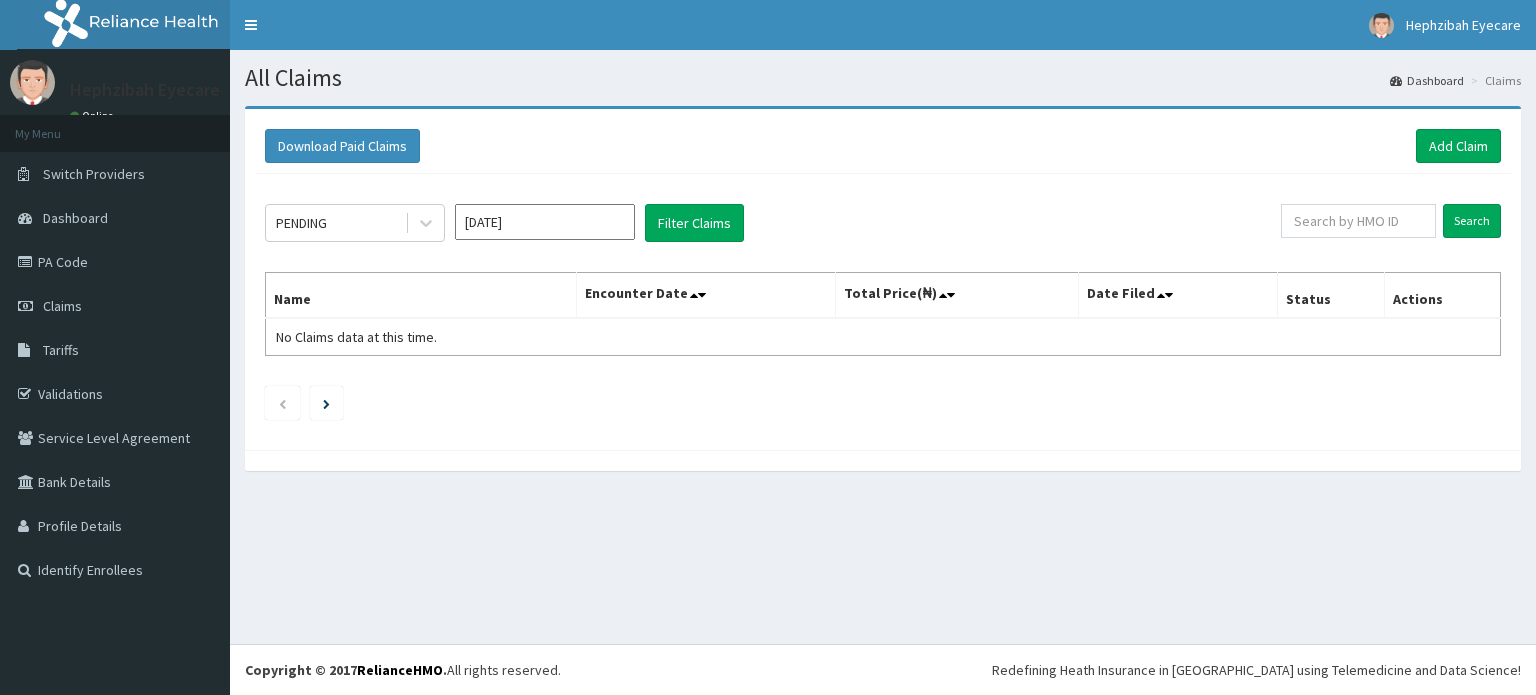 scroll, scrollTop: 0, scrollLeft: 0, axis: both 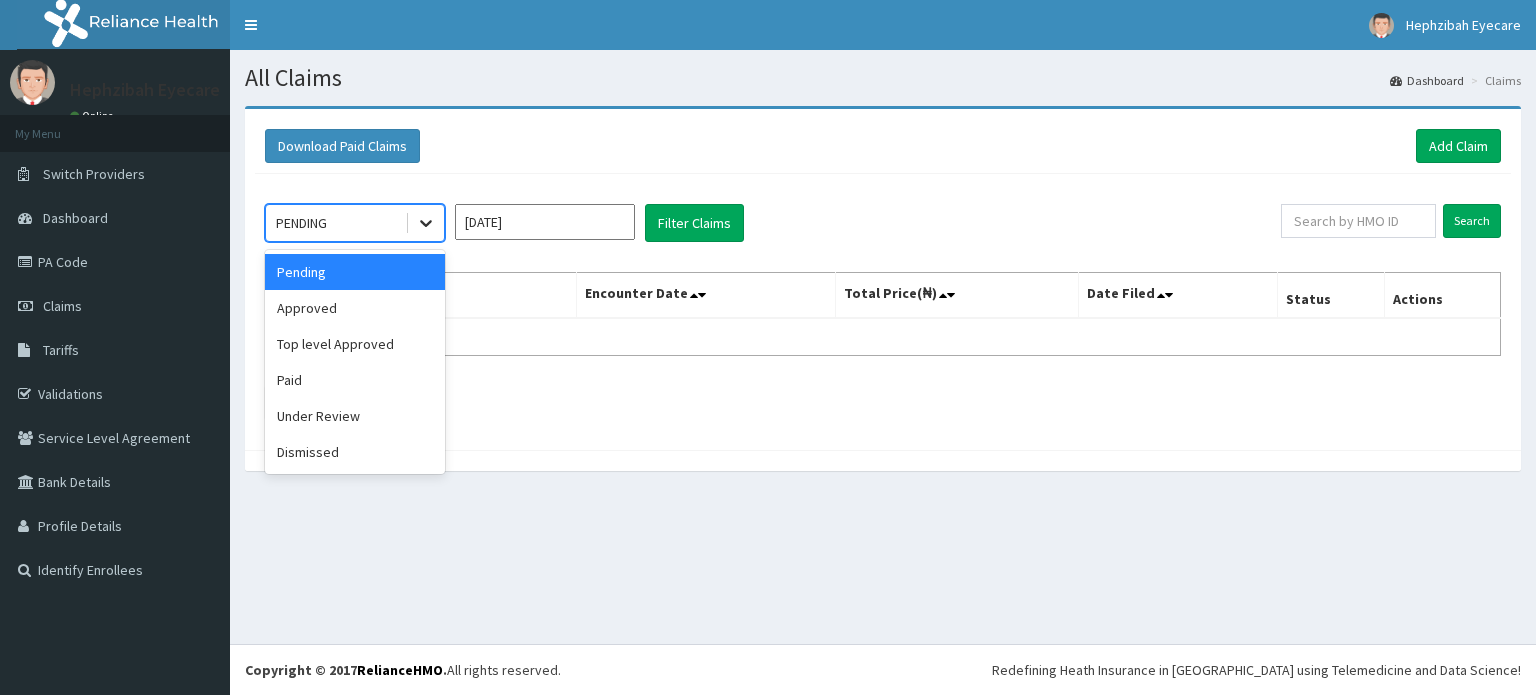 click at bounding box center (426, 223) 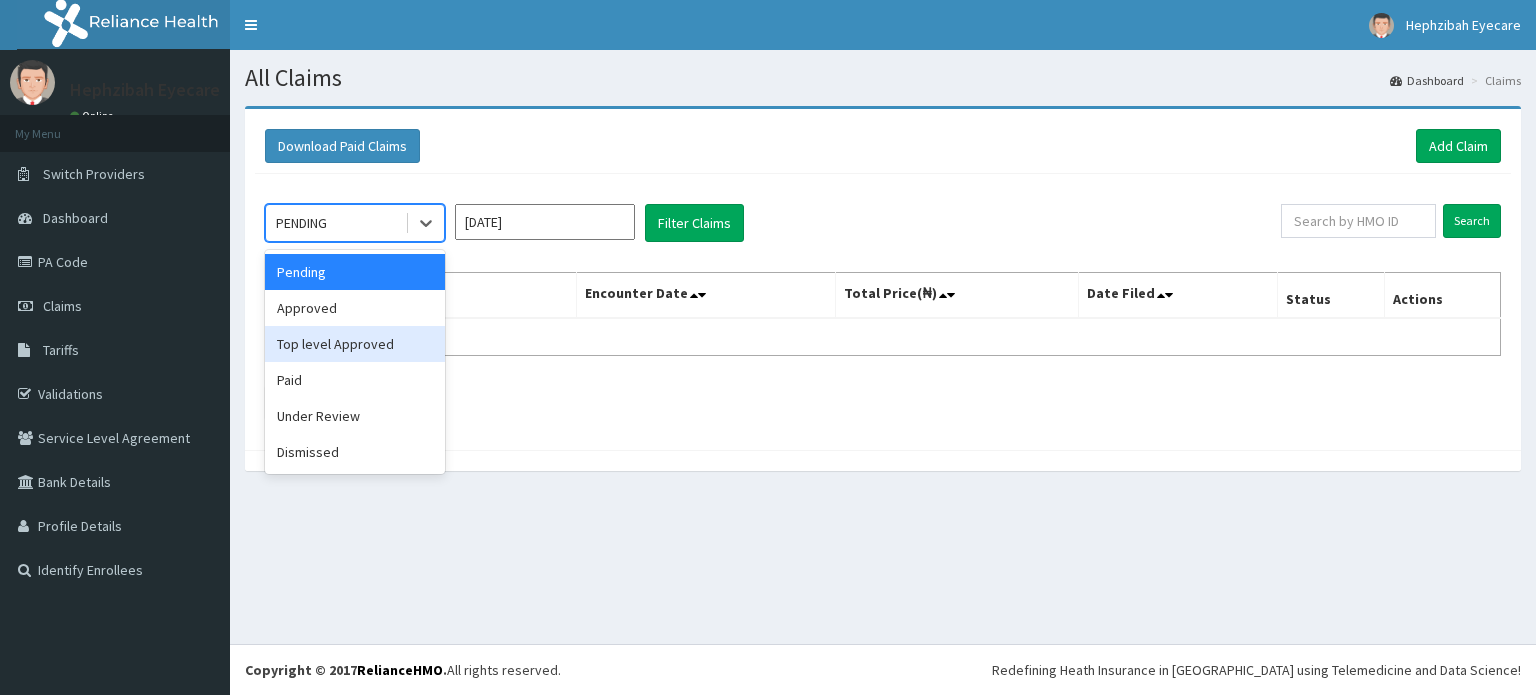 click on "Top level Approved" at bounding box center [355, 344] 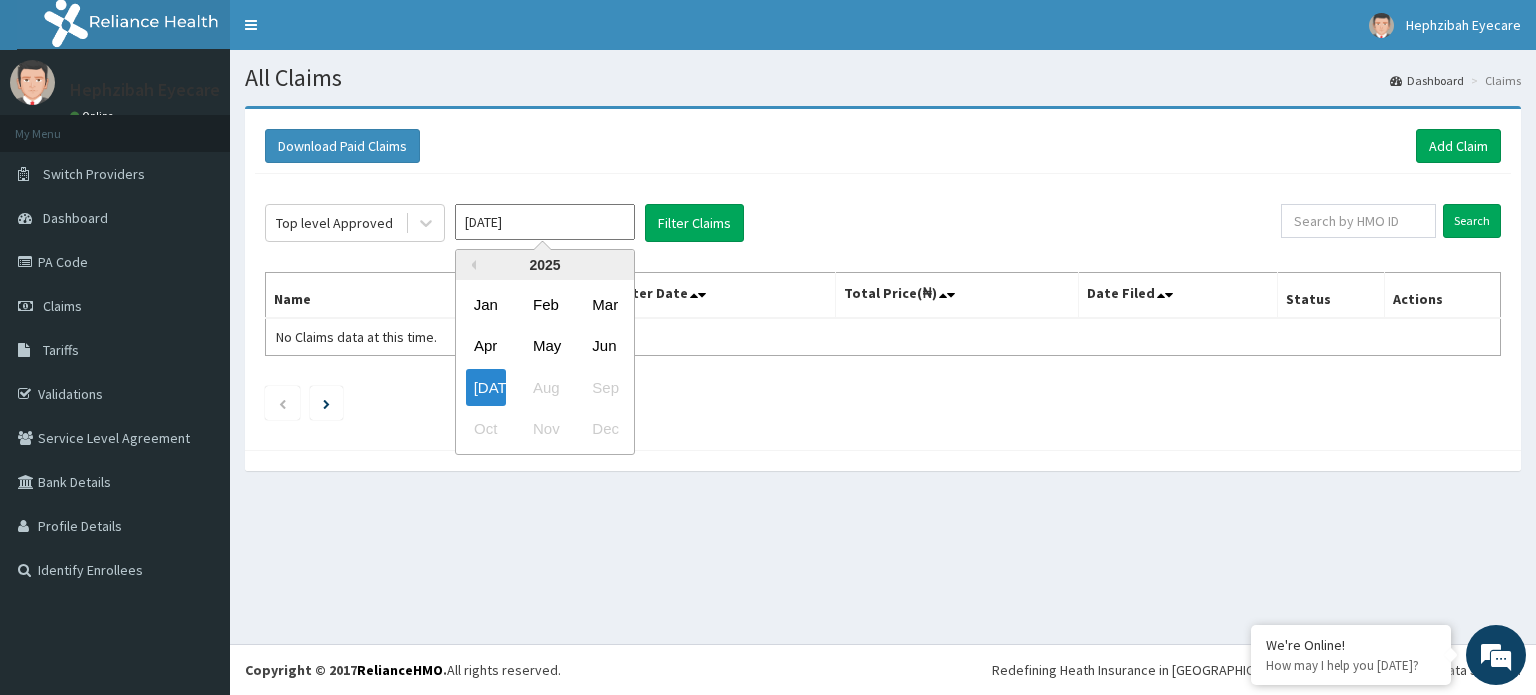click on "Jul 2025" at bounding box center (545, 222) 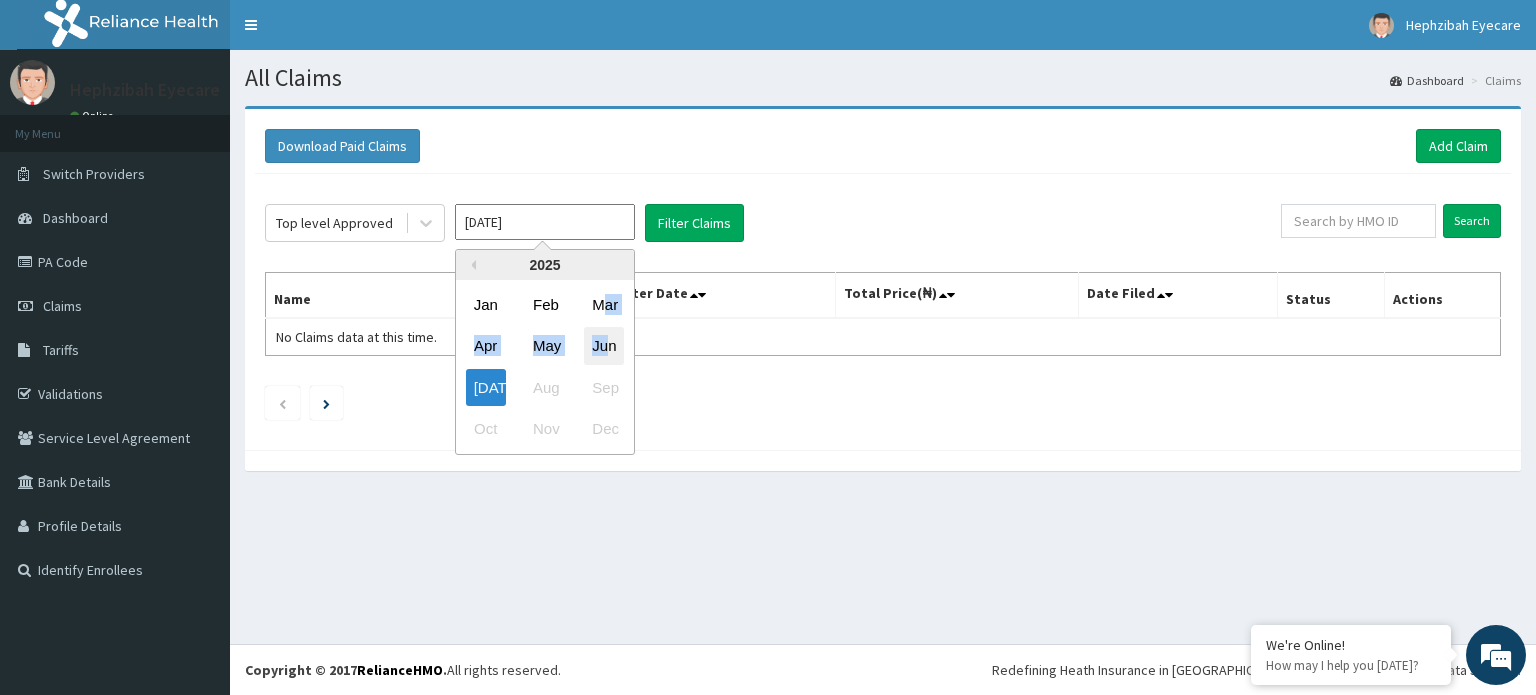 drag, startPoint x: 601, startPoint y: 324, endPoint x: 609, endPoint y: 347, distance: 24.351591 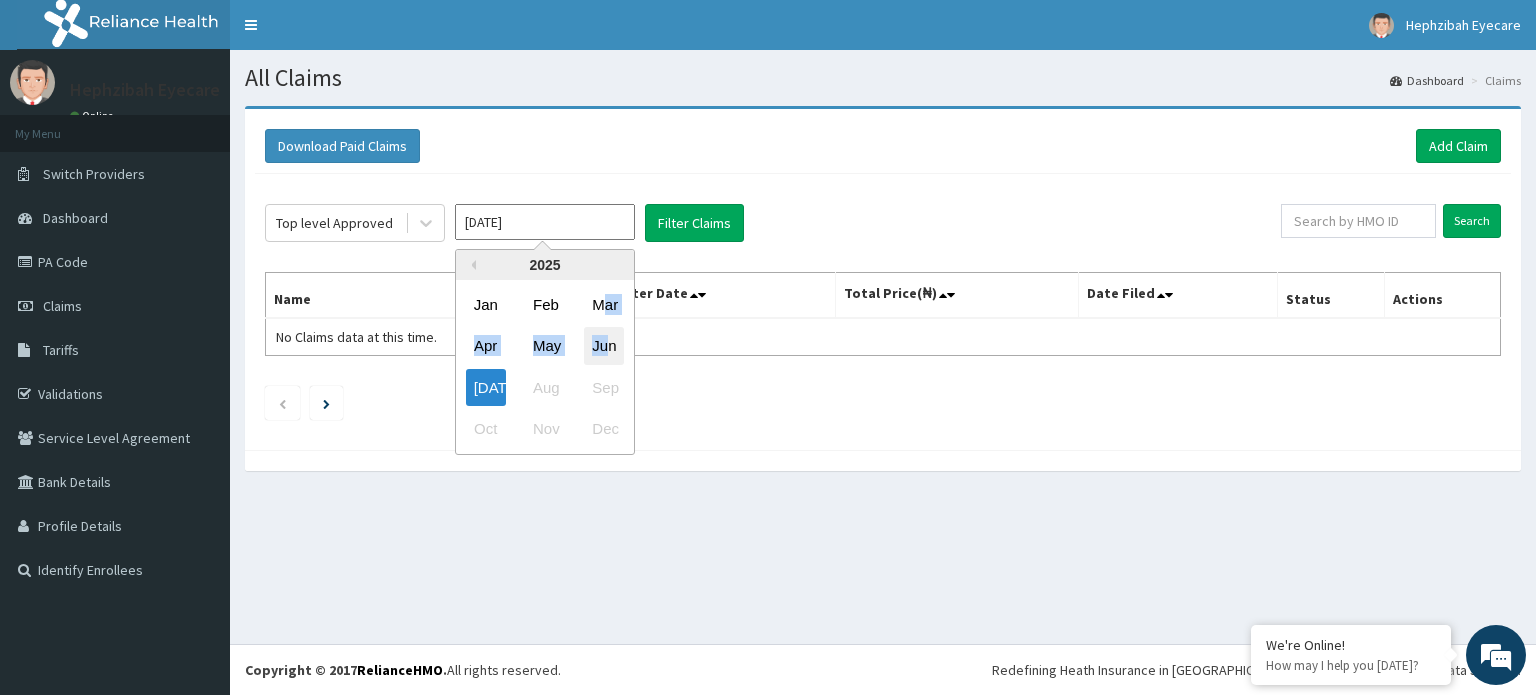 click on "Jun" at bounding box center [604, 346] 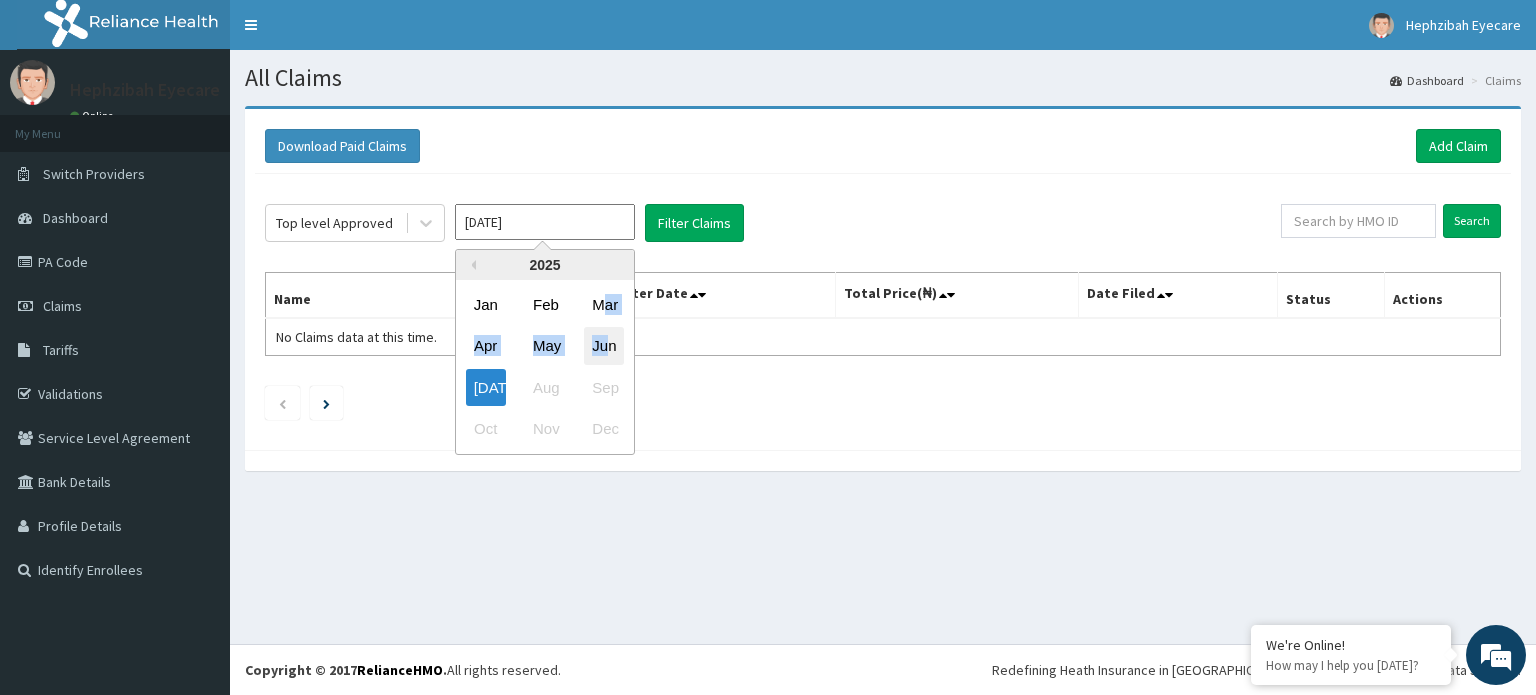 type on "Jun 2025" 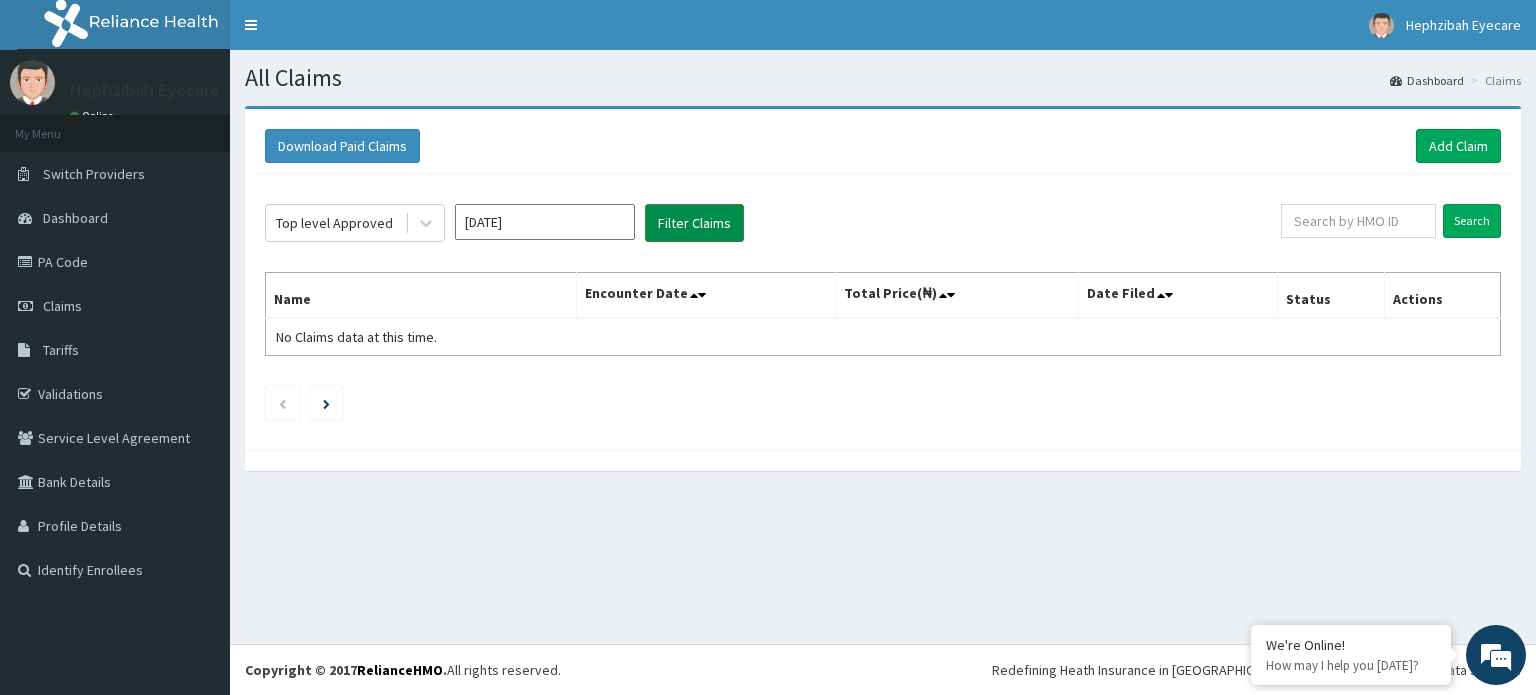 click on "Filter Claims" at bounding box center (694, 223) 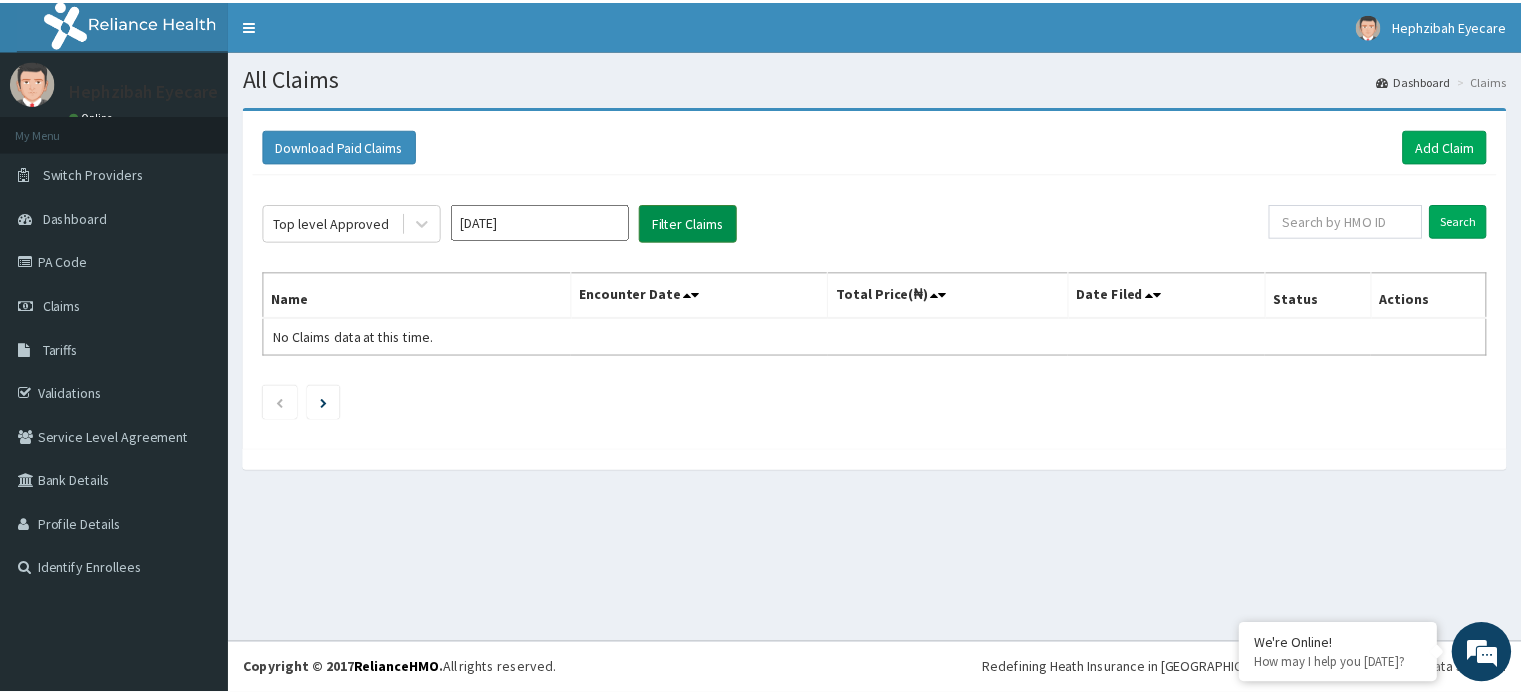 scroll, scrollTop: 0, scrollLeft: 0, axis: both 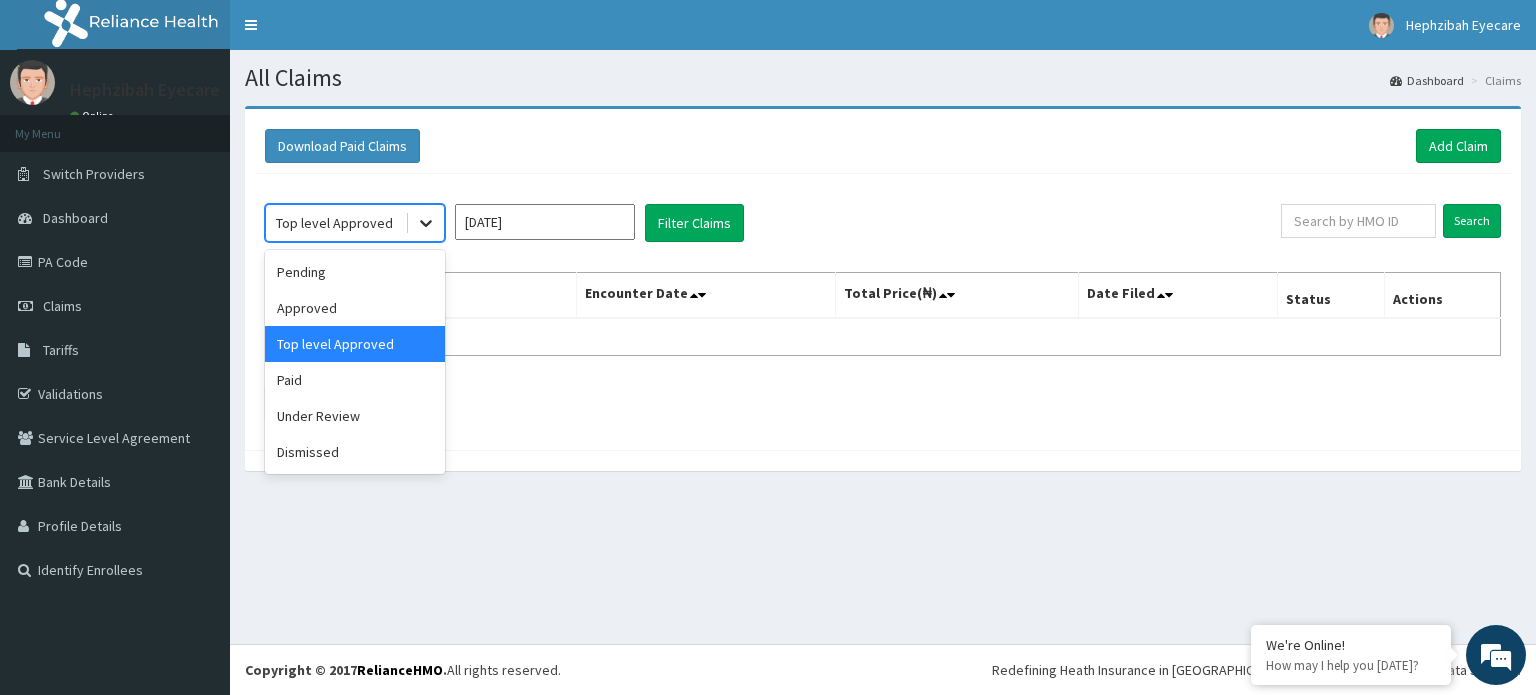 click 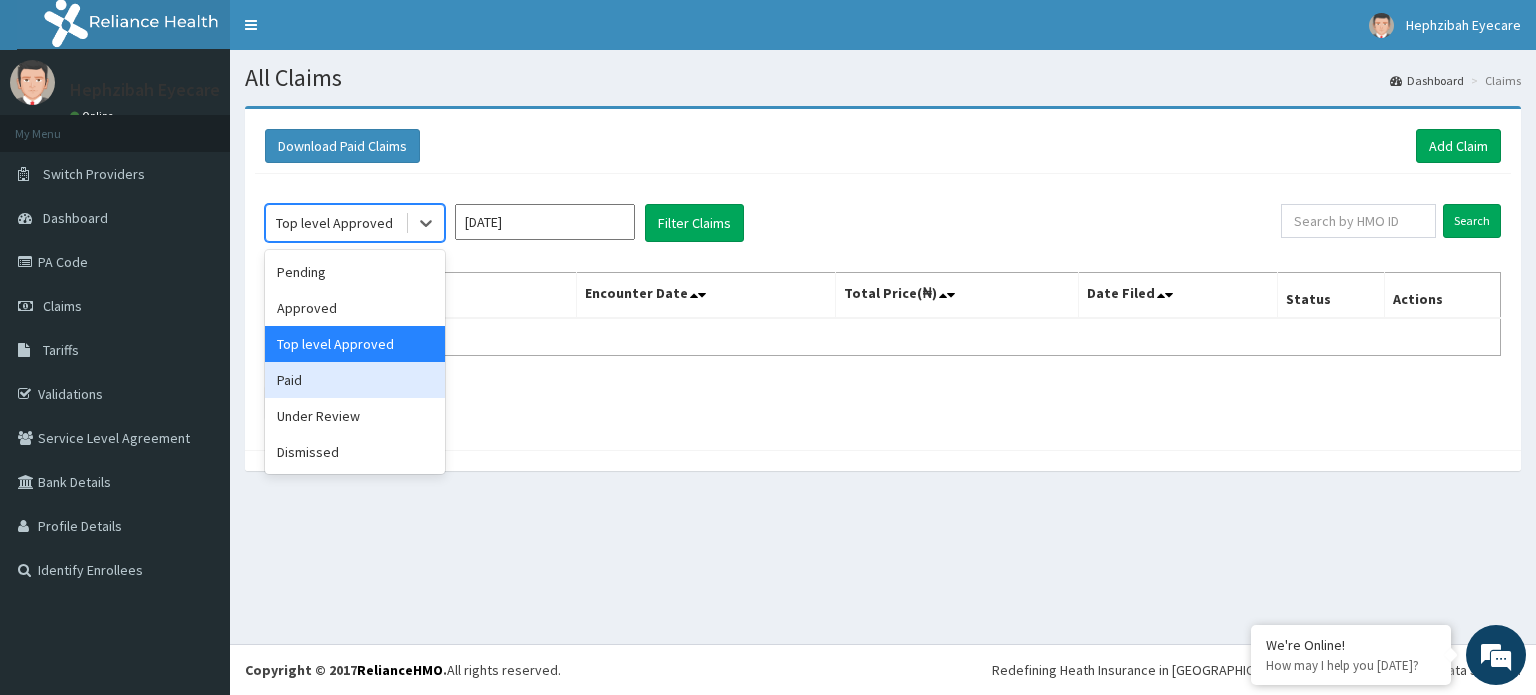 click on "Paid" at bounding box center (355, 380) 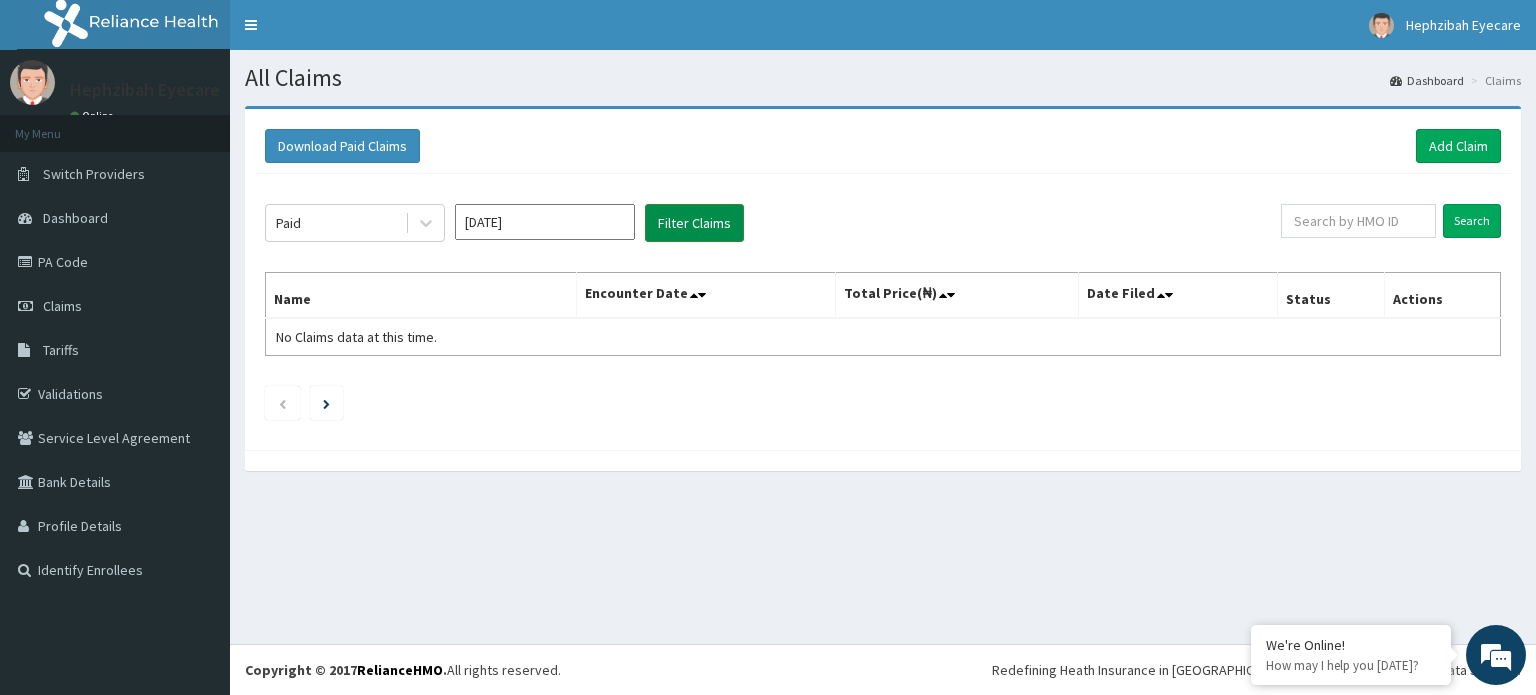 click on "Filter Claims" at bounding box center (694, 223) 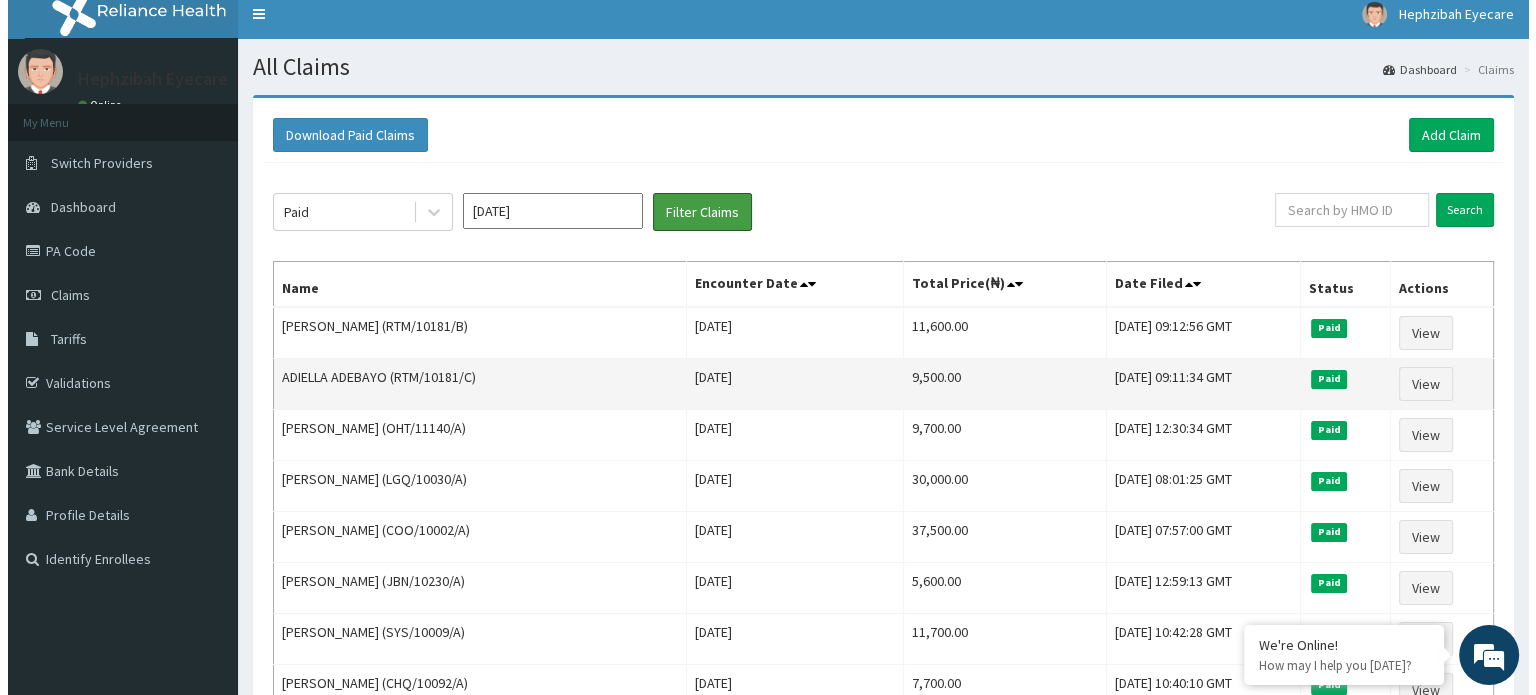 scroll, scrollTop: 0, scrollLeft: 0, axis: both 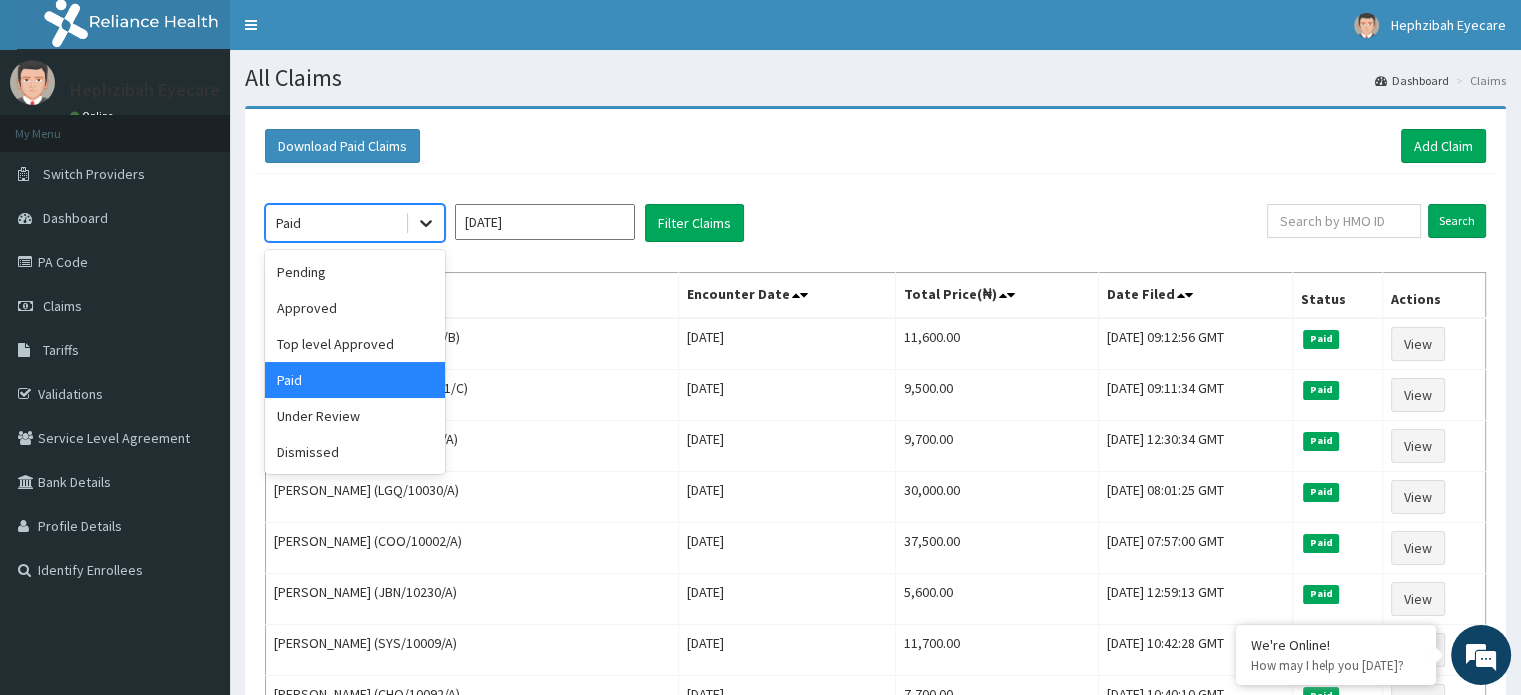click 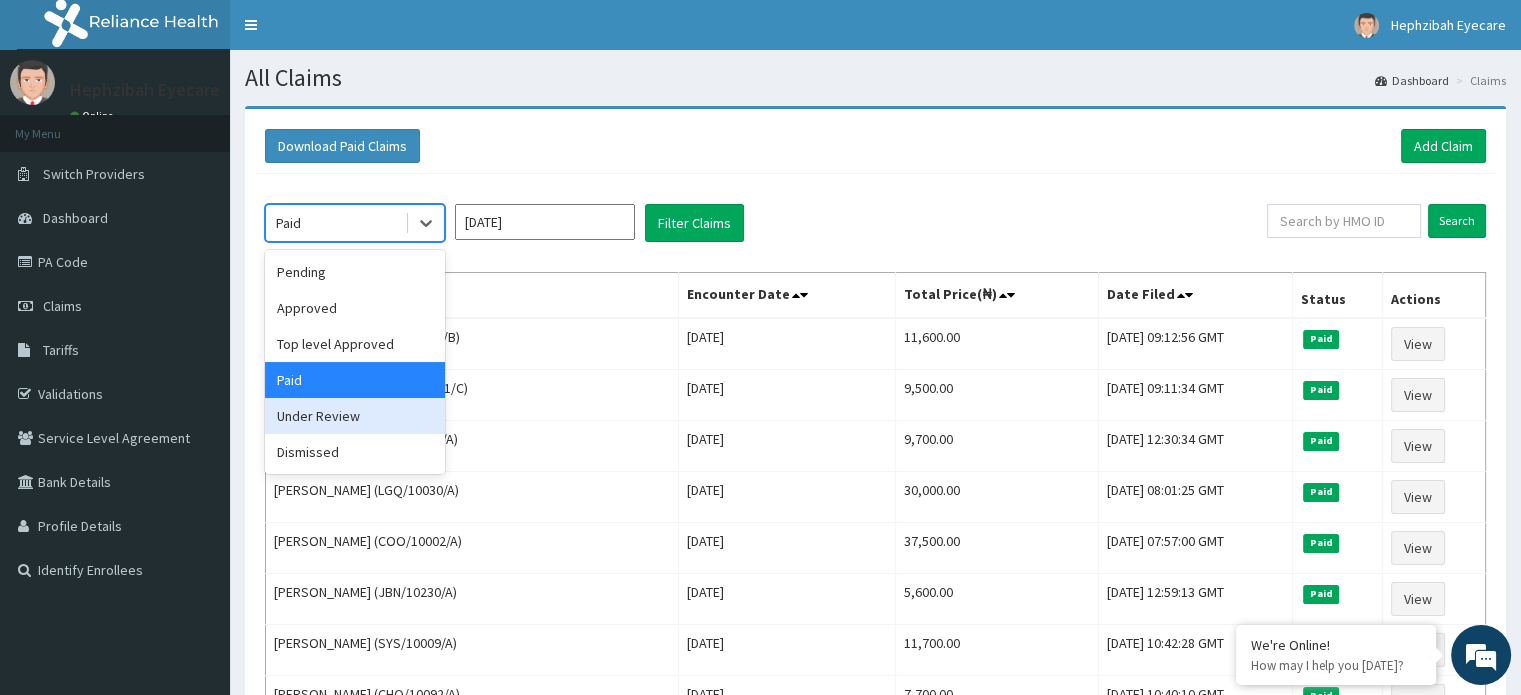 click on "Under Review" at bounding box center (355, 416) 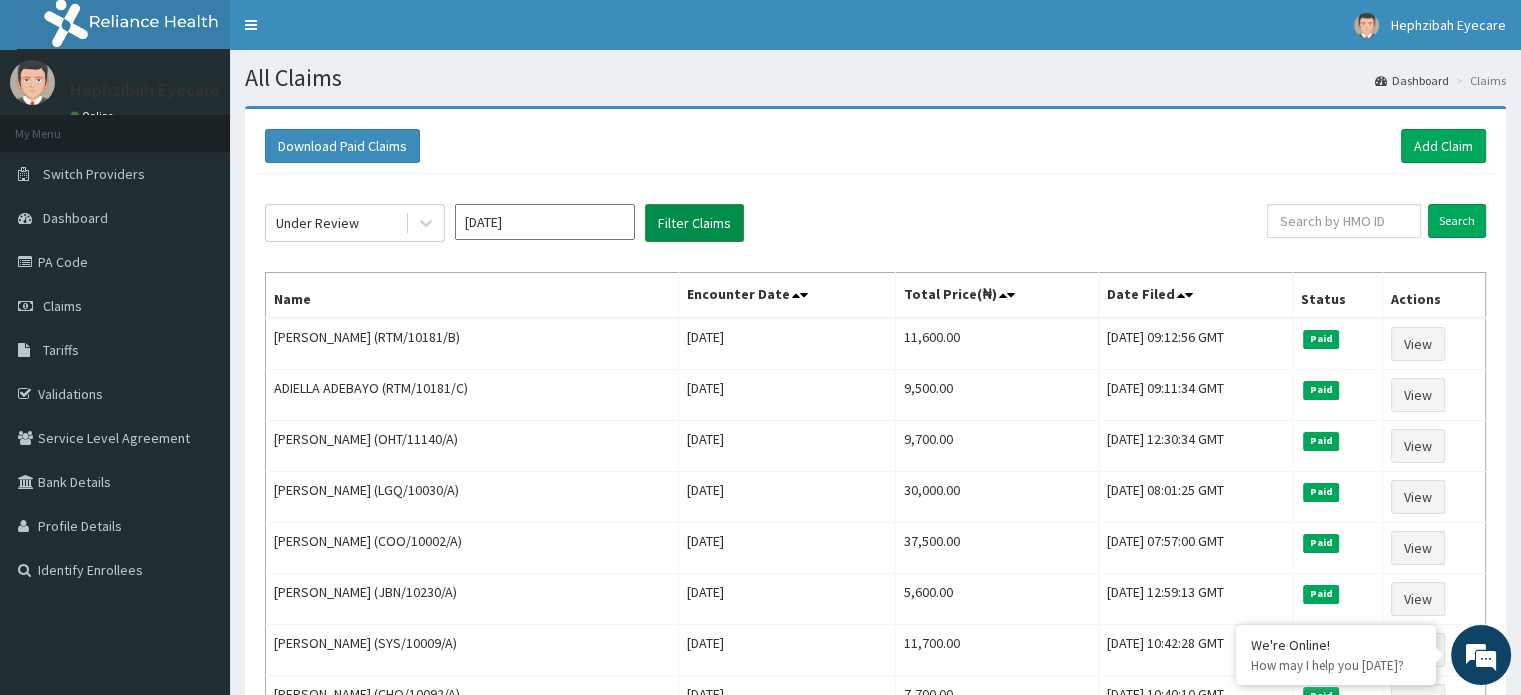 click on "Filter Claims" at bounding box center (694, 223) 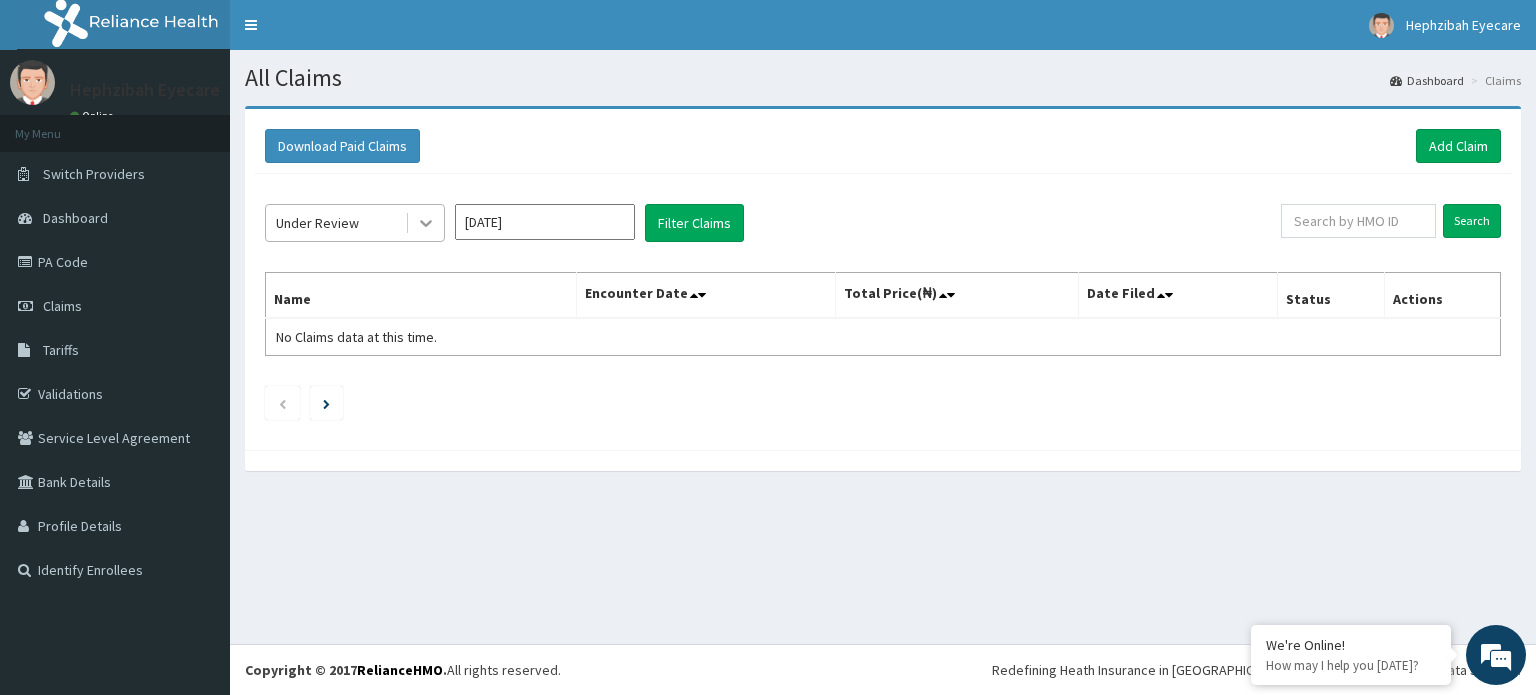 click 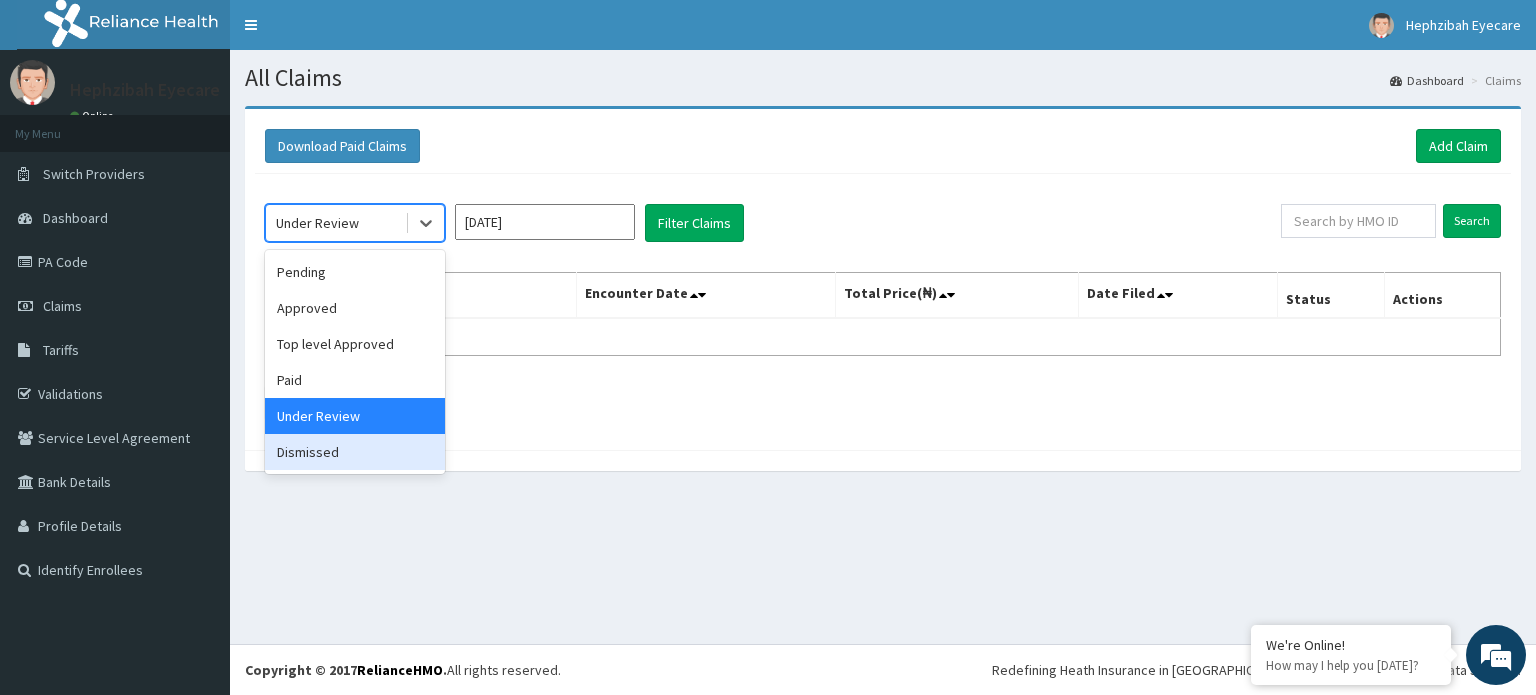 click on "Dismissed" at bounding box center (355, 452) 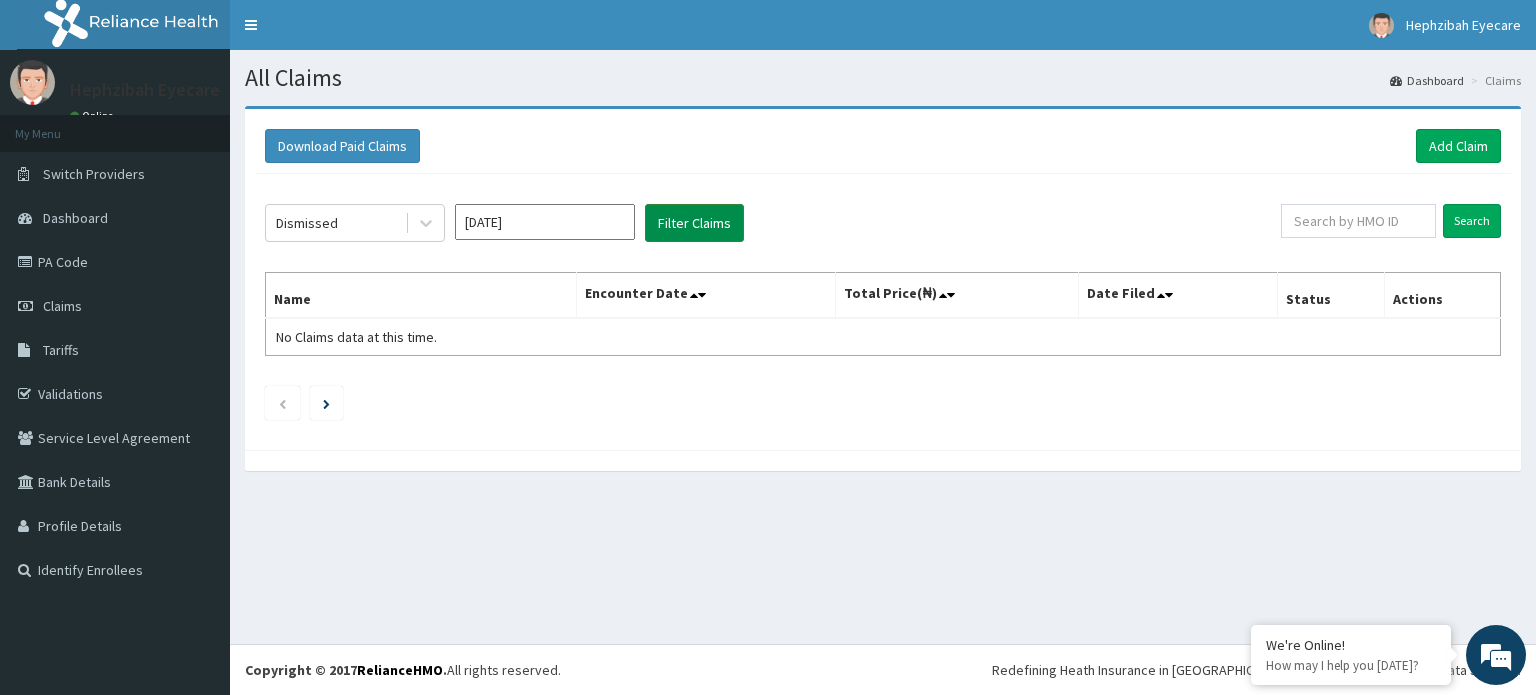 click on "Filter Claims" at bounding box center (694, 223) 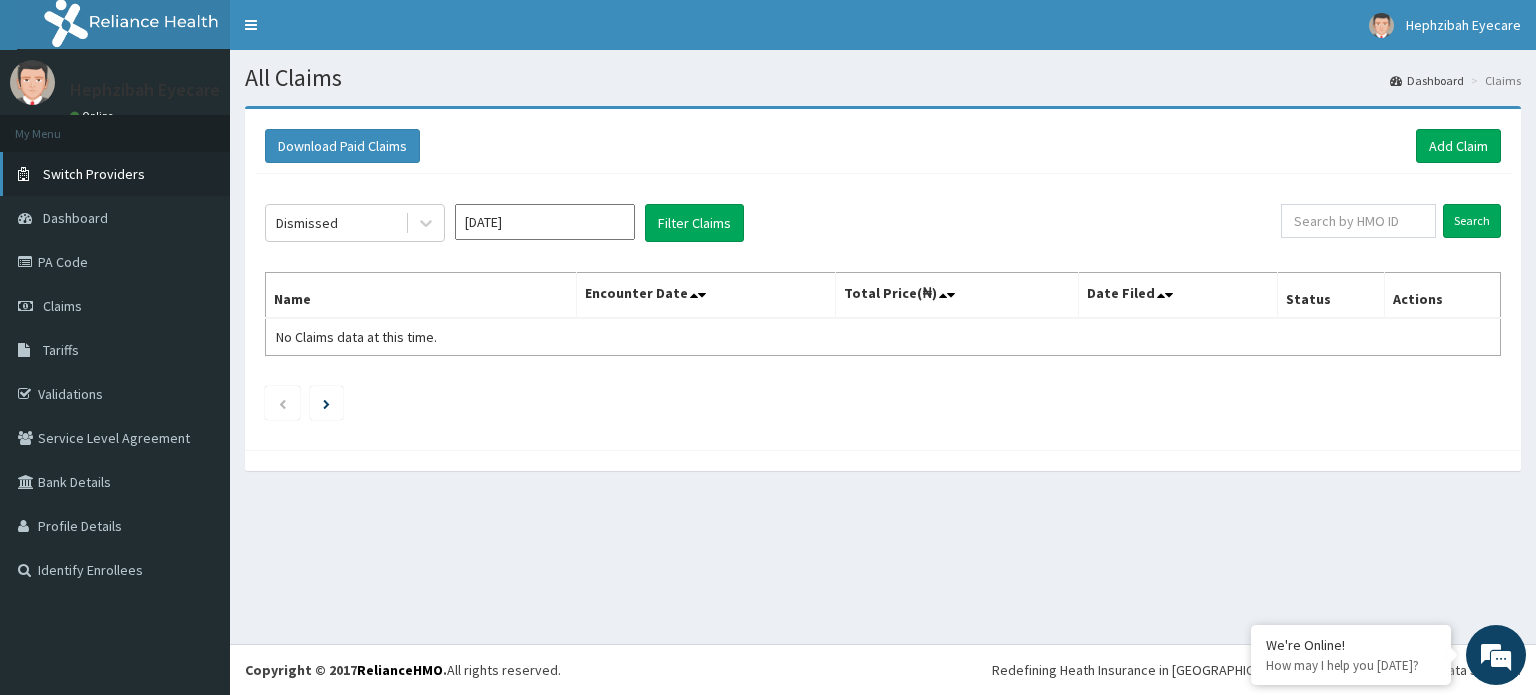 click on "Switch Providers" at bounding box center (94, 174) 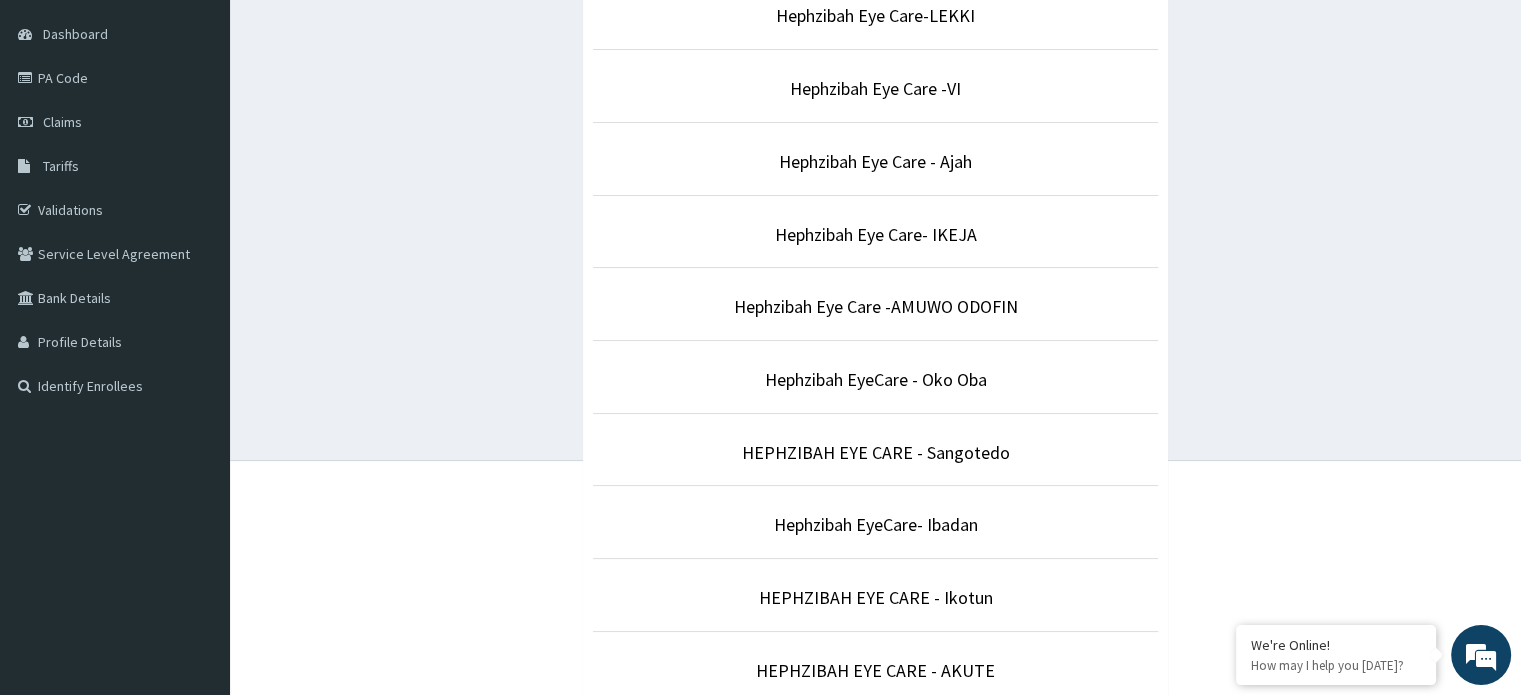scroll, scrollTop: 0, scrollLeft: 0, axis: both 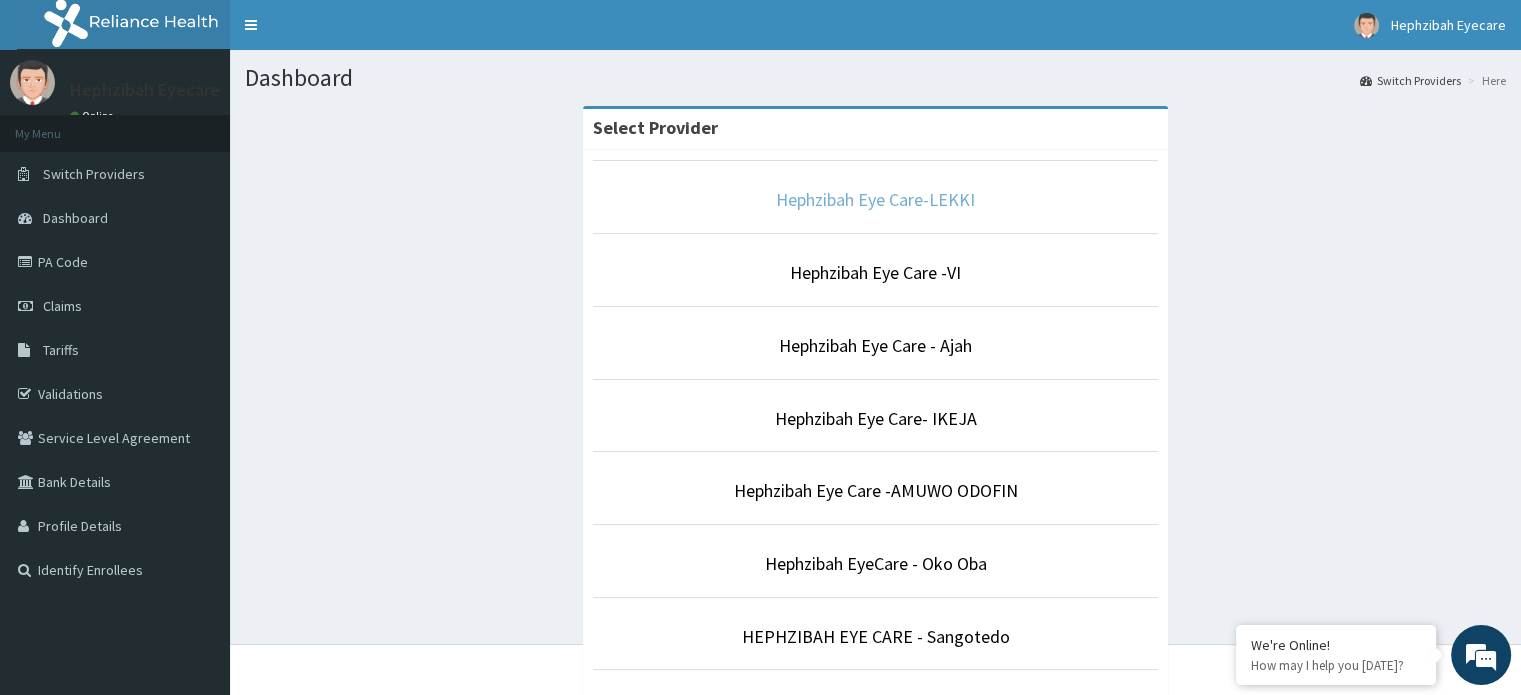click on "Hephzibah Eye Care-LEKKI" at bounding box center [875, 199] 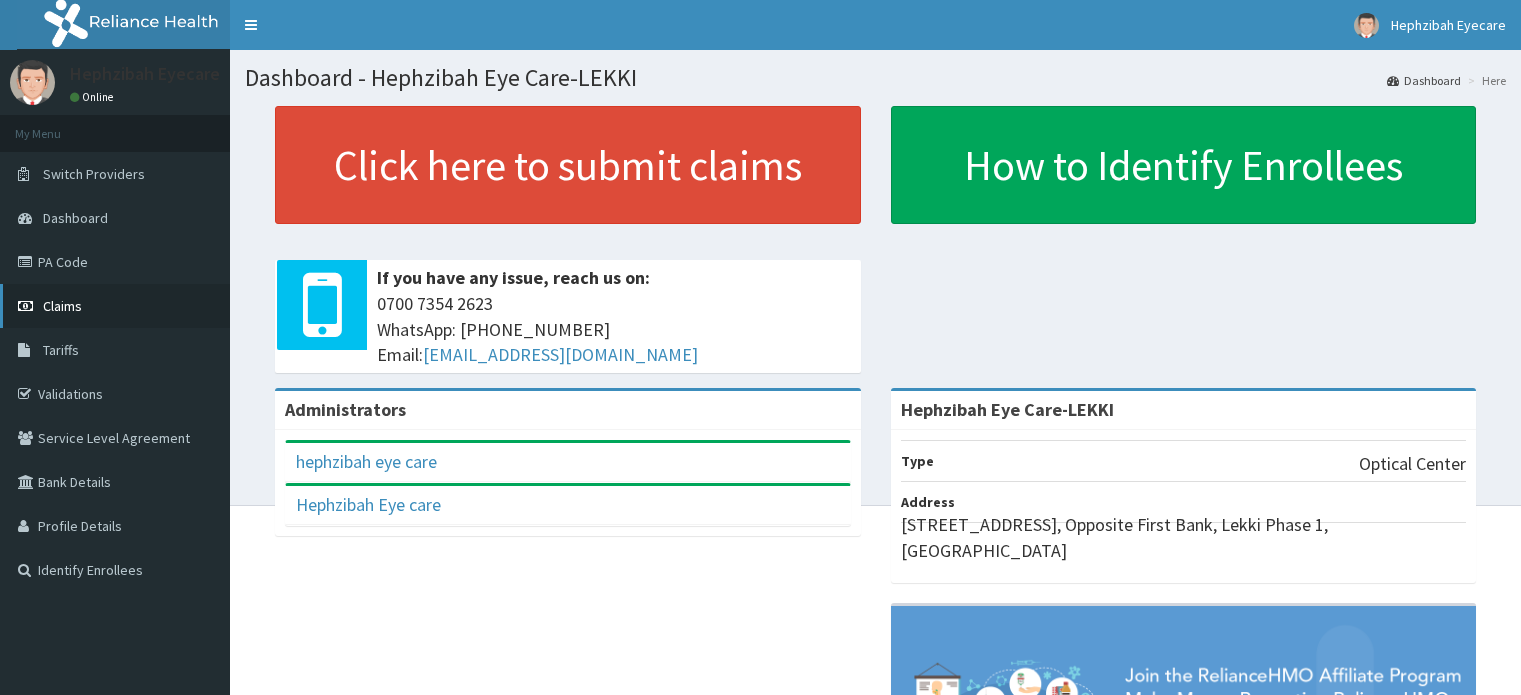 scroll, scrollTop: 0, scrollLeft: 0, axis: both 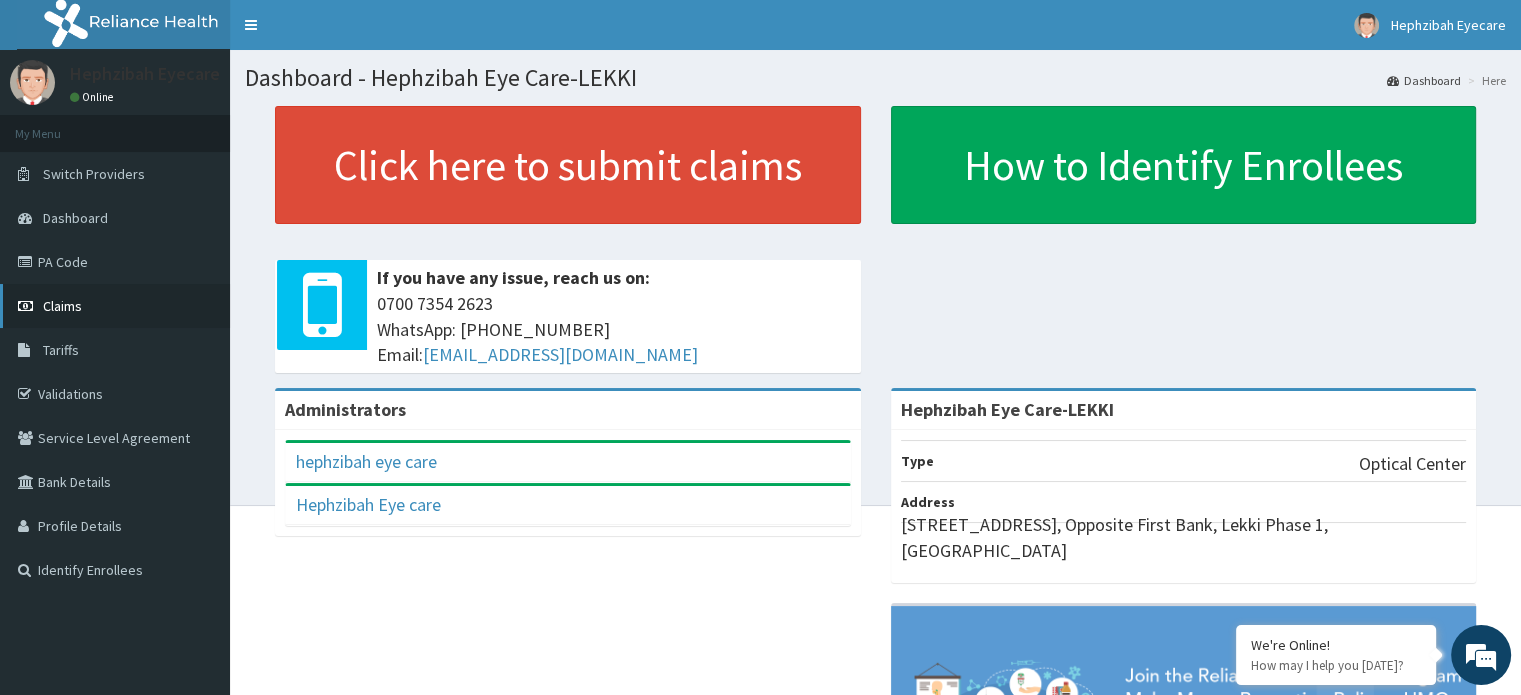 click on "Claims" at bounding box center [62, 306] 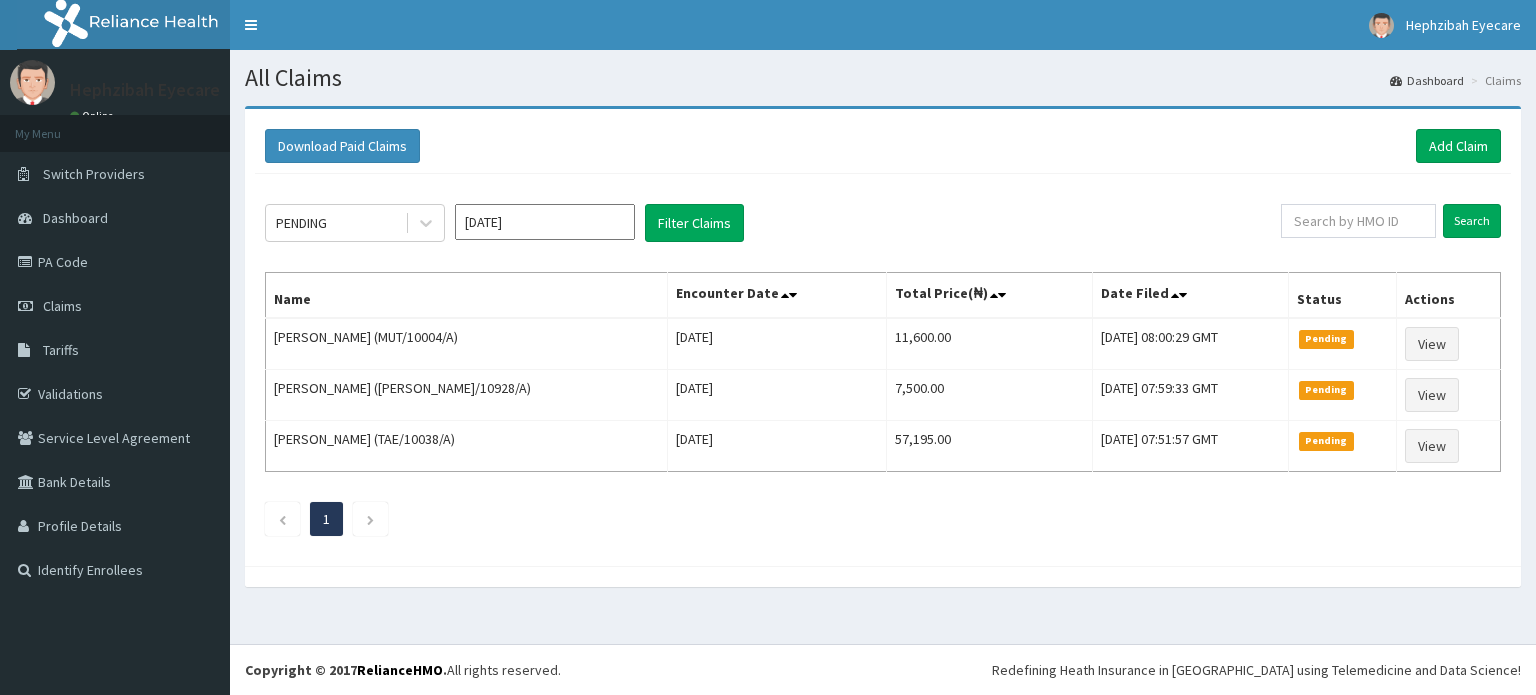 scroll, scrollTop: 0, scrollLeft: 0, axis: both 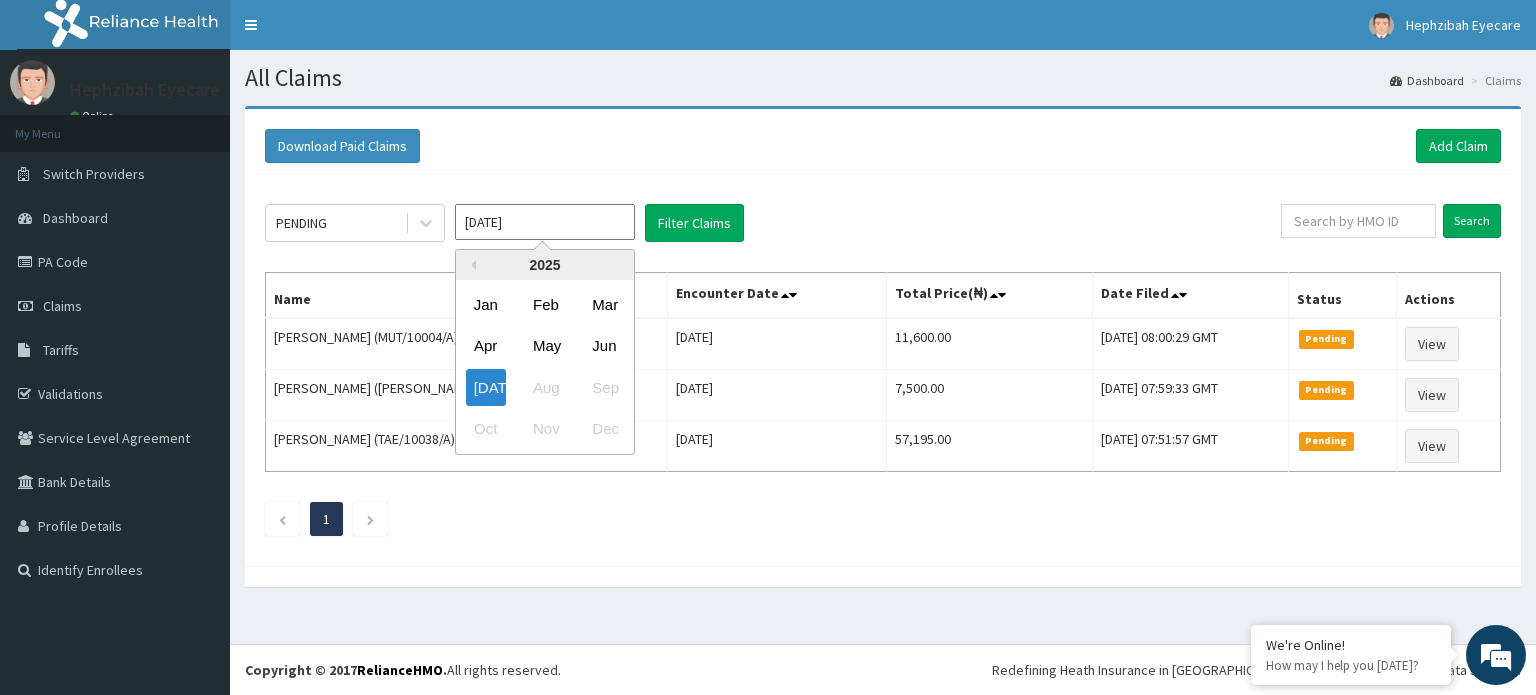 click on "Jul 2025" at bounding box center (545, 222) 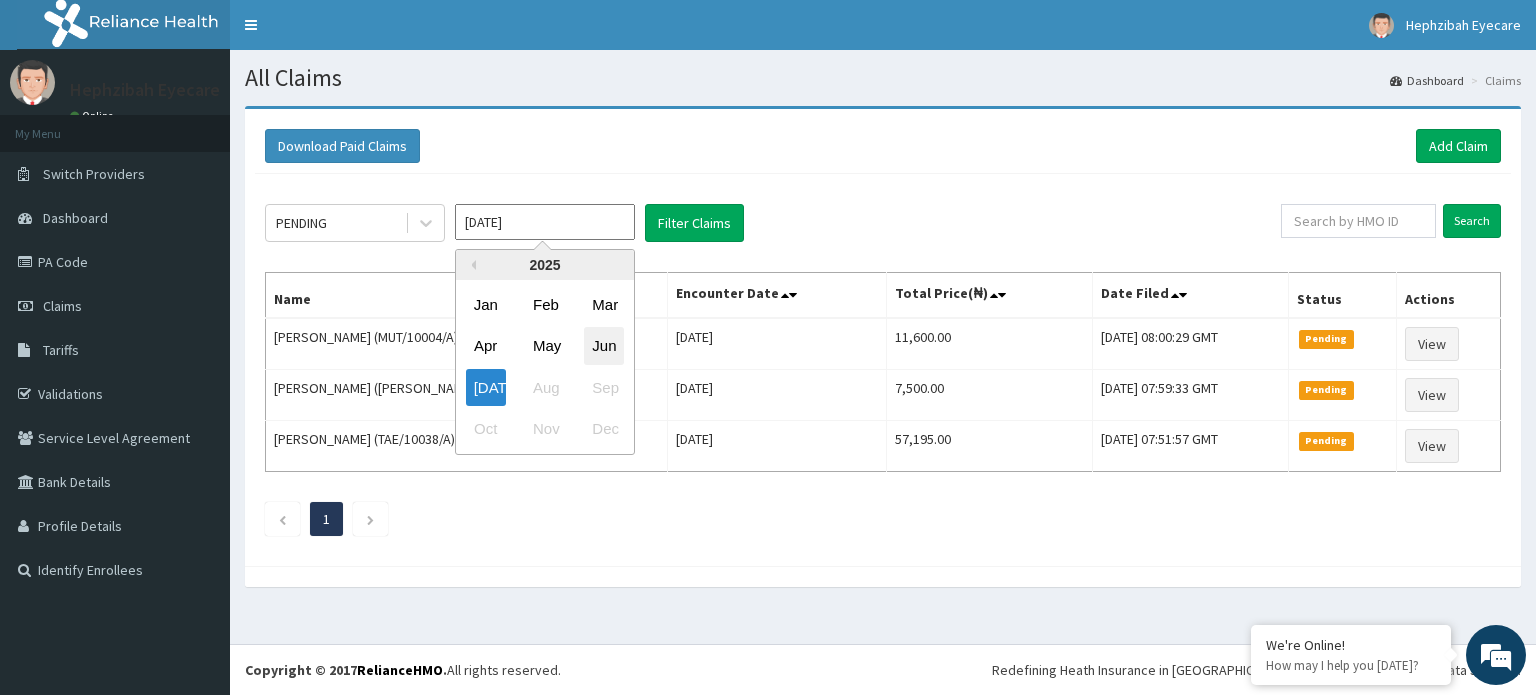 click on "Jun" at bounding box center (604, 346) 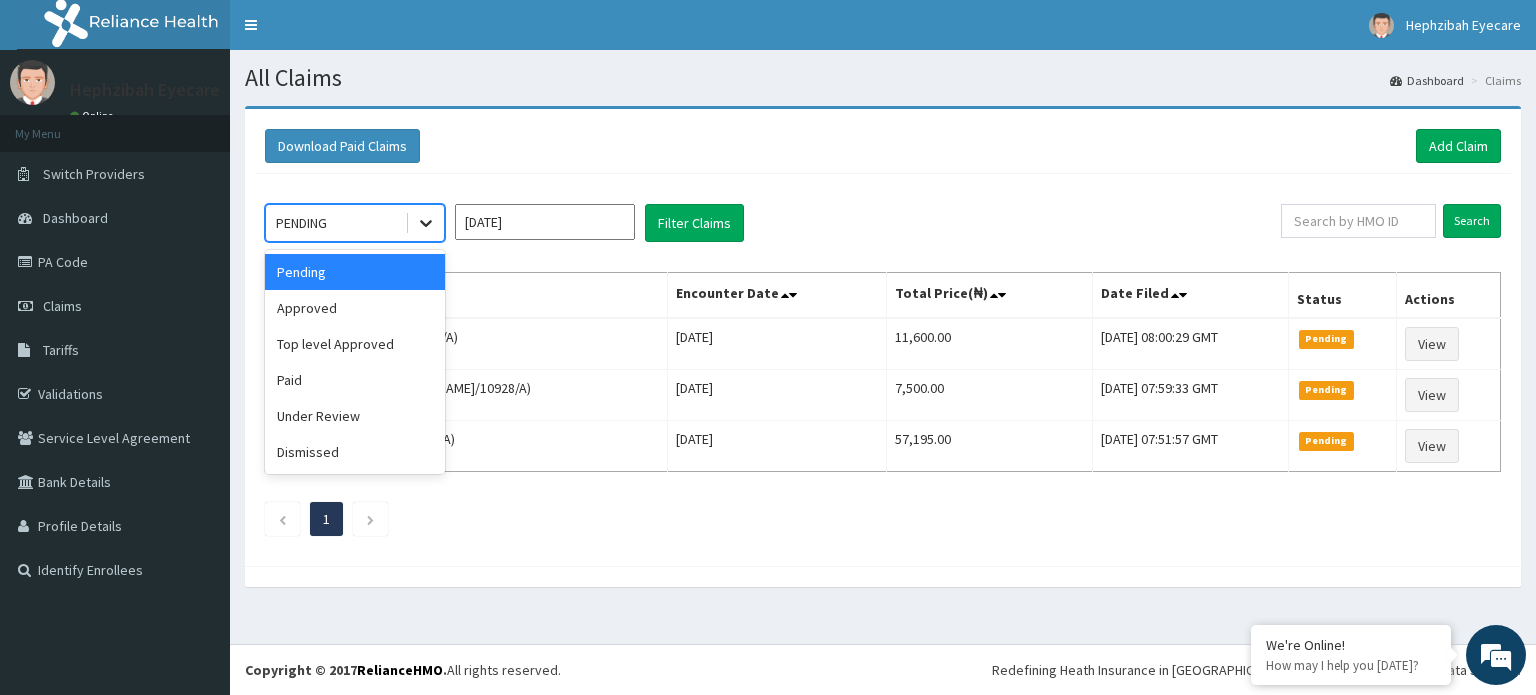 click 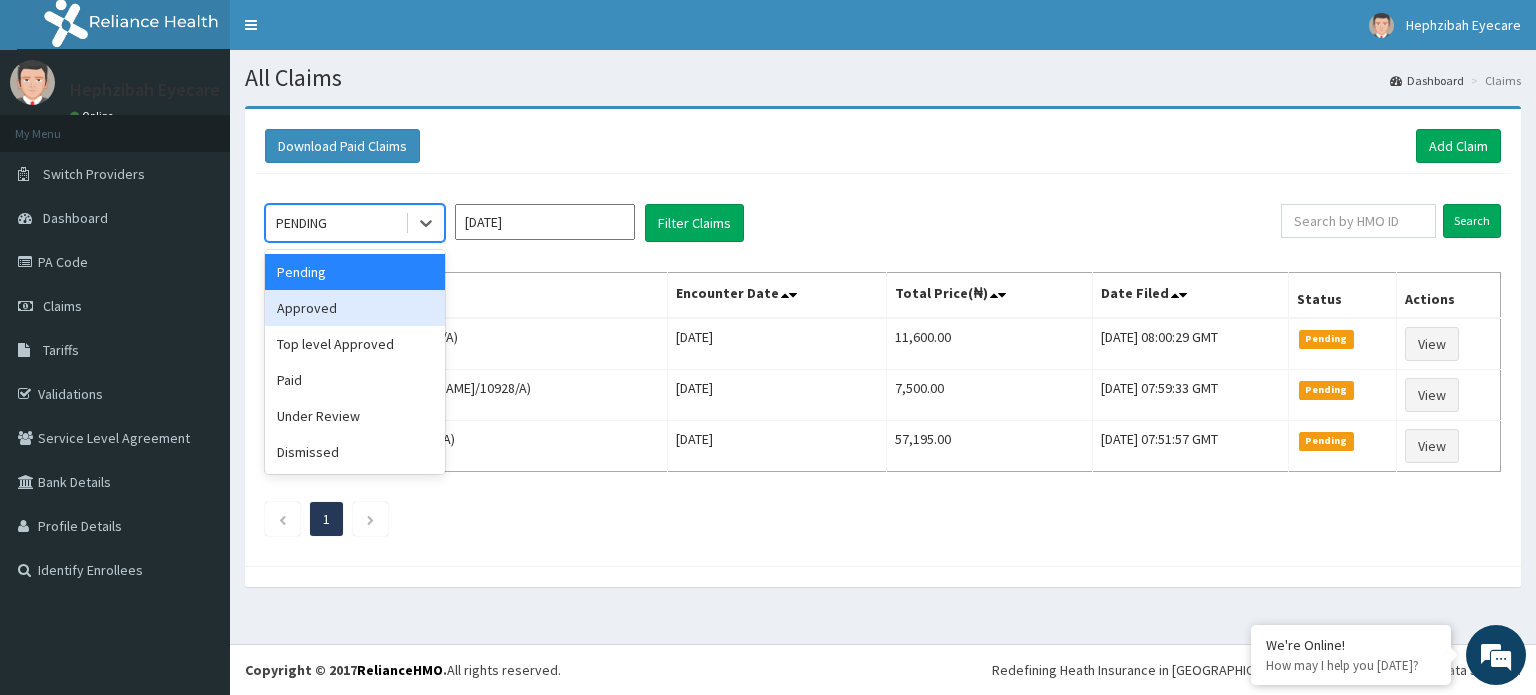 click on "Approved" at bounding box center (355, 308) 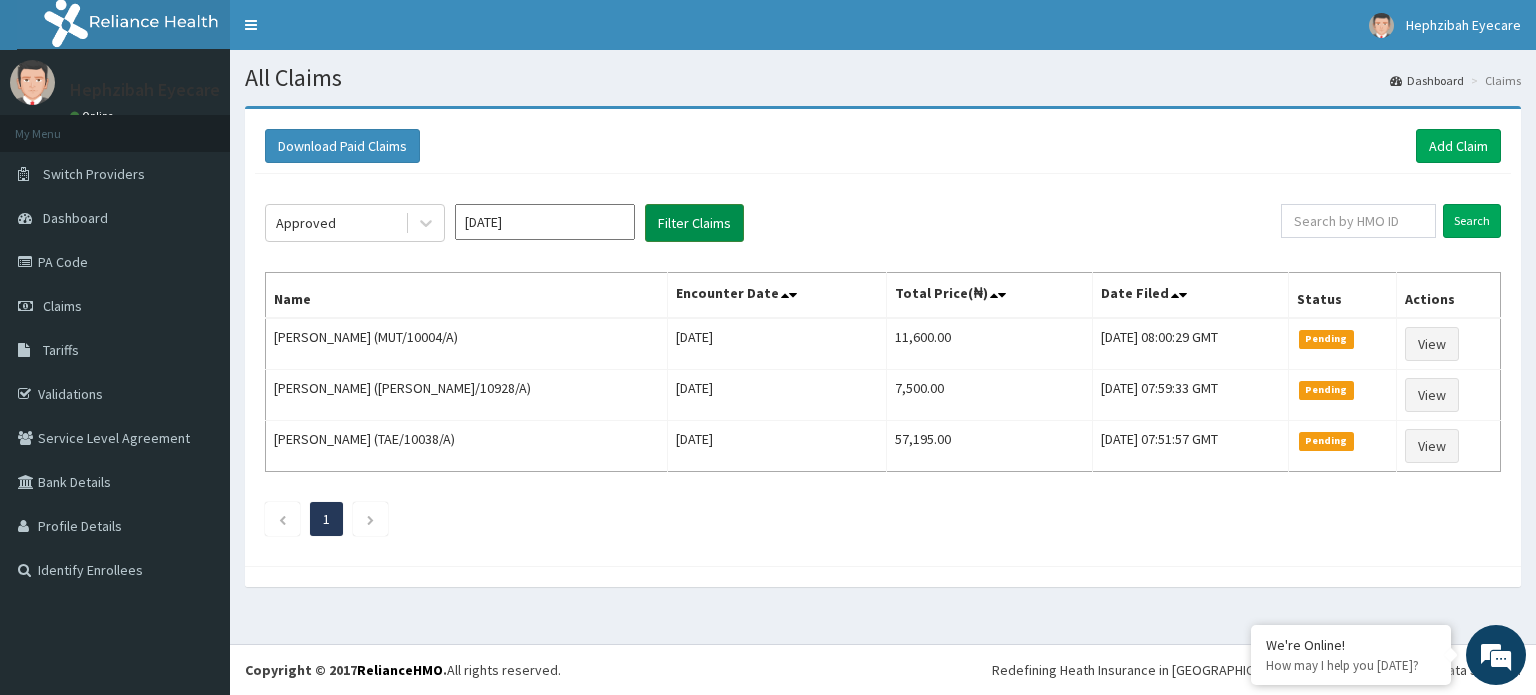 click on "Filter Claims" at bounding box center [694, 223] 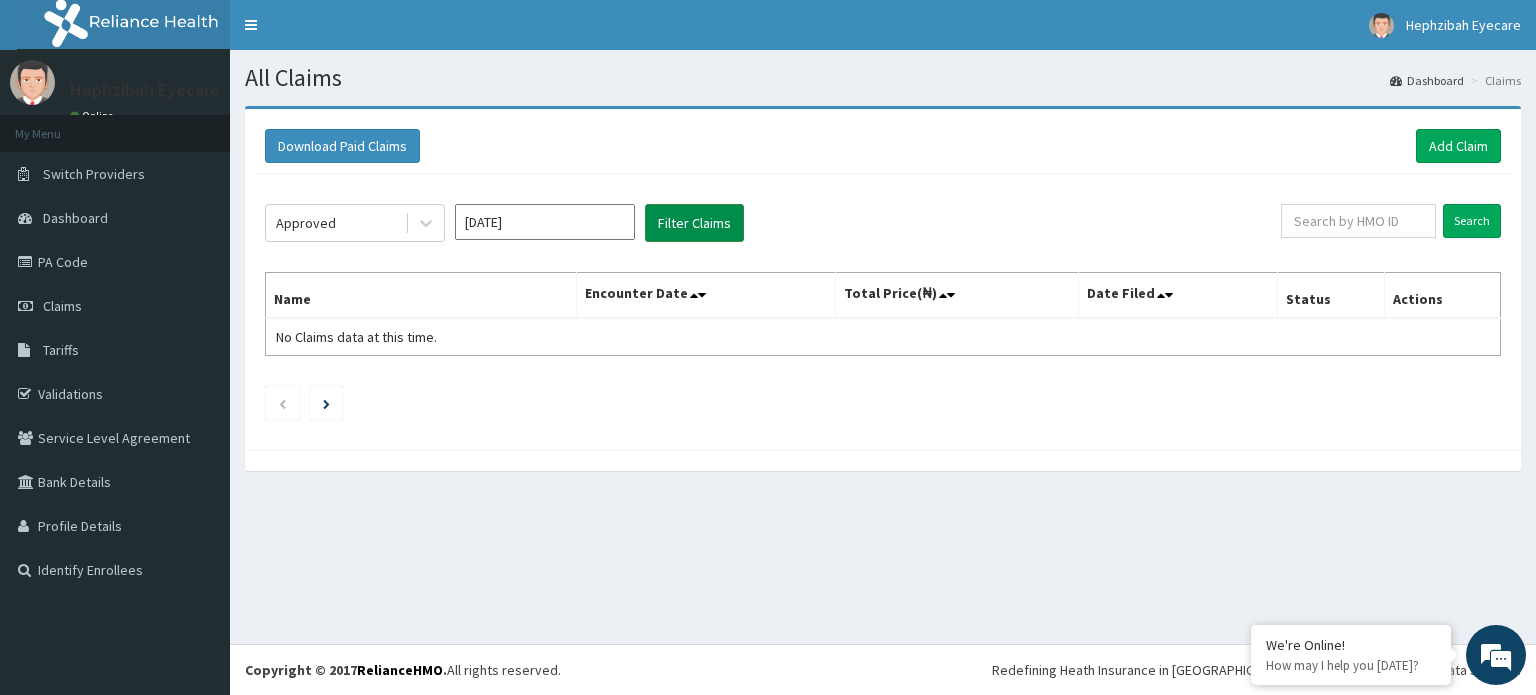 scroll, scrollTop: 0, scrollLeft: 0, axis: both 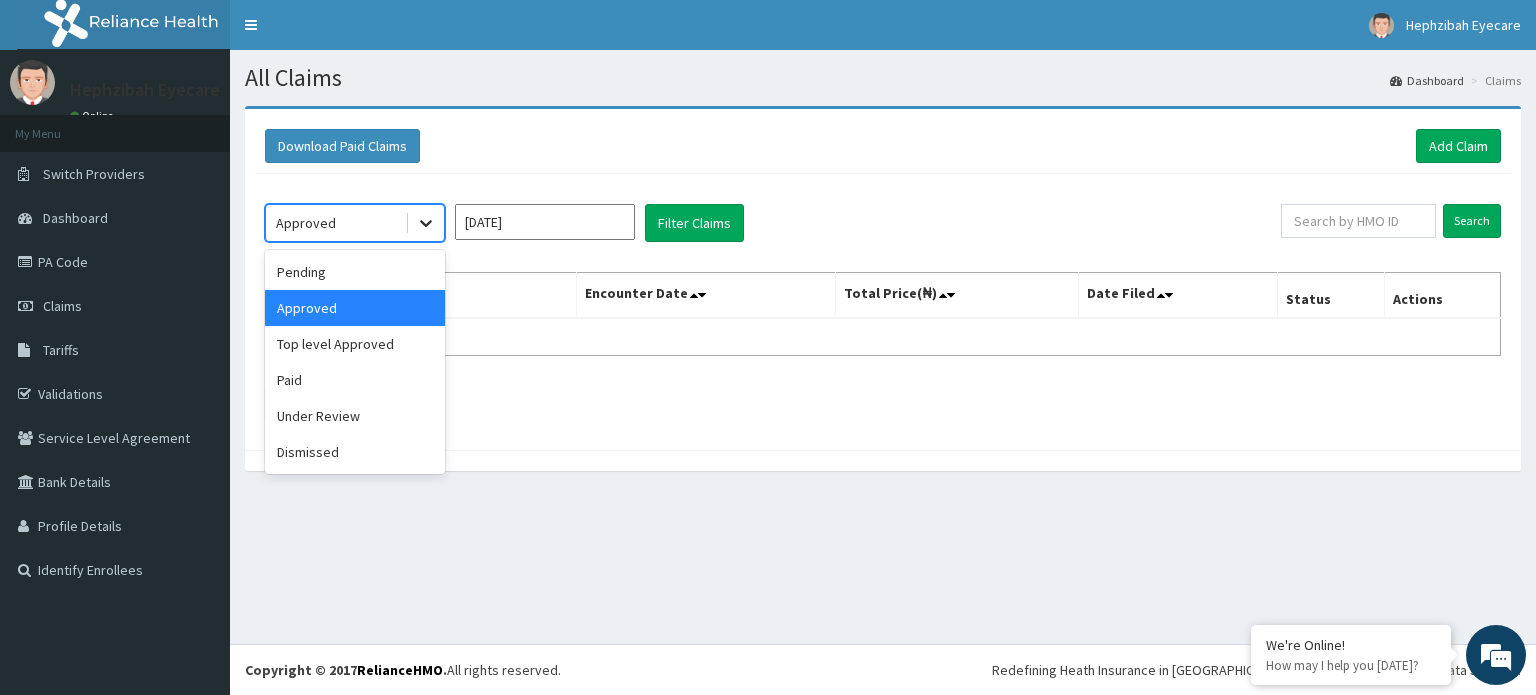 click 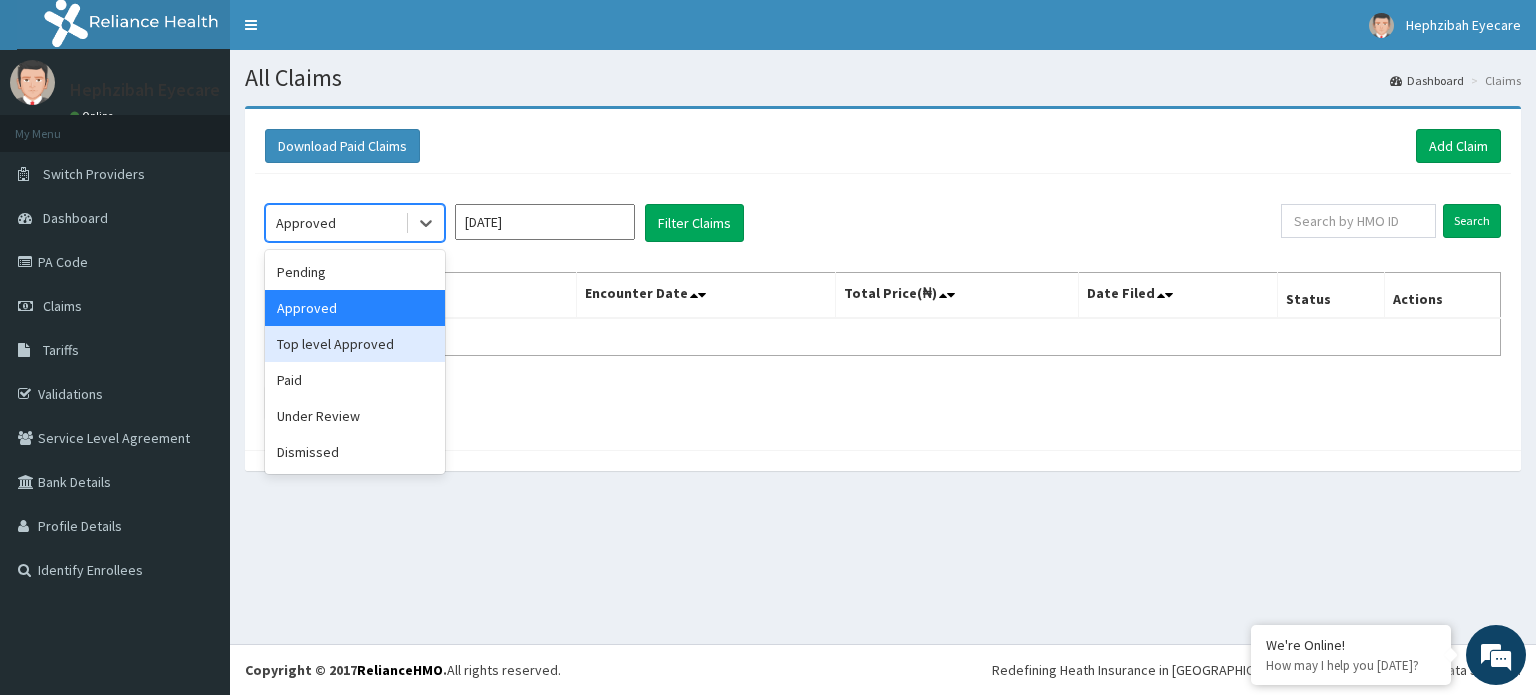 click on "Top level Approved" at bounding box center (355, 344) 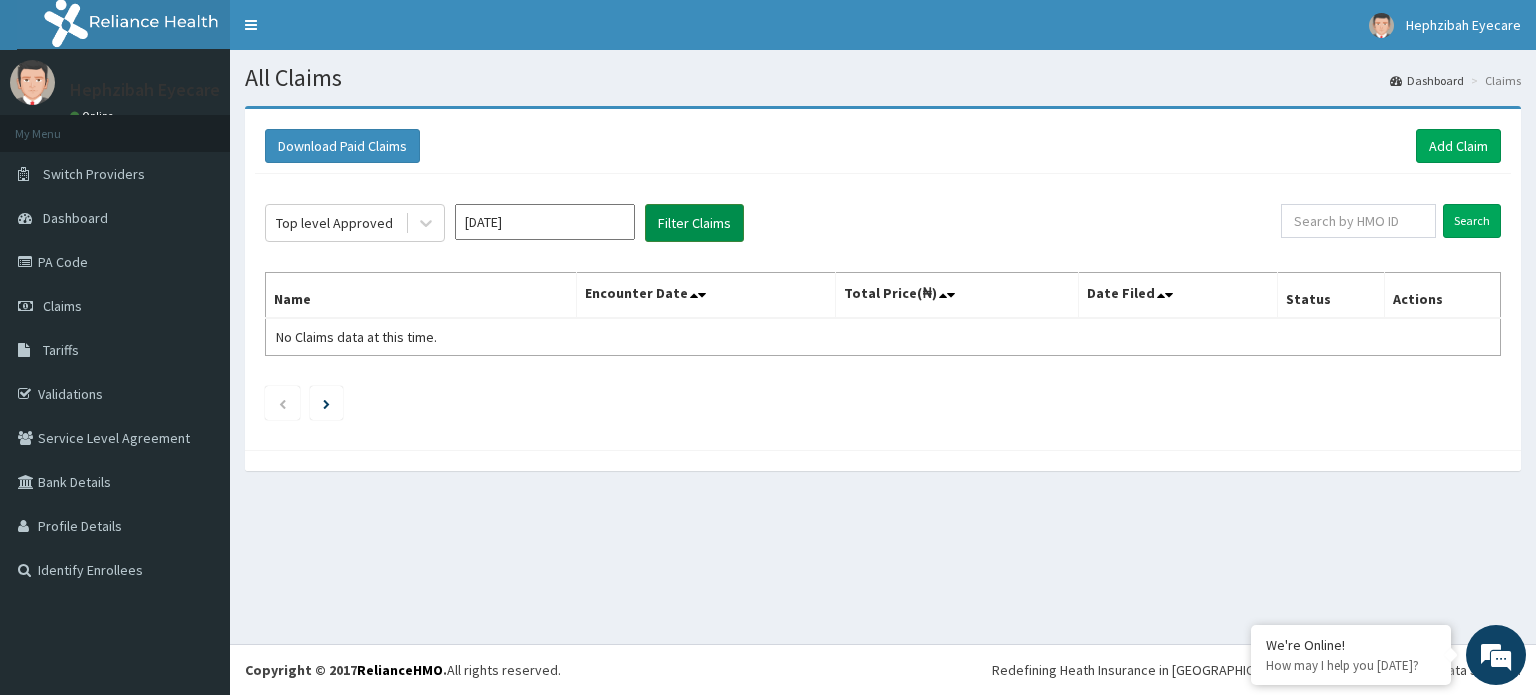 click on "Filter Claims" at bounding box center [694, 223] 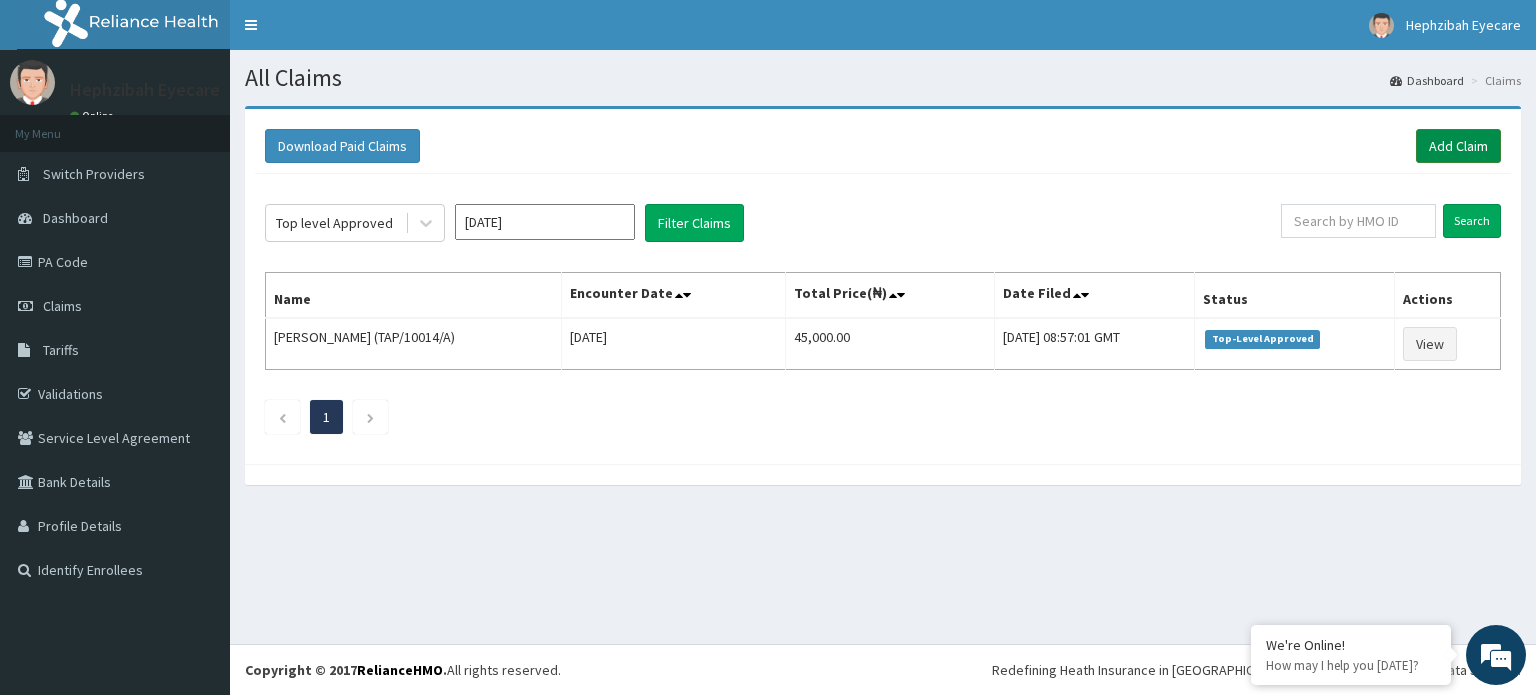 click on "Add Claim" at bounding box center [1458, 146] 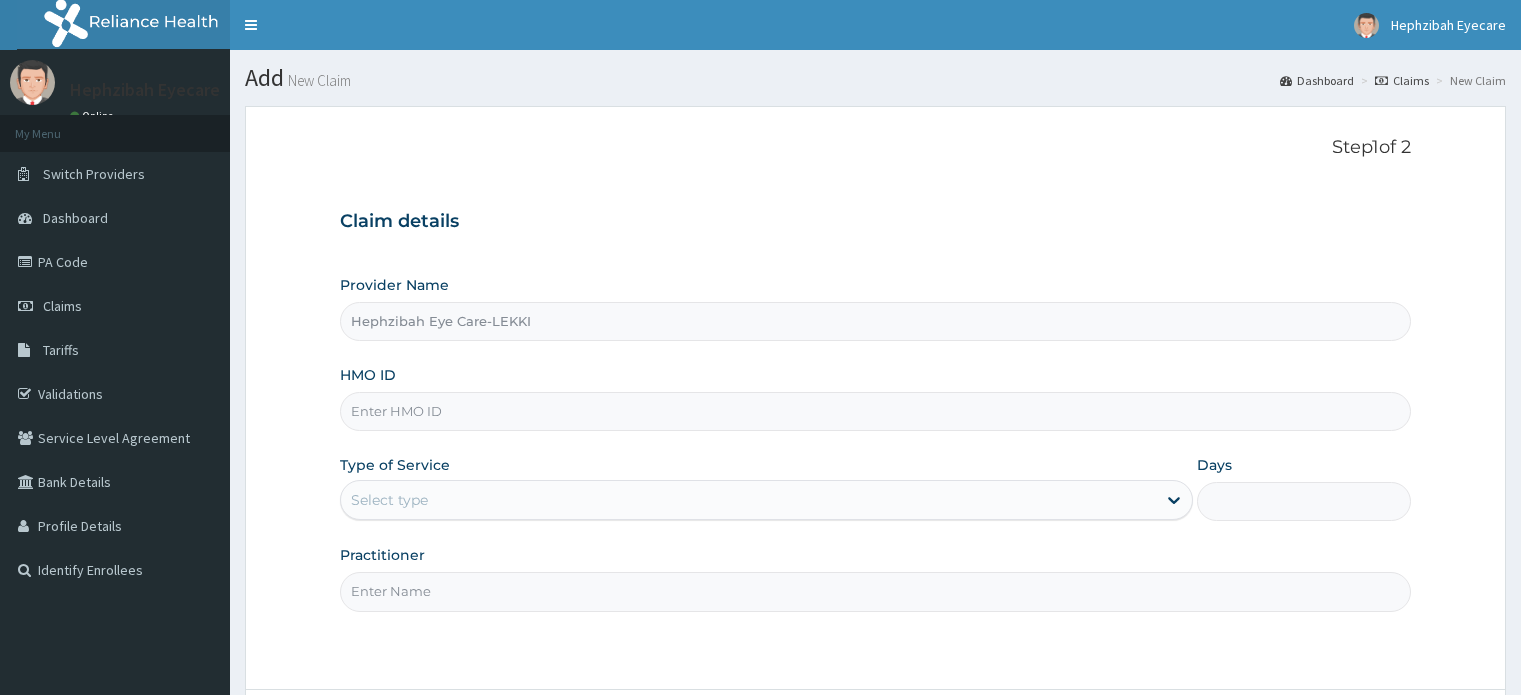 scroll, scrollTop: 0, scrollLeft: 0, axis: both 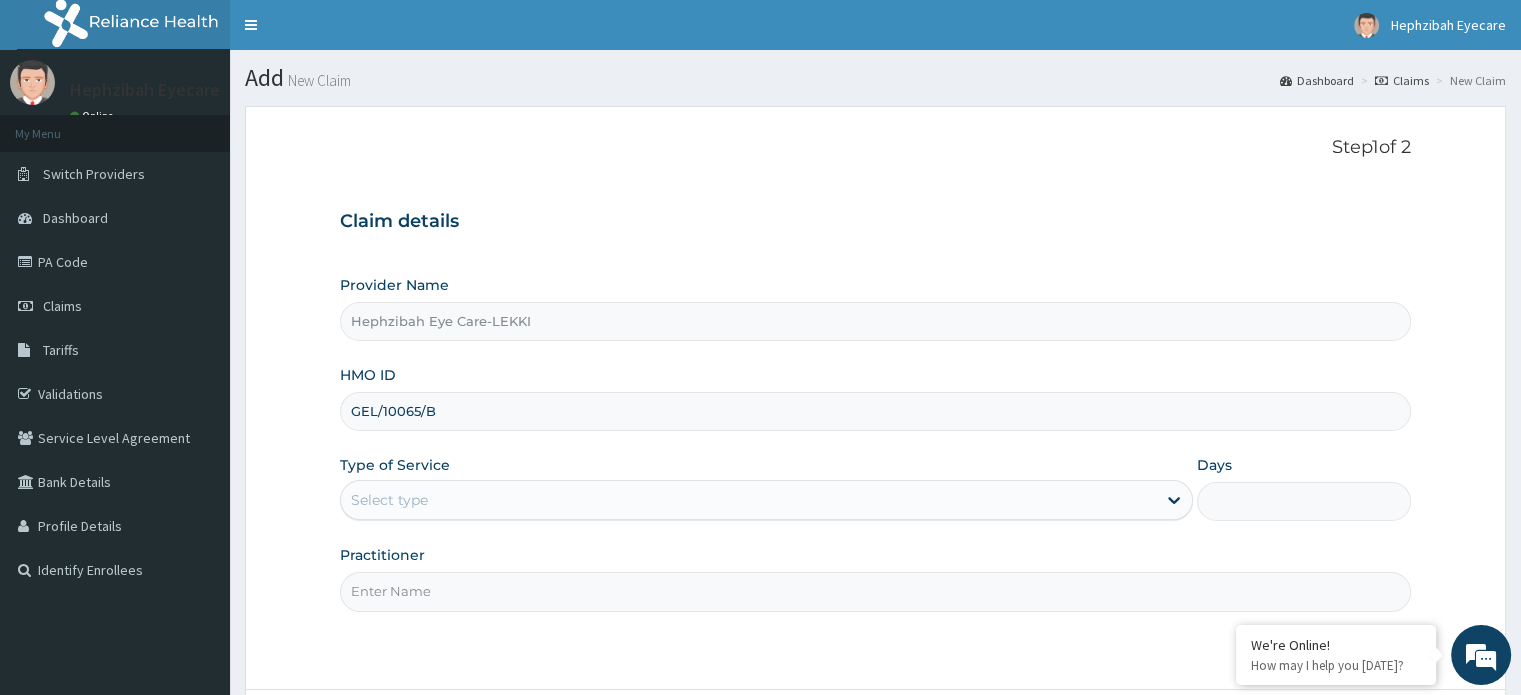 type on "GEL/10065/B" 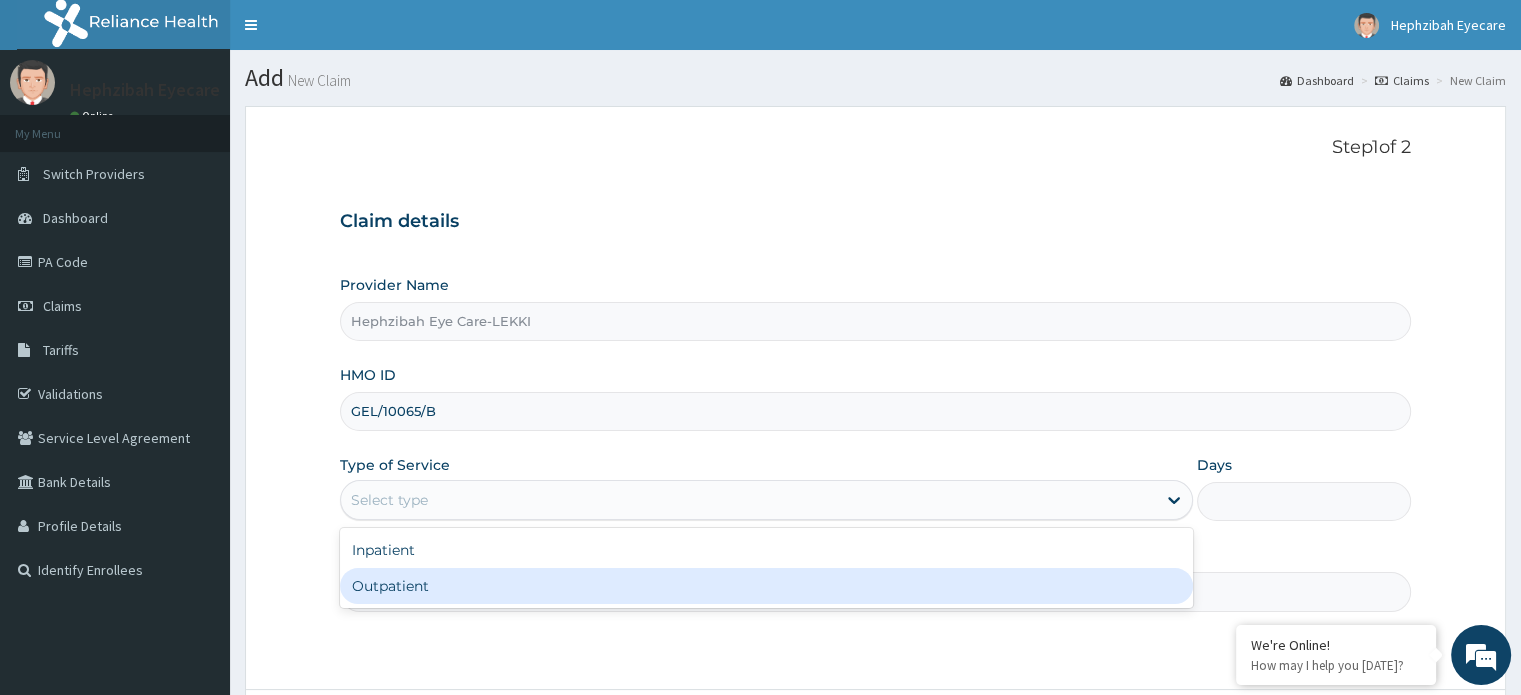 type on "1" 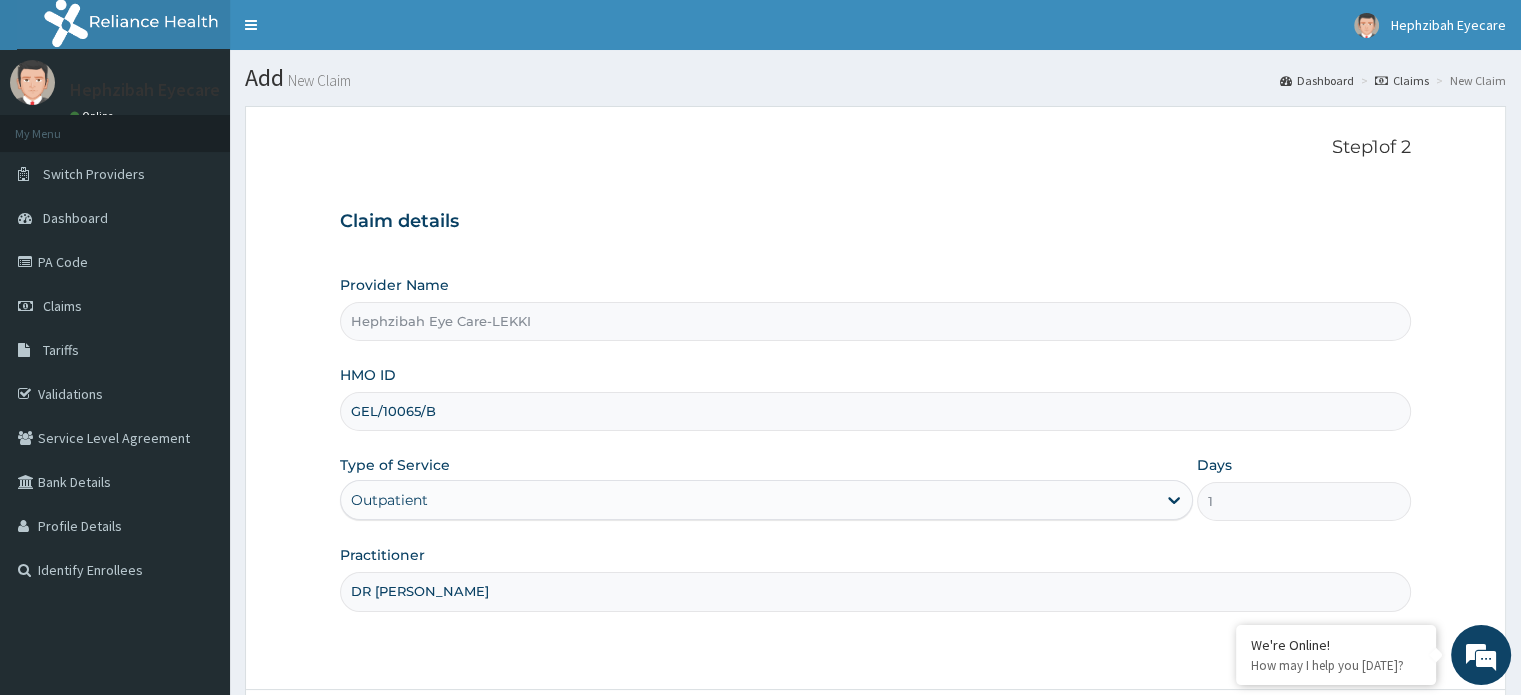 scroll, scrollTop: 0, scrollLeft: 0, axis: both 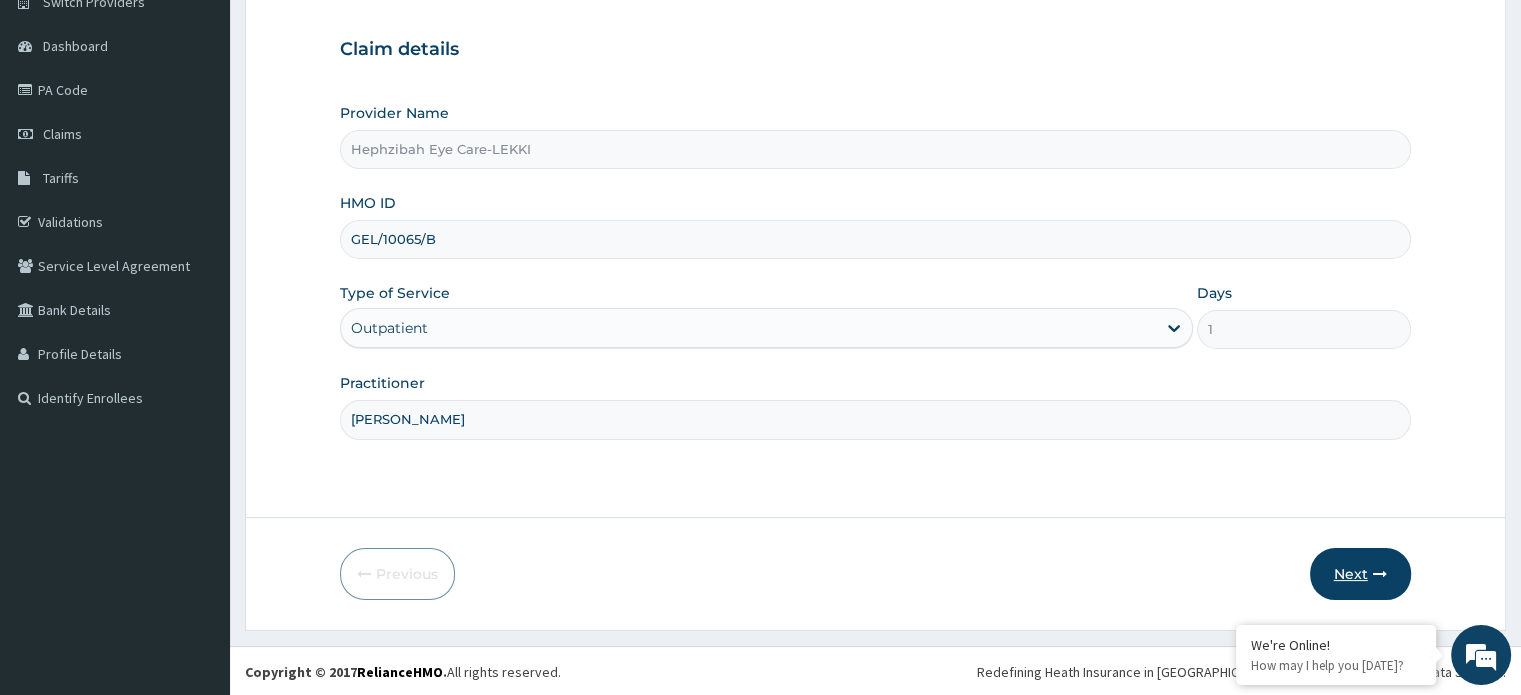 type on "DR SOLOMON" 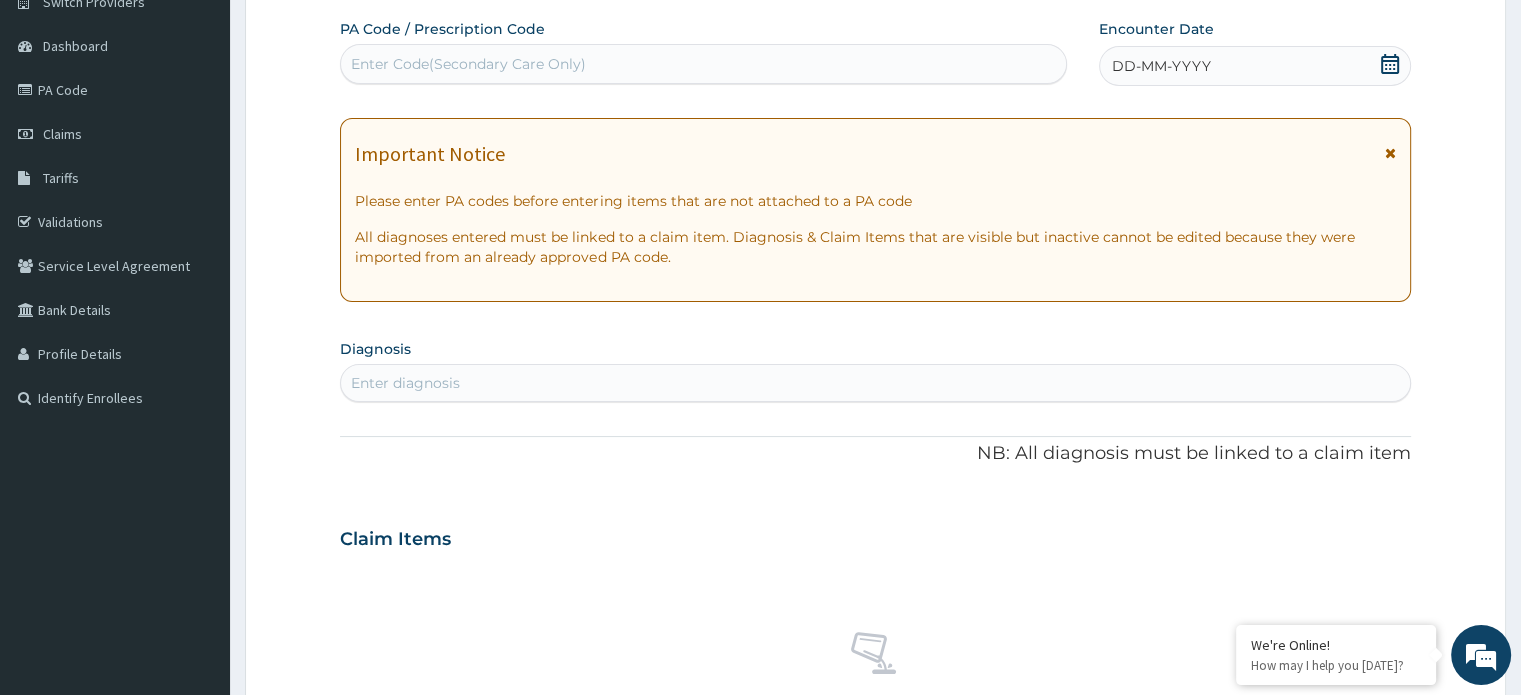 click on "Enter Code(Secondary Care Only)" at bounding box center (703, 64) 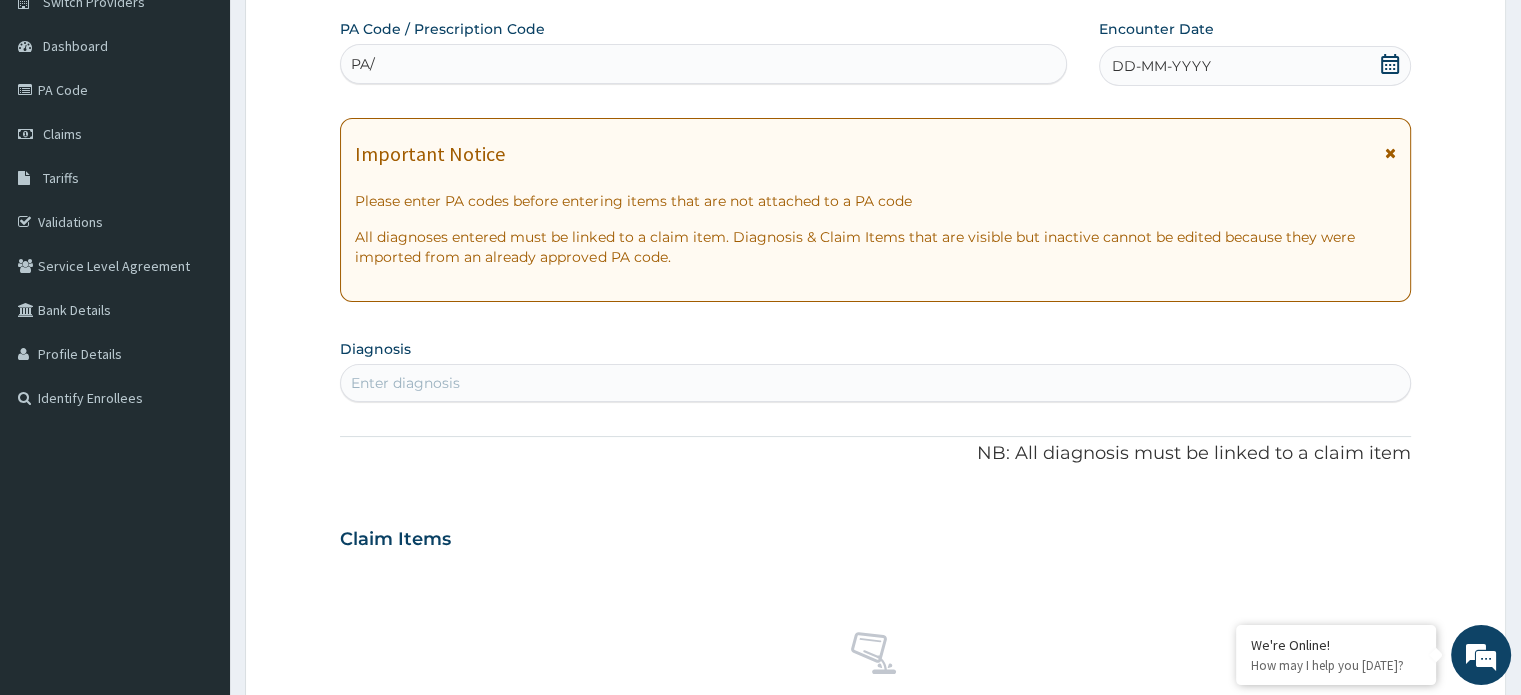 paste on "PA/B708FA" 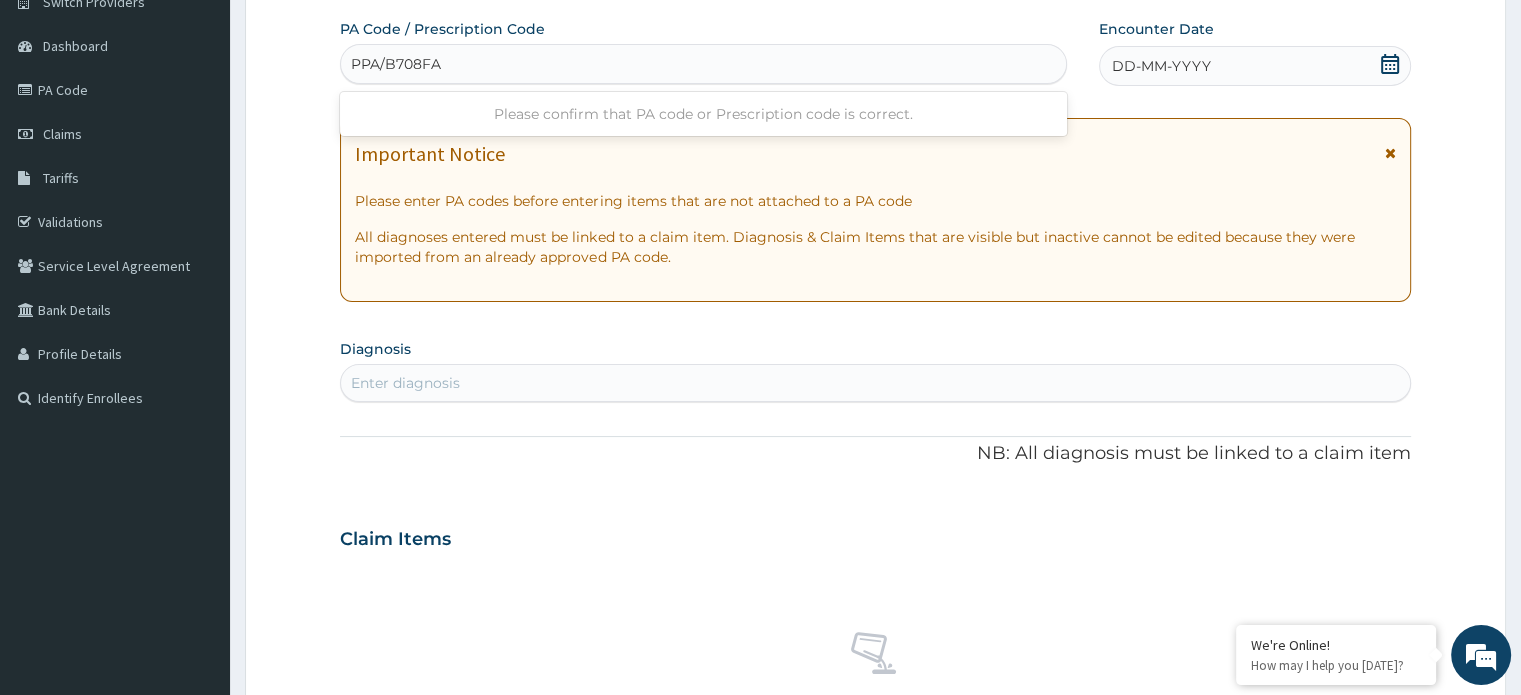 type on "PA/B708FA" 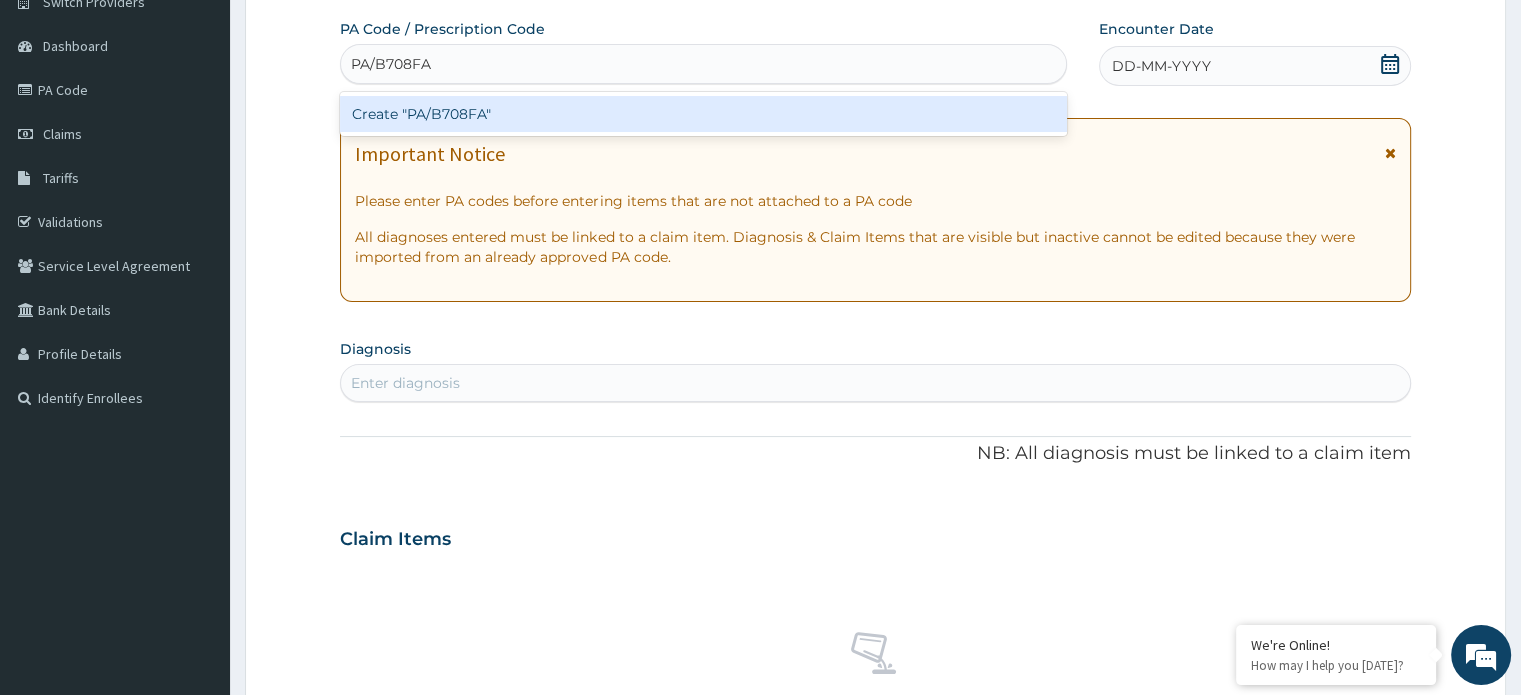 click on "Create "PA/B708FA"" at bounding box center [703, 114] 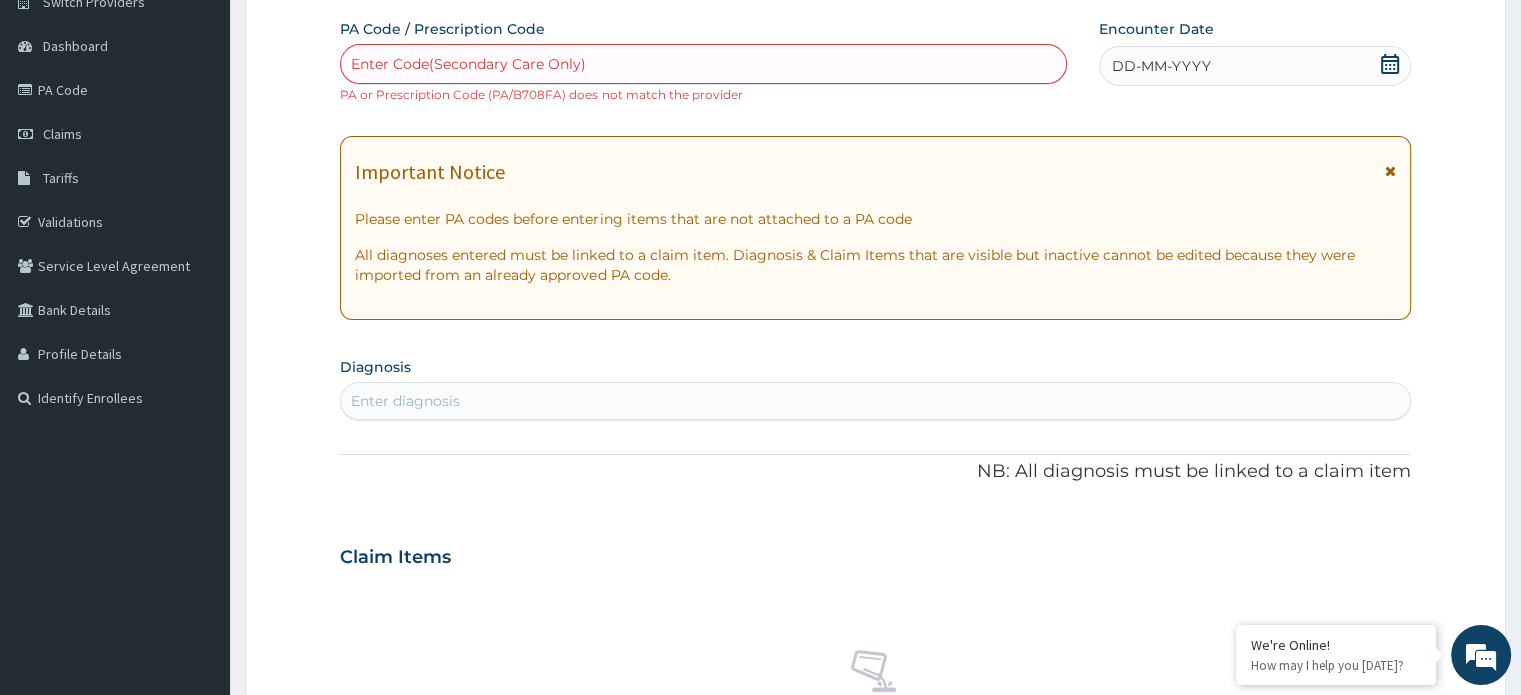 scroll, scrollTop: 0, scrollLeft: 0, axis: both 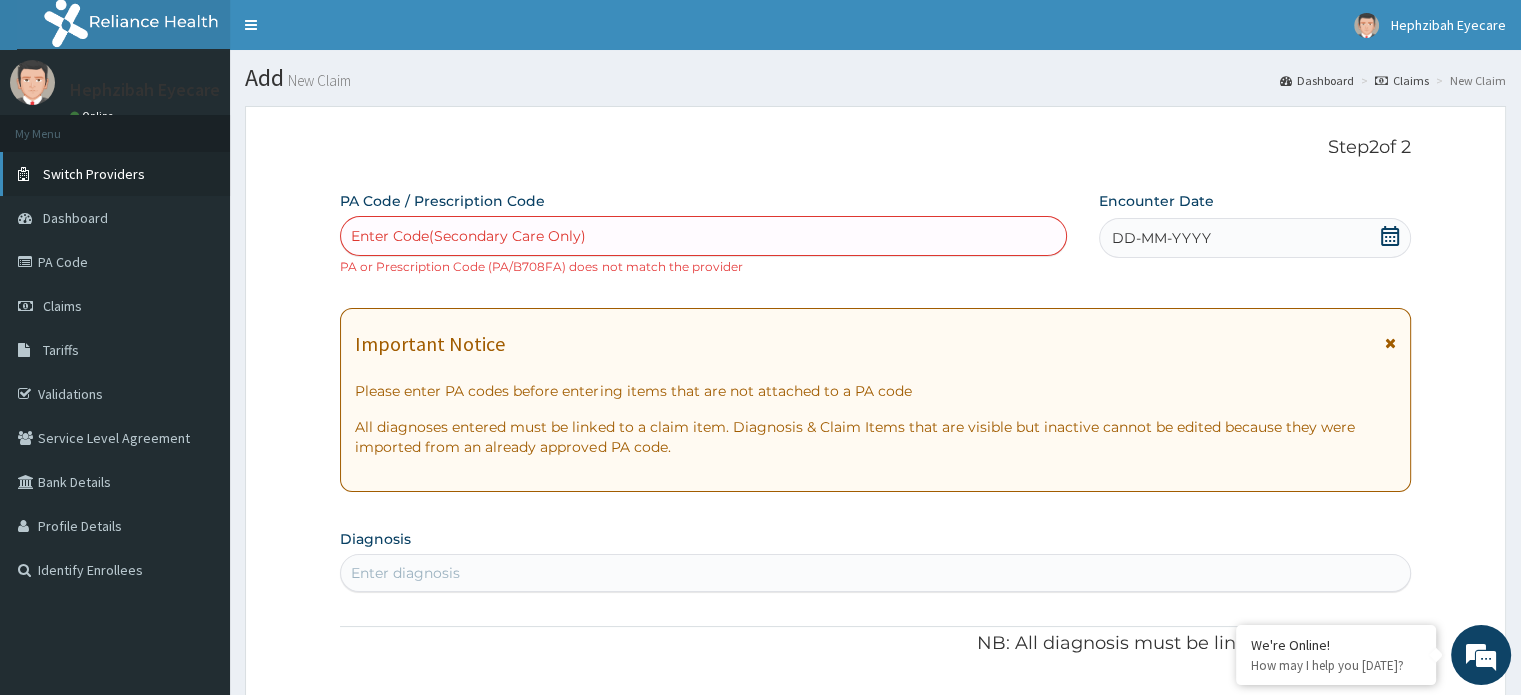 click on "Switch Providers" at bounding box center (94, 174) 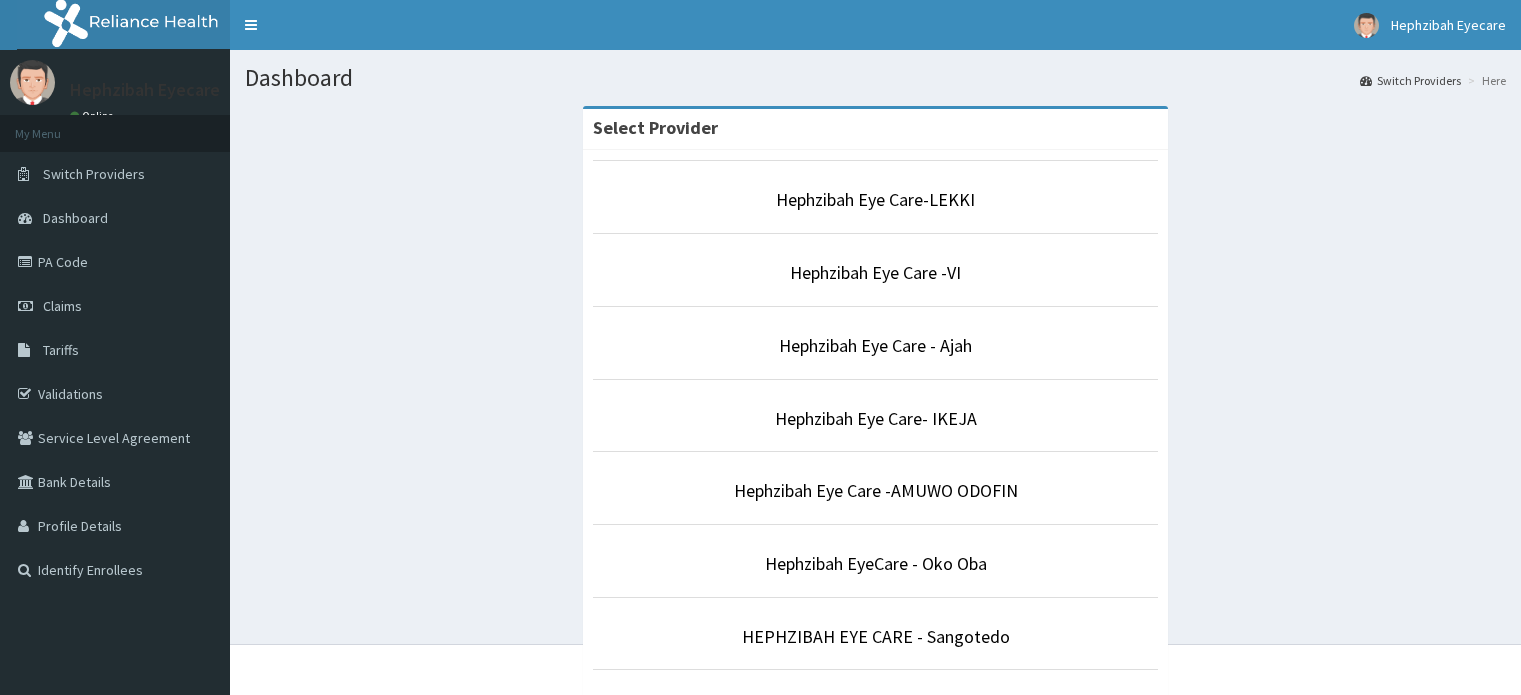 scroll, scrollTop: 0, scrollLeft: 0, axis: both 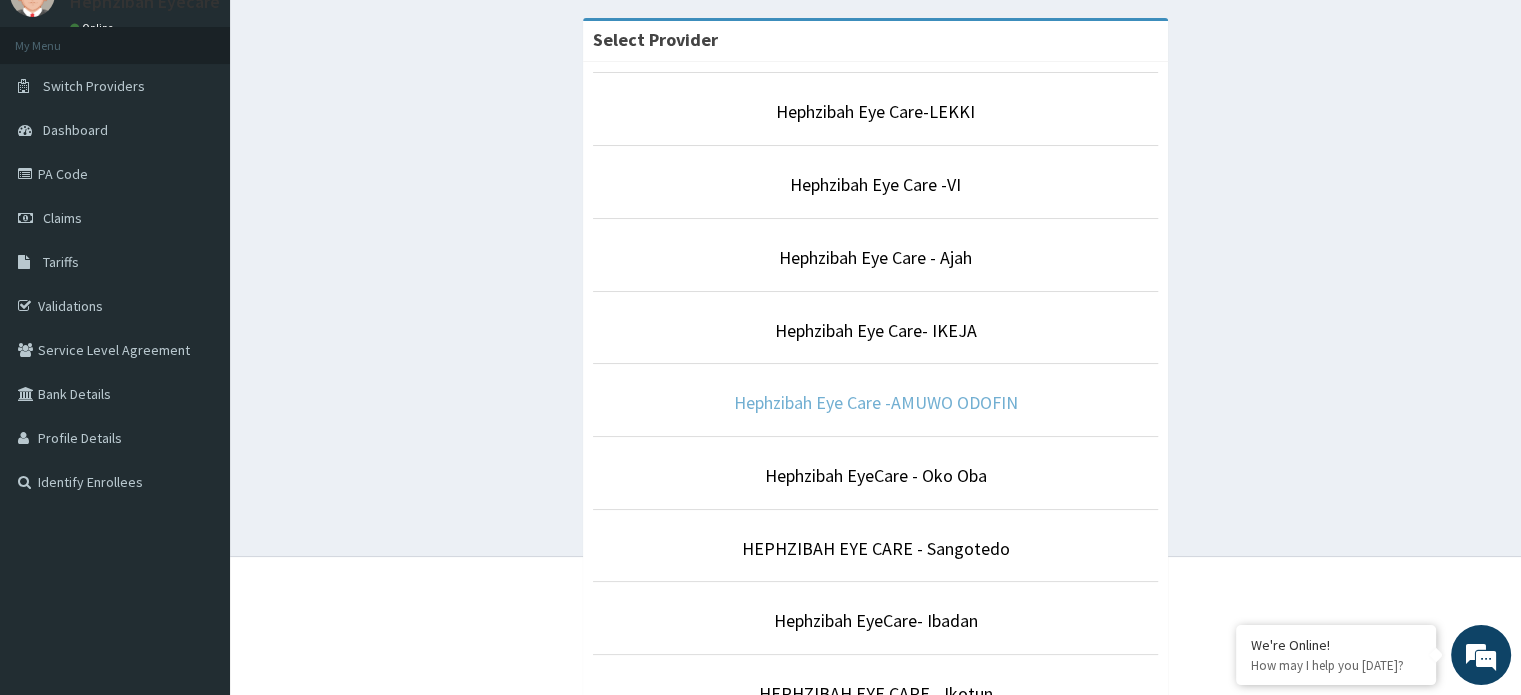 click on "Hephzibah Eye Care -AMUWO ODOFIN" at bounding box center (876, 402) 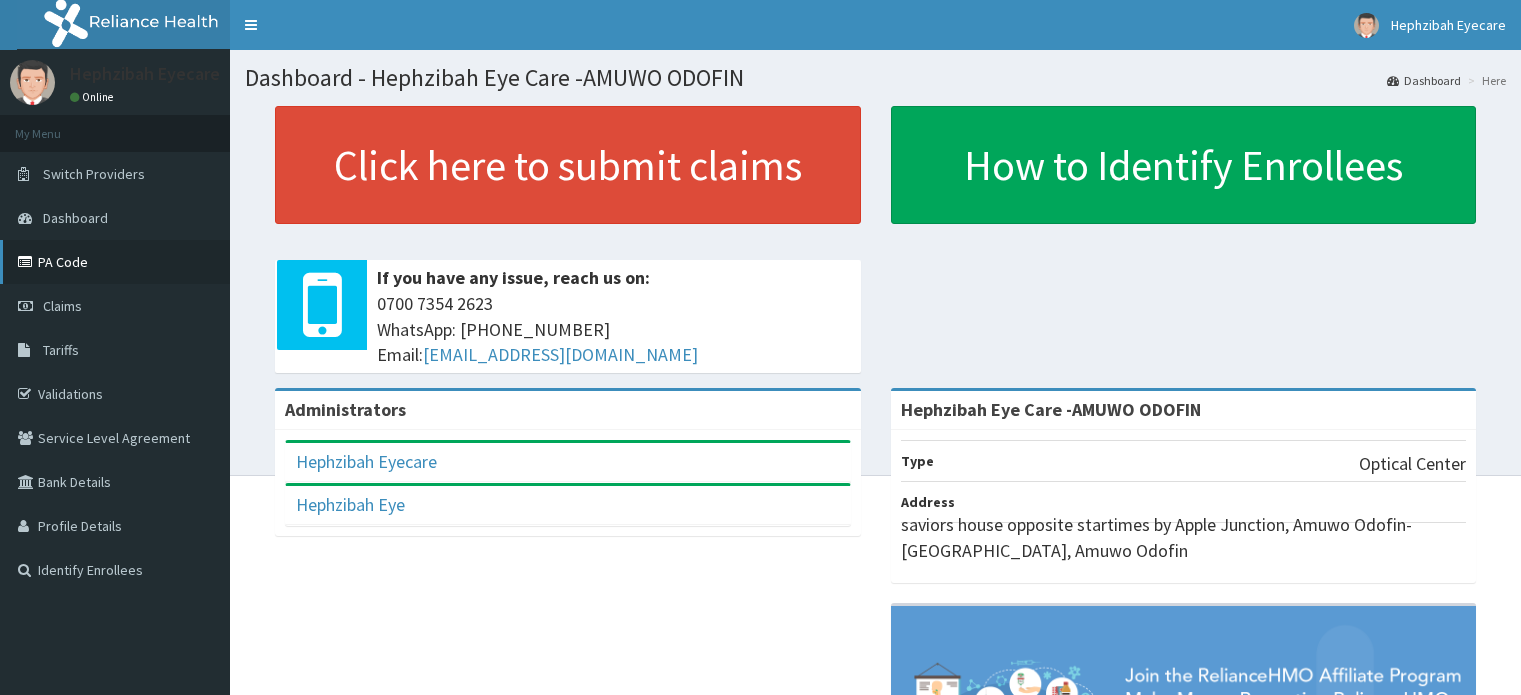 scroll, scrollTop: 0, scrollLeft: 0, axis: both 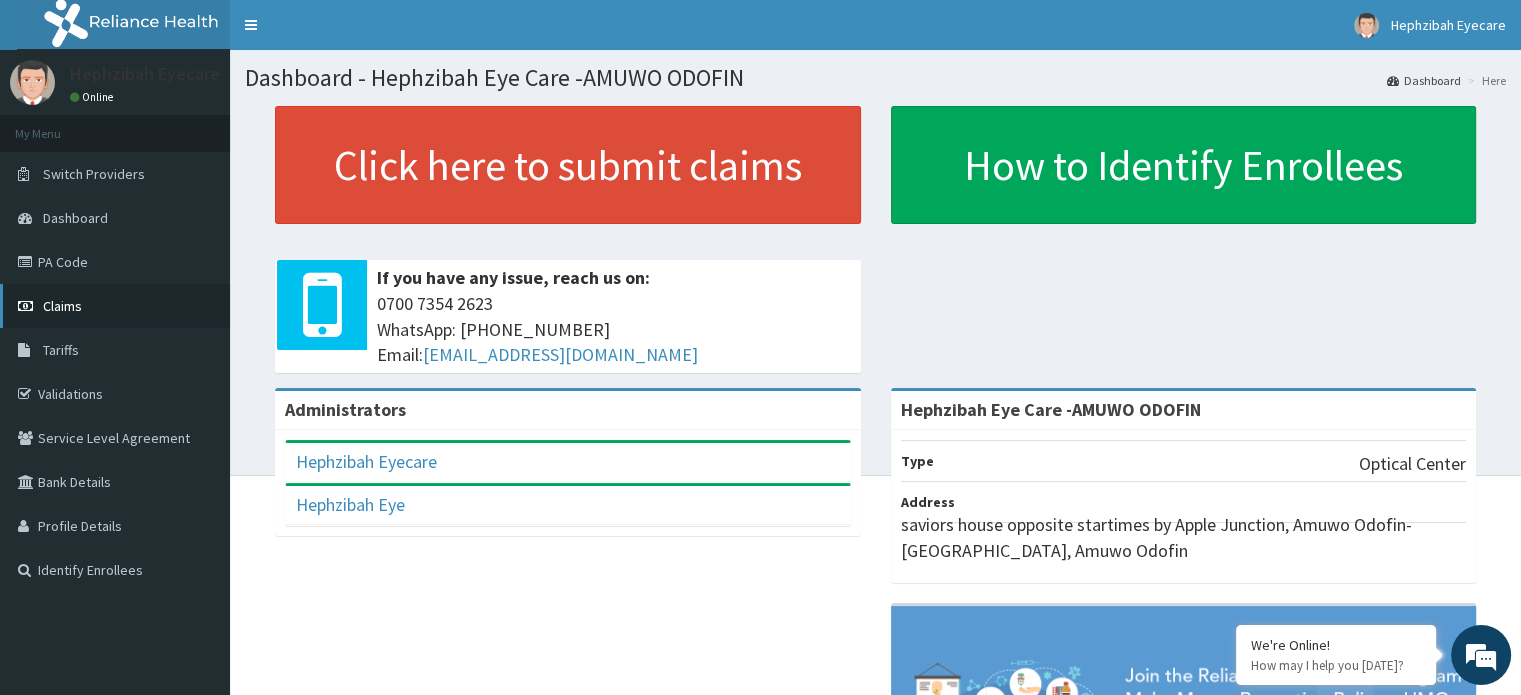 click on "Claims" at bounding box center (62, 306) 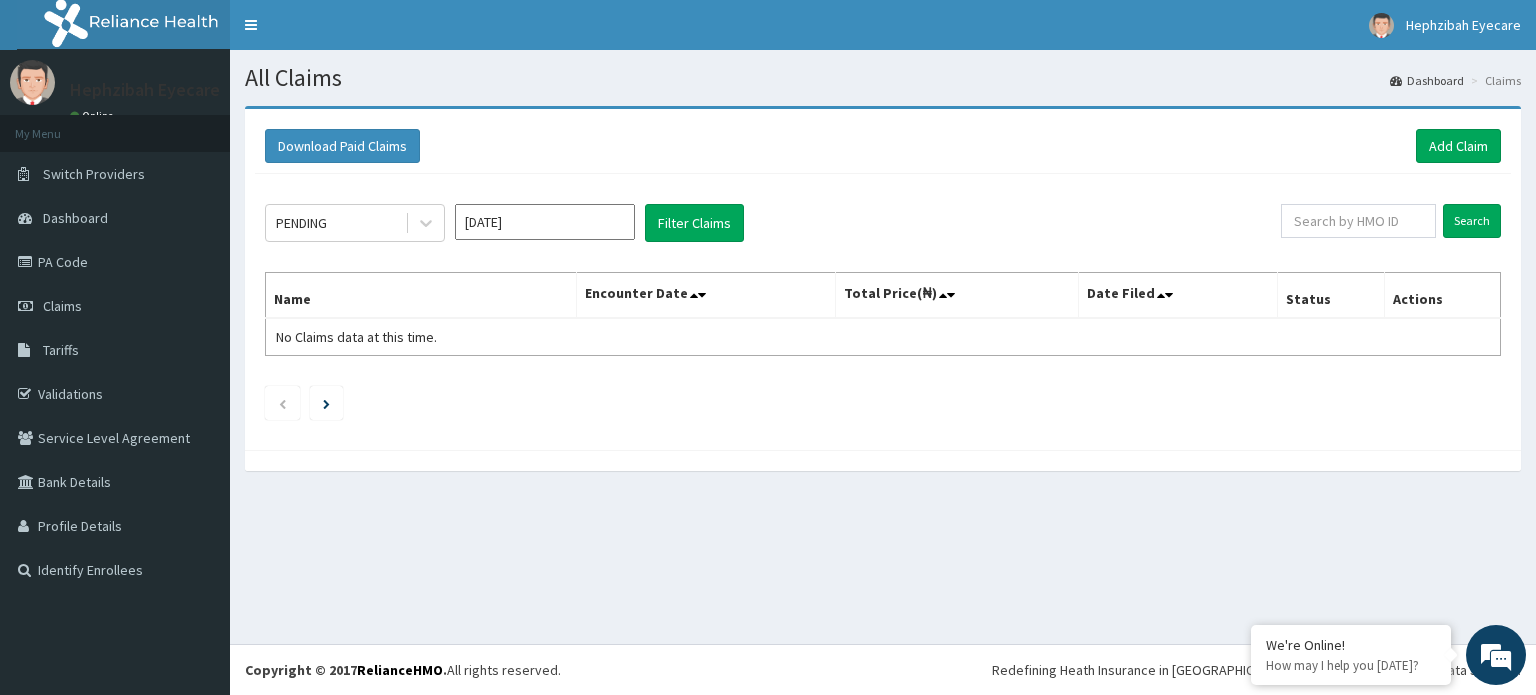 scroll, scrollTop: 0, scrollLeft: 0, axis: both 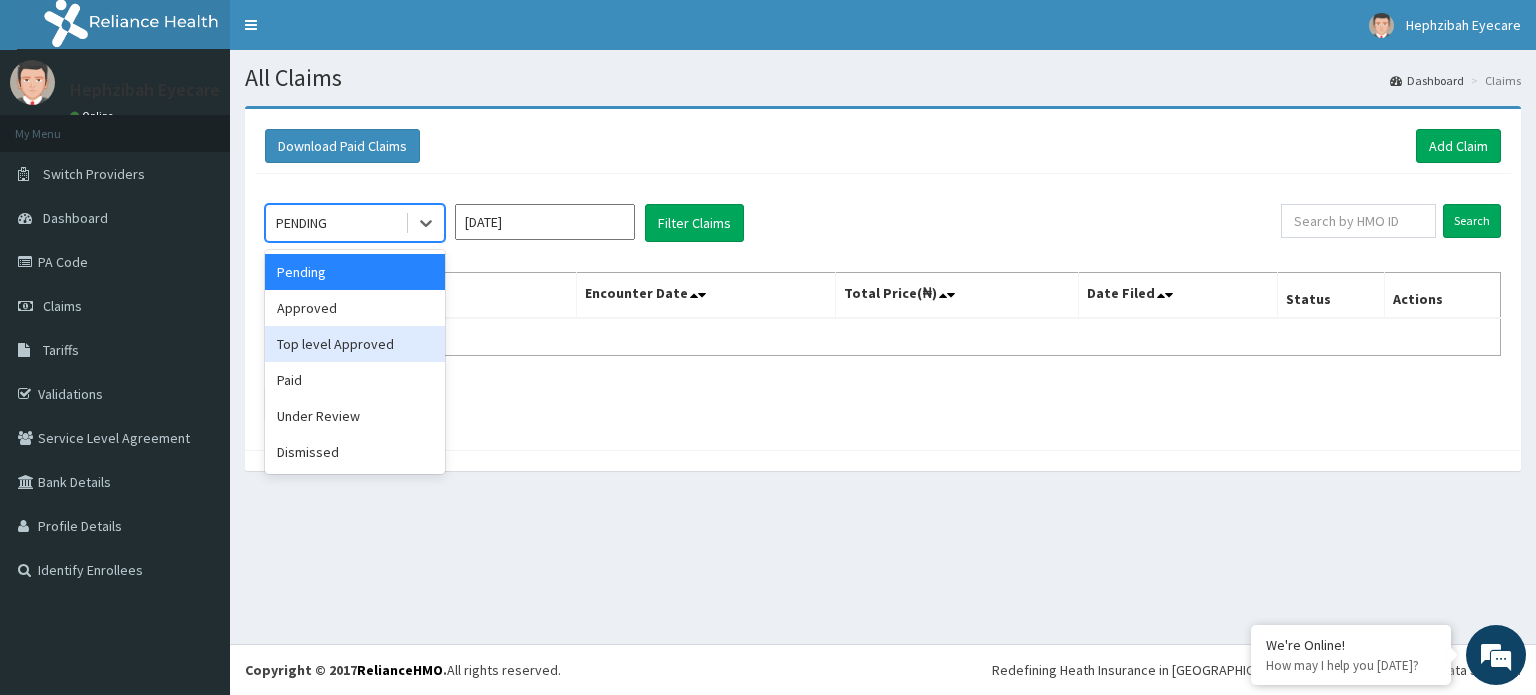 click on "Top level Approved" at bounding box center (355, 344) 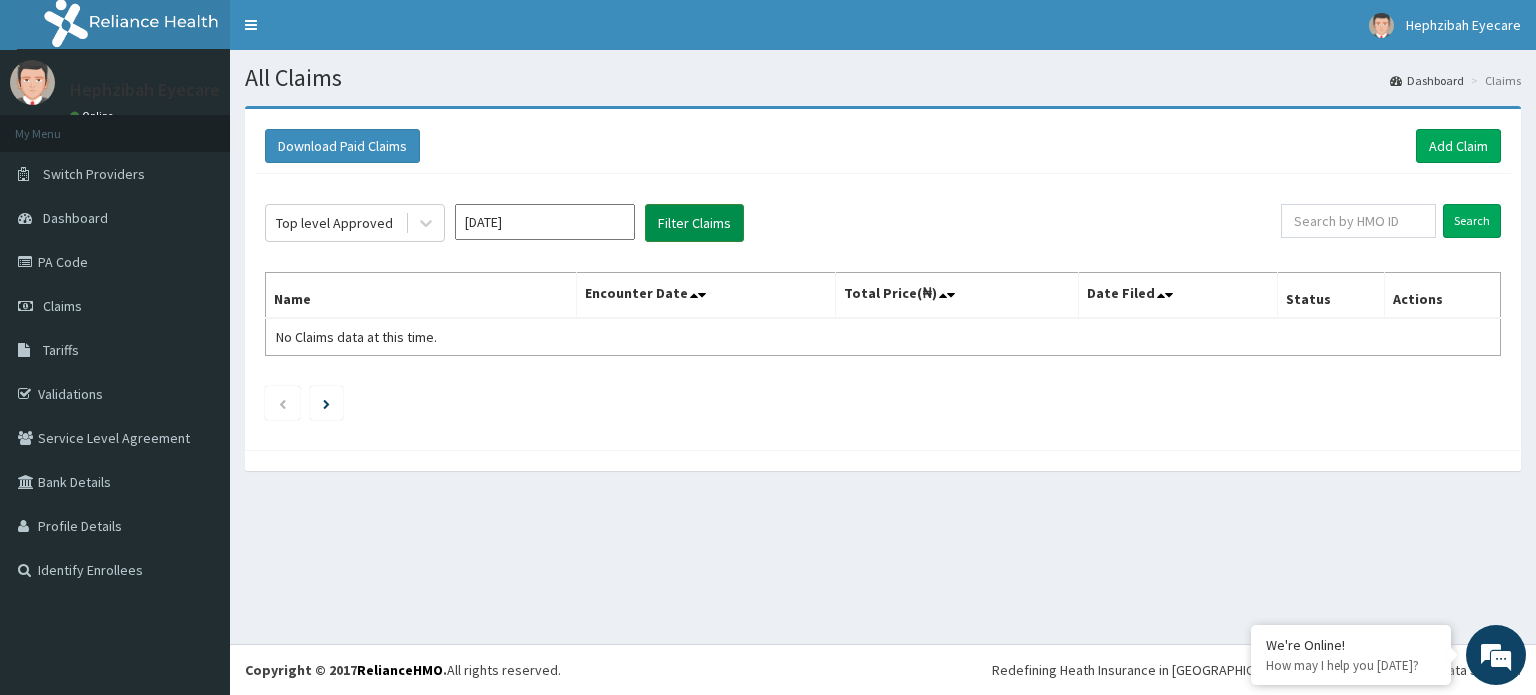 click on "Filter Claims" at bounding box center [694, 223] 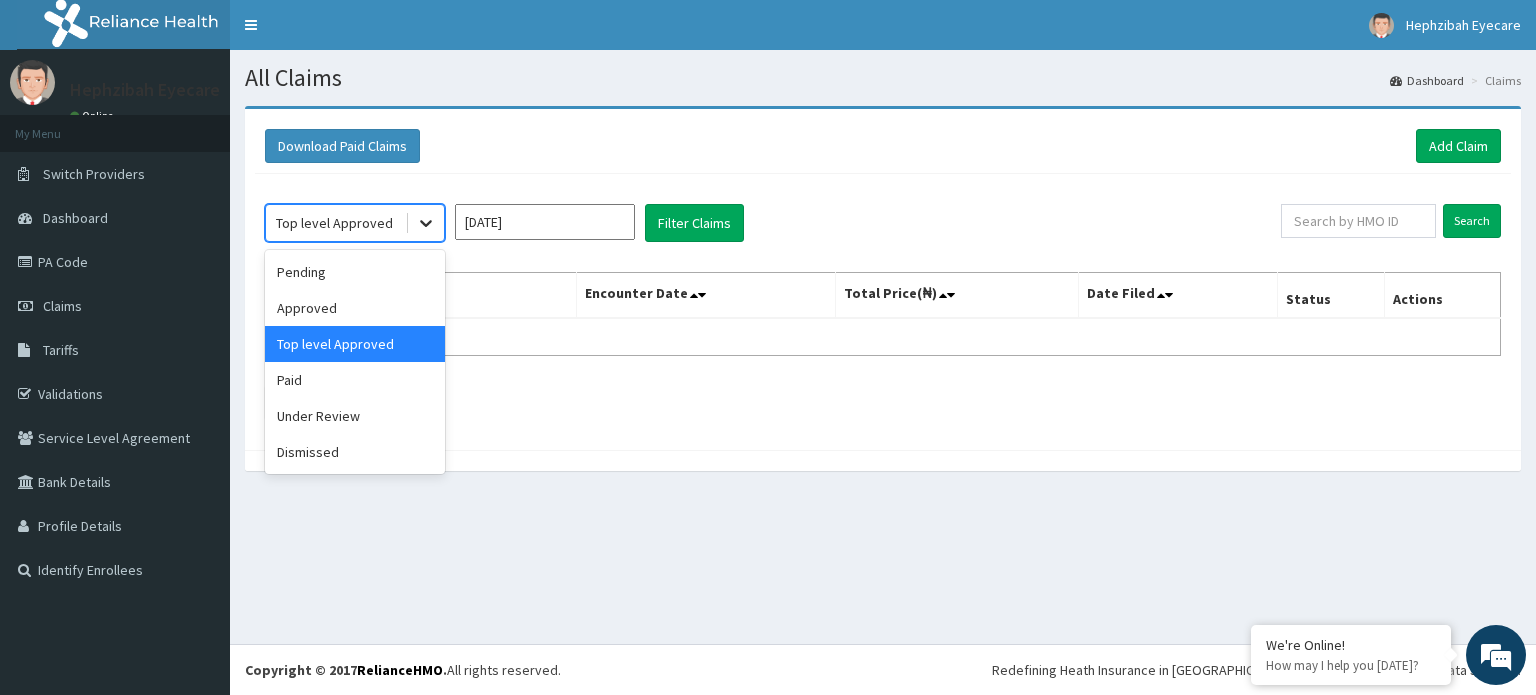 click 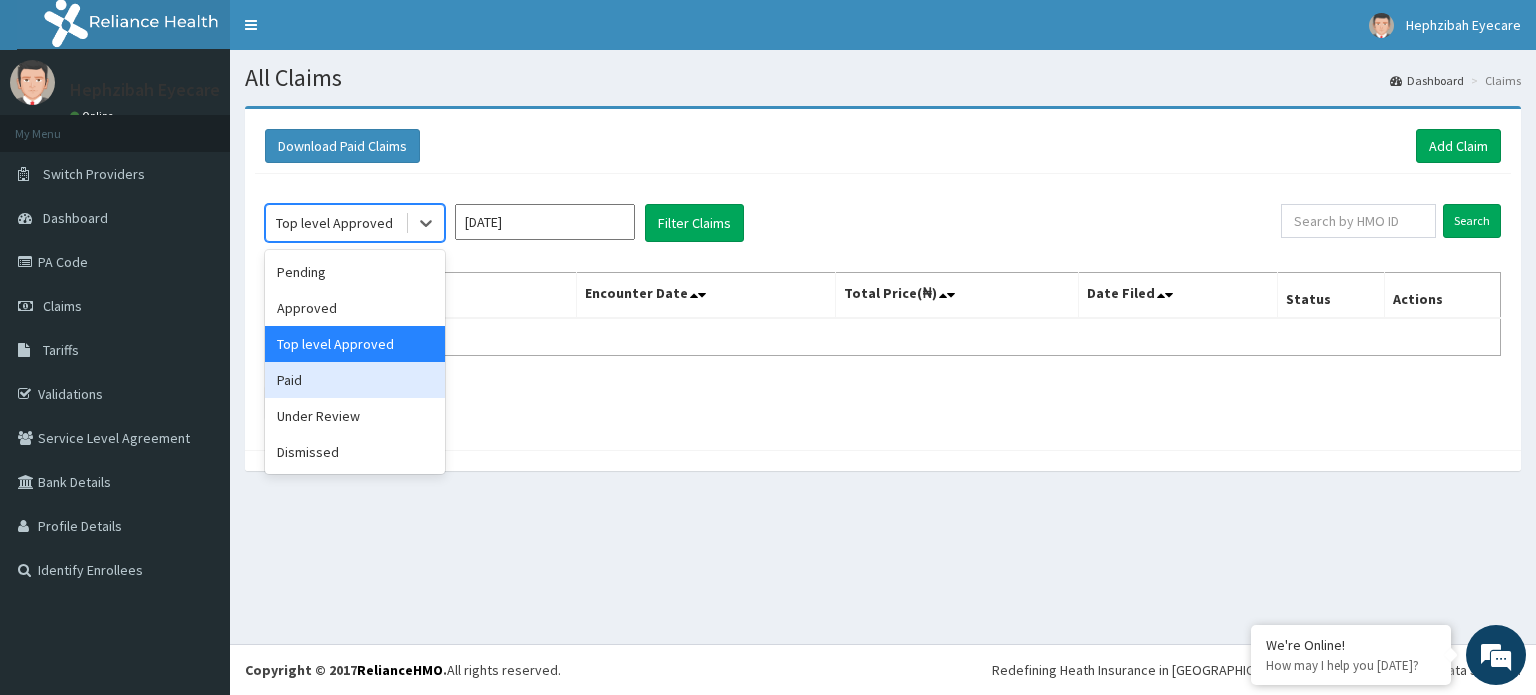 click on "Paid" at bounding box center [355, 380] 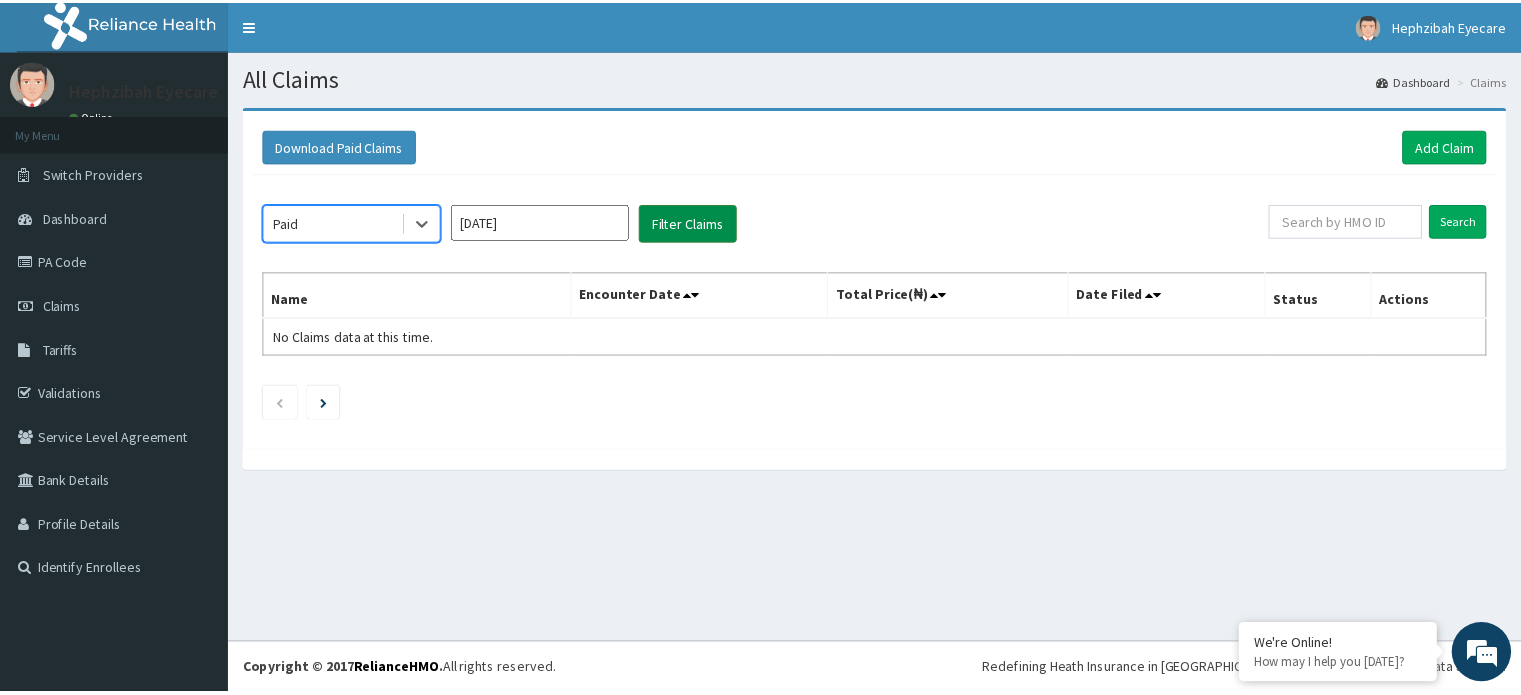 scroll, scrollTop: 0, scrollLeft: 0, axis: both 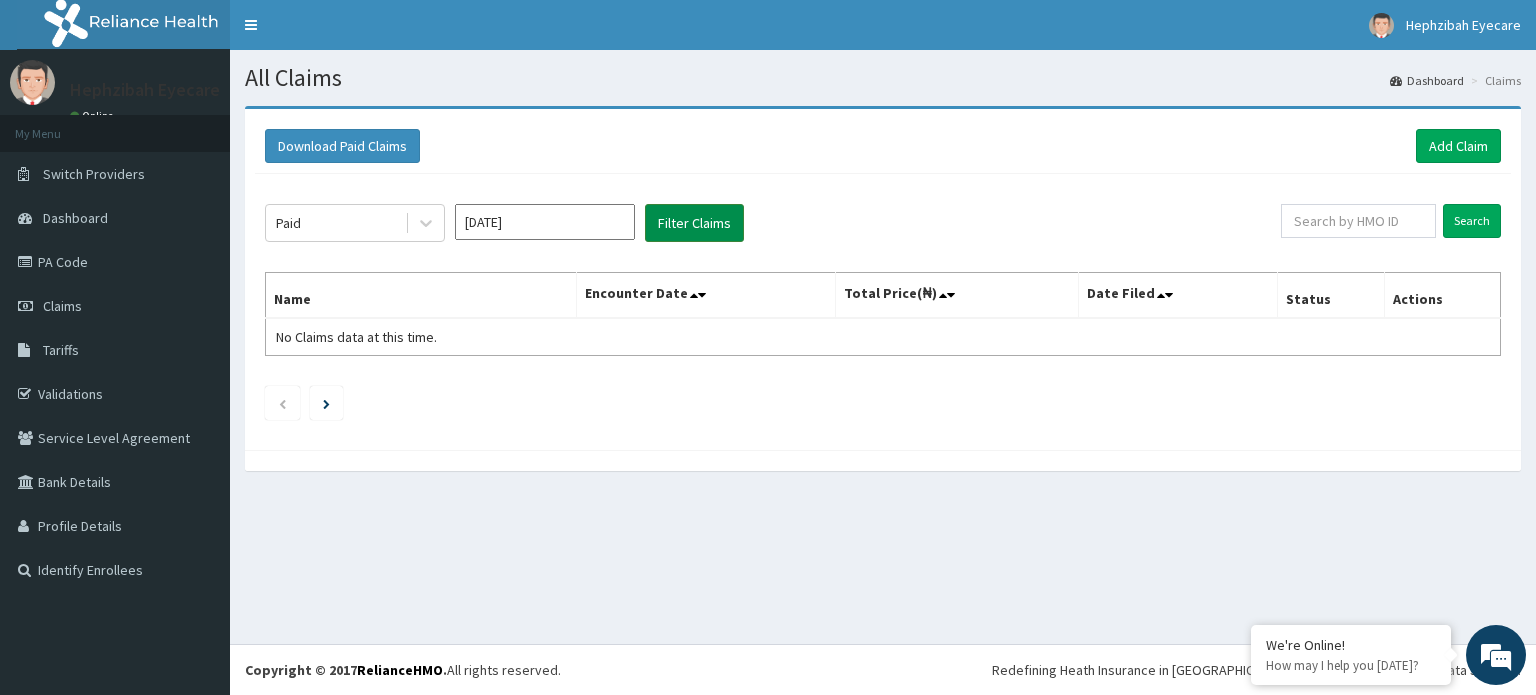 click on "Filter Claims" at bounding box center [694, 223] 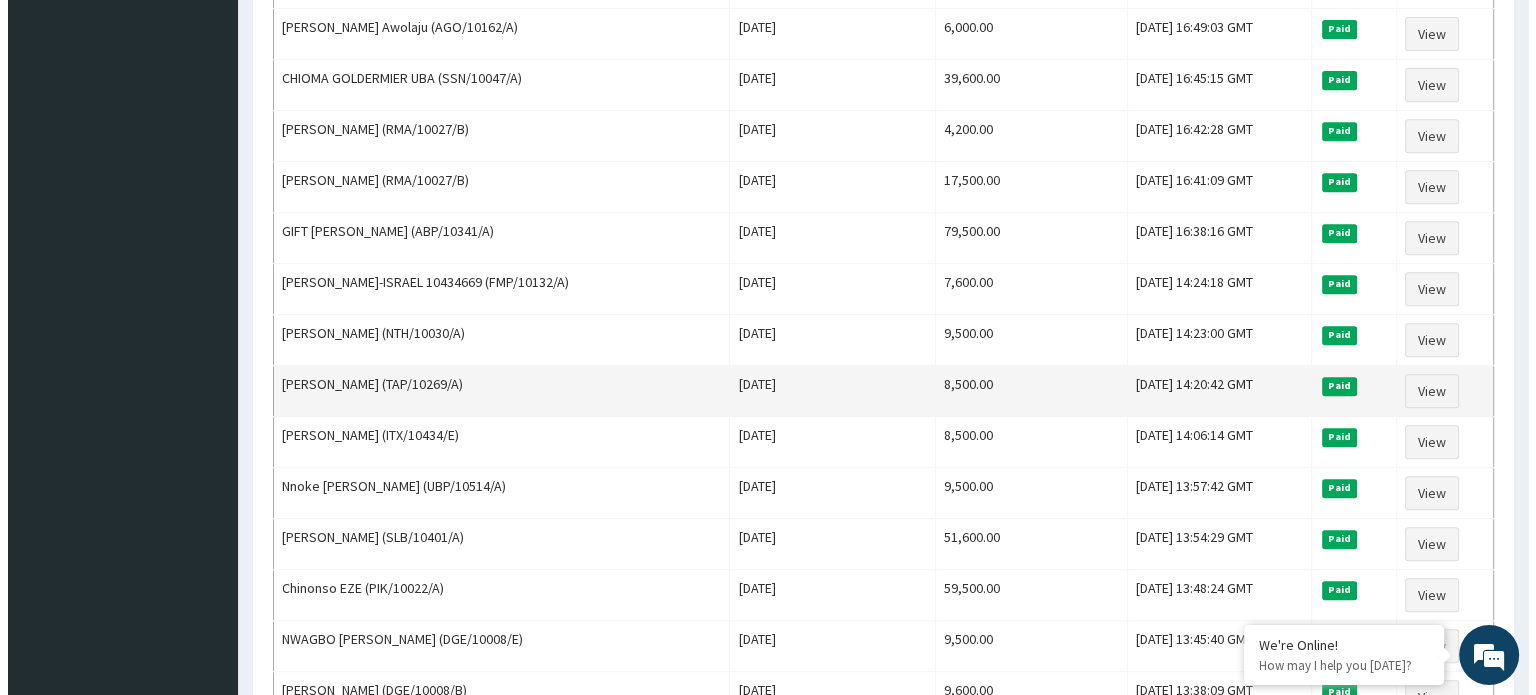 scroll, scrollTop: 0, scrollLeft: 0, axis: both 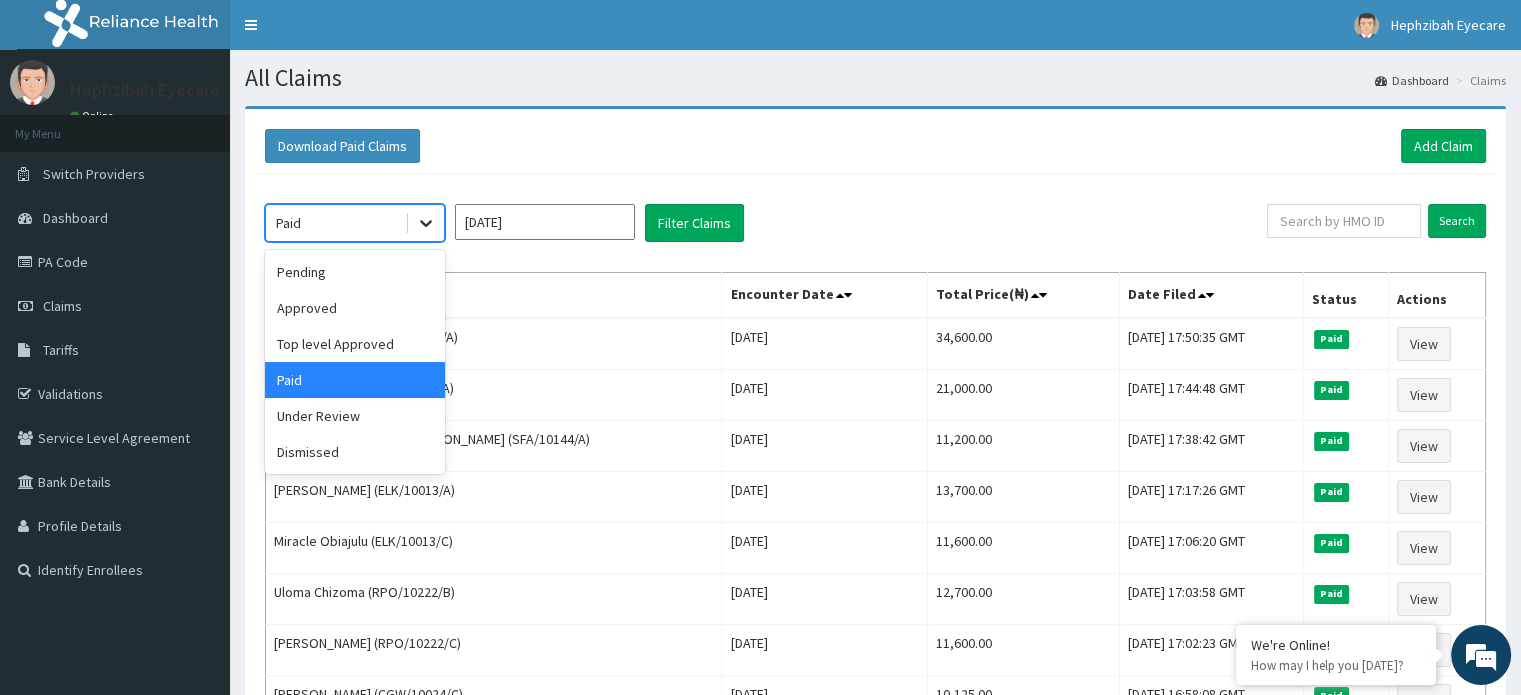 click 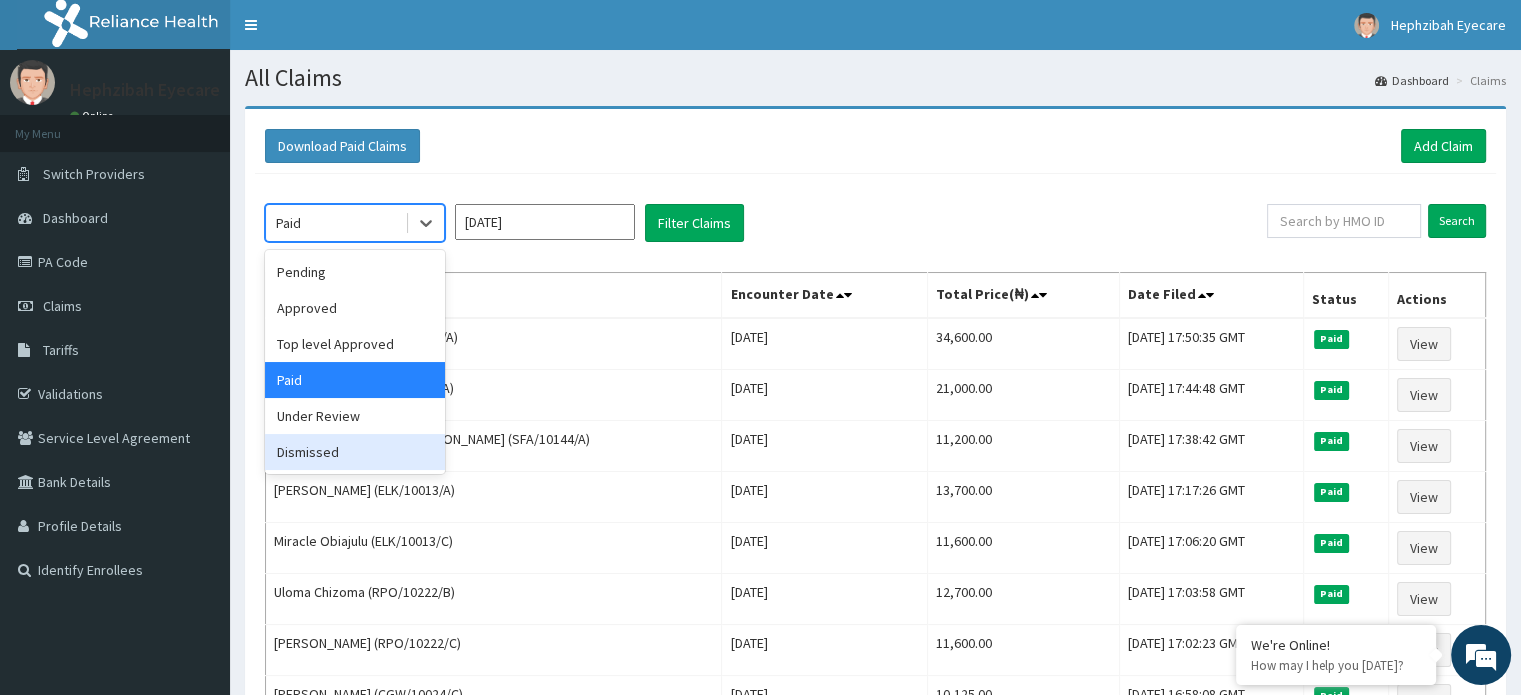 click on "Dismissed" at bounding box center (355, 452) 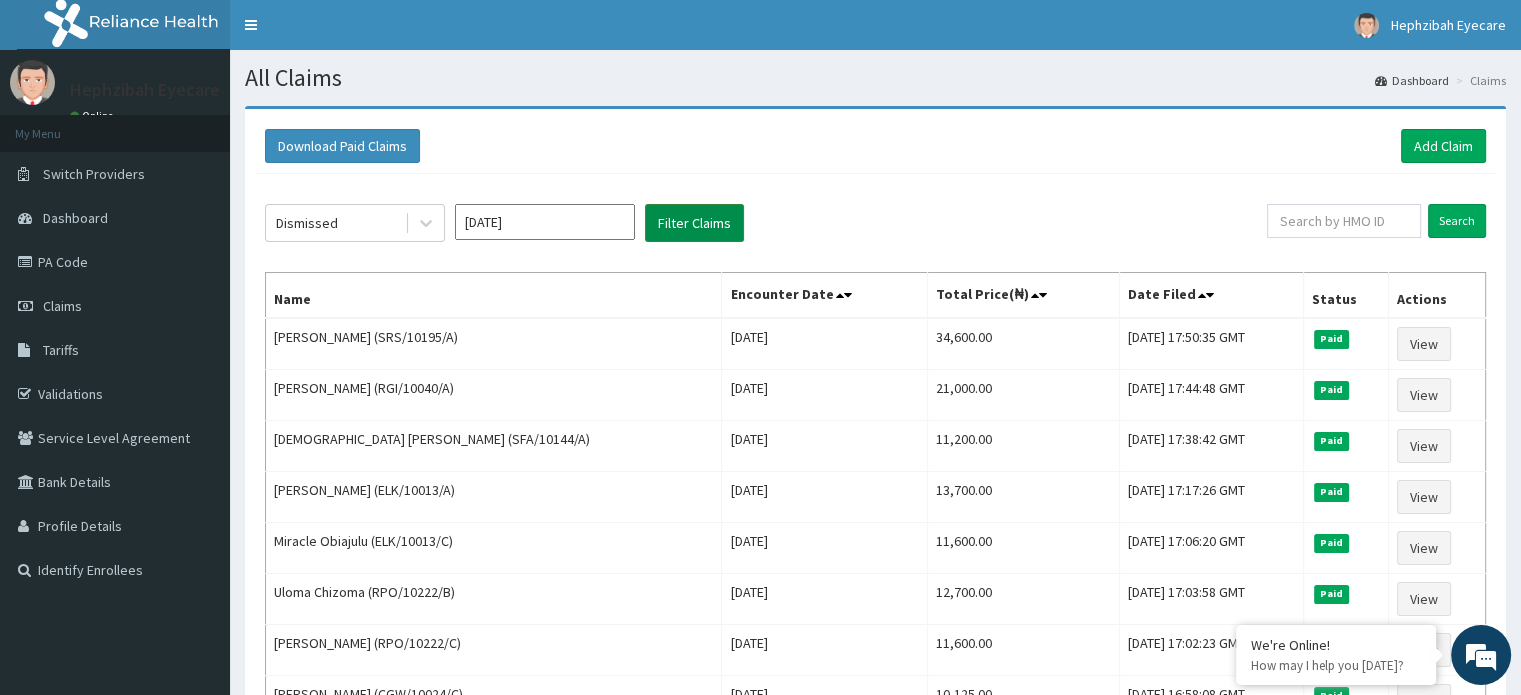 click on "Filter Claims" at bounding box center (694, 223) 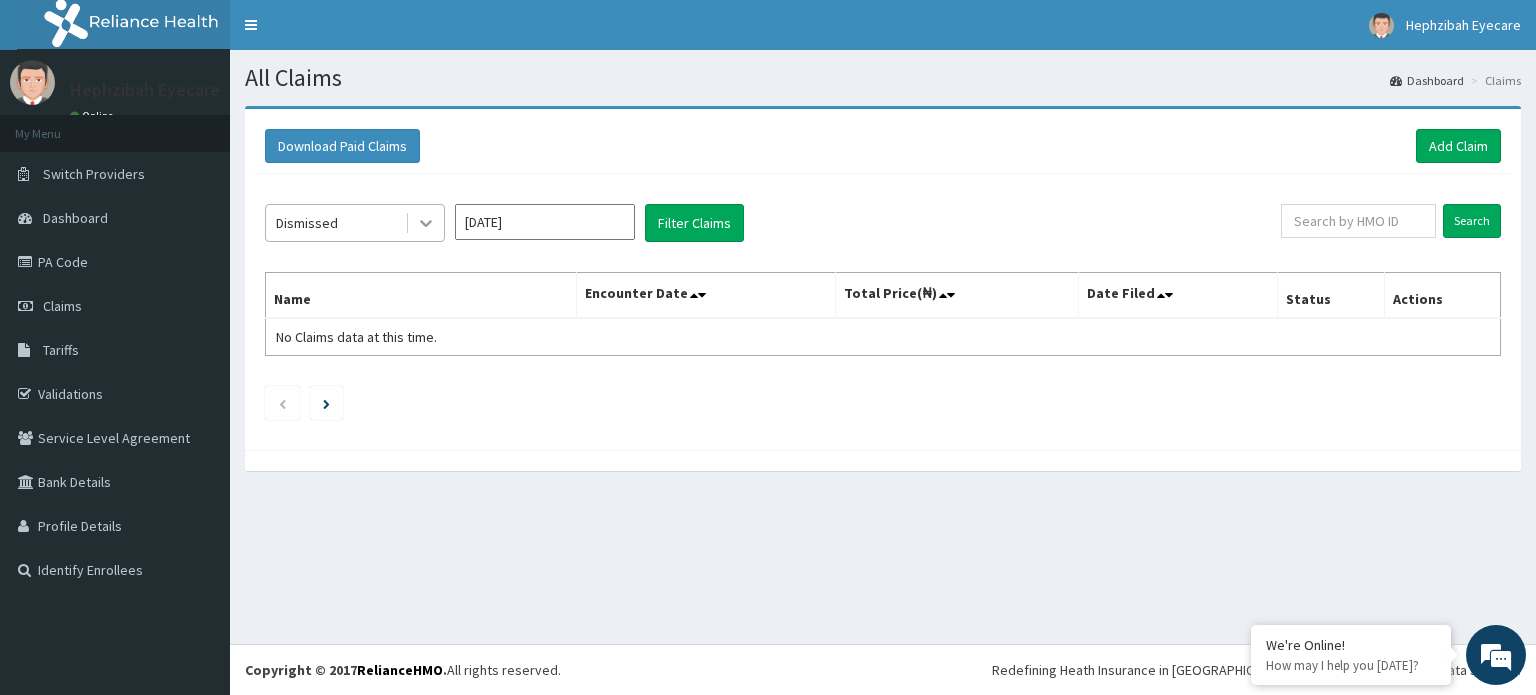 click at bounding box center [426, 223] 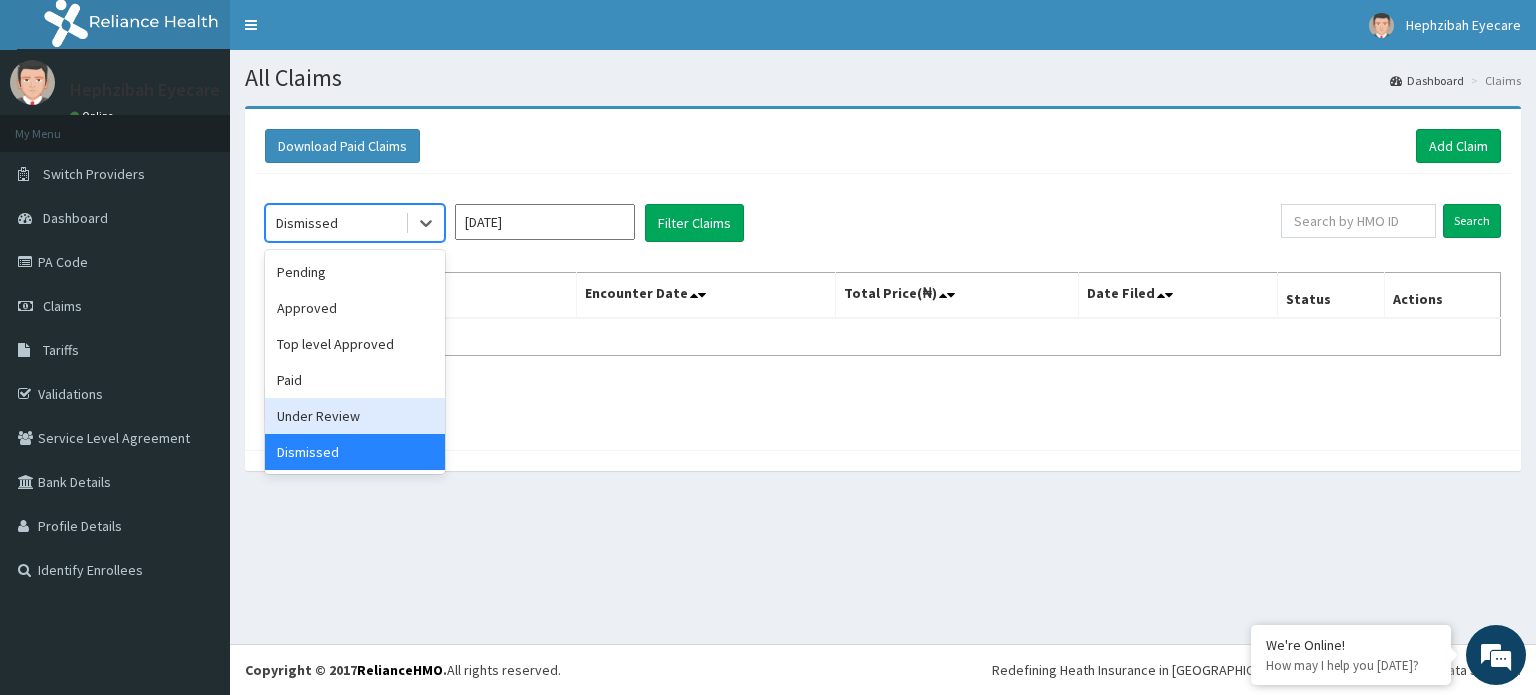 click on "Under Review" at bounding box center [355, 416] 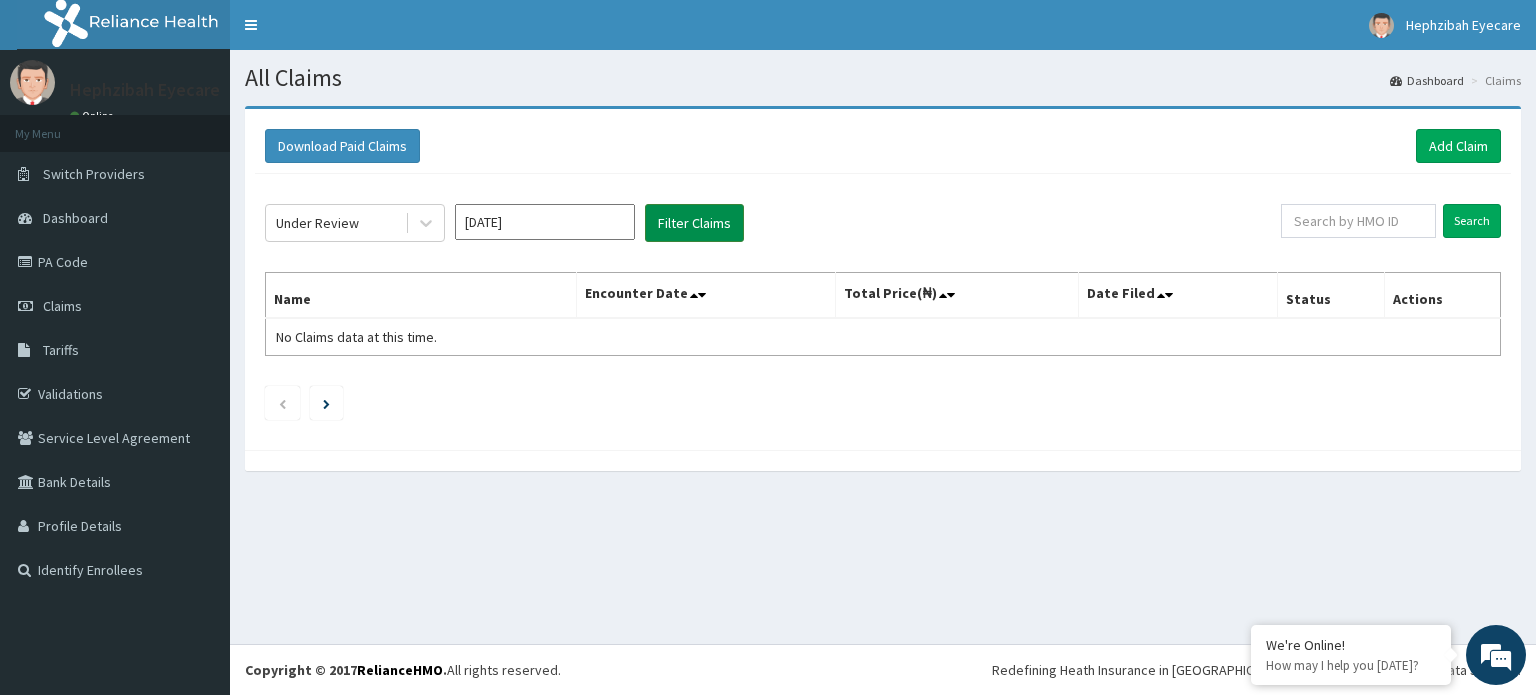 click on "Filter Claims" at bounding box center (694, 223) 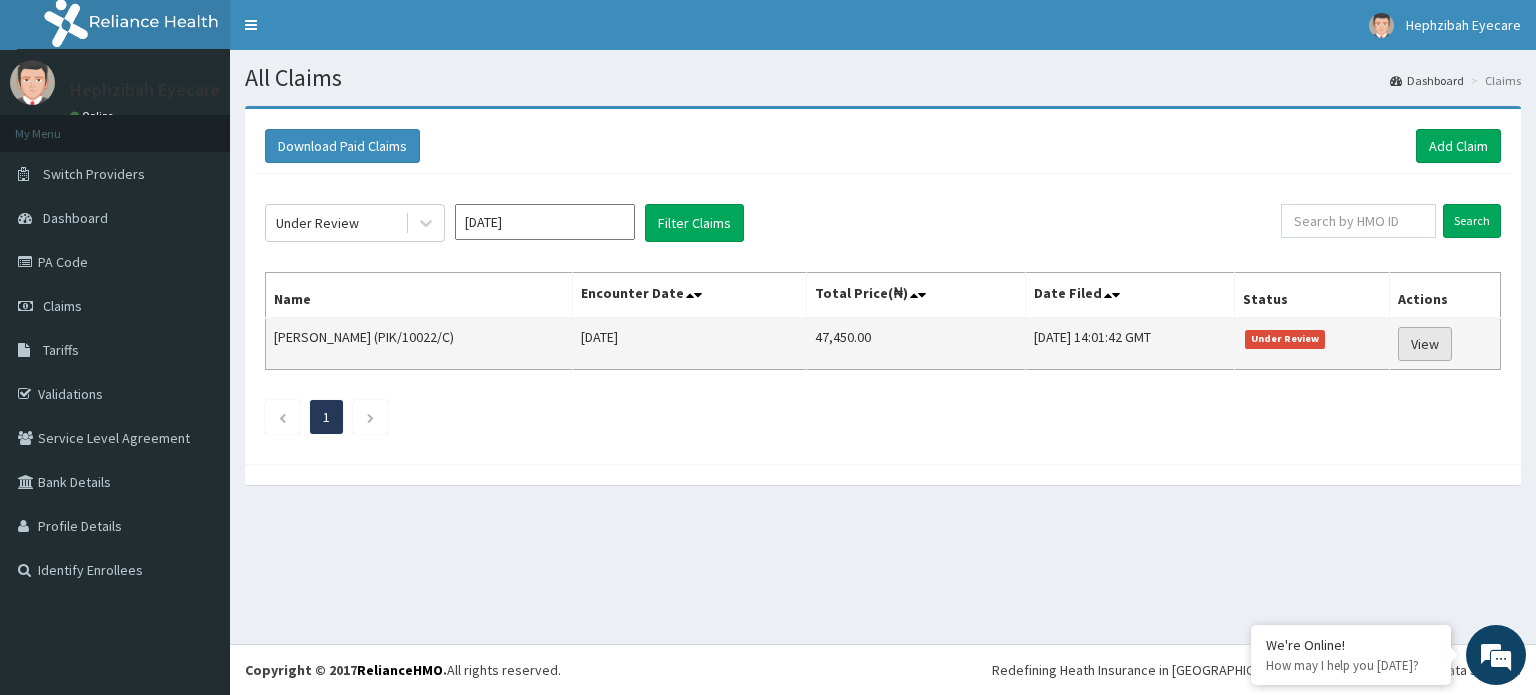 click on "View" at bounding box center (1425, 344) 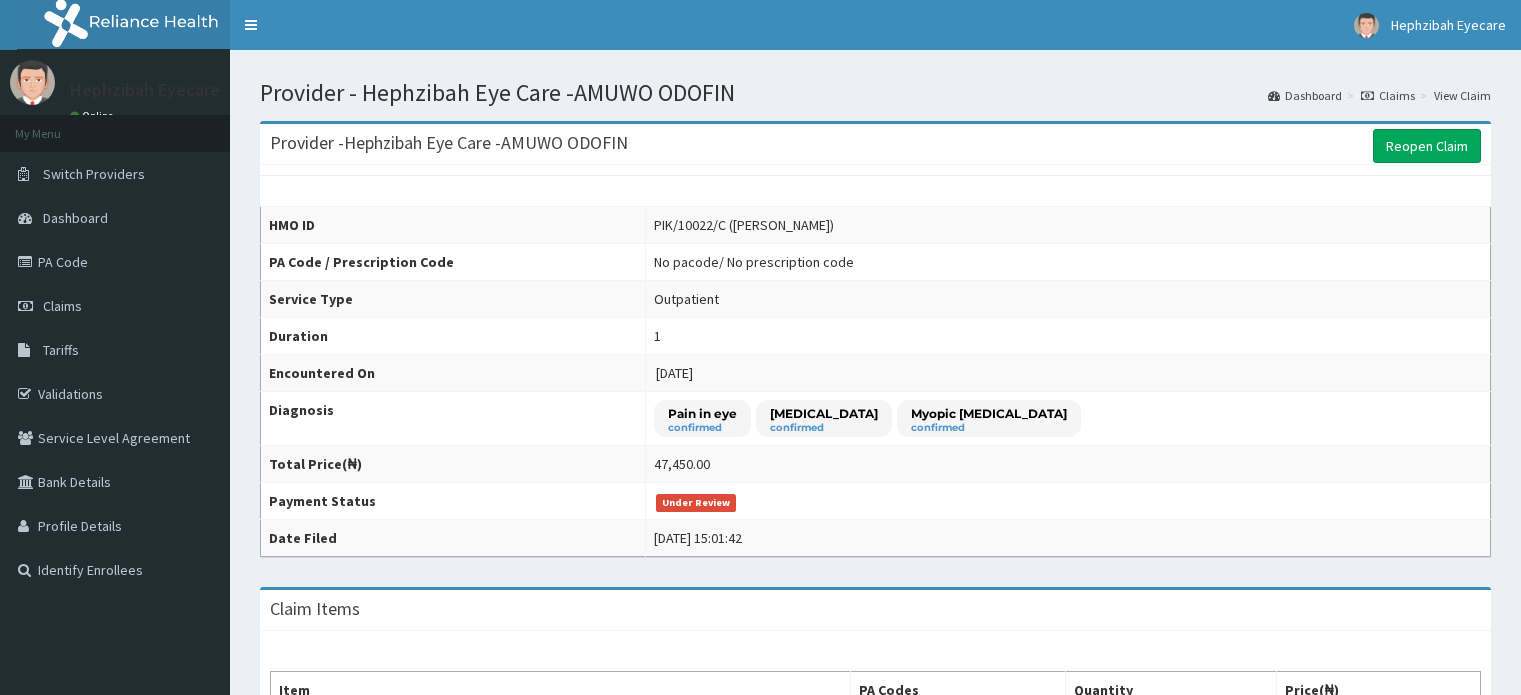 scroll, scrollTop: 0, scrollLeft: 0, axis: both 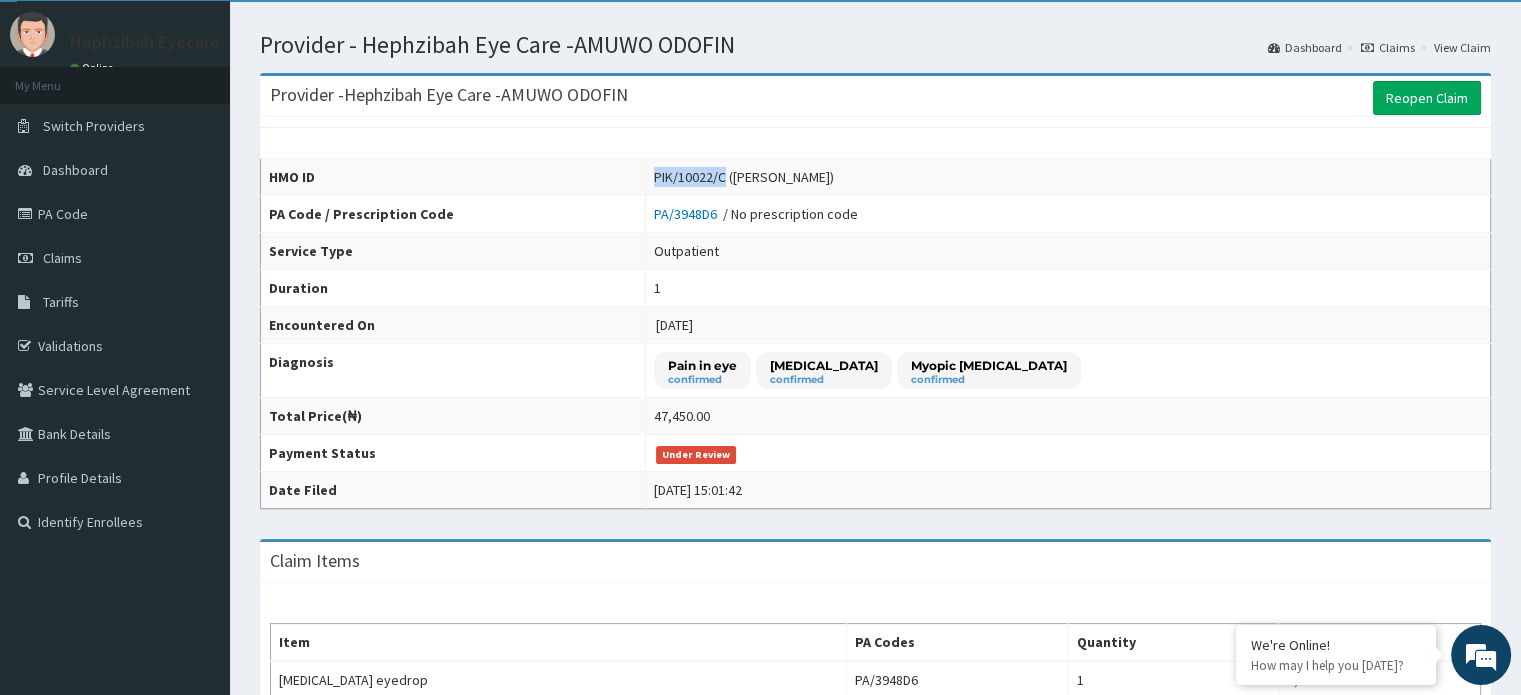 drag, startPoint x: 702, startPoint y: 175, endPoint x: 620, endPoint y: 171, distance: 82.0975 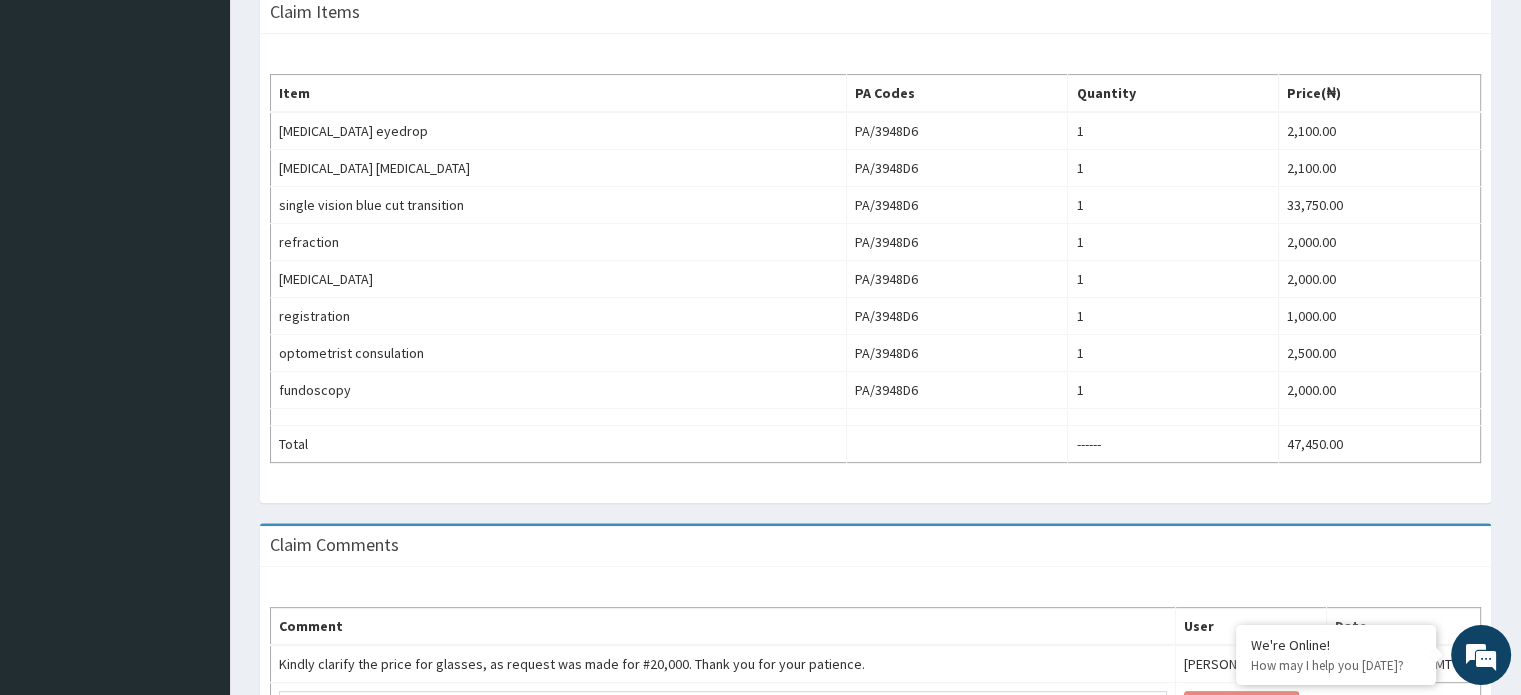 scroll, scrollTop: 692, scrollLeft: 0, axis: vertical 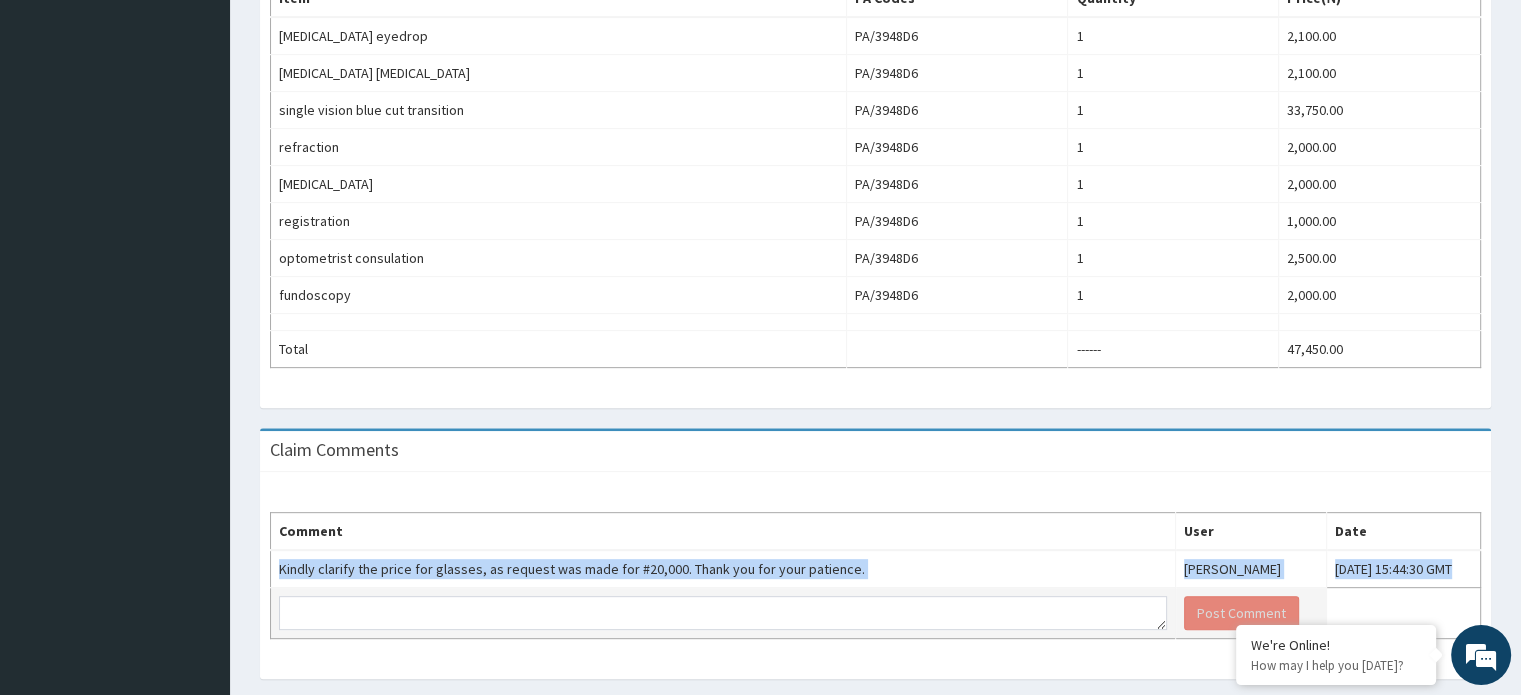 drag, startPoint x: 276, startPoint y: 563, endPoint x: 806, endPoint y: 589, distance: 530.6373 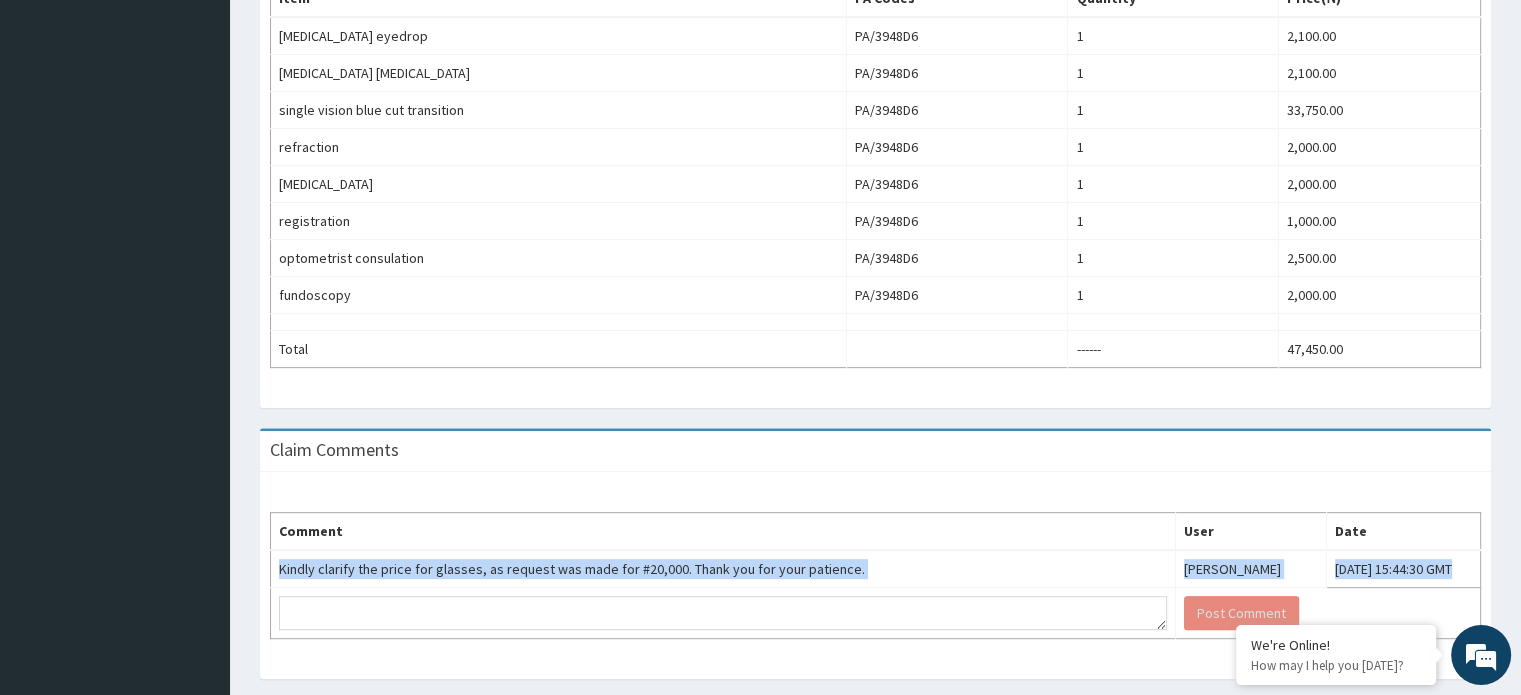 click on "Claim Items Item PA Codes Quantity Price(₦) flurbiprofen eyedrop PA/3948D6 1 2,100.00 ketotifen eye drop PA/3948D6 1 2,100.00 single vision blue cut transition PA/3948D6 1 33,750.00 refraction PA/3948D6 1 2,000.00 tonometry PA/3948D6 1 2,000.00 registration PA/3948D6 1 1,000.00 optometrist consulation PA/3948D6 1 2,500.00 fundoscopy PA/3948D6 1 2,000.00 Total ------ 47,450.00" at bounding box center (875, 161) 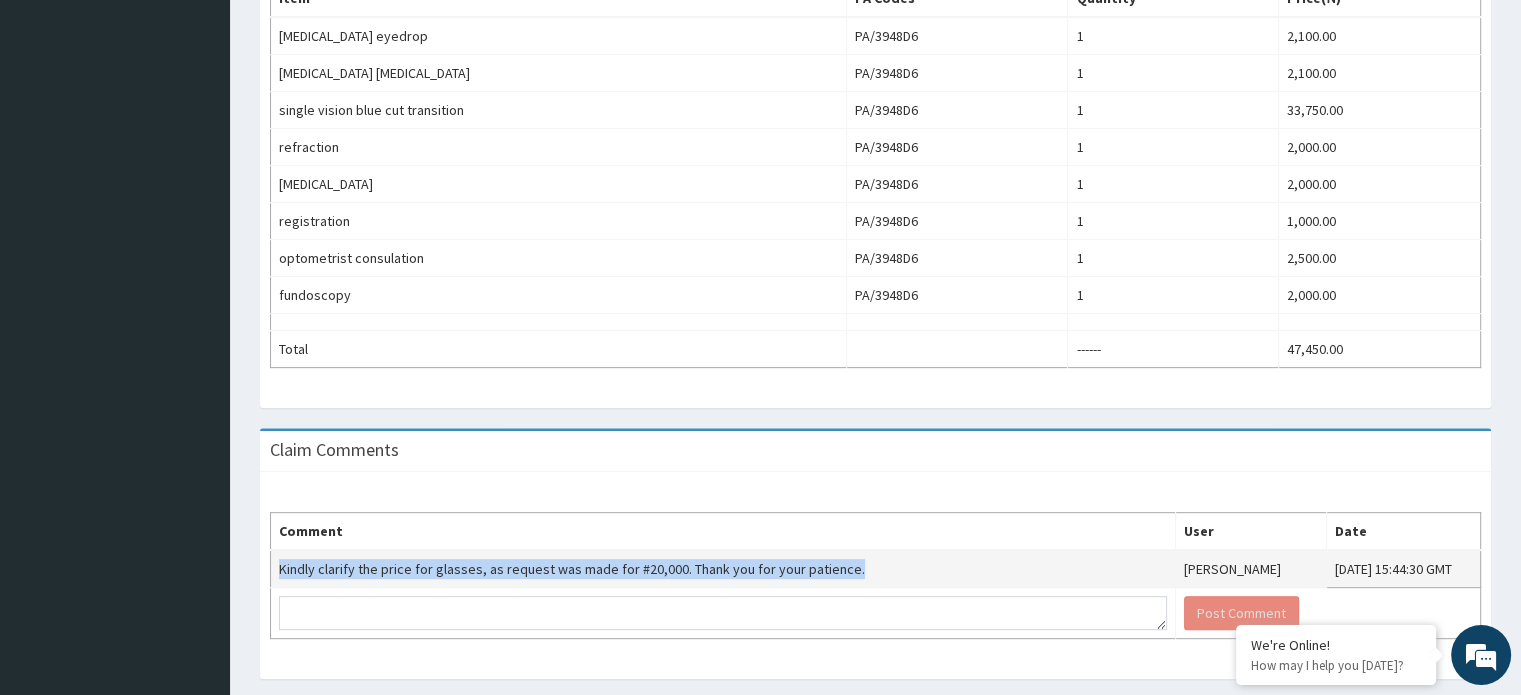 drag, startPoint x: 280, startPoint y: 563, endPoint x: 843, endPoint y: 575, distance: 563.12787 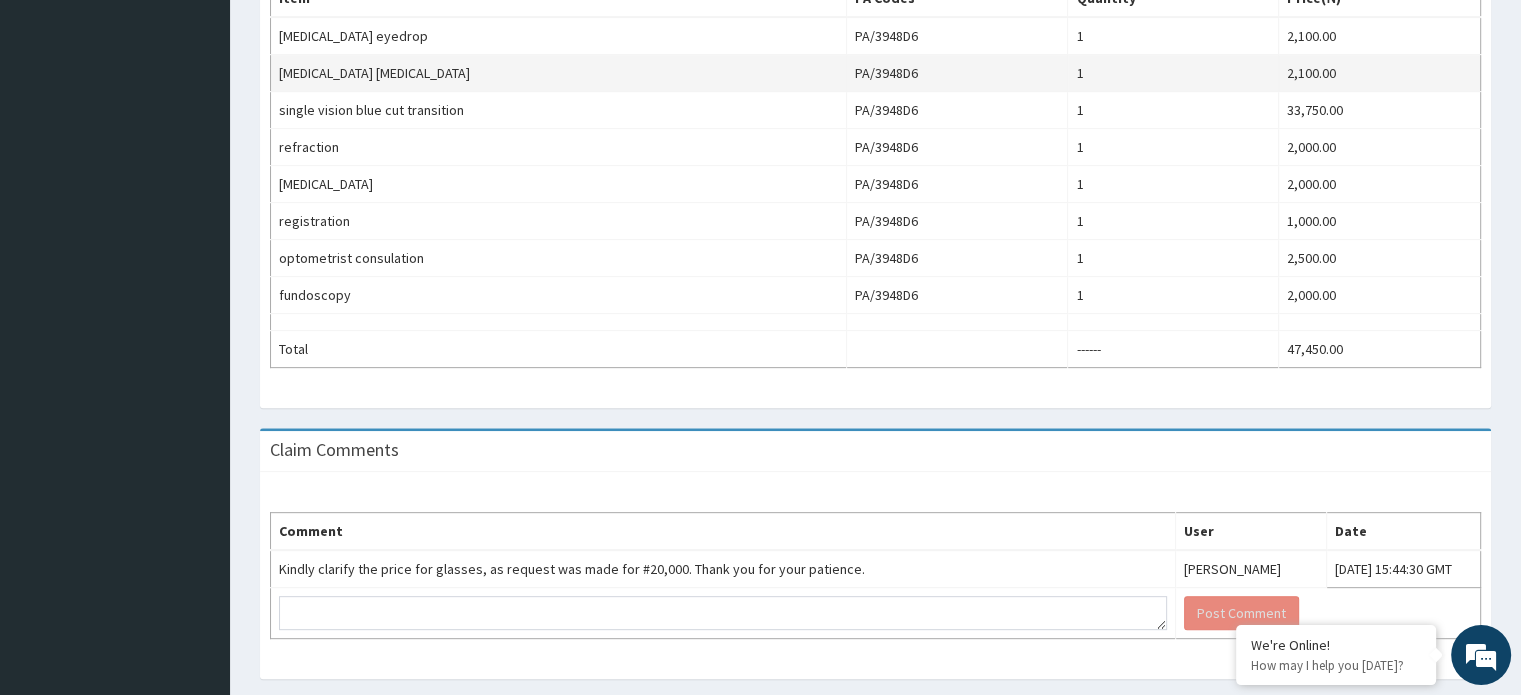 drag, startPoint x: 1187, startPoint y: 135, endPoint x: 1171, endPoint y: 54, distance: 82.565125 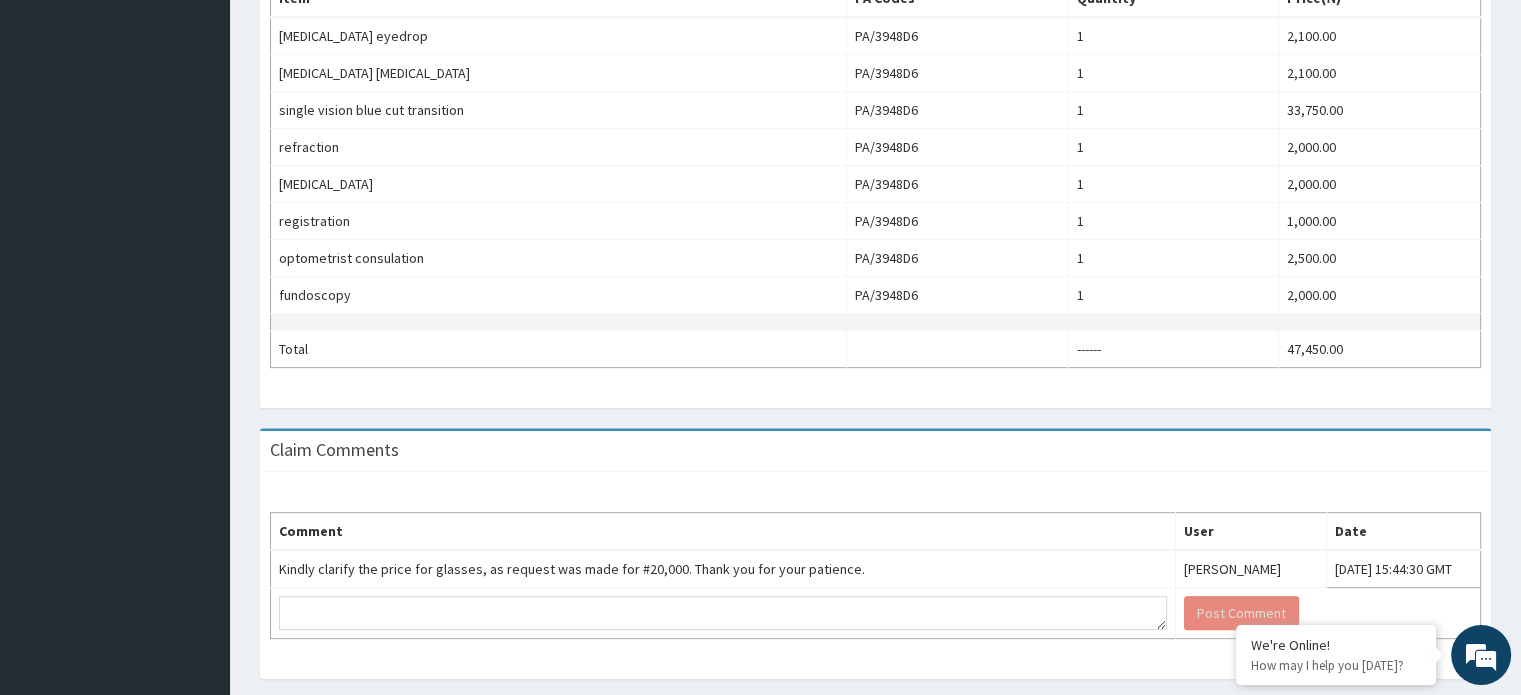scroll, scrollTop: 0, scrollLeft: 0, axis: both 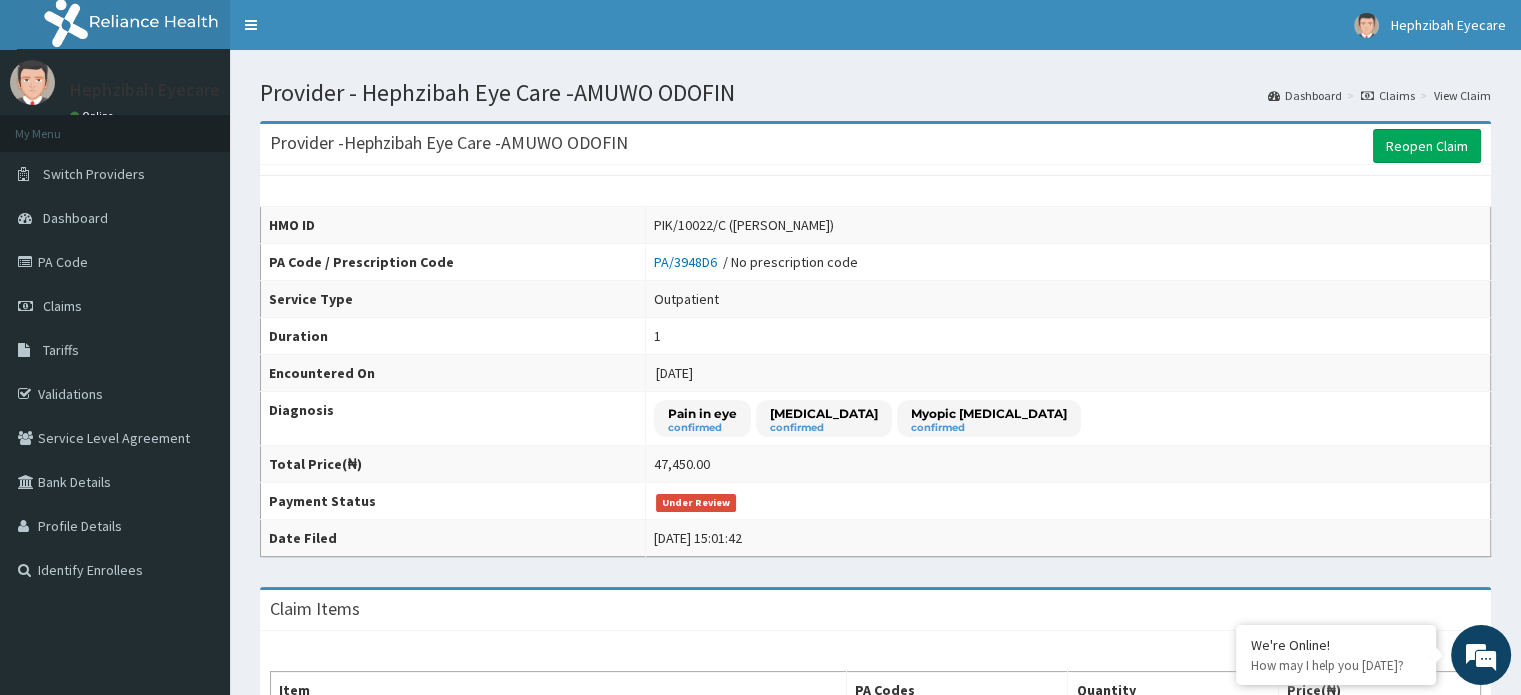 click on "Online" at bounding box center [94, 116] 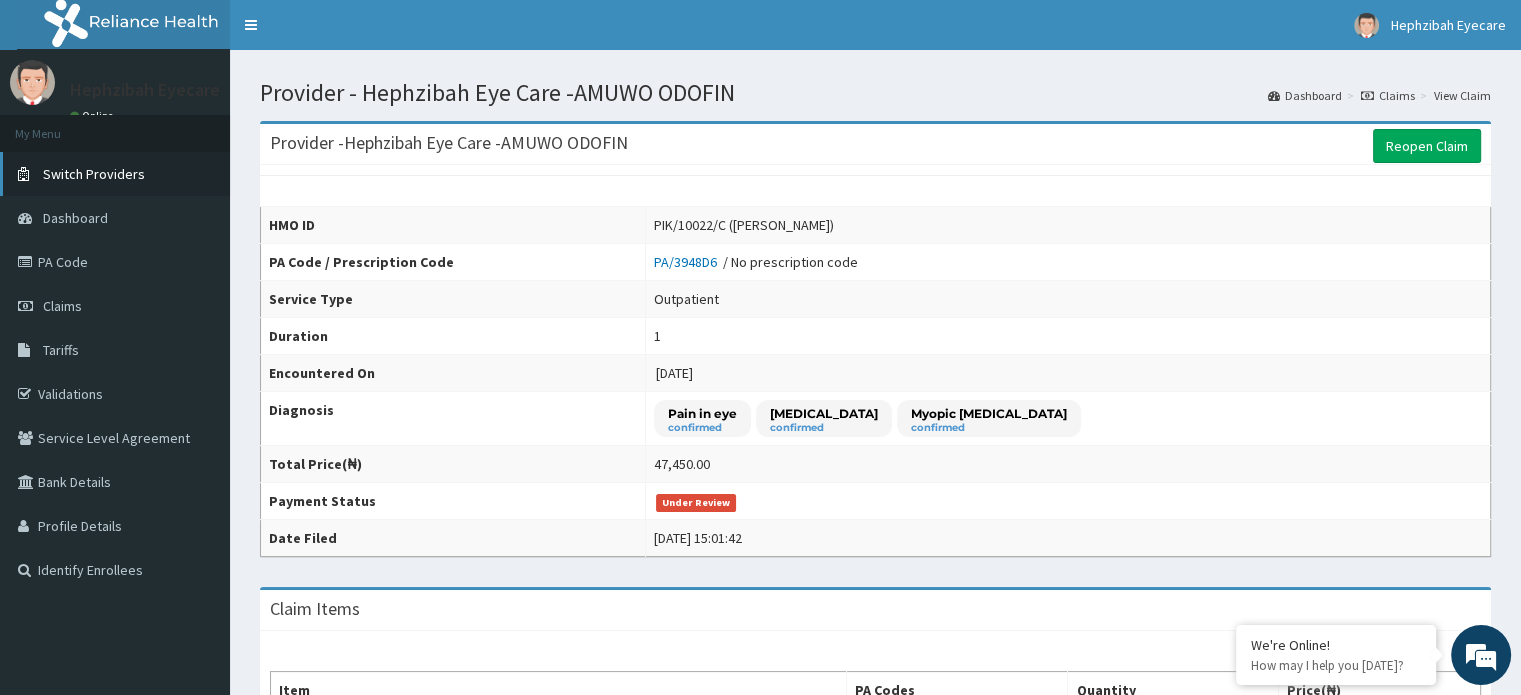 click on "Switch Providers" at bounding box center (94, 174) 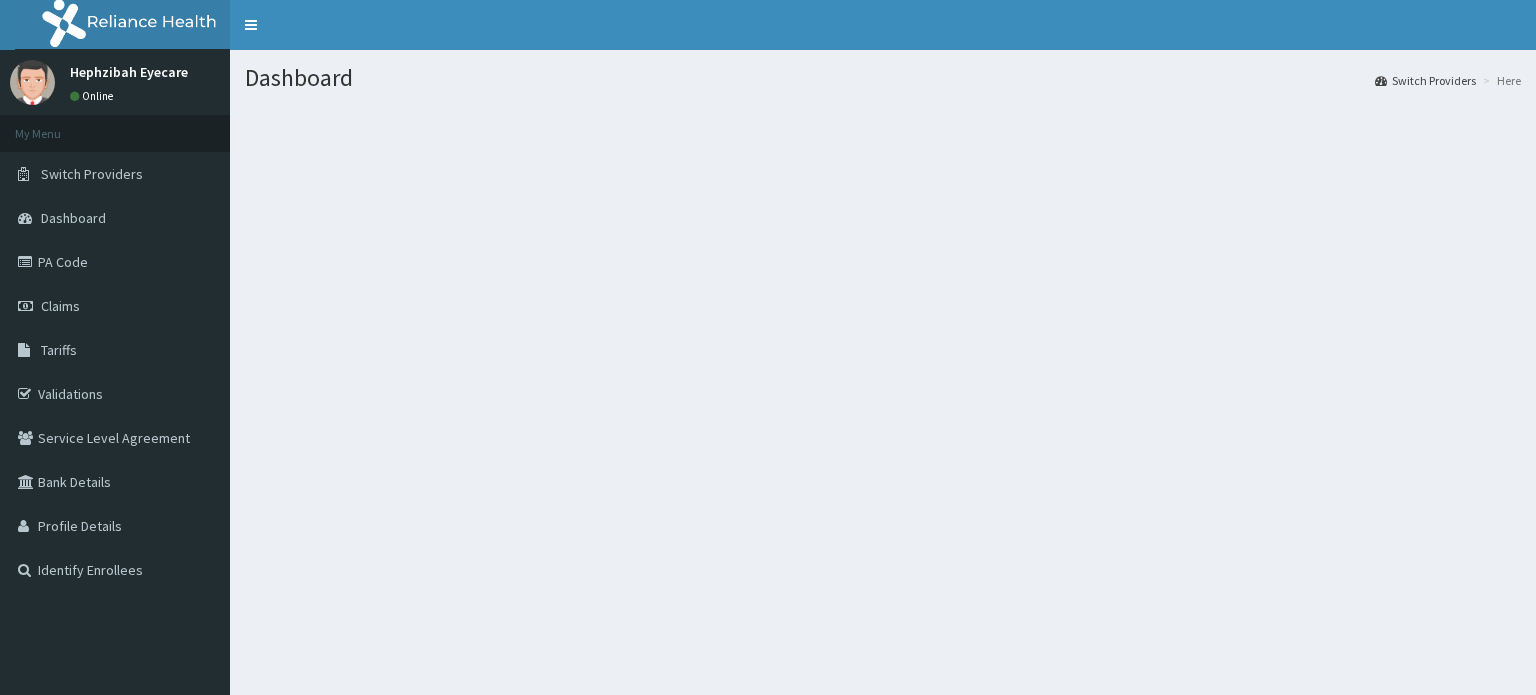 scroll, scrollTop: 0, scrollLeft: 0, axis: both 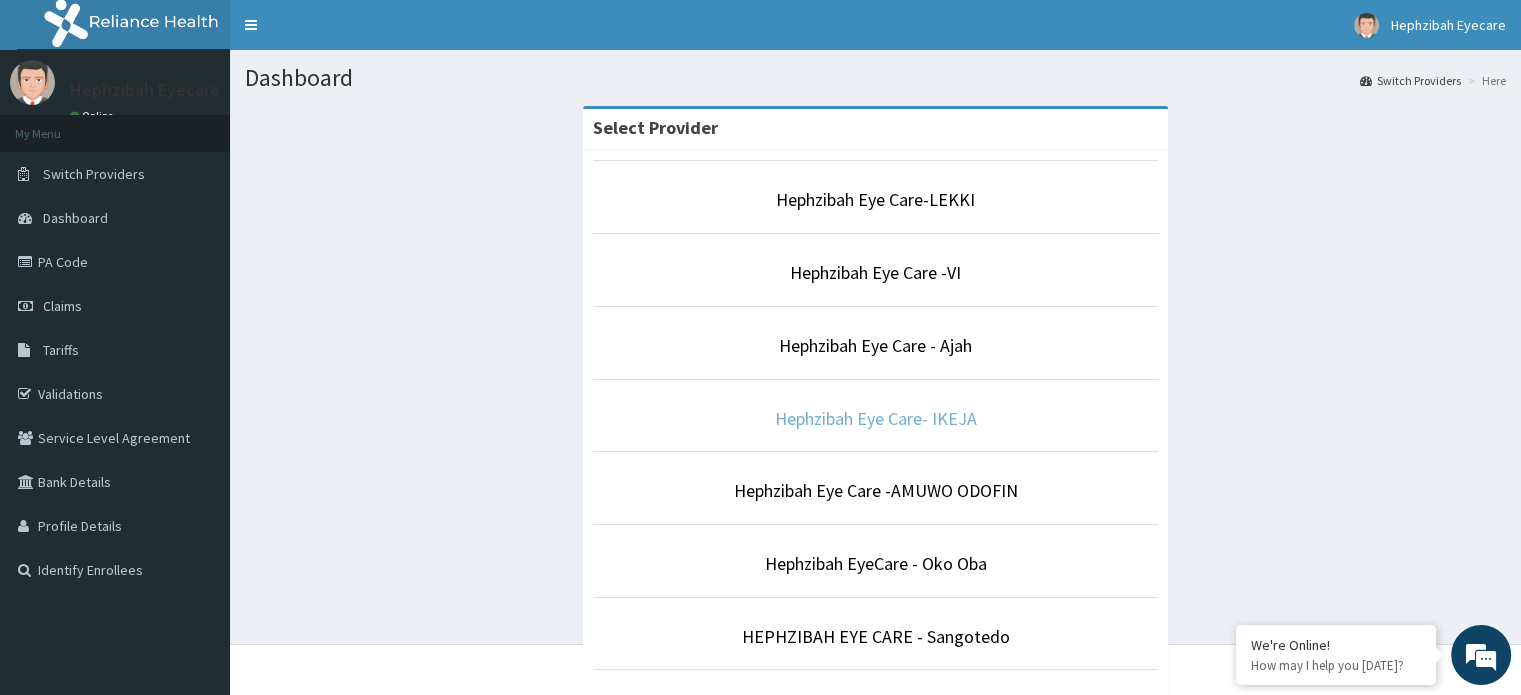 click on "Hephzibah Eye Care- IKEJA" at bounding box center (876, 418) 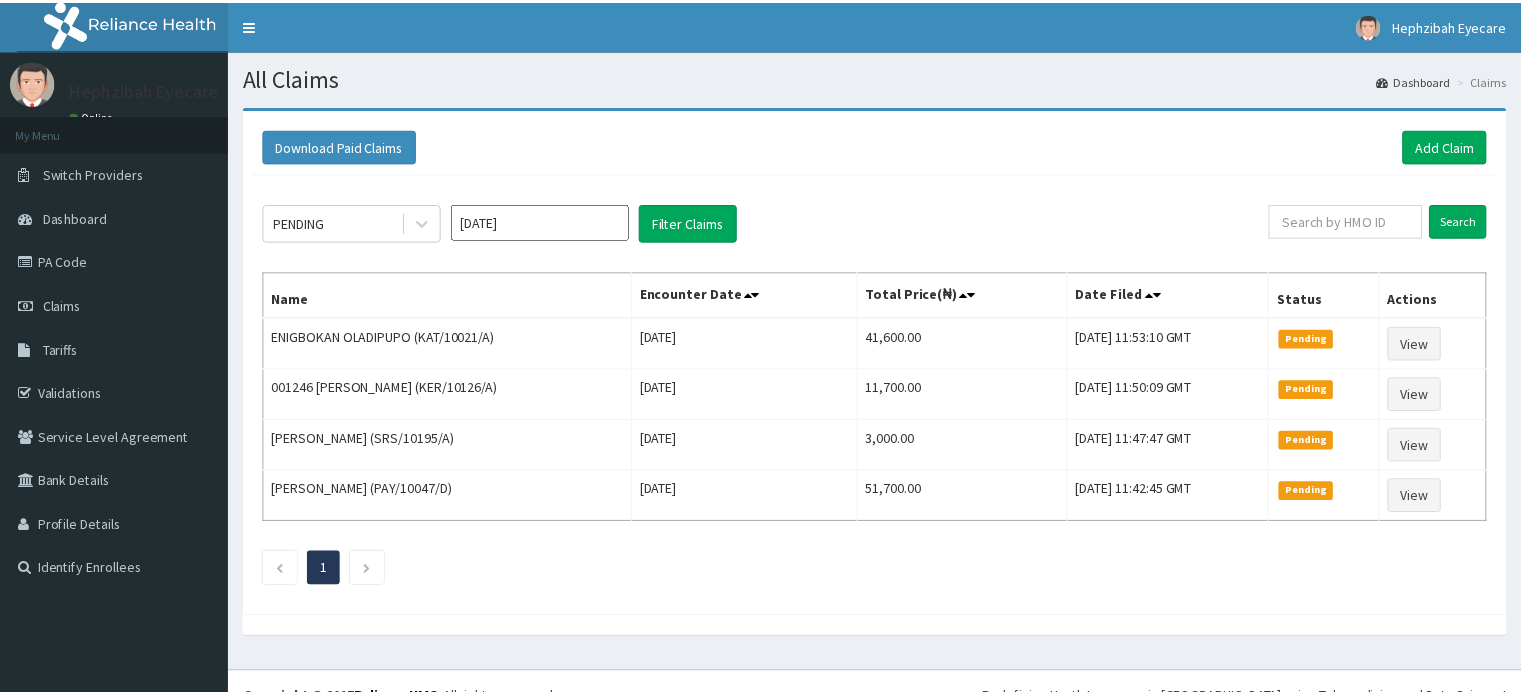 scroll, scrollTop: 0, scrollLeft: 0, axis: both 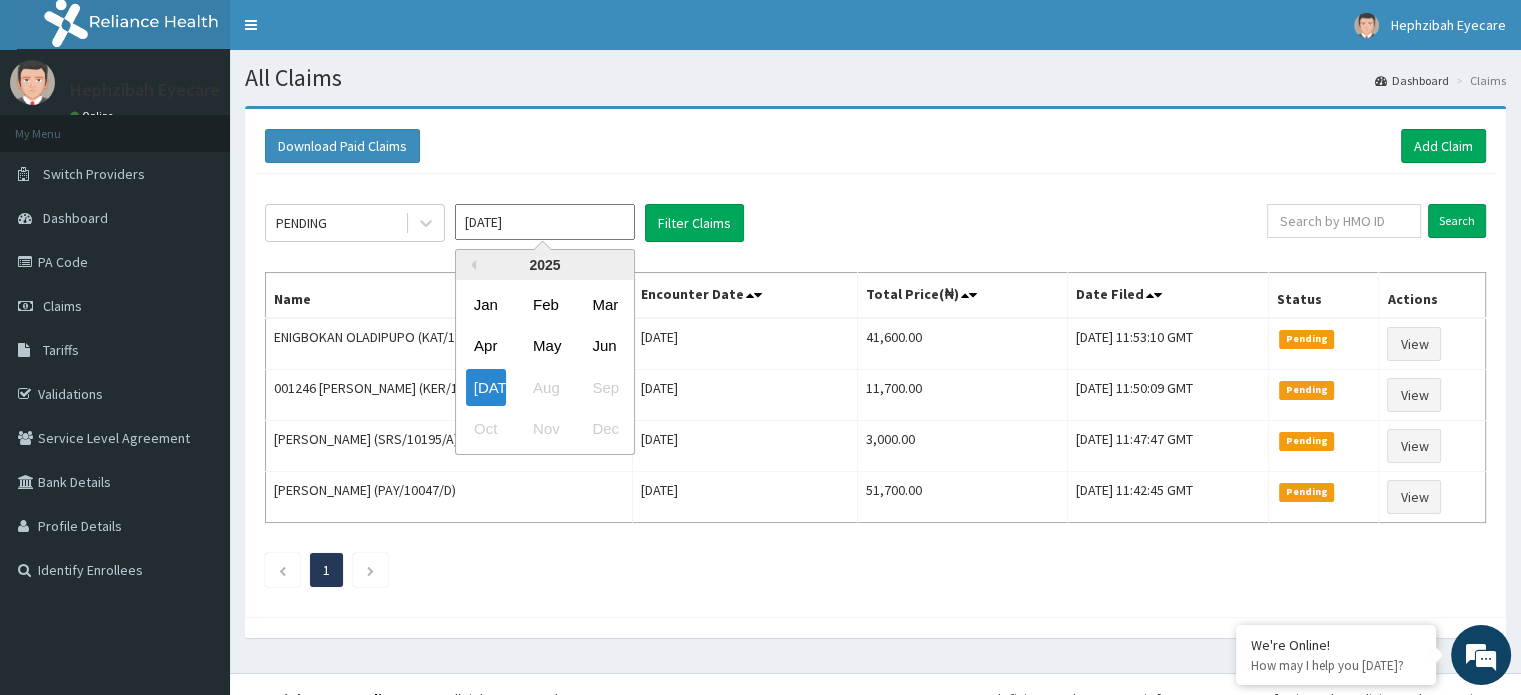 click on "[DATE]" at bounding box center [545, 222] 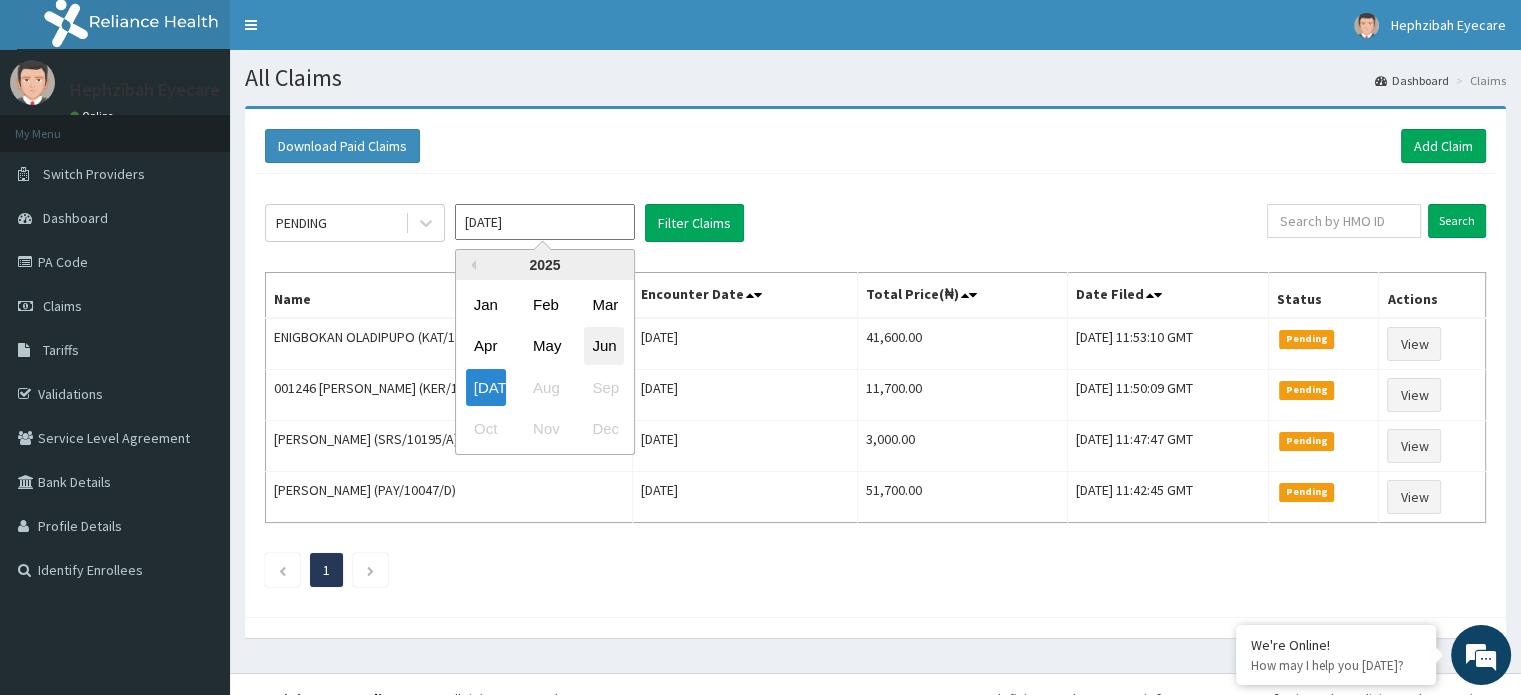 click on "Jun" at bounding box center (604, 346) 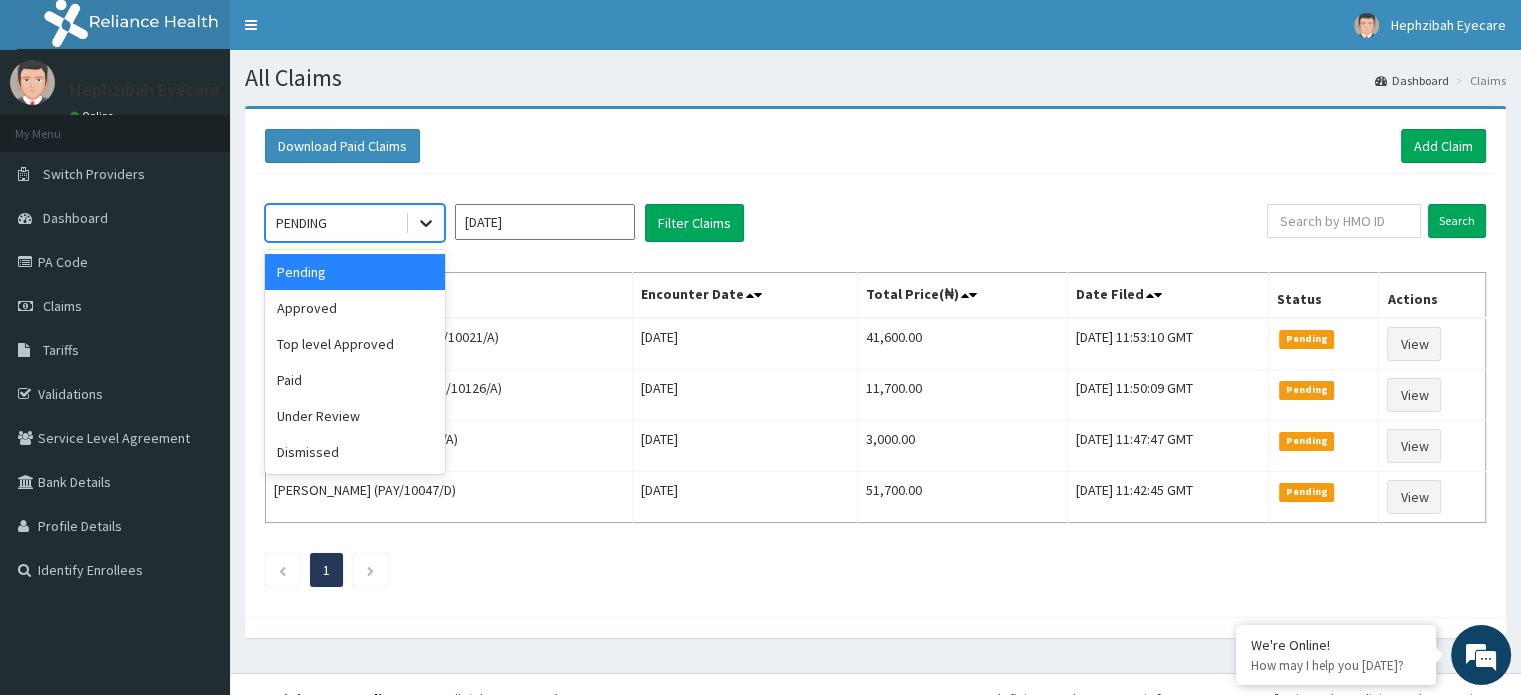 click 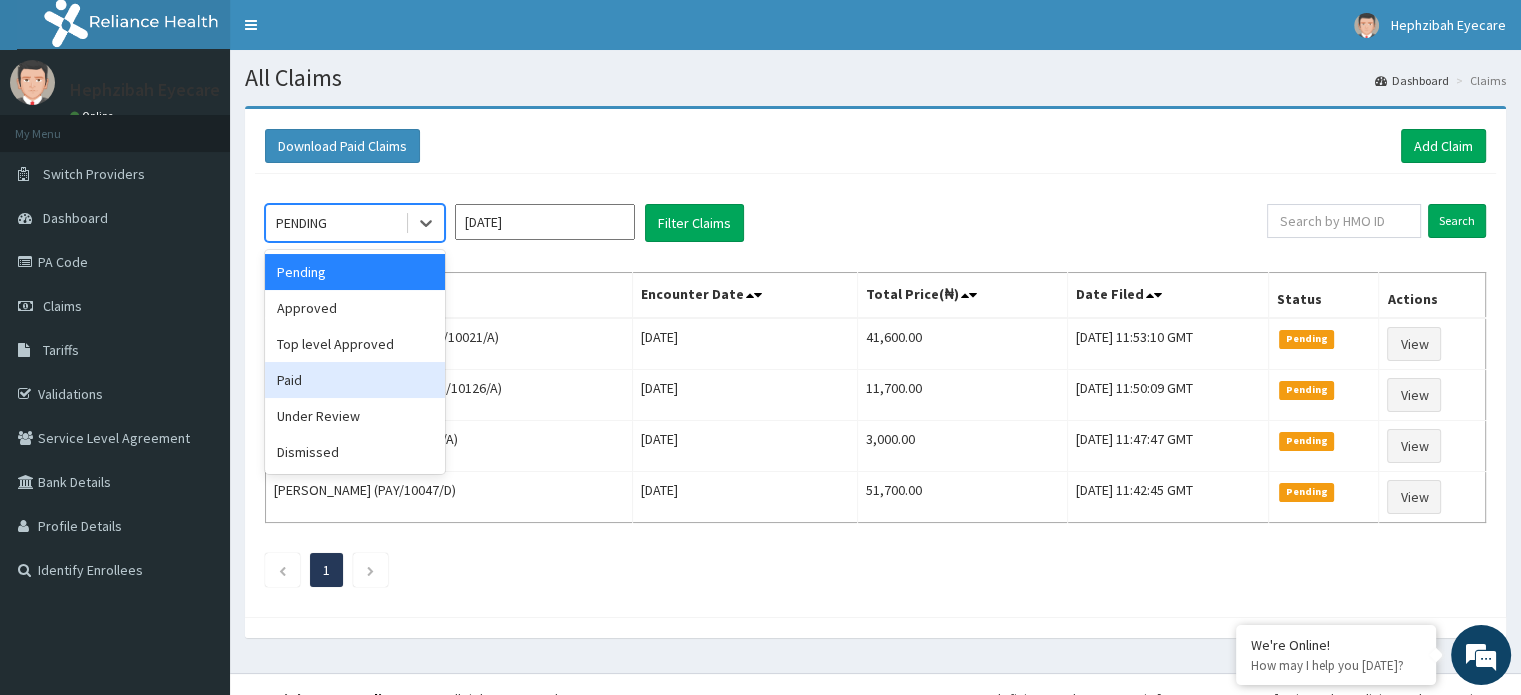 click on "Paid" at bounding box center (355, 380) 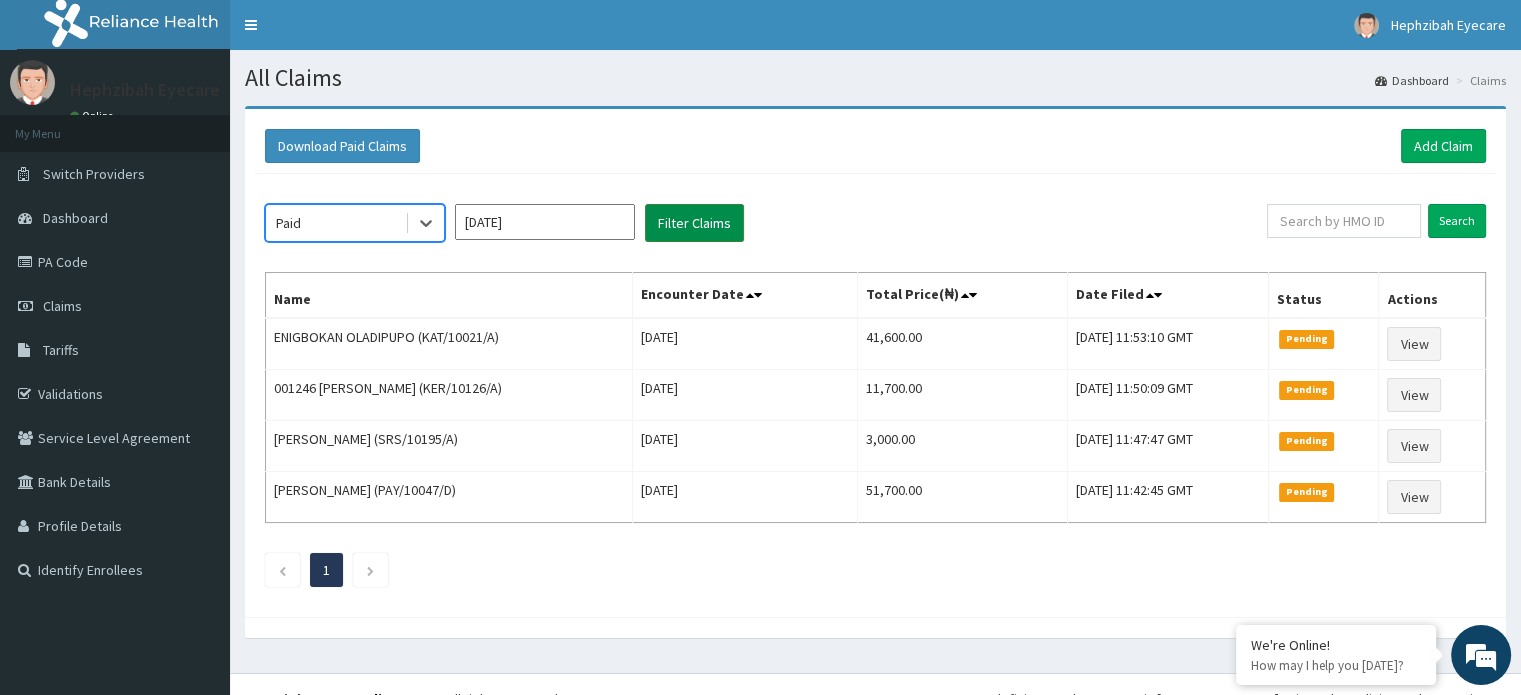 scroll, scrollTop: 0, scrollLeft: 0, axis: both 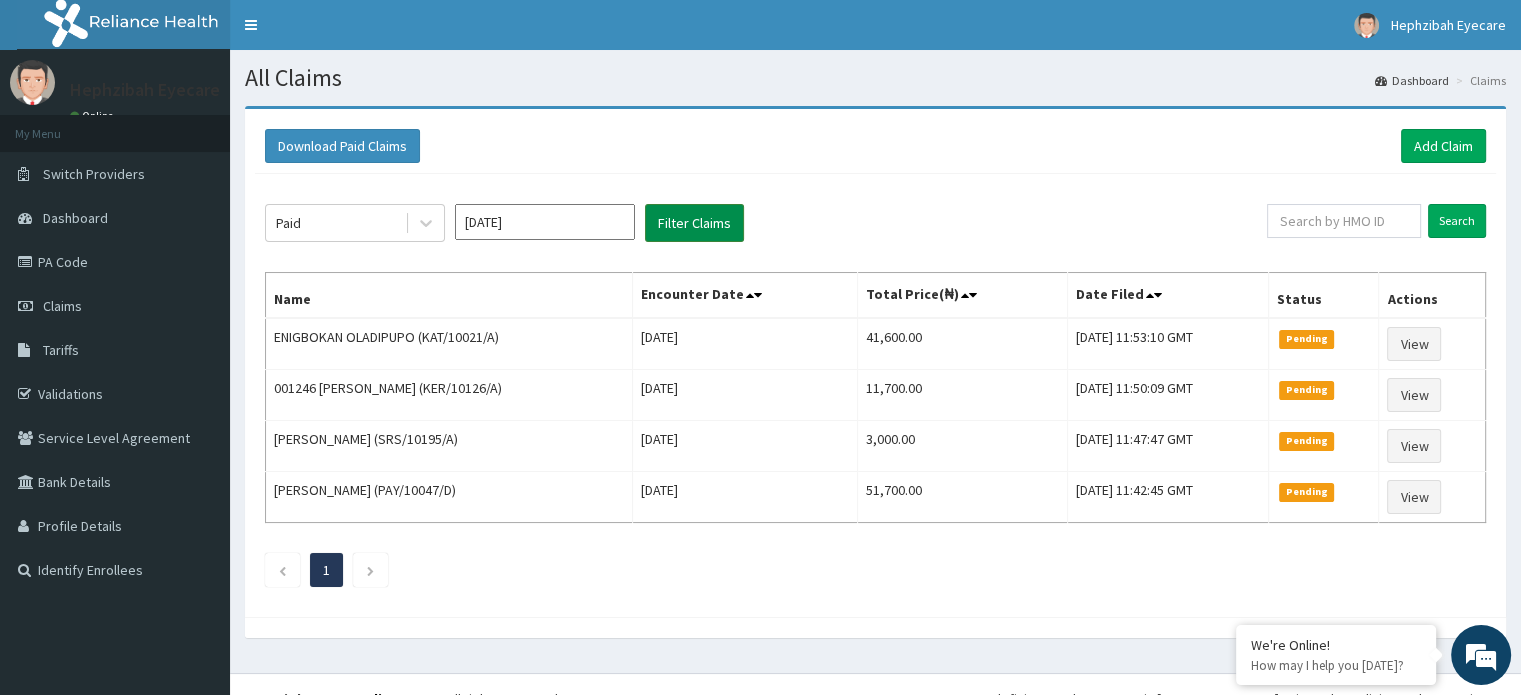 click on "Filter Claims" at bounding box center (694, 223) 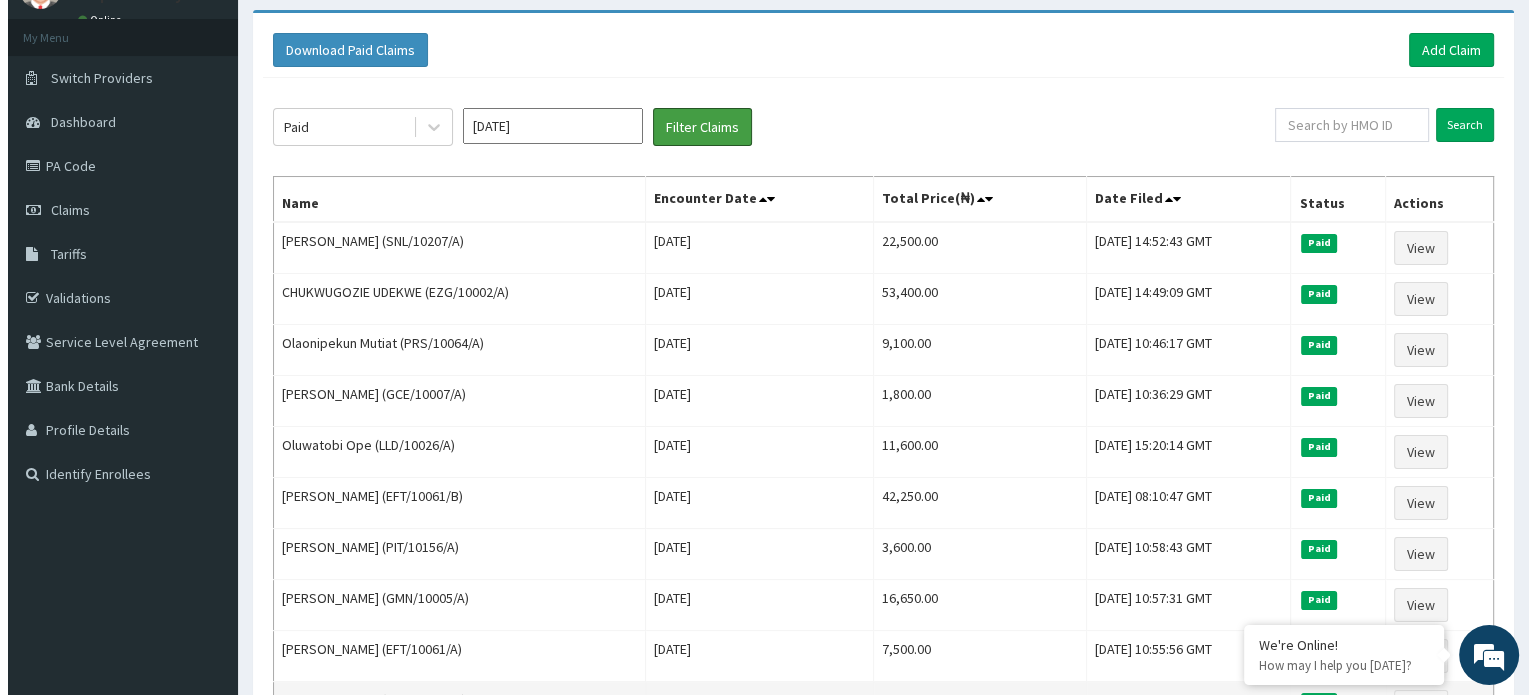 scroll, scrollTop: 0, scrollLeft: 0, axis: both 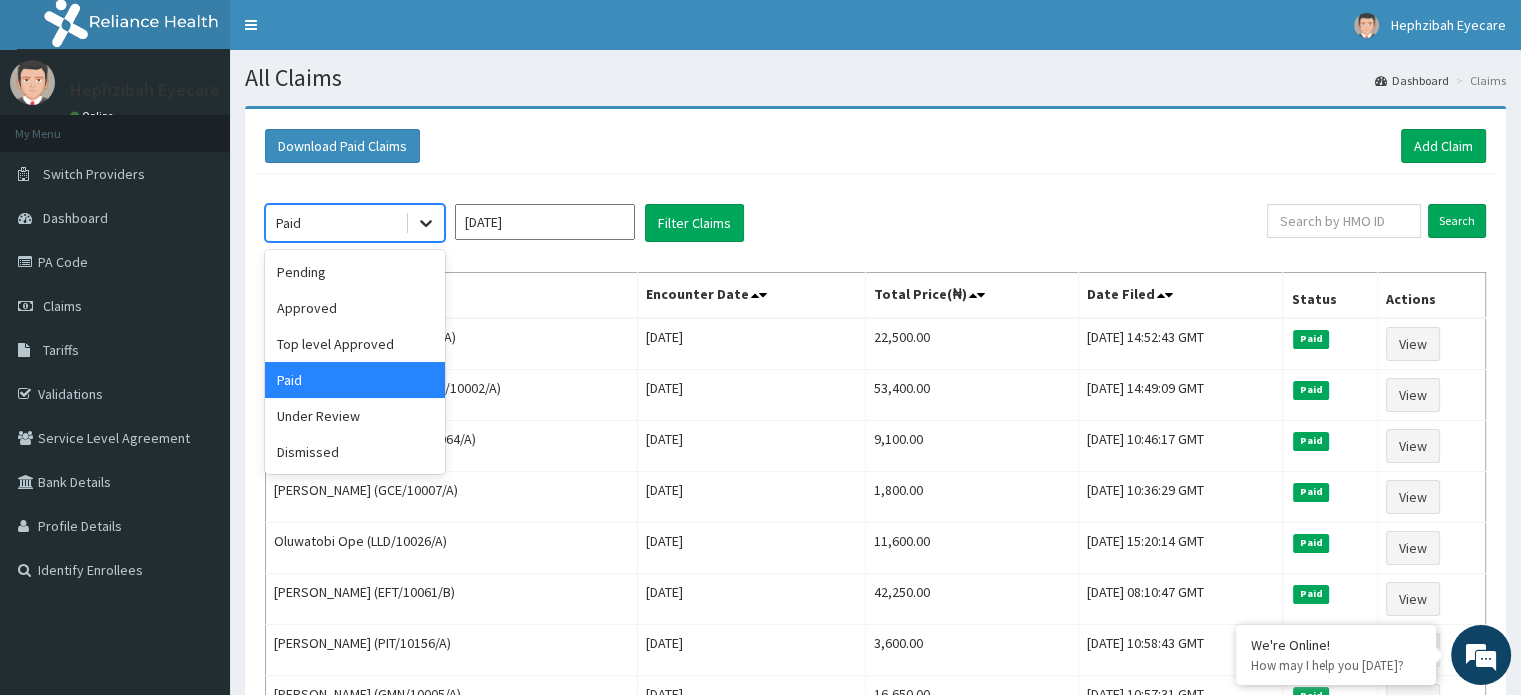 click 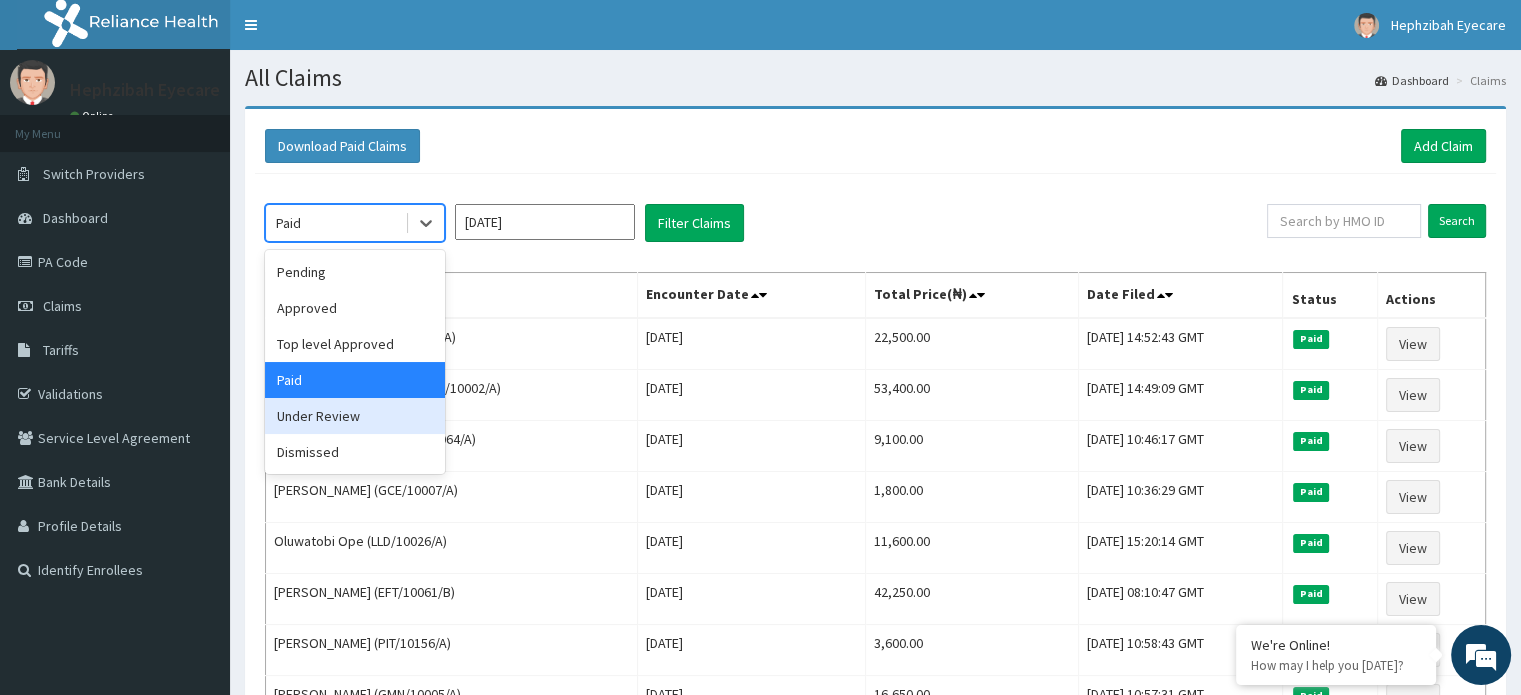 click on "Under Review" at bounding box center (355, 416) 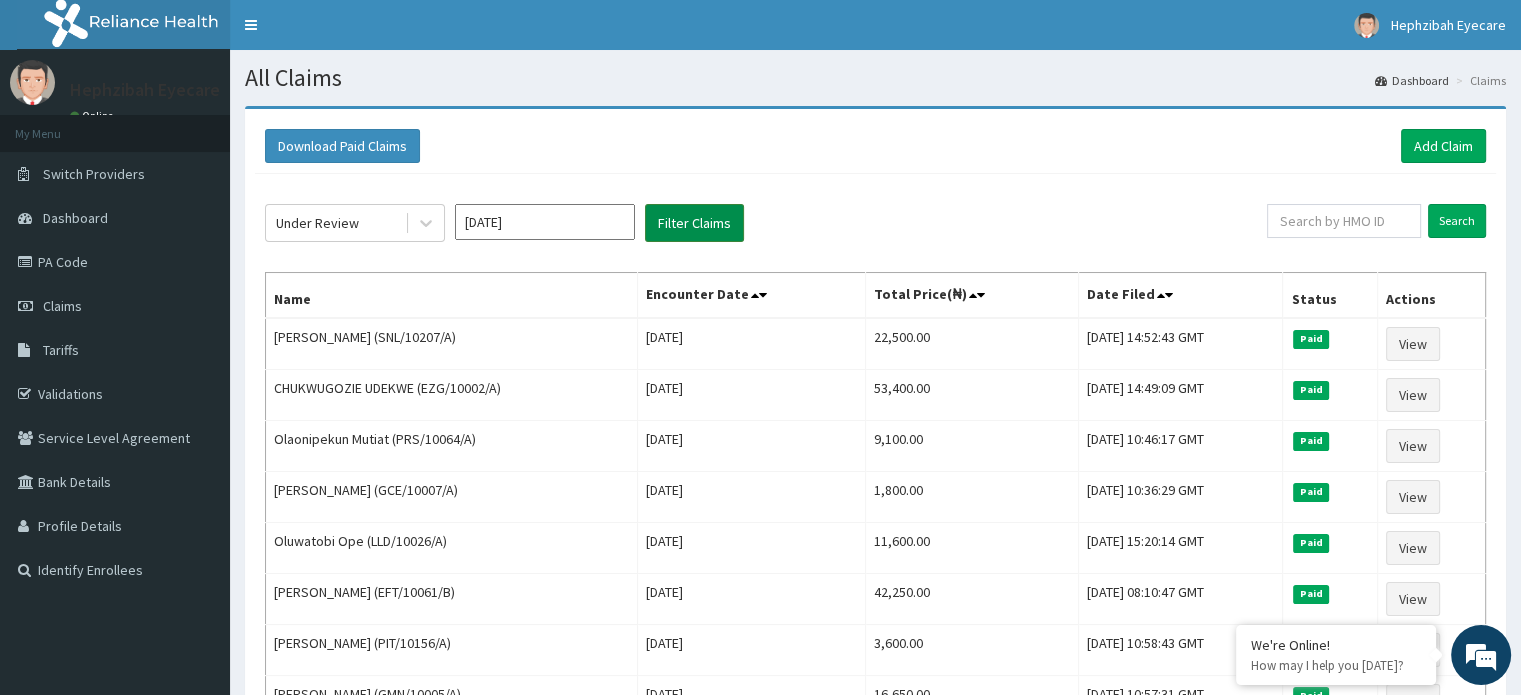click on "Filter Claims" at bounding box center [694, 223] 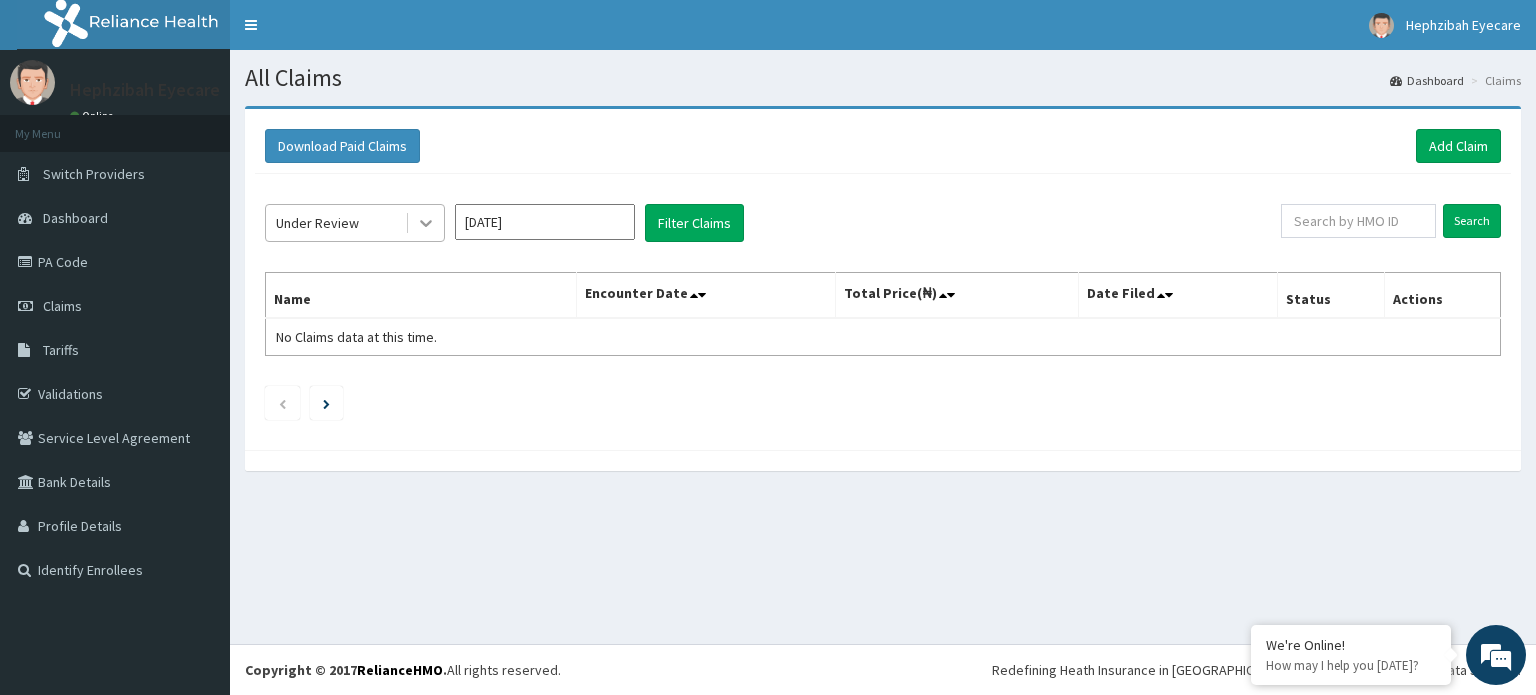 click 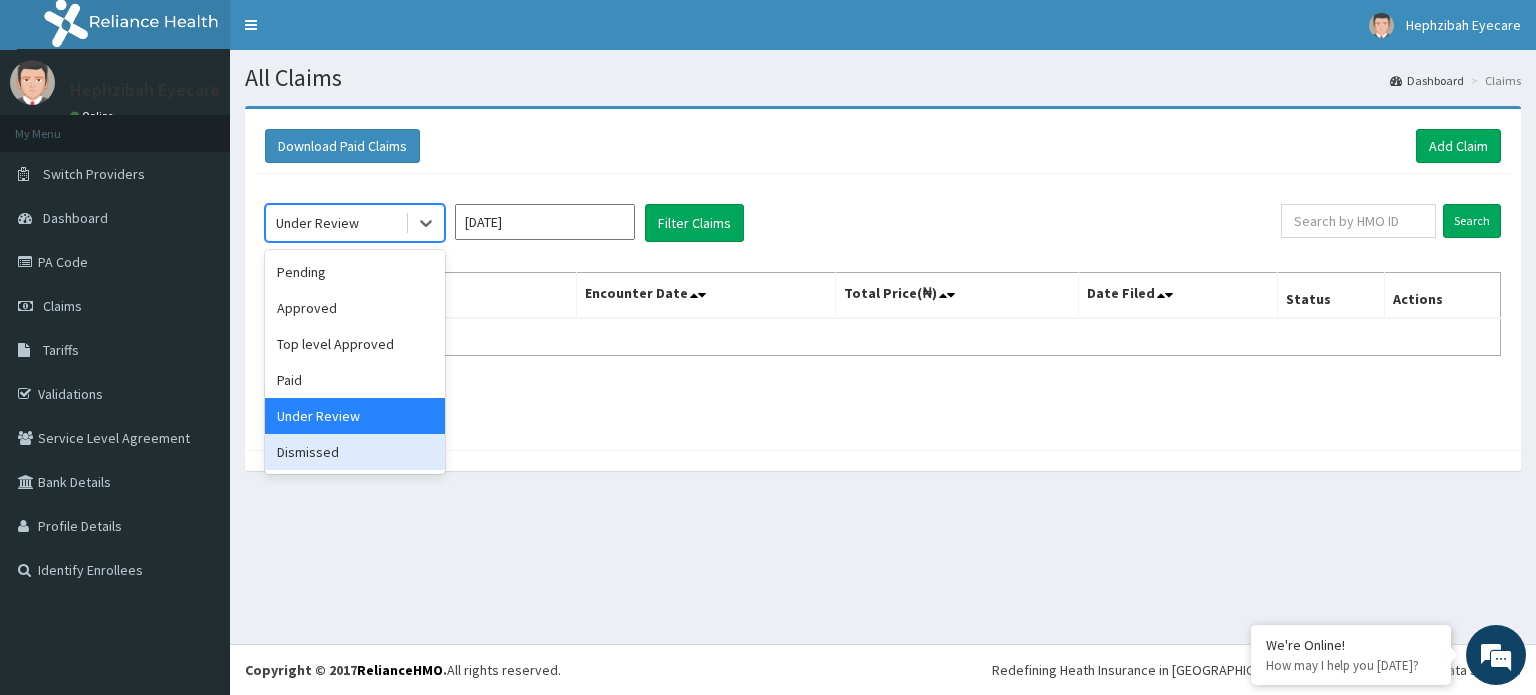 click on "Dismissed" at bounding box center [355, 452] 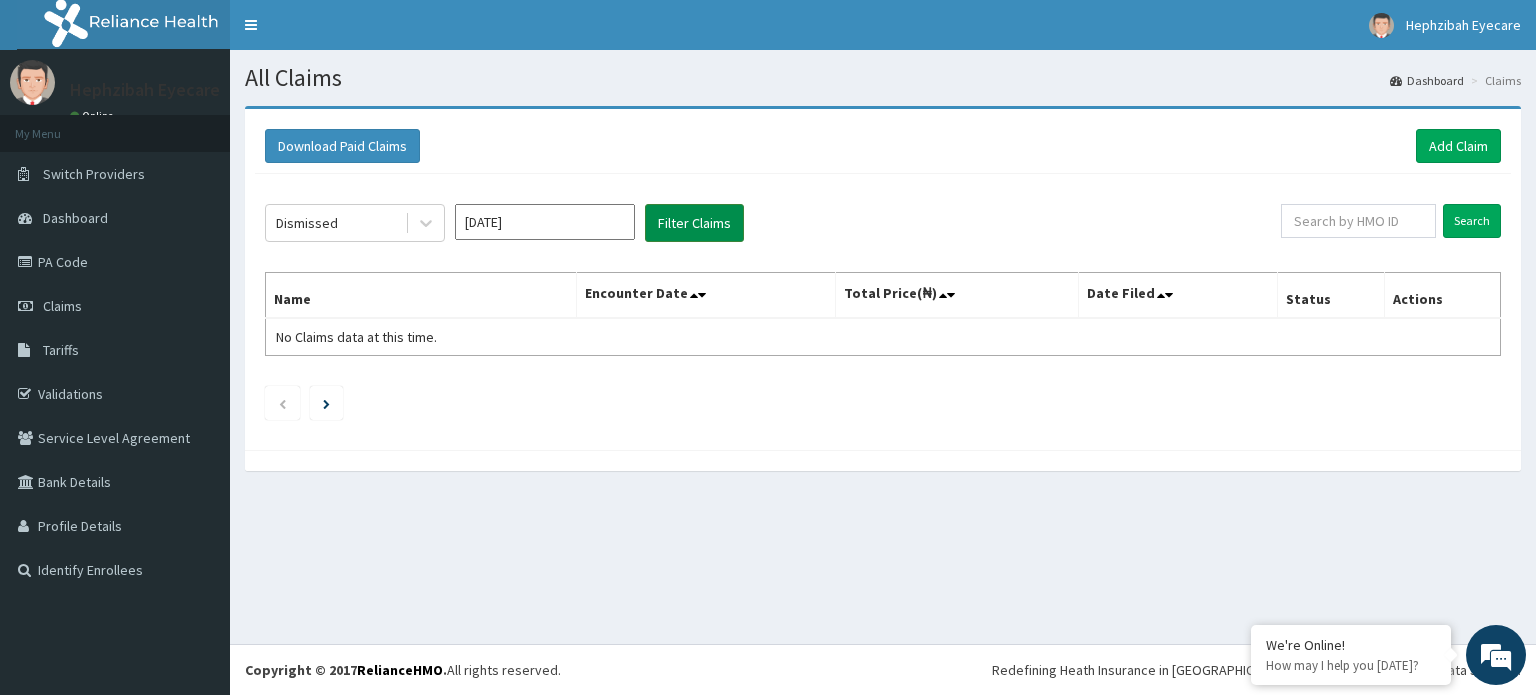 click on "Filter Claims" at bounding box center (694, 223) 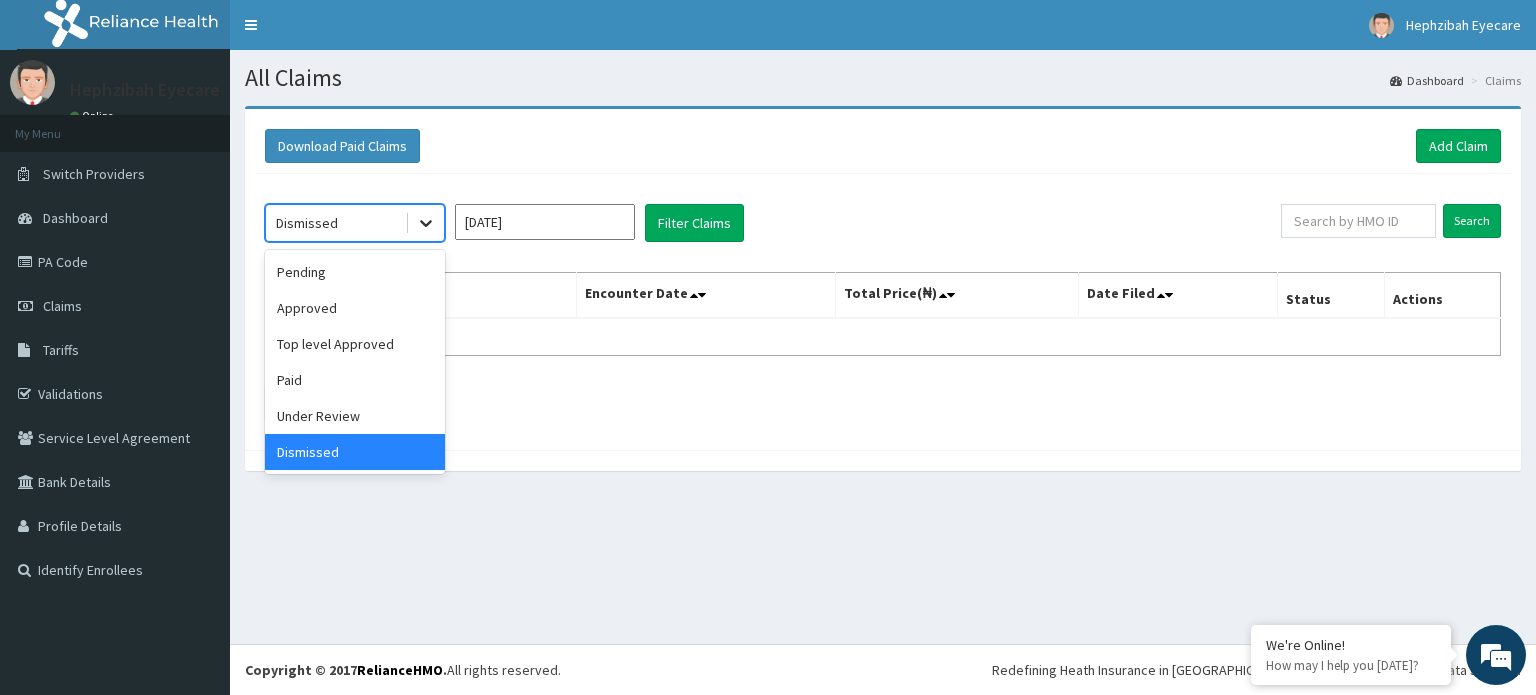 click 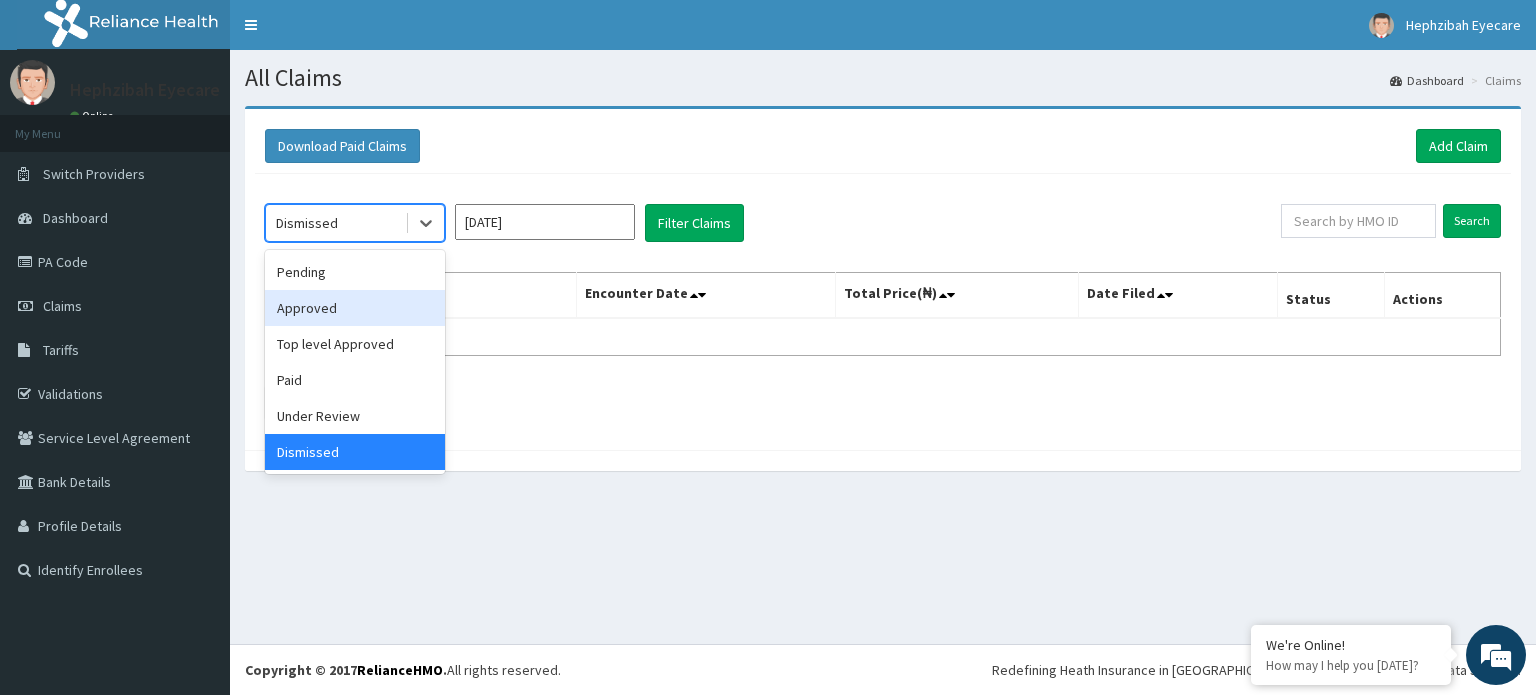 click on "Approved" at bounding box center (355, 308) 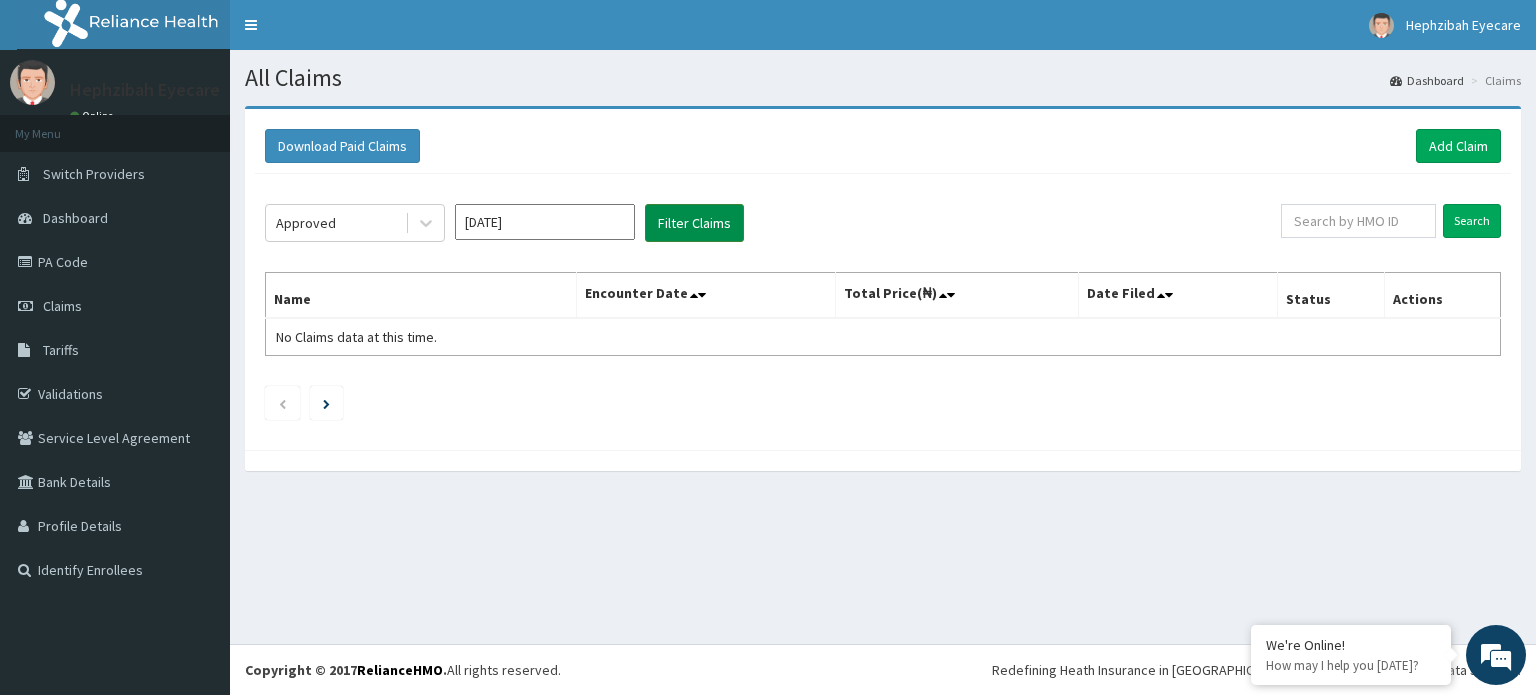 click on "Filter Claims" at bounding box center [694, 223] 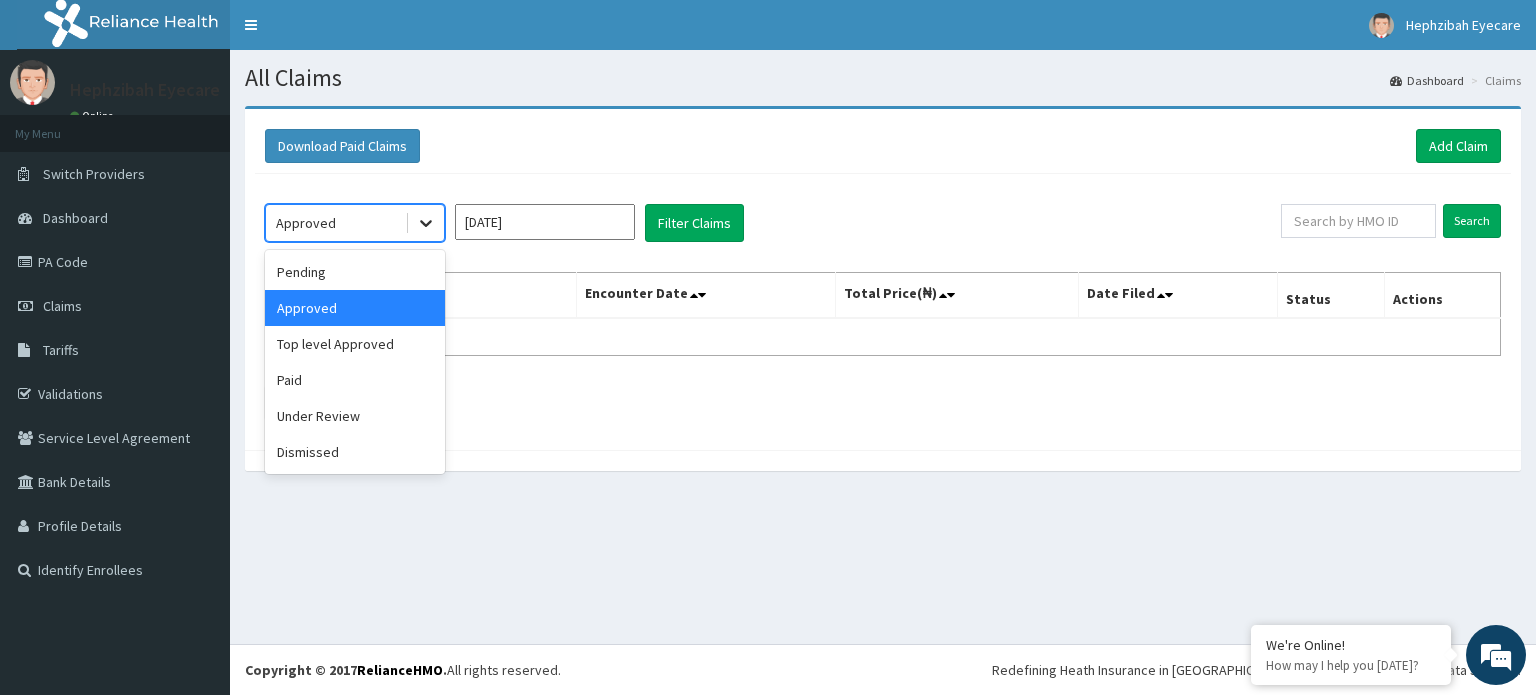 click 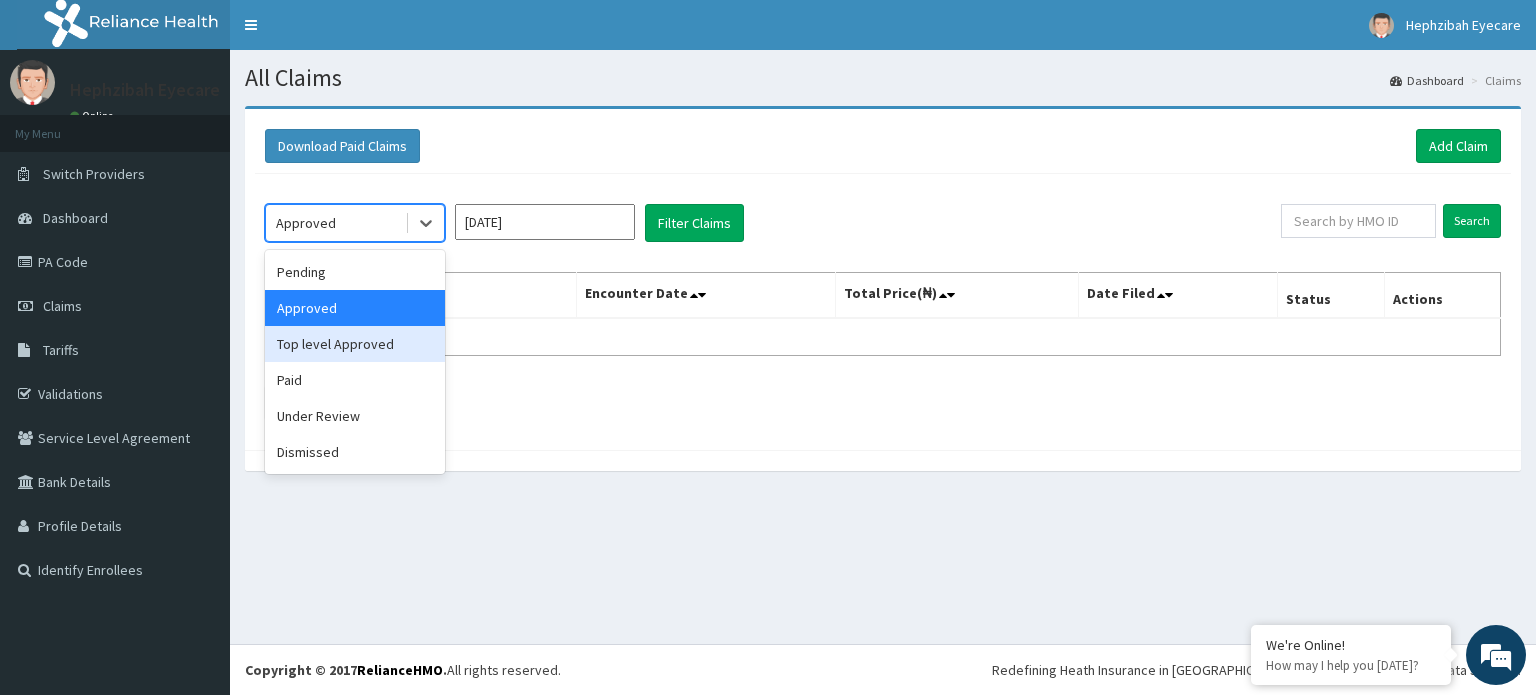 click on "Top level Approved" at bounding box center (355, 344) 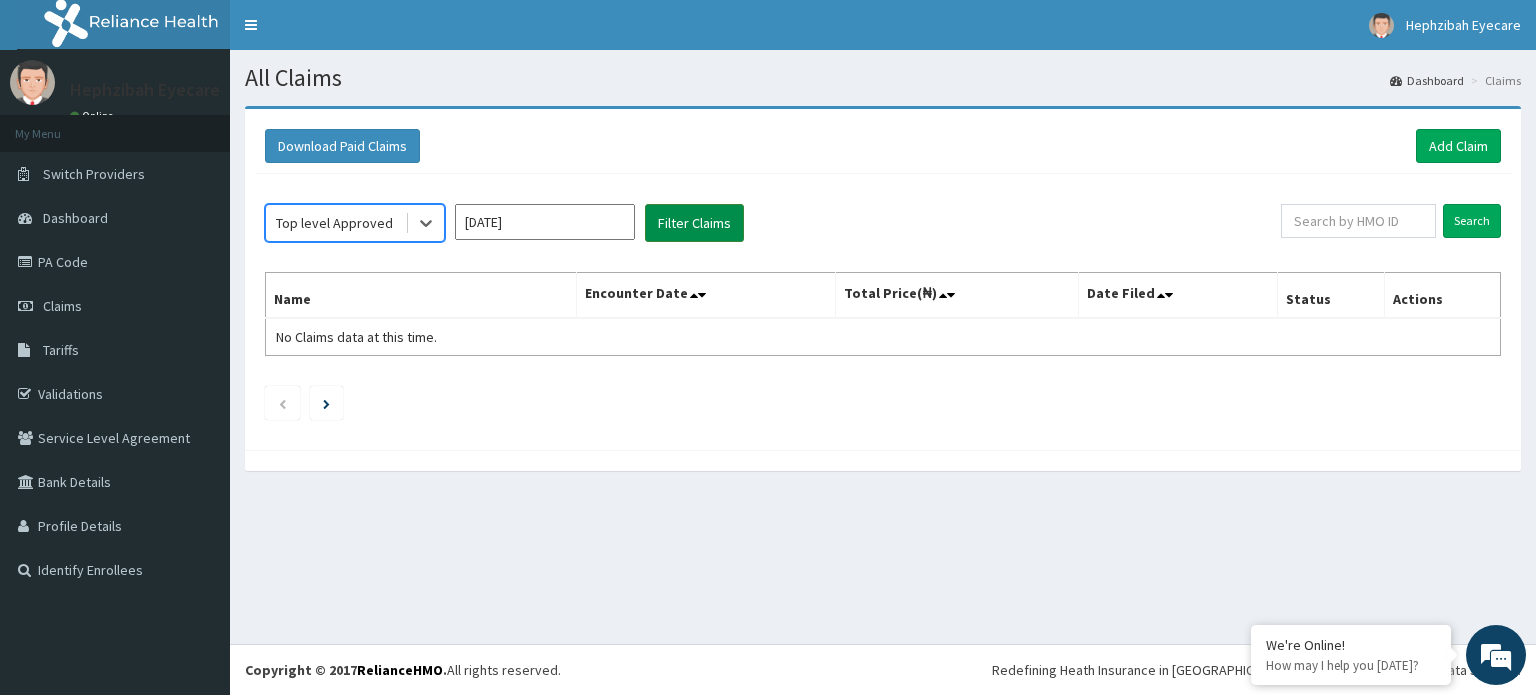 click on "Filter Claims" at bounding box center [694, 223] 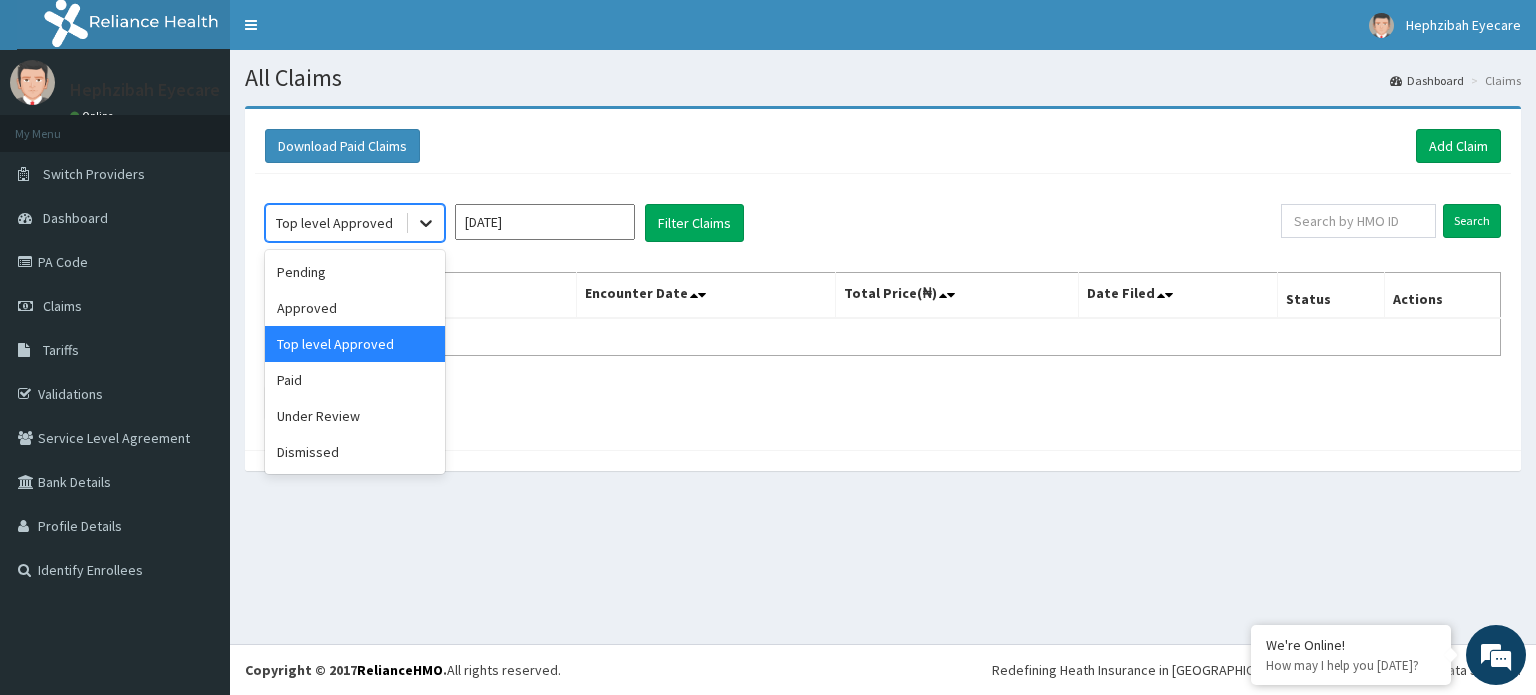 click 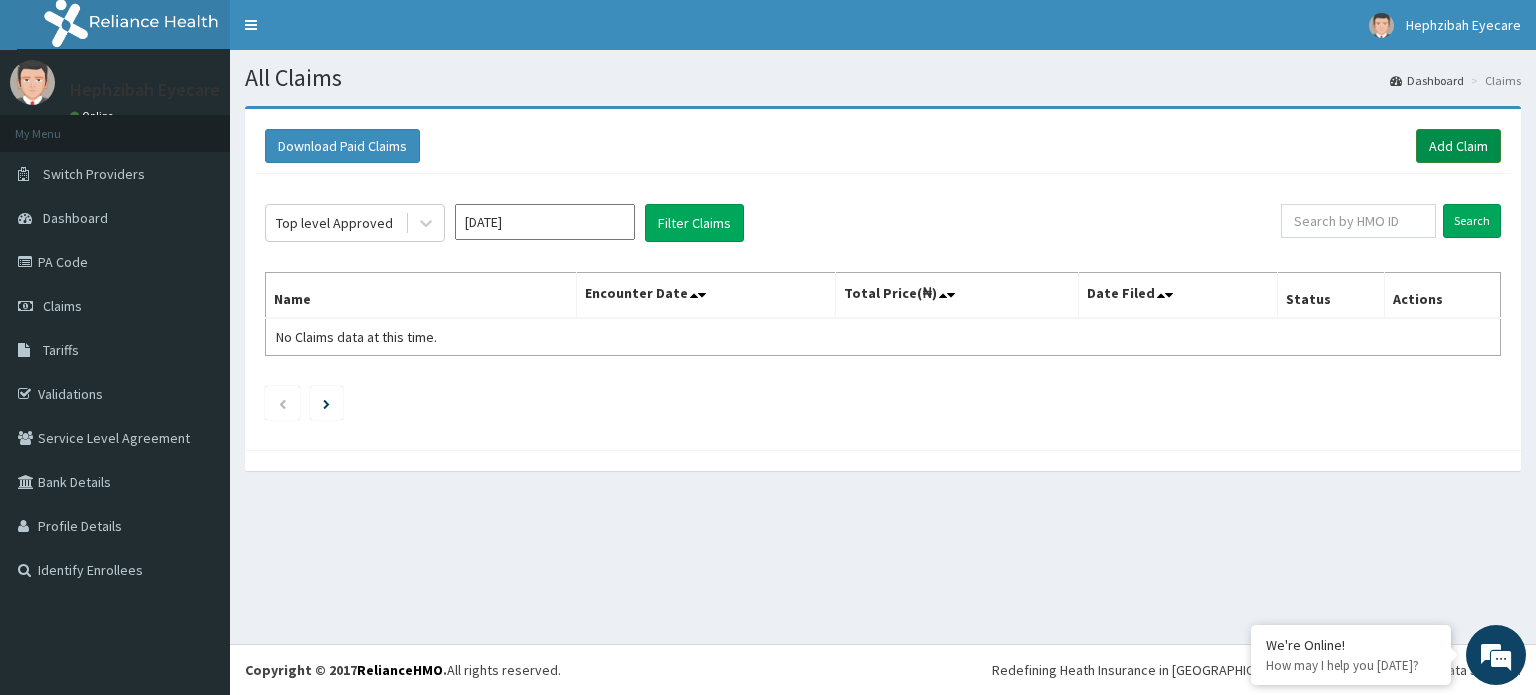 click on "Add Claim" at bounding box center [1458, 146] 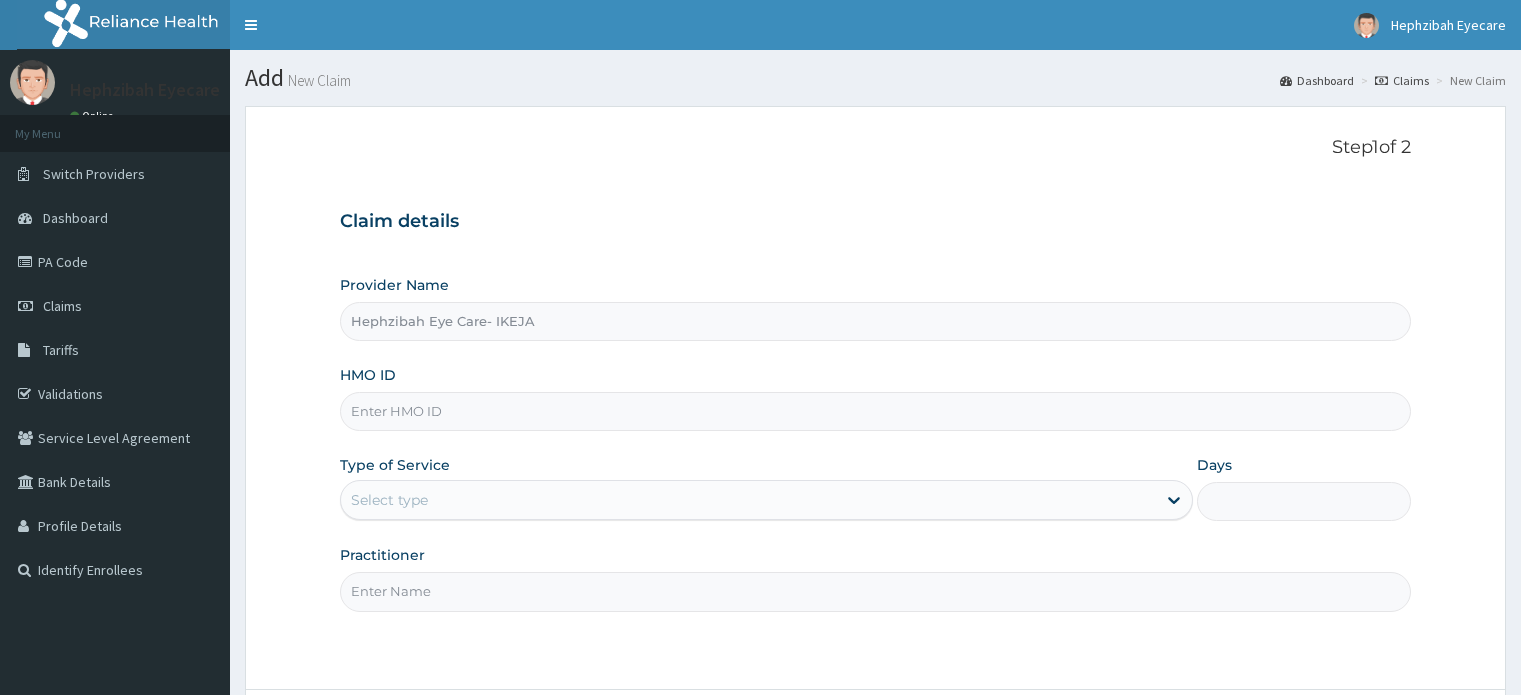 scroll, scrollTop: 0, scrollLeft: 0, axis: both 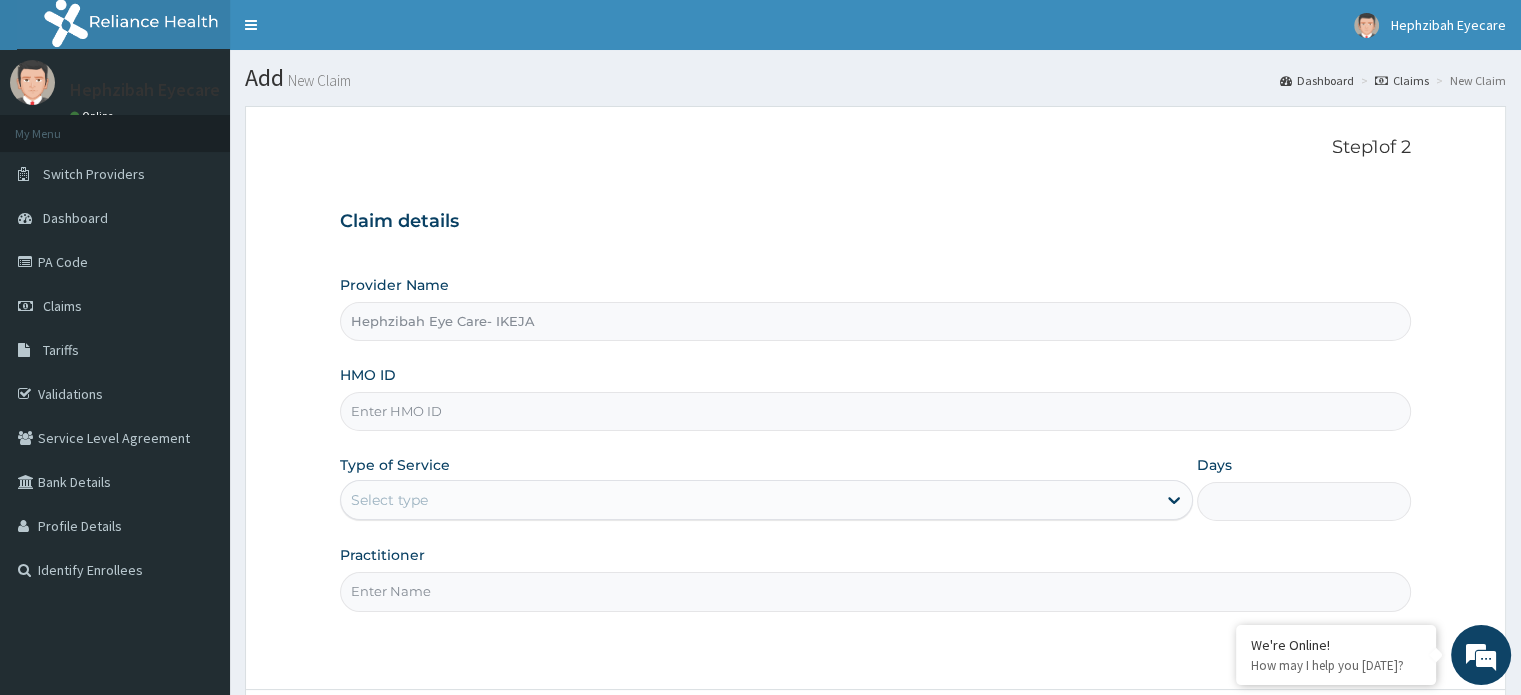 click on "HMO ID" at bounding box center (875, 411) 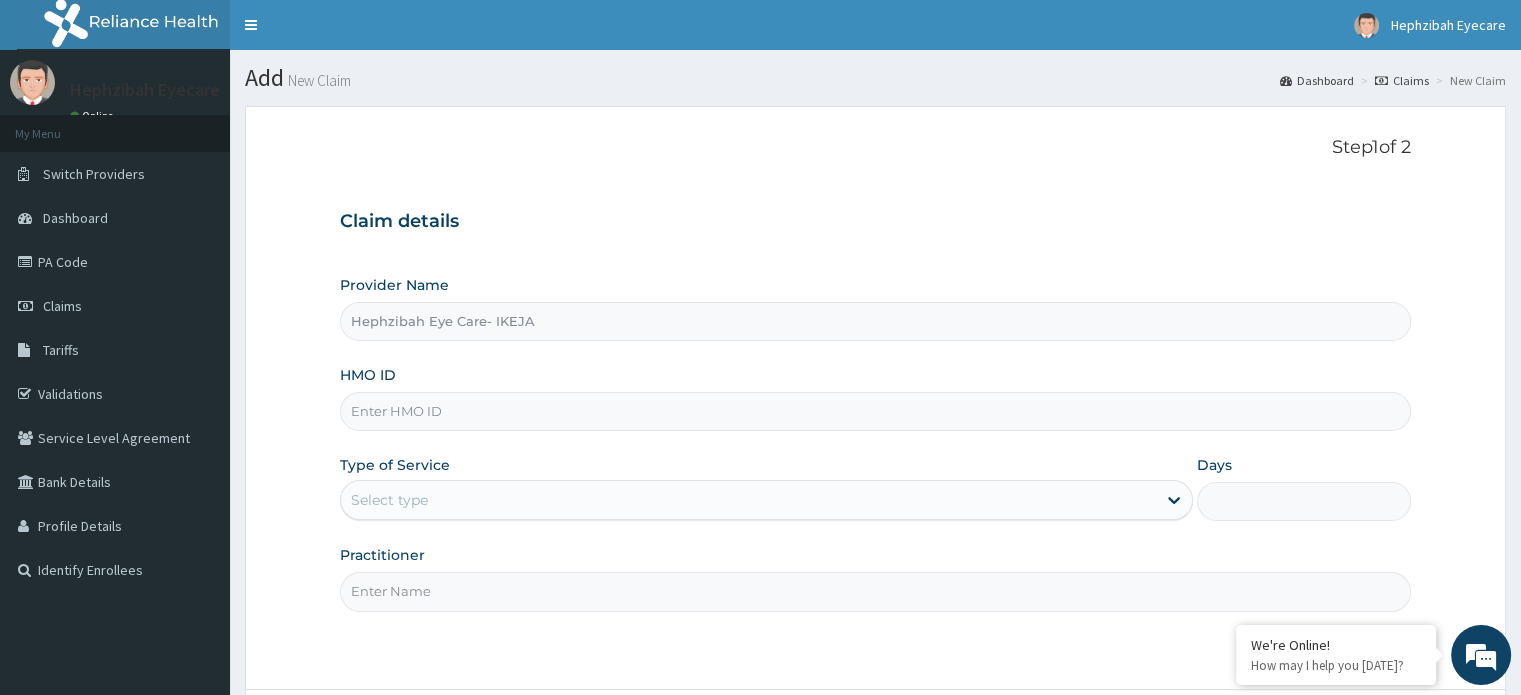 scroll, scrollTop: 0, scrollLeft: 0, axis: both 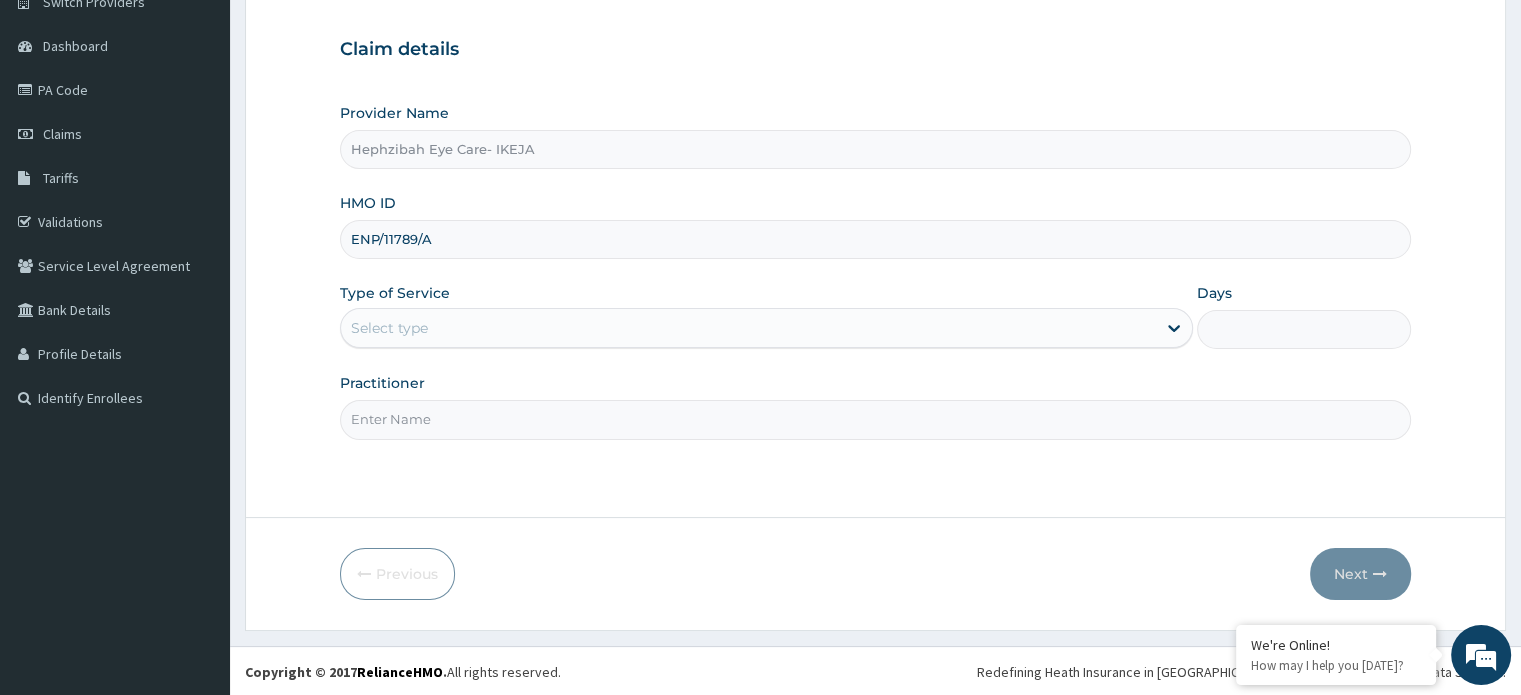 type on "ENP/11789/A" 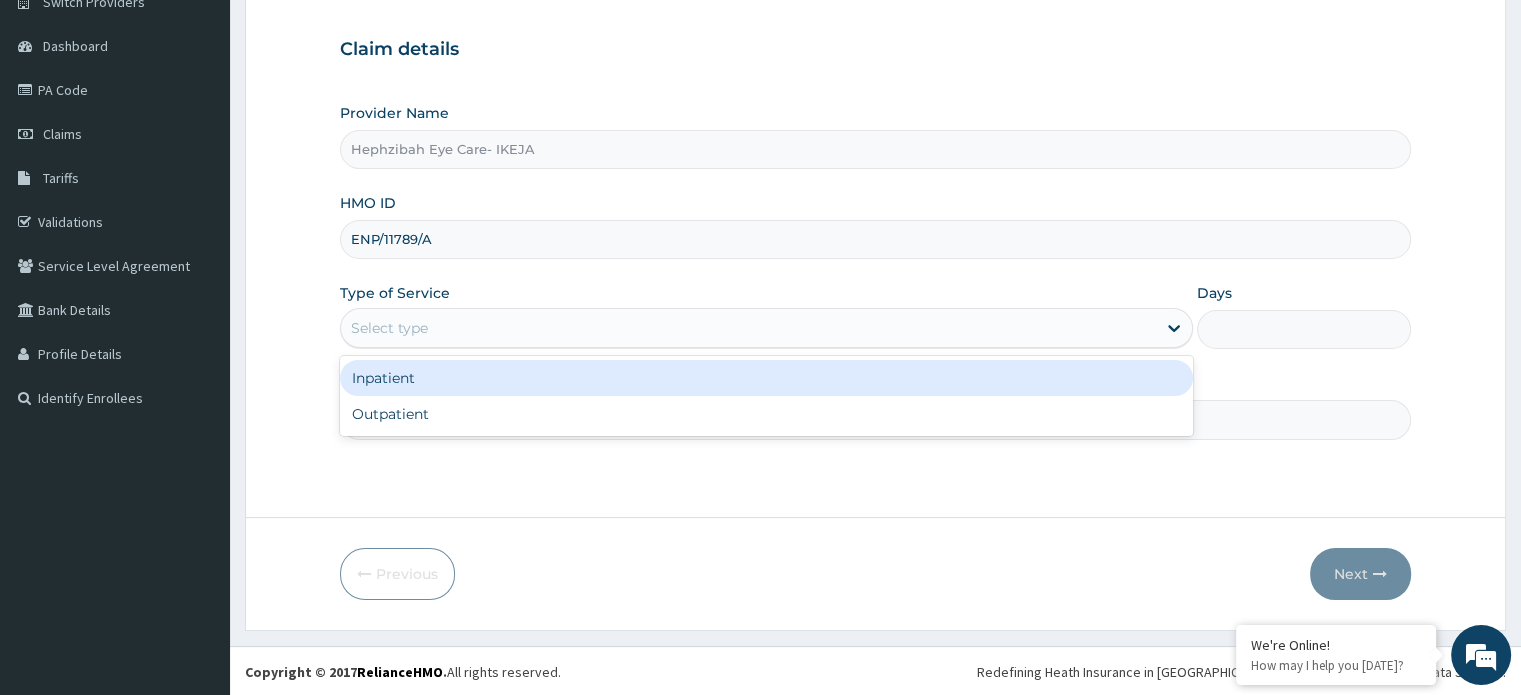 click on "Select type" at bounding box center (389, 328) 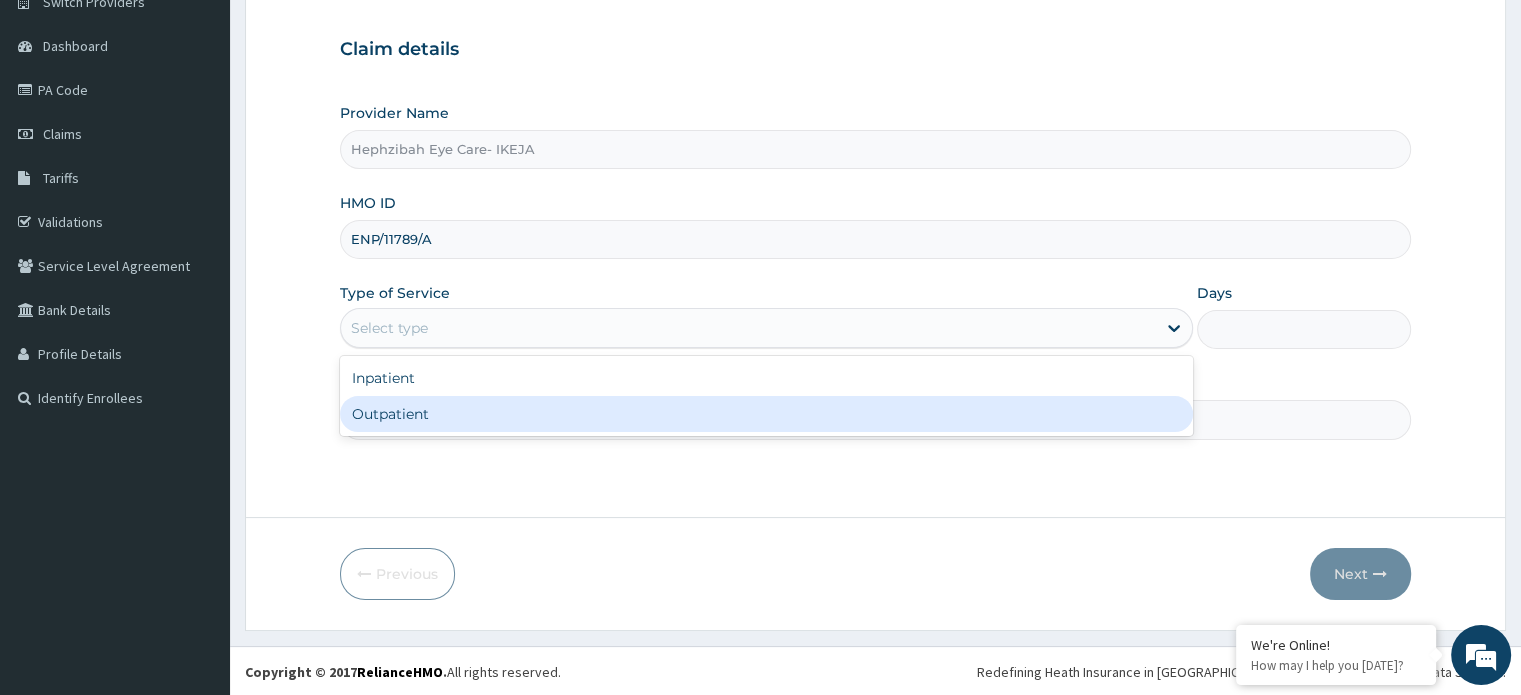 click on "Outpatient" at bounding box center (766, 414) 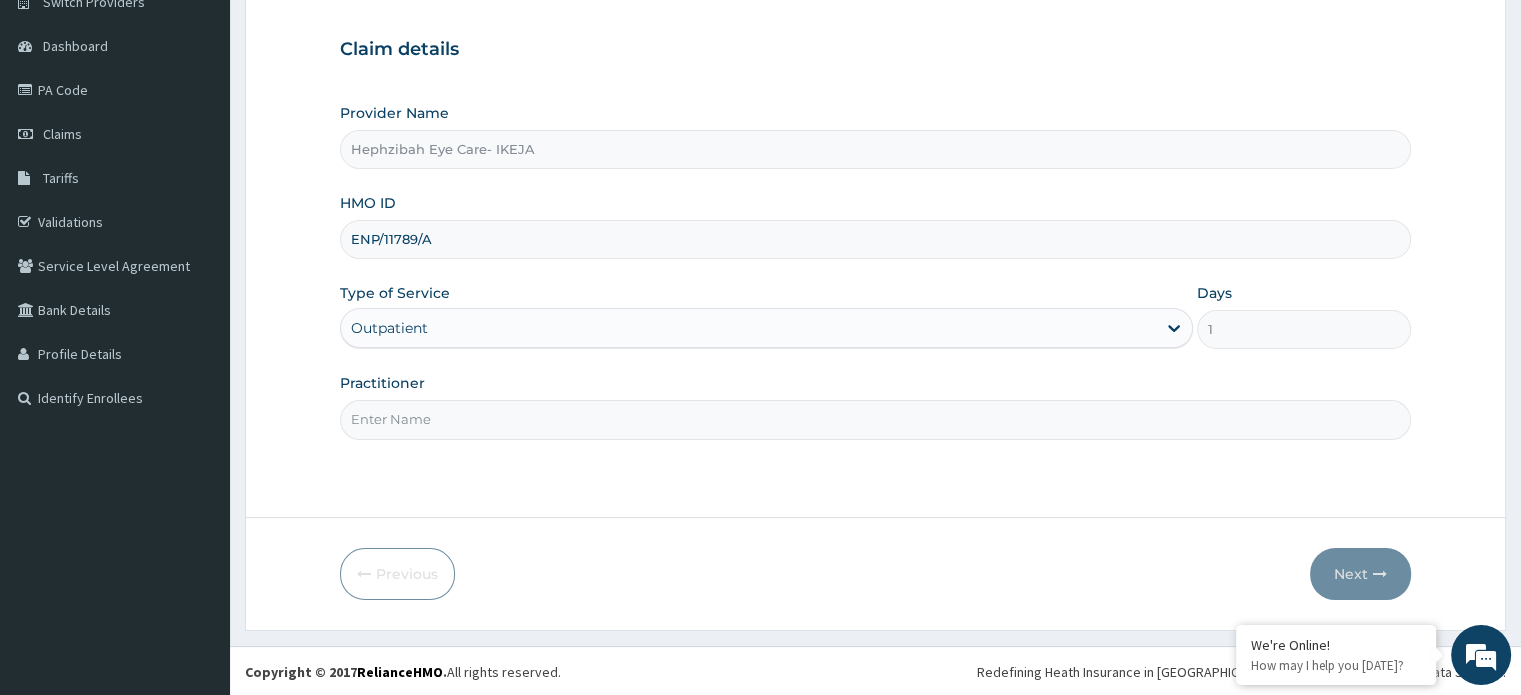 click on "Practitioner" at bounding box center [875, 419] 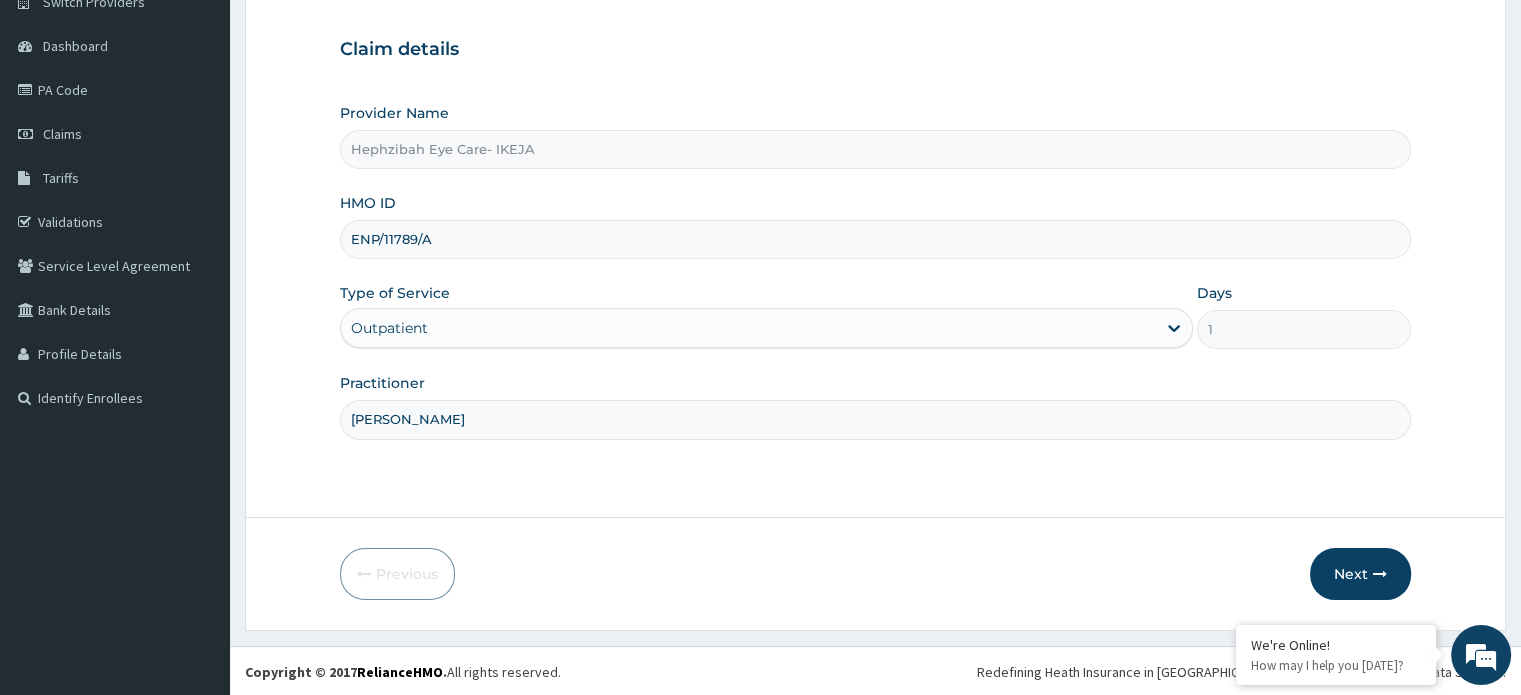 scroll, scrollTop: 172, scrollLeft: 0, axis: vertical 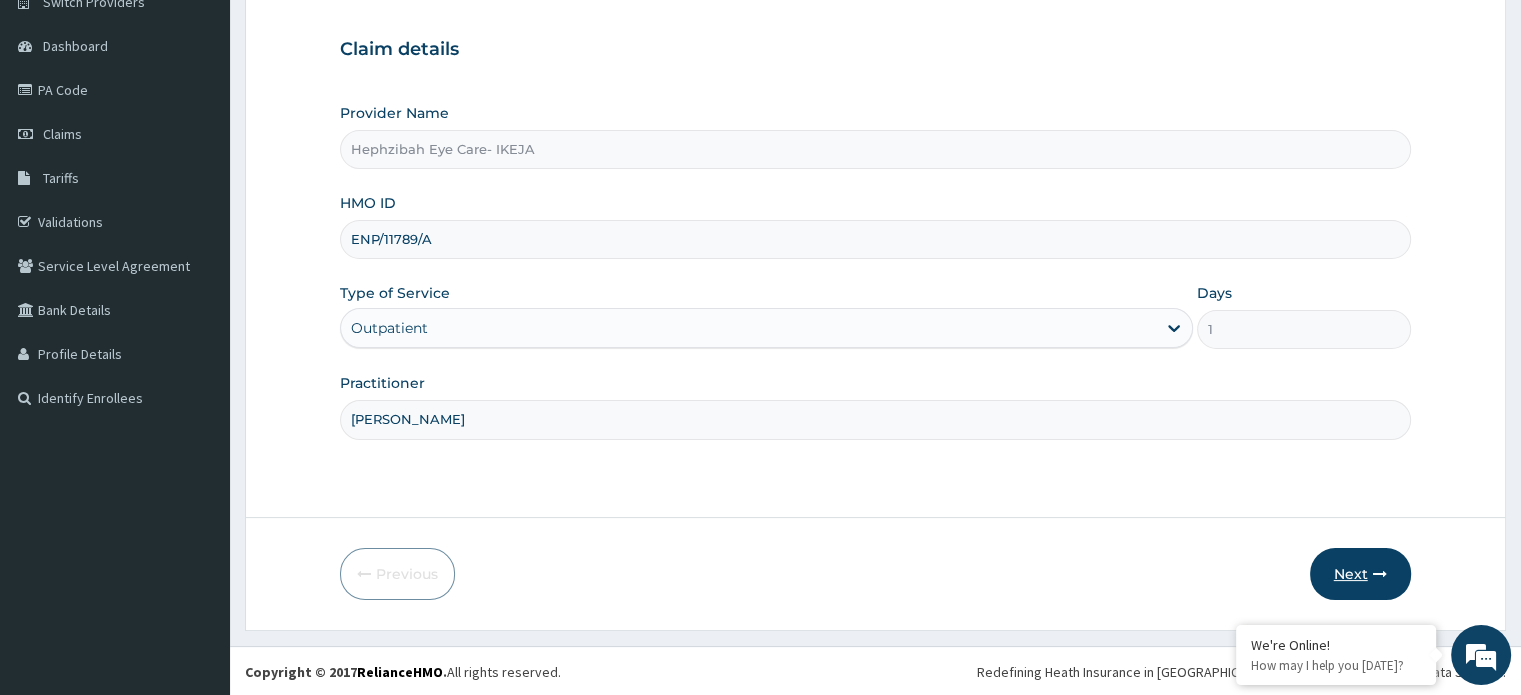 type on "DR SOLOMON" 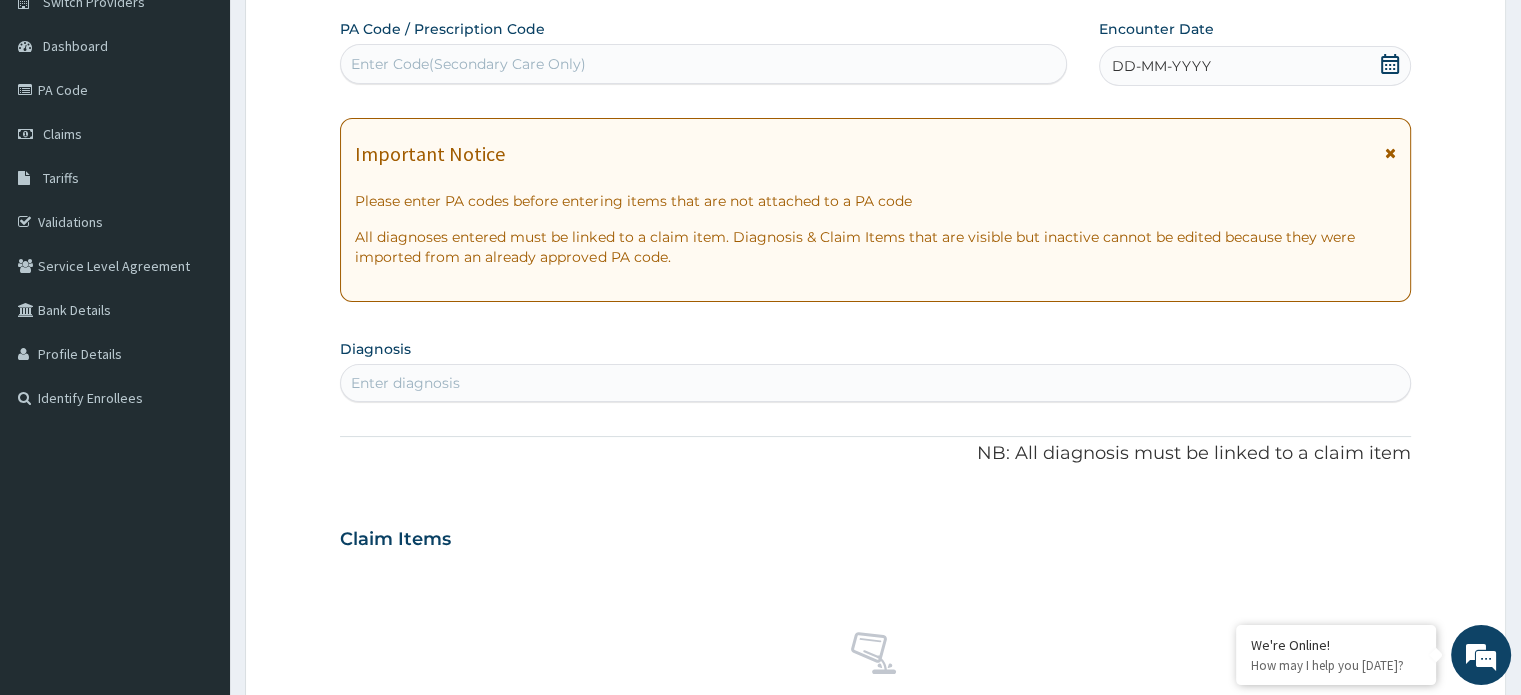 click on "Enter Code(Secondary Care Only)" at bounding box center (468, 64) 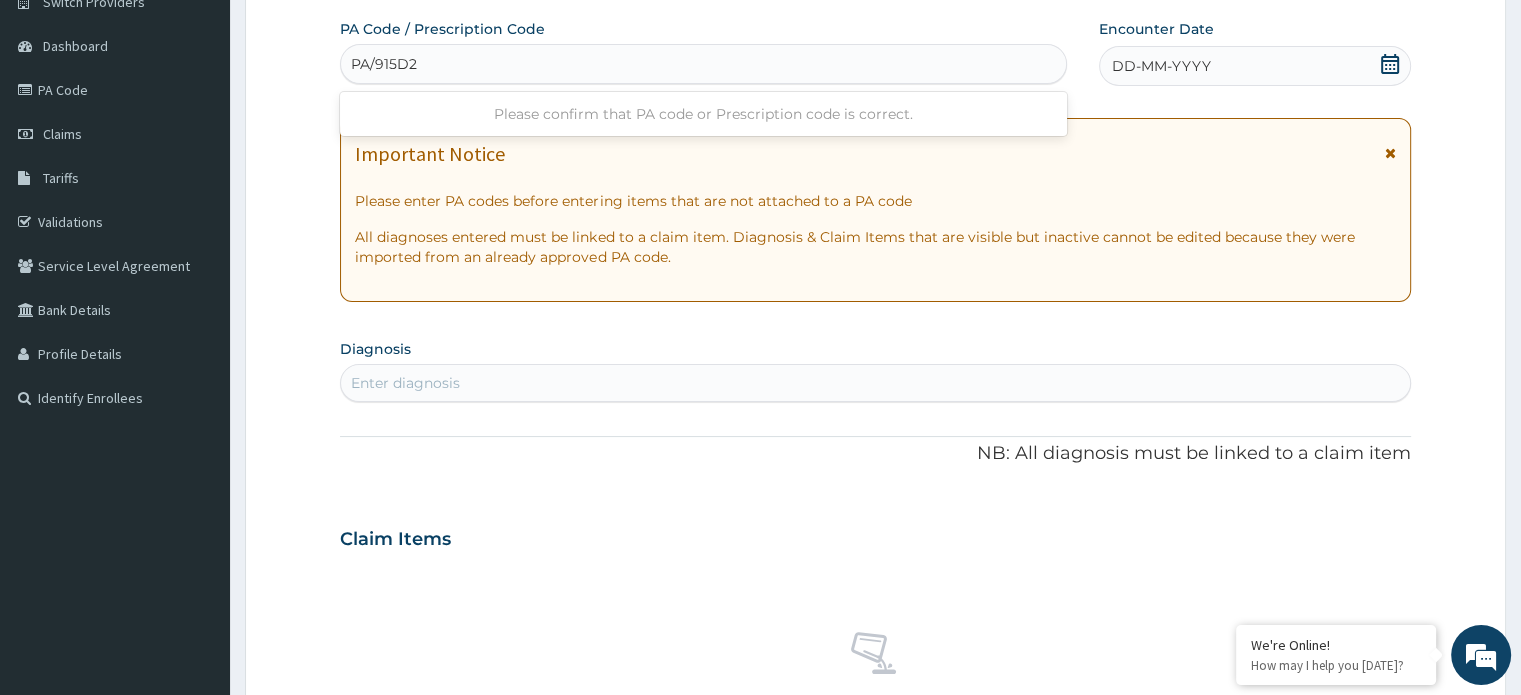 type on "PA/915D26" 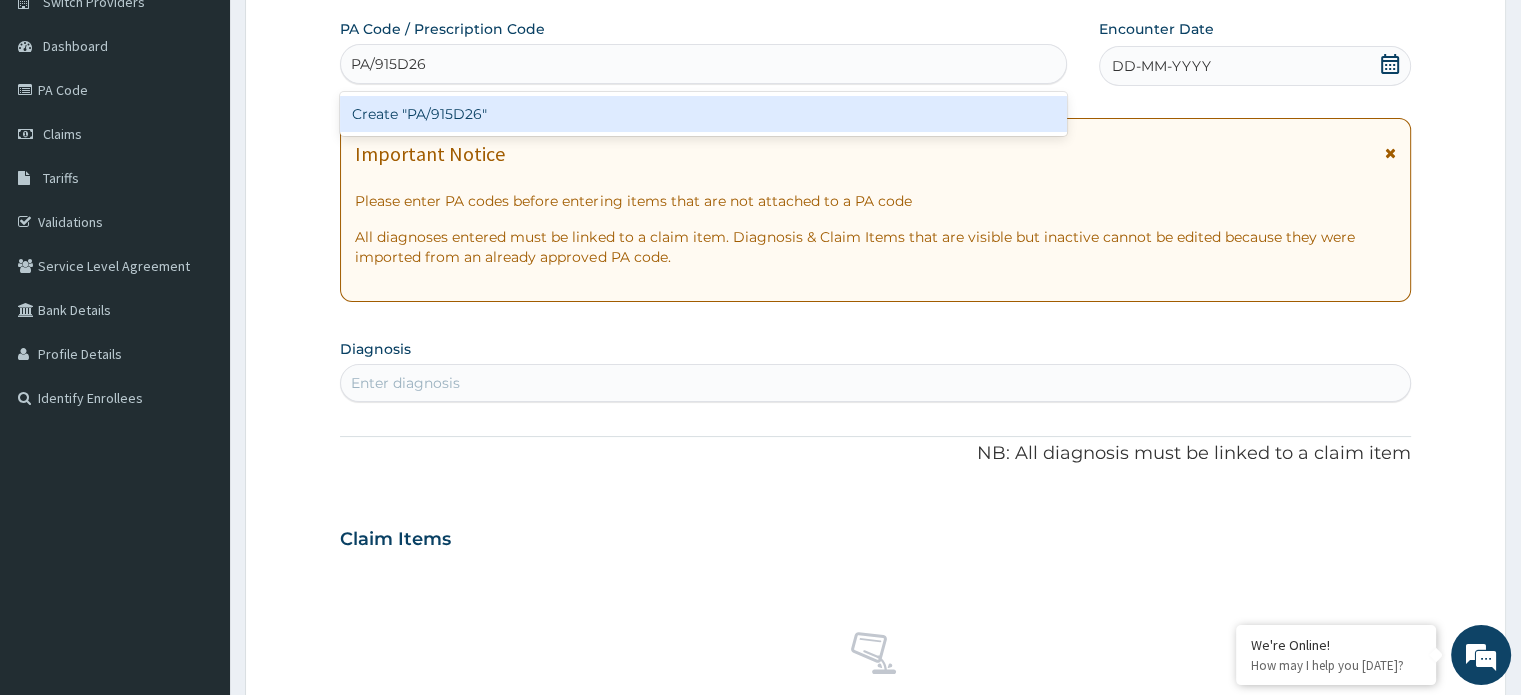 click on "Create "PA/915D26"" at bounding box center (703, 114) 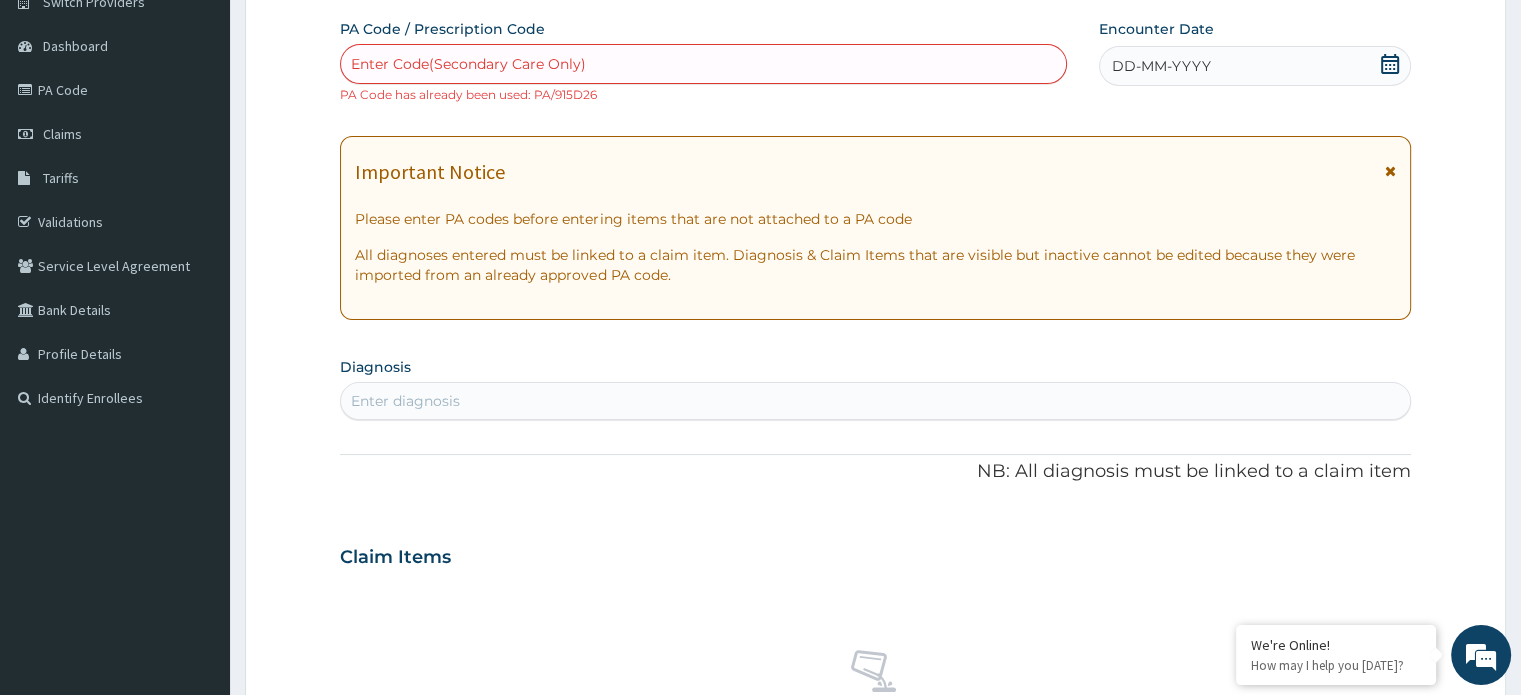 scroll, scrollTop: 0, scrollLeft: 0, axis: both 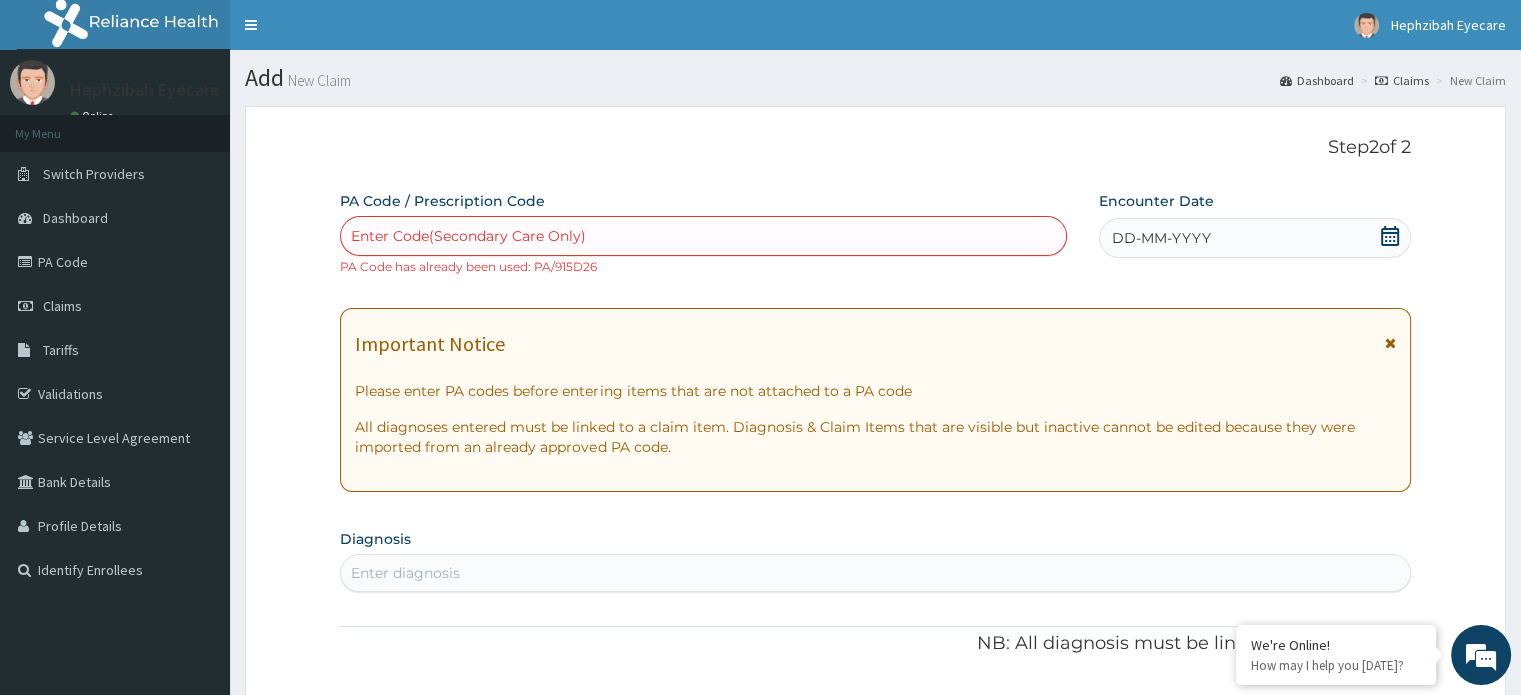 click on "Claims" at bounding box center (1402, 80) 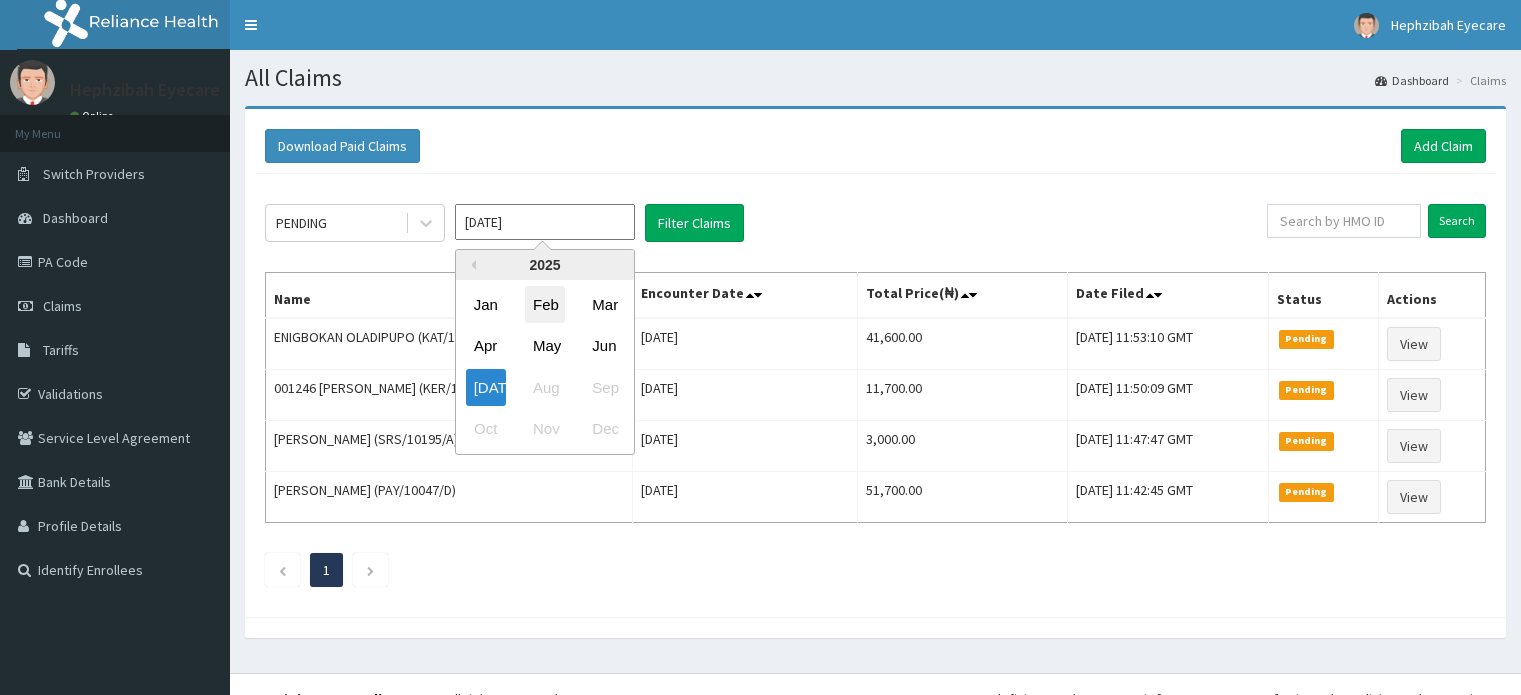 scroll, scrollTop: 0, scrollLeft: 0, axis: both 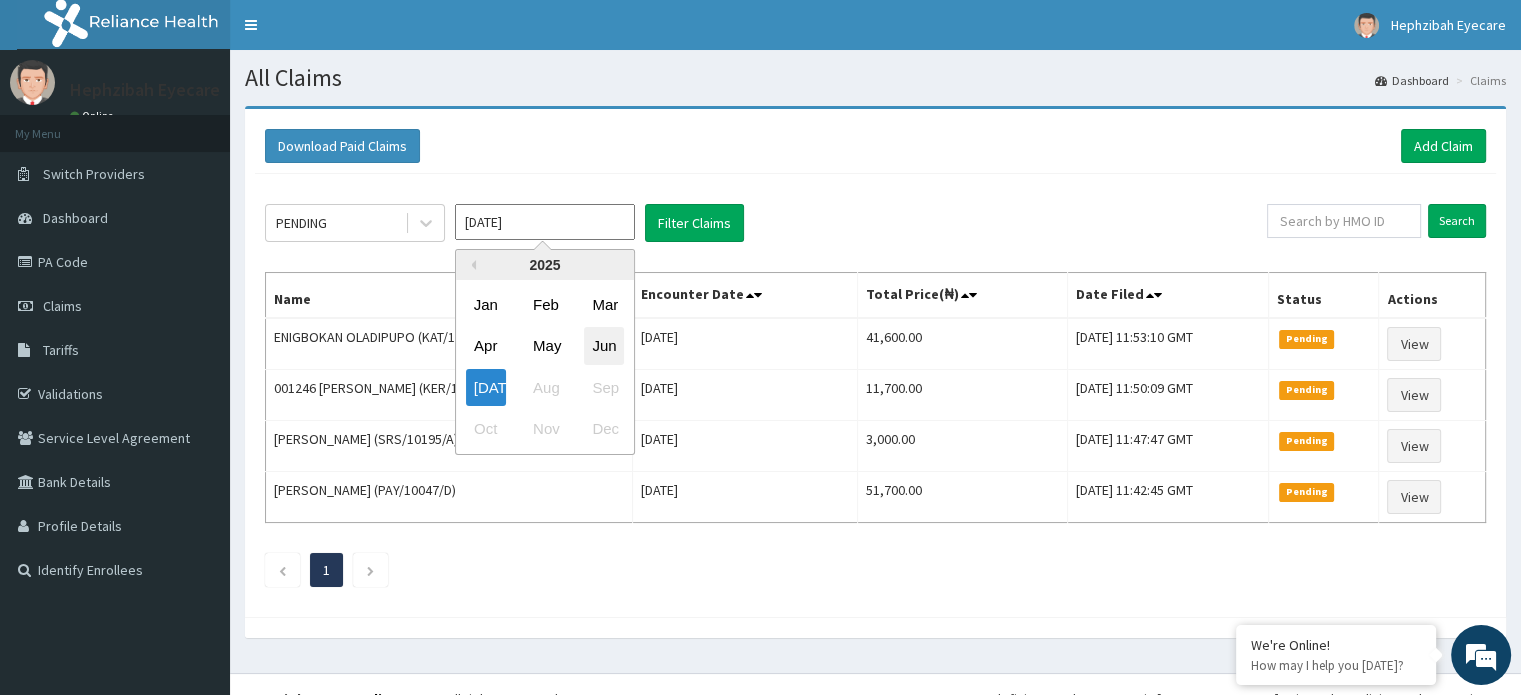 click on "Jun" at bounding box center [604, 346] 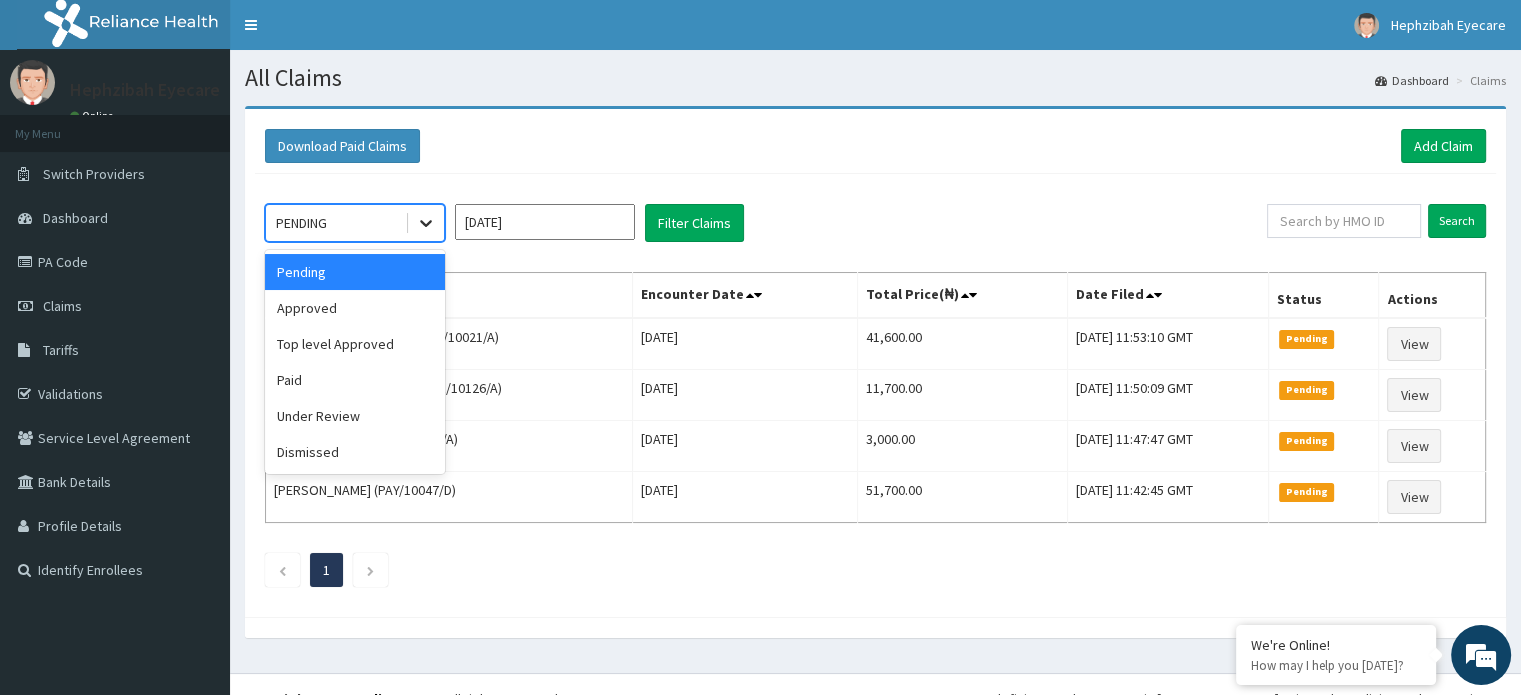 click 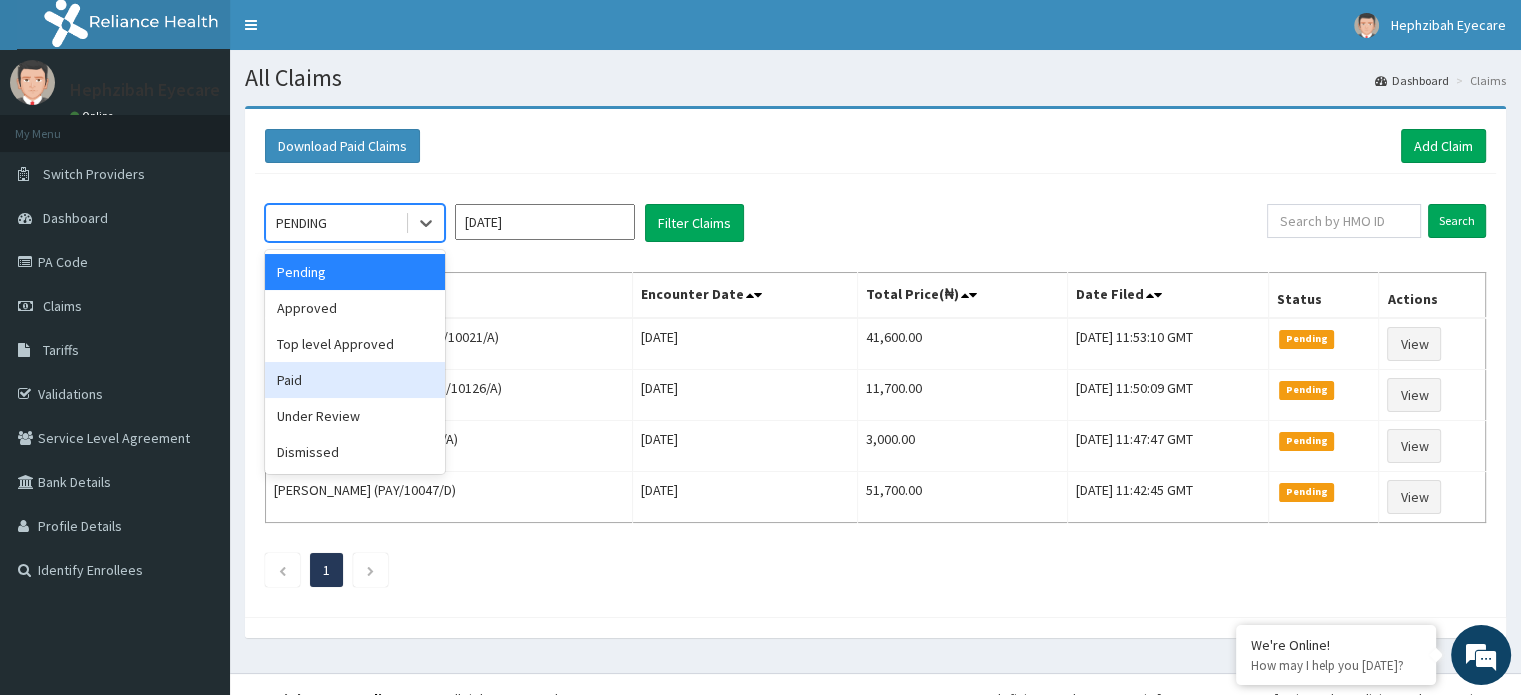 click on "Paid" at bounding box center (355, 380) 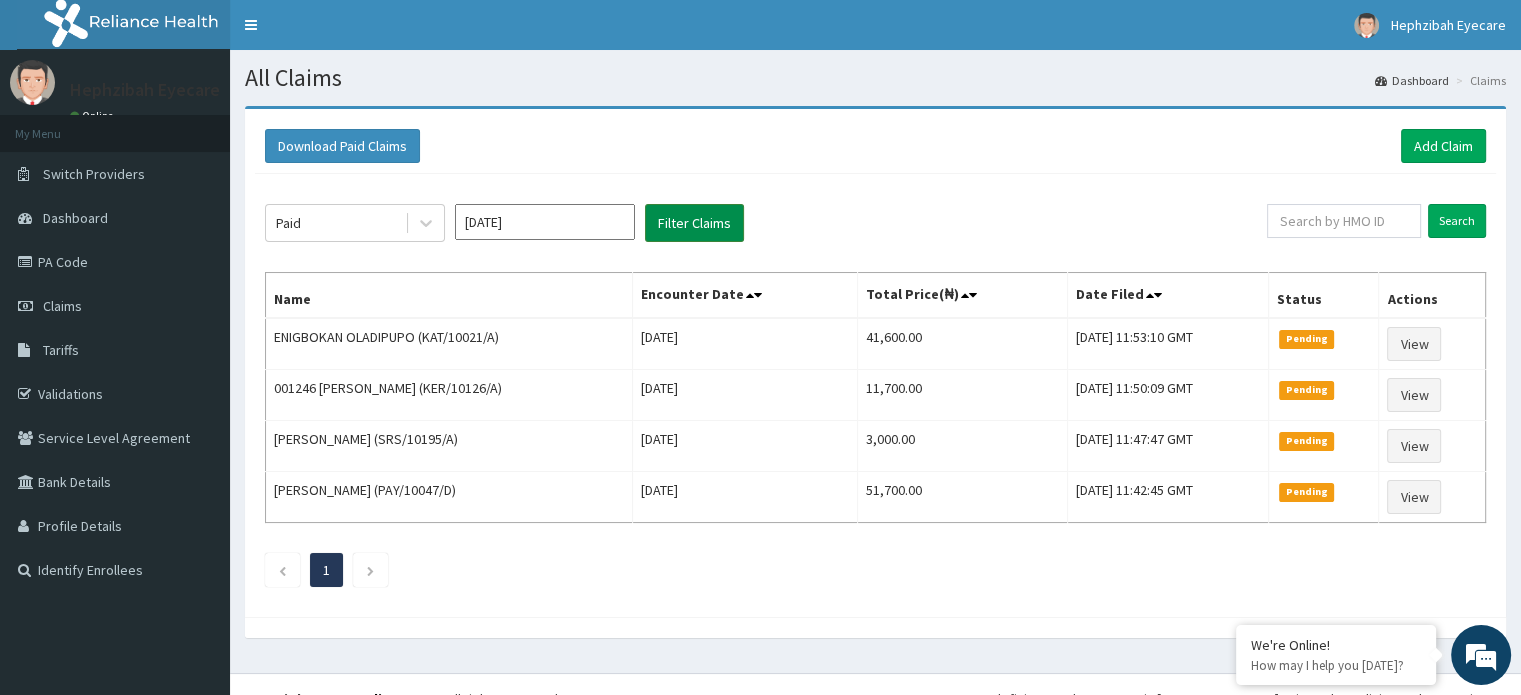 click on "Filter Claims" at bounding box center [694, 223] 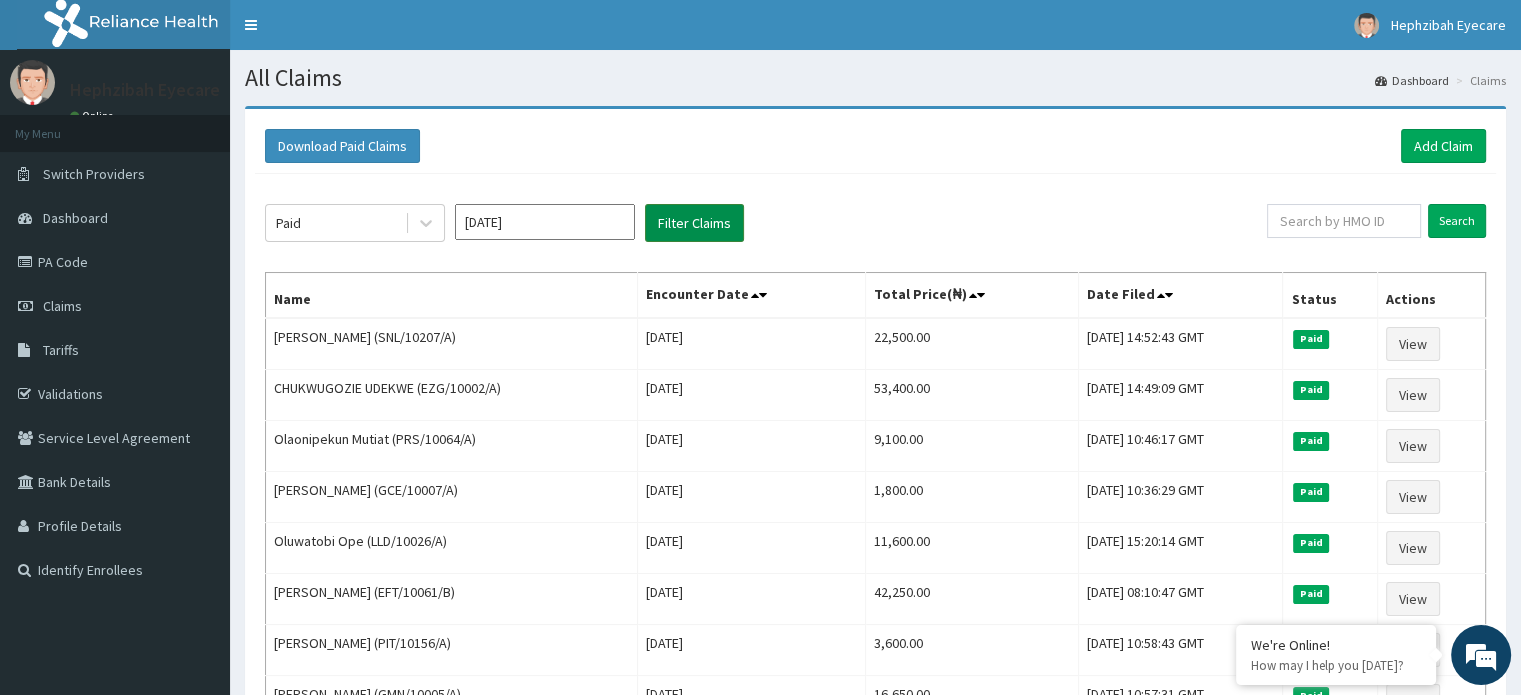 scroll, scrollTop: 0, scrollLeft: 0, axis: both 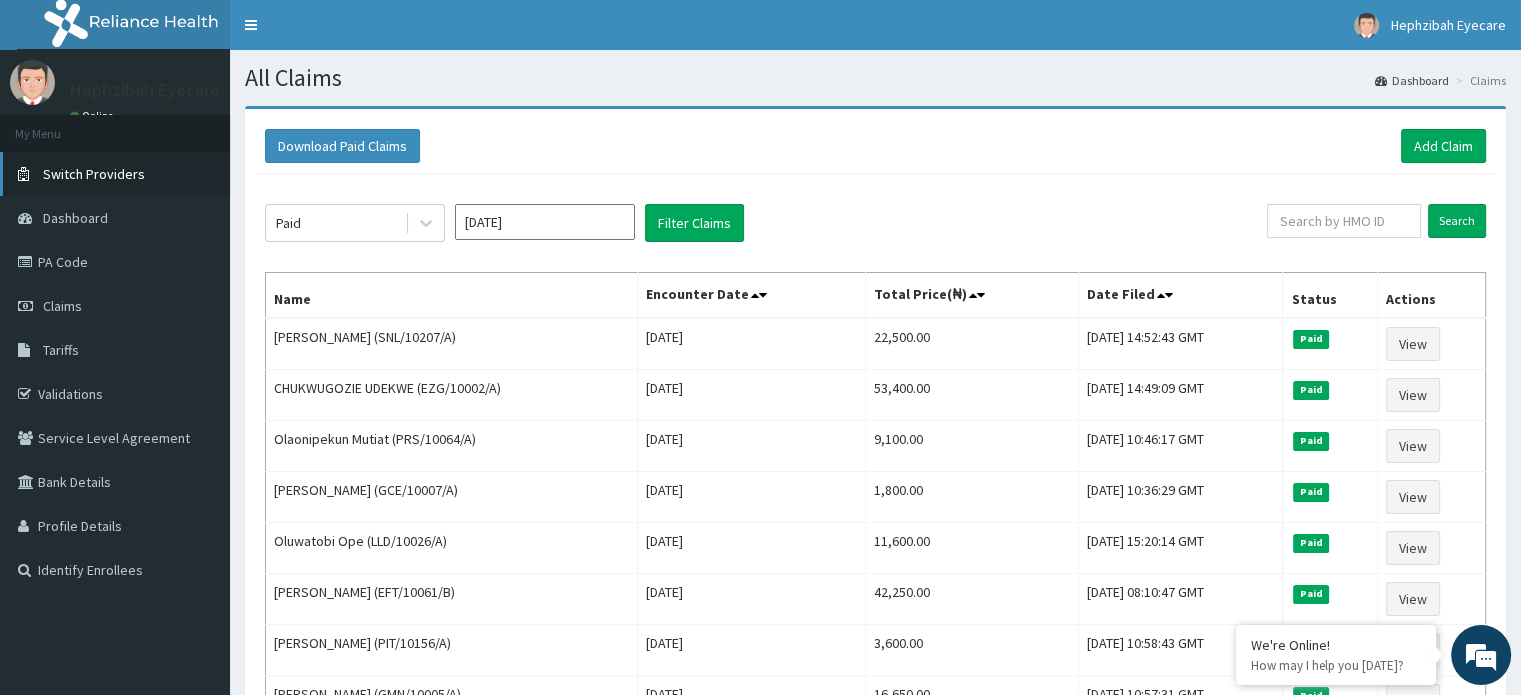 click on "Switch Providers" at bounding box center (94, 174) 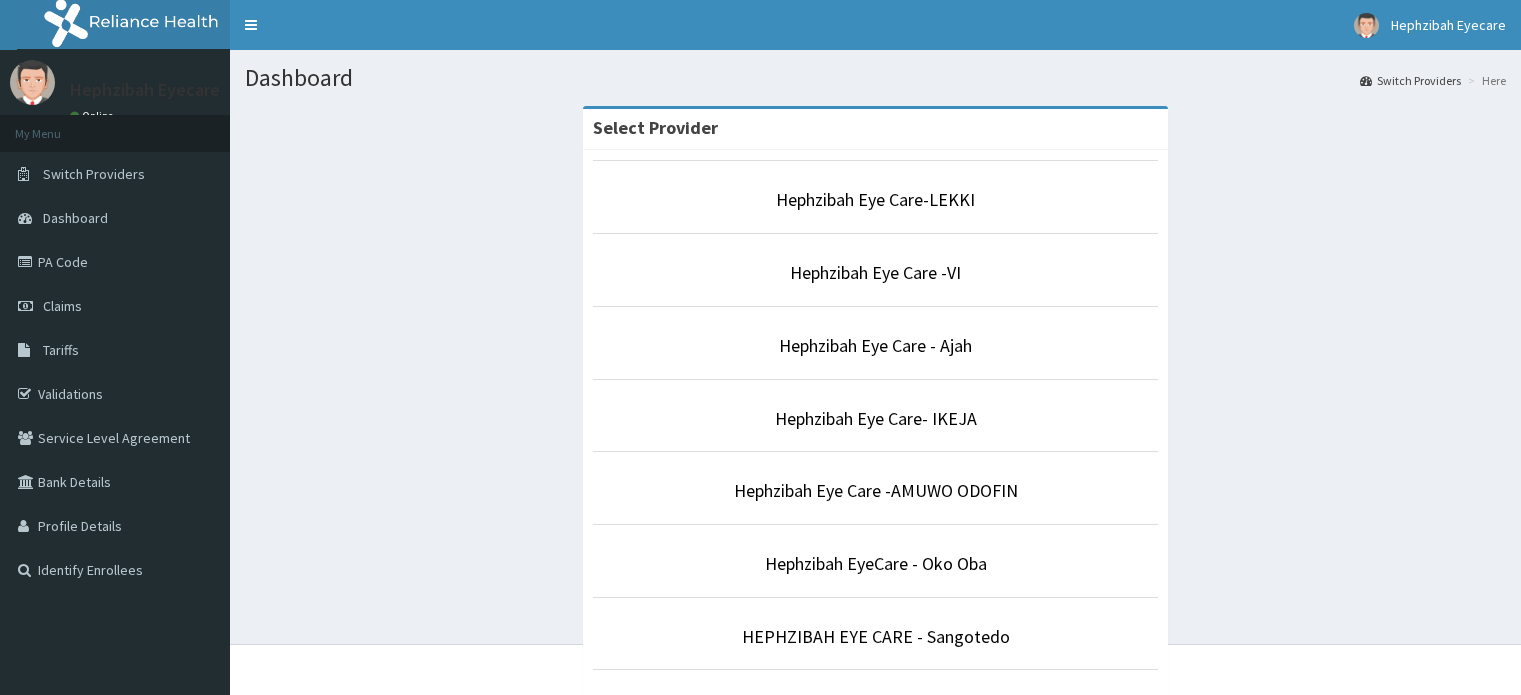 scroll, scrollTop: 0, scrollLeft: 0, axis: both 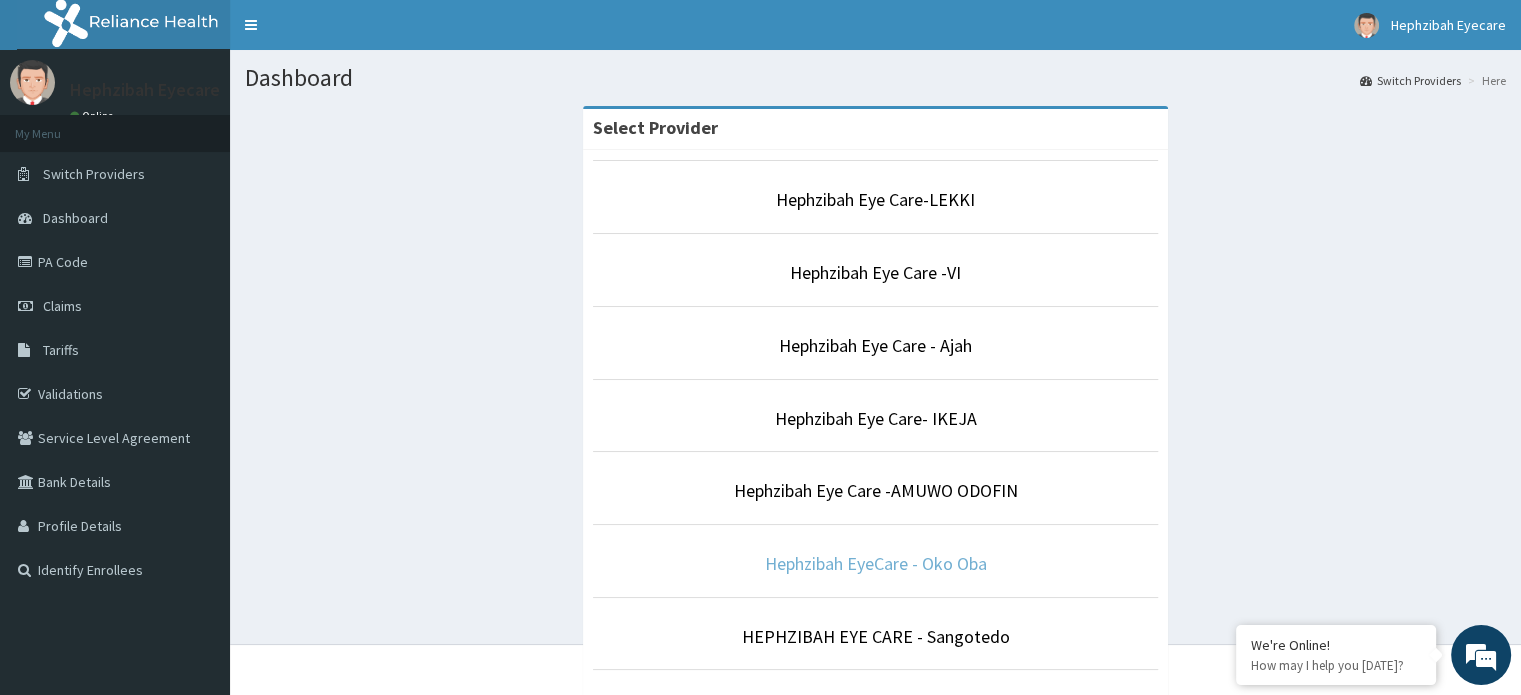 click on "Hephzibah EyeCare - Oko Oba" at bounding box center [876, 563] 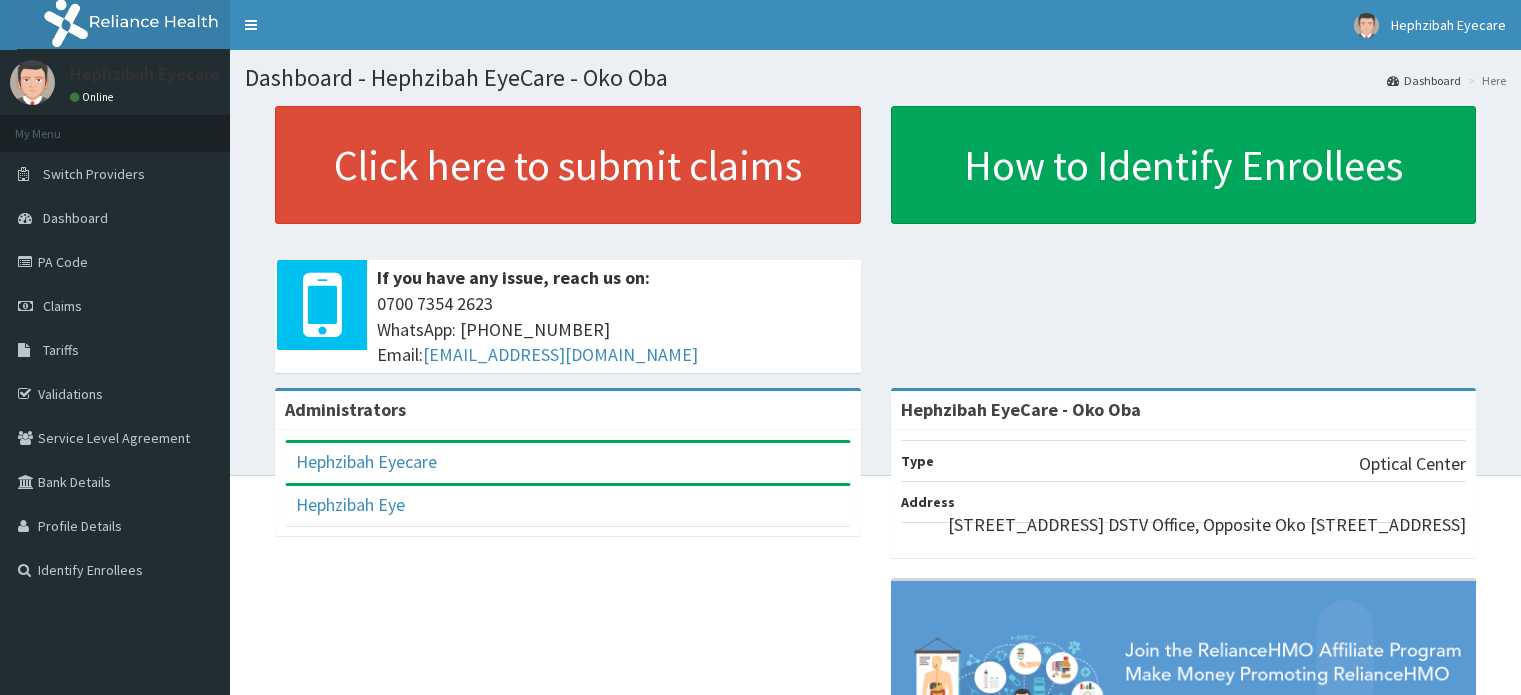 scroll, scrollTop: 0, scrollLeft: 0, axis: both 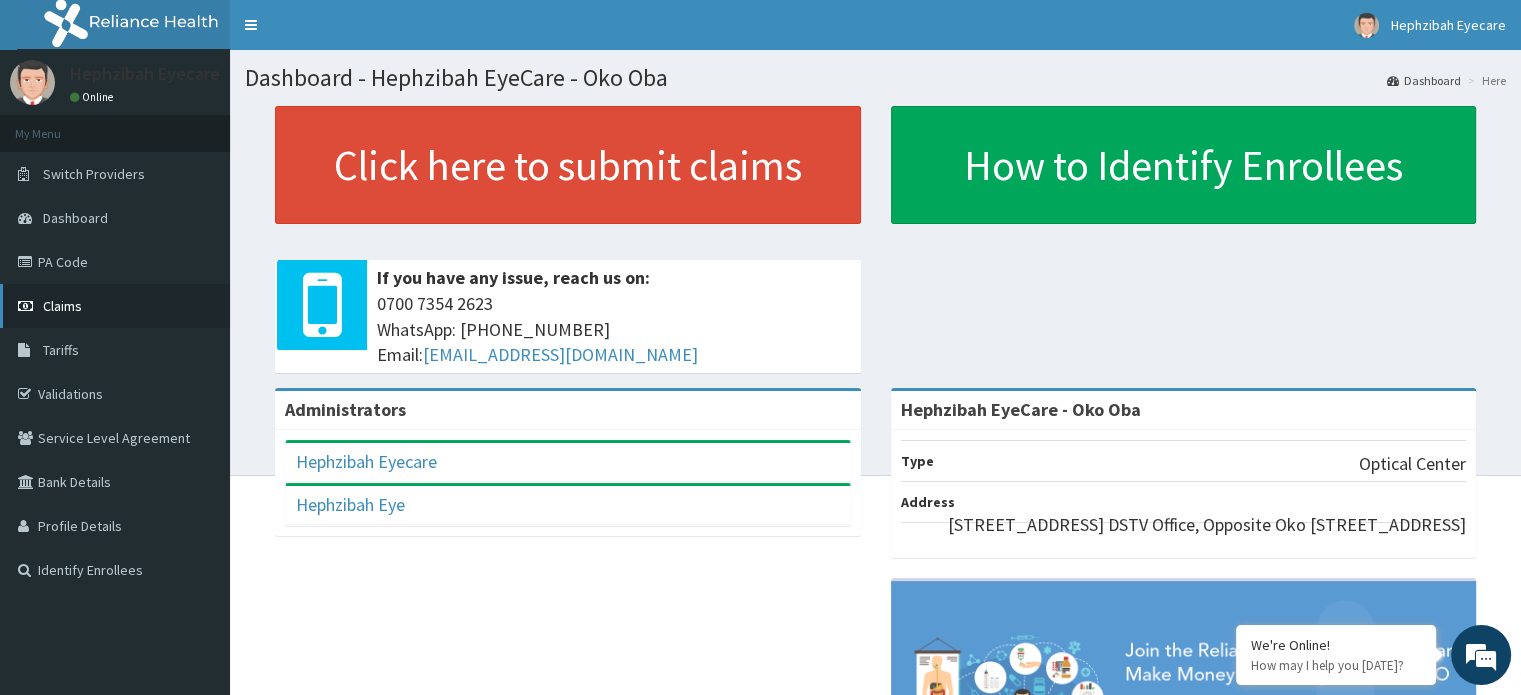 click on "Claims" at bounding box center [62, 306] 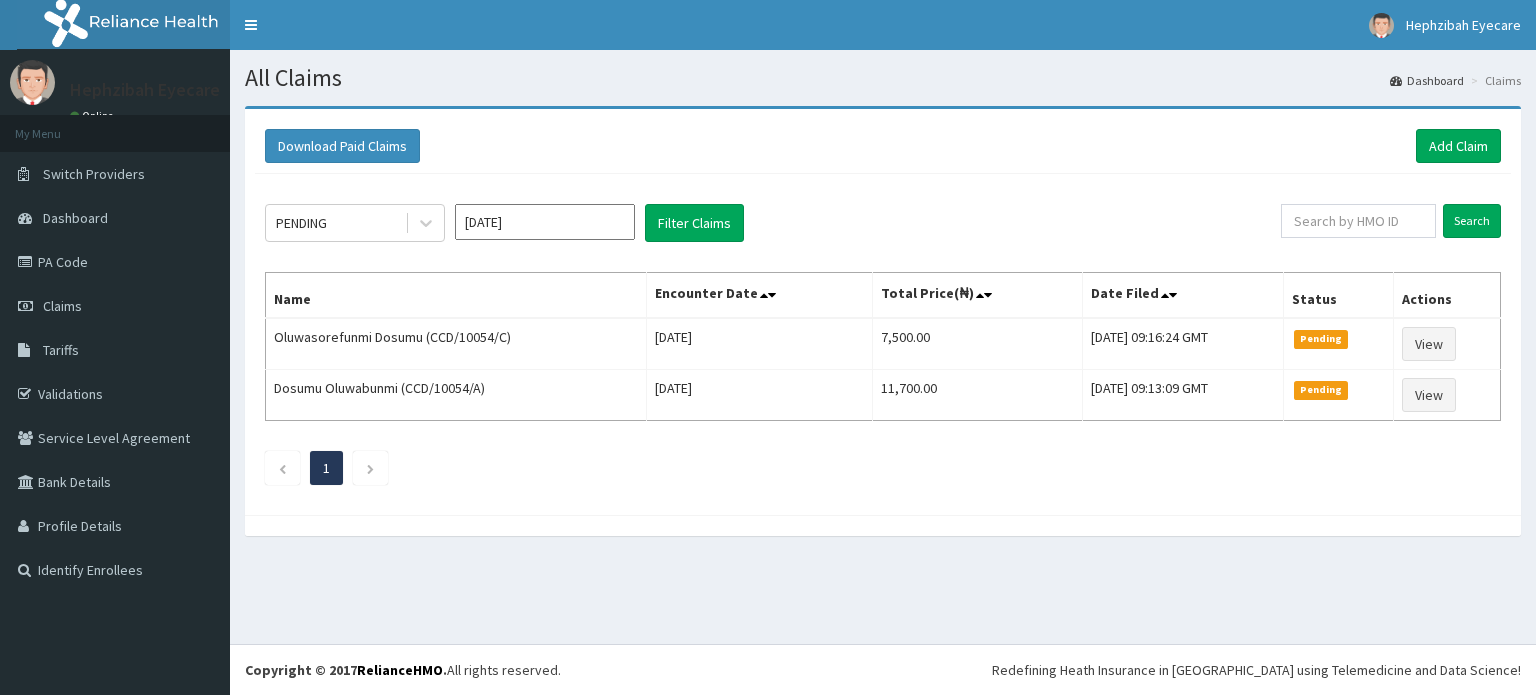 scroll, scrollTop: 0, scrollLeft: 0, axis: both 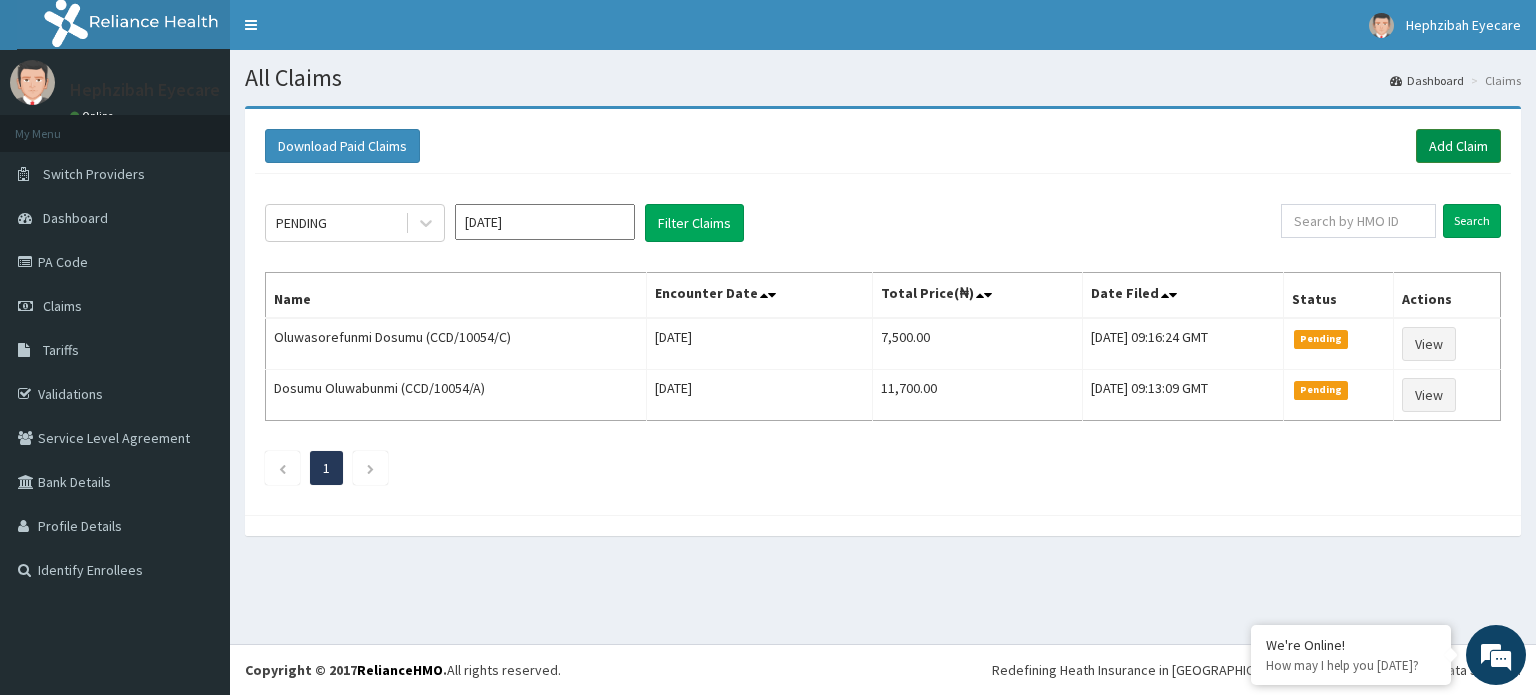 click on "Add Claim" at bounding box center [1458, 146] 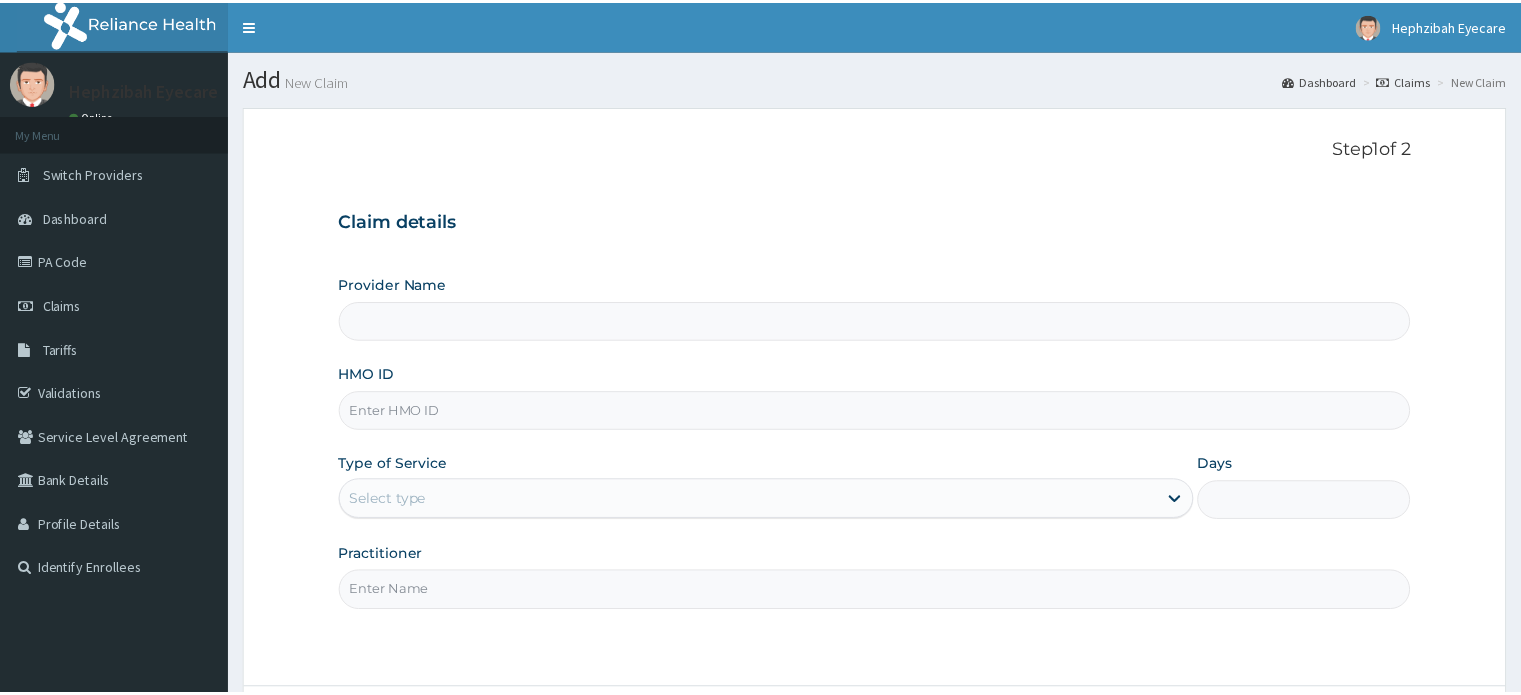 scroll, scrollTop: 0, scrollLeft: 0, axis: both 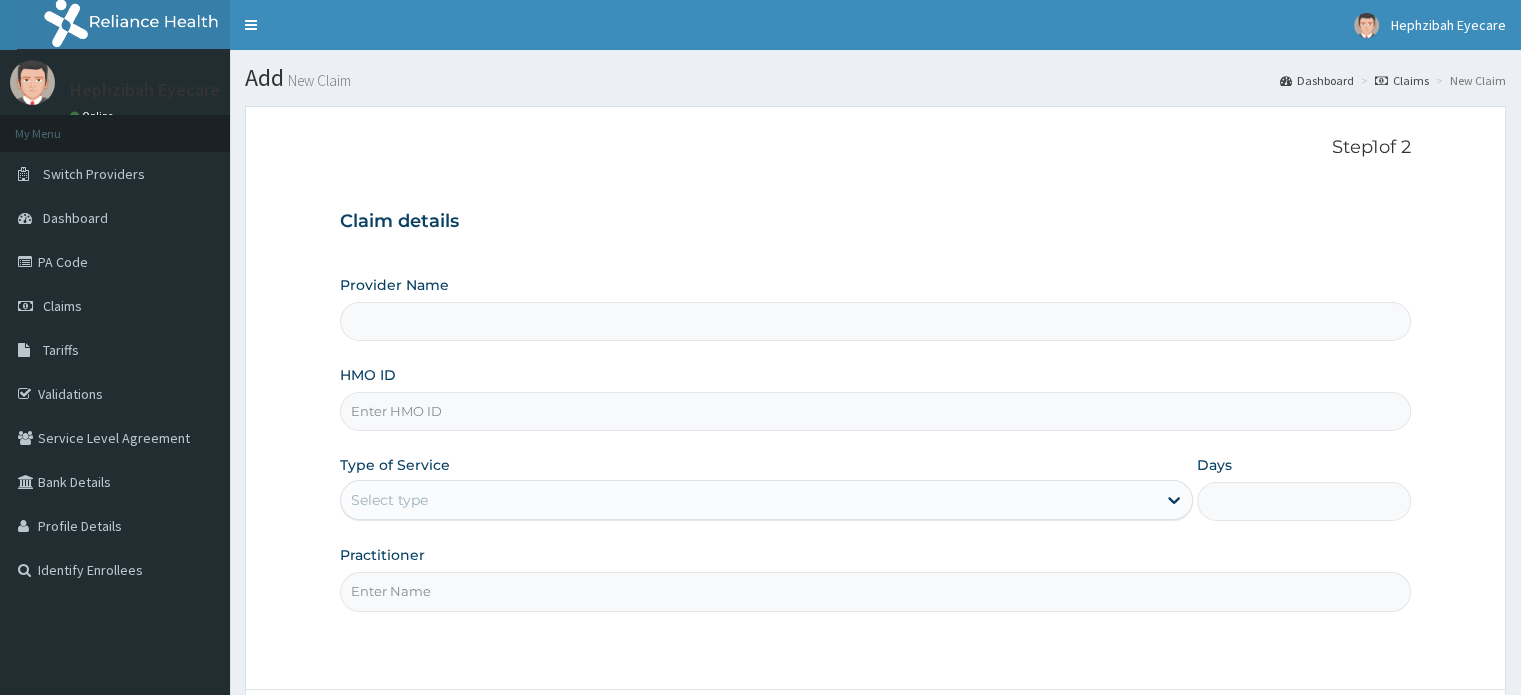 type on "Hephzibah EyeCare - Oko Oba" 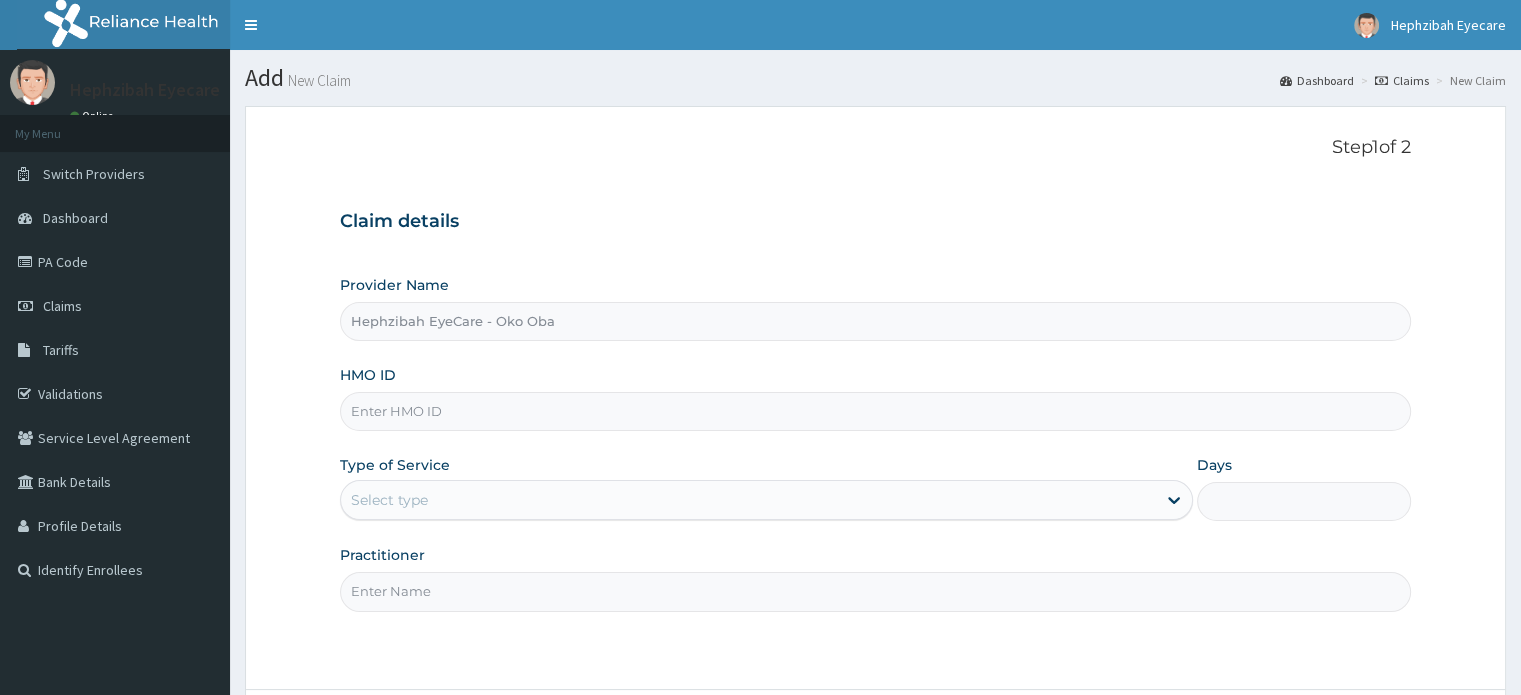 click on "HMO ID" at bounding box center (875, 411) 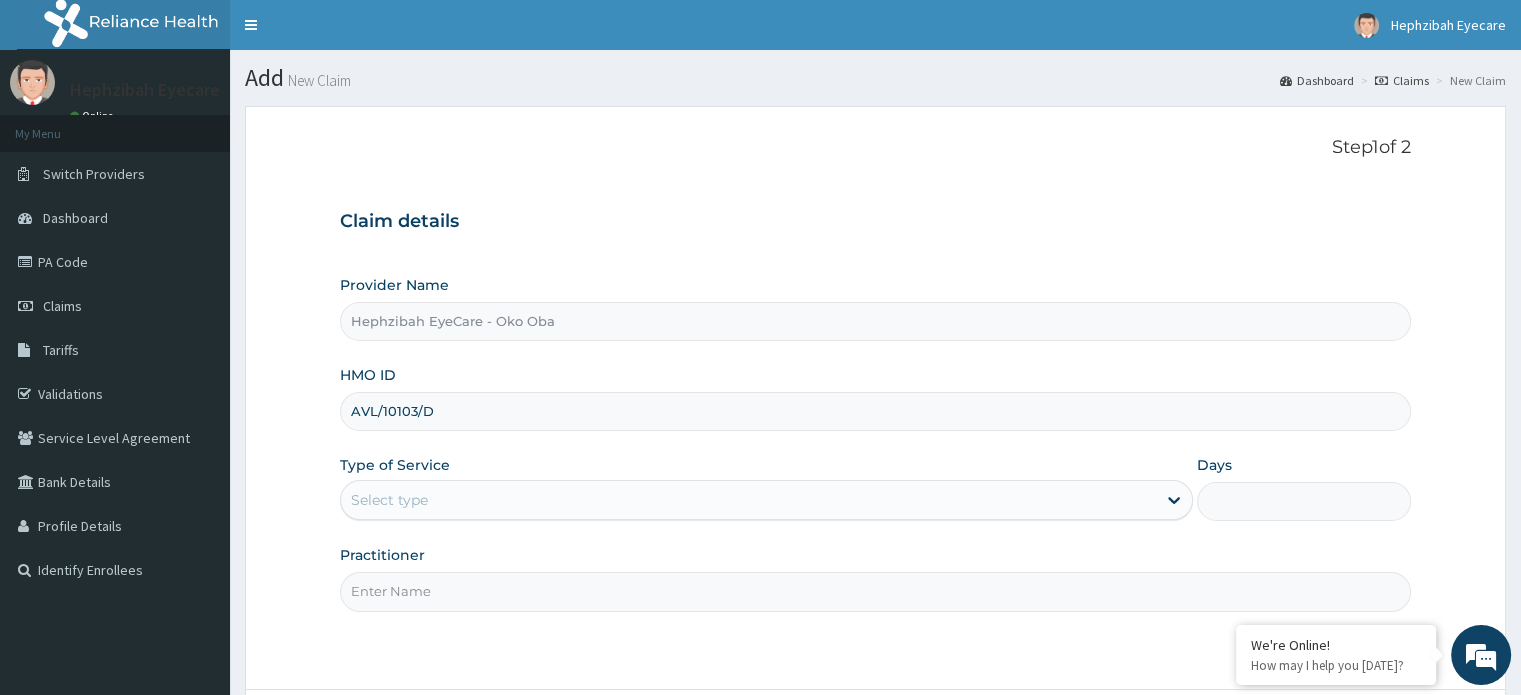 scroll, scrollTop: 172, scrollLeft: 0, axis: vertical 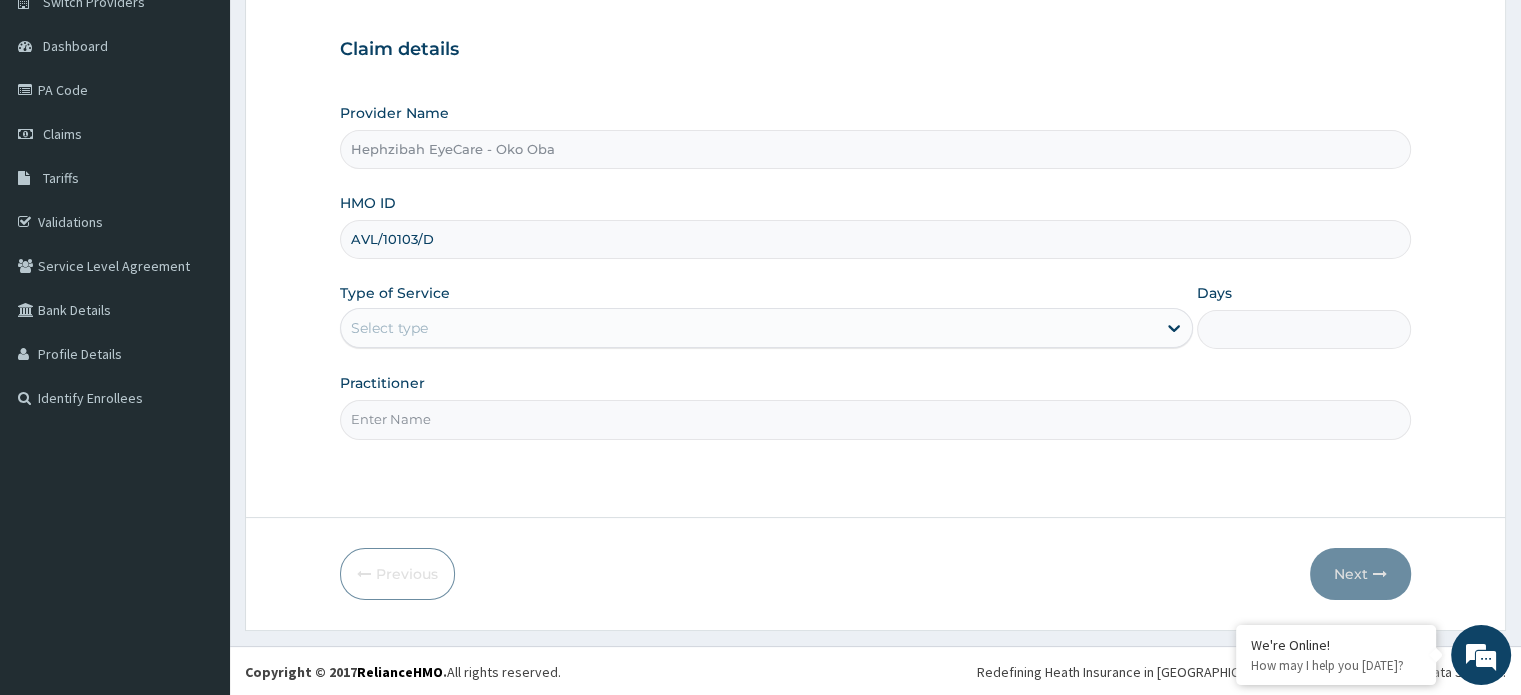 type on "AVL/10103/D" 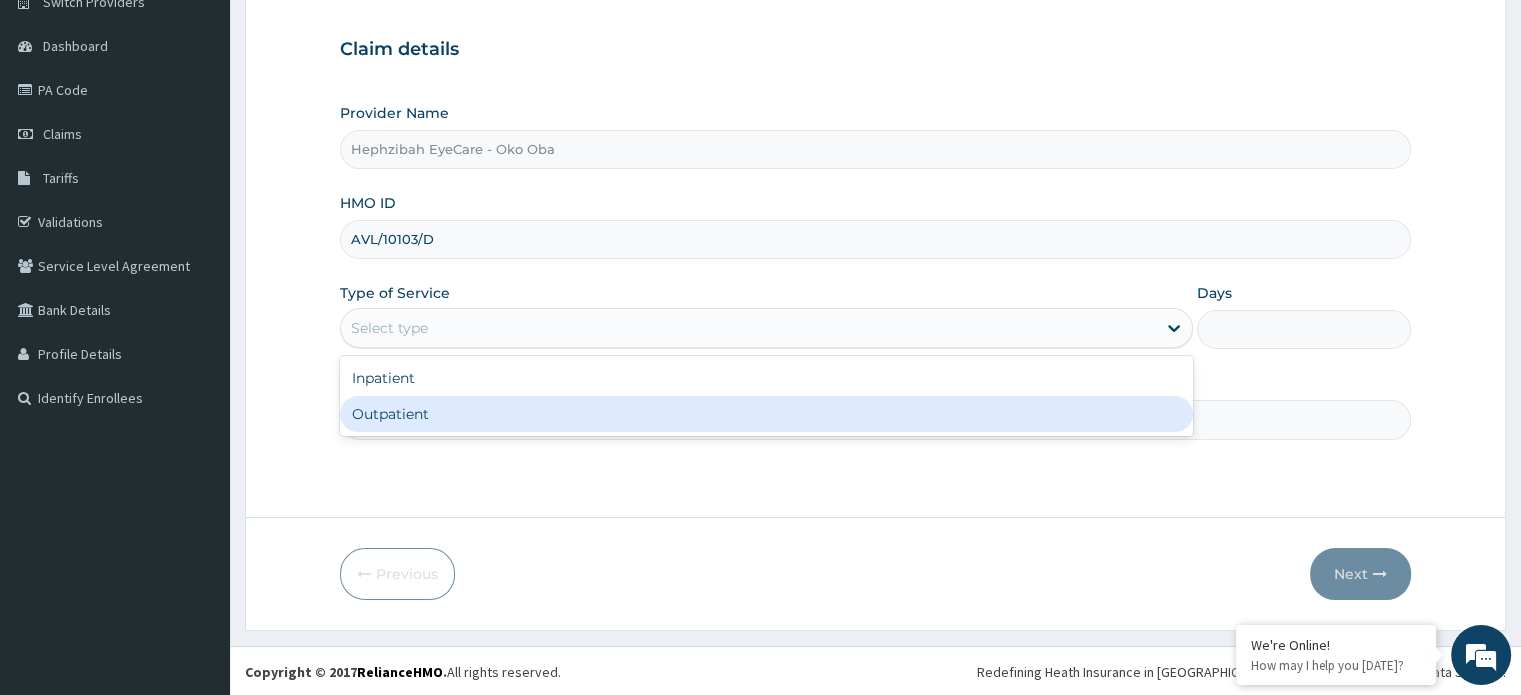 drag, startPoint x: 417, startPoint y: 329, endPoint x: 471, endPoint y: 412, distance: 99.0202 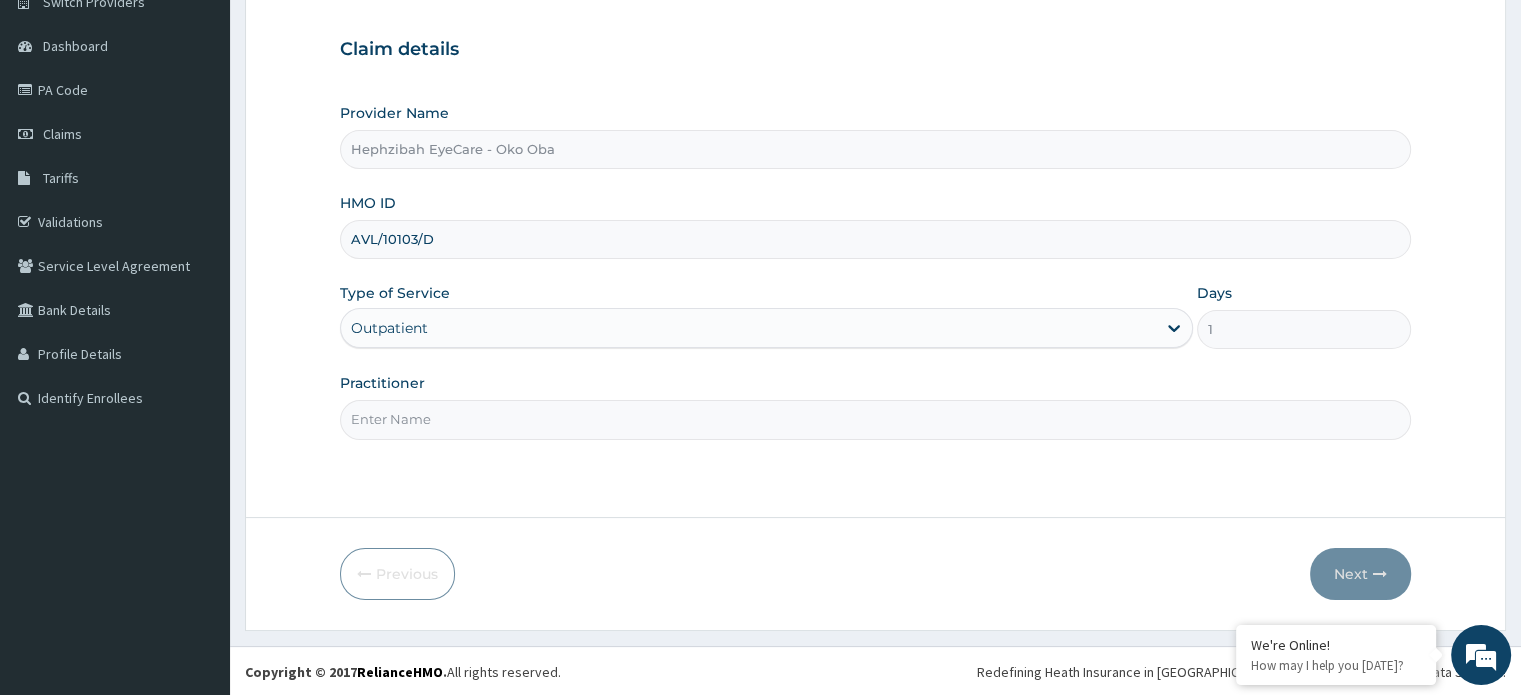 click on "Practitioner" at bounding box center (875, 419) 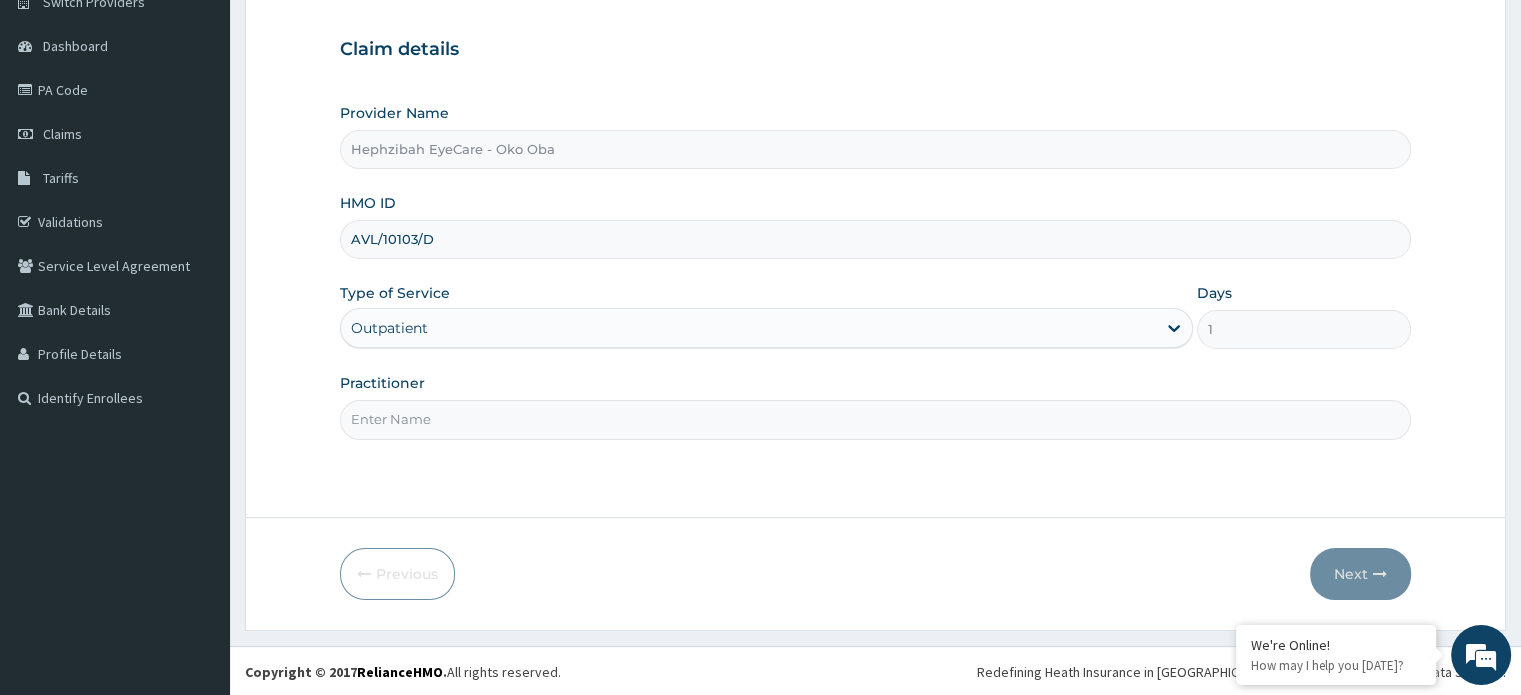 click on "Practitioner" at bounding box center (875, 419) 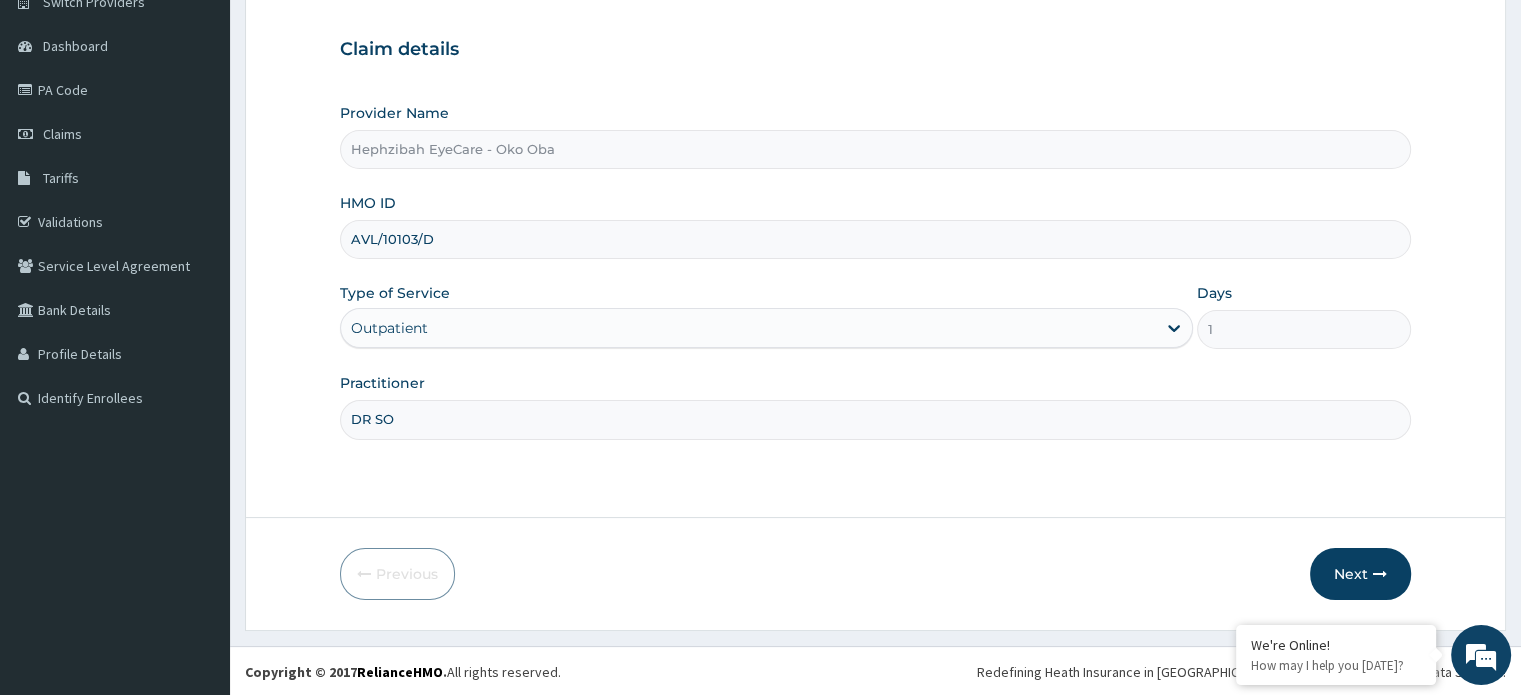 scroll, scrollTop: 0, scrollLeft: 0, axis: both 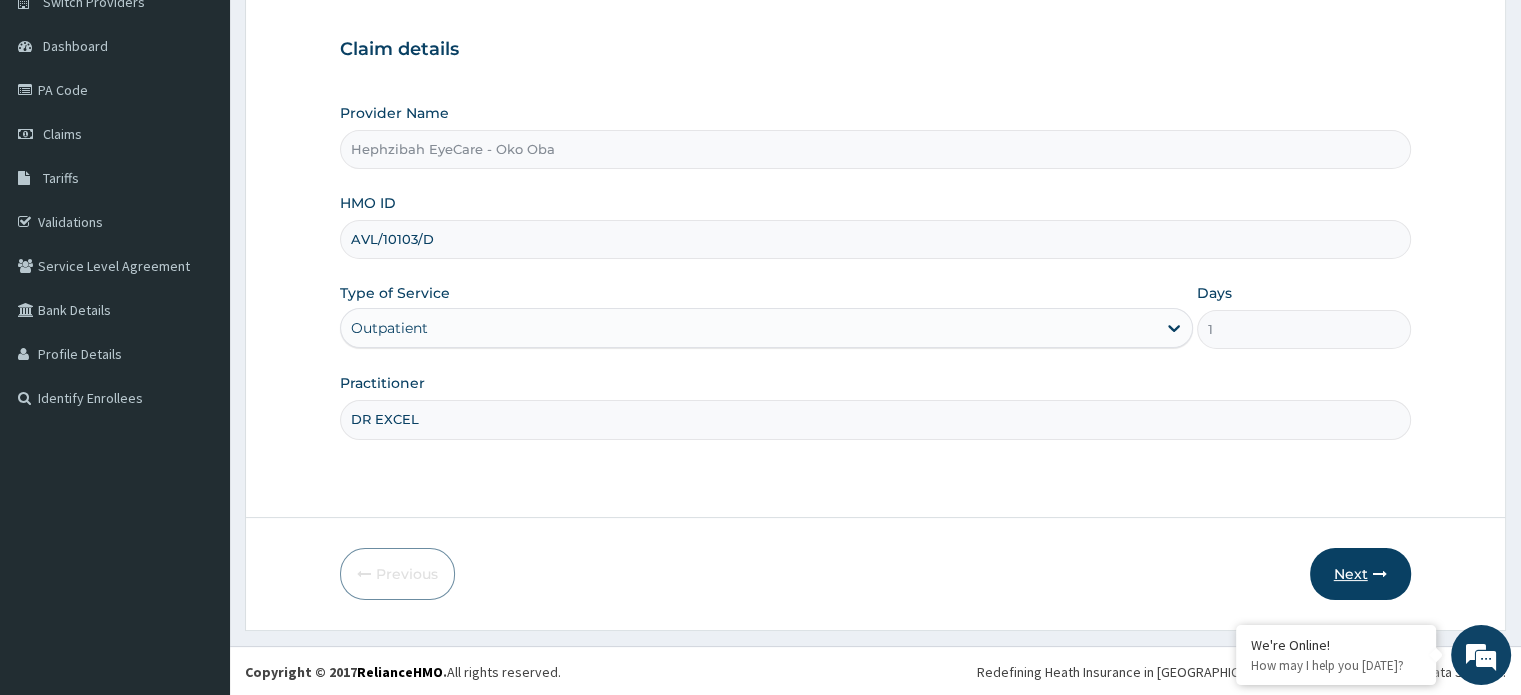 type on "DR EXCEL" 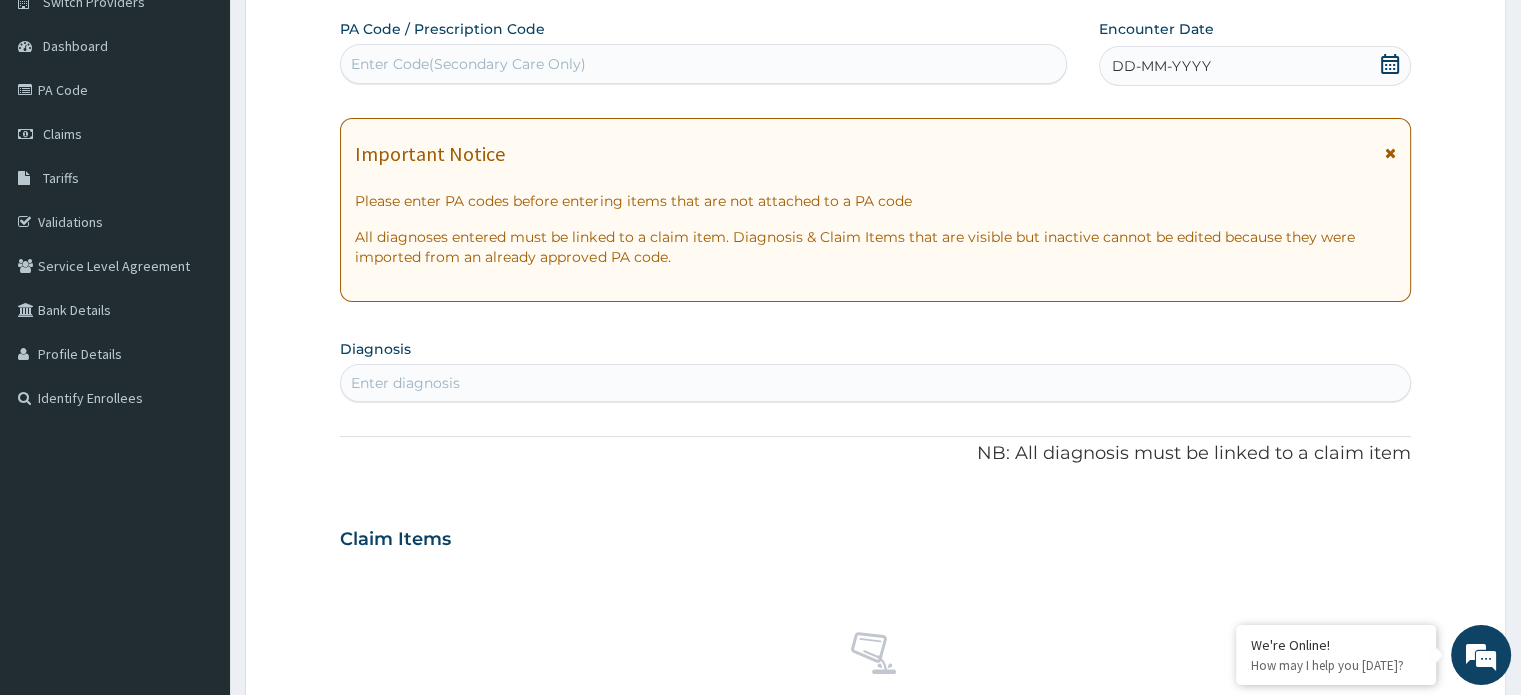 click on "Enter Code(Secondary Care Only)" at bounding box center [468, 64] 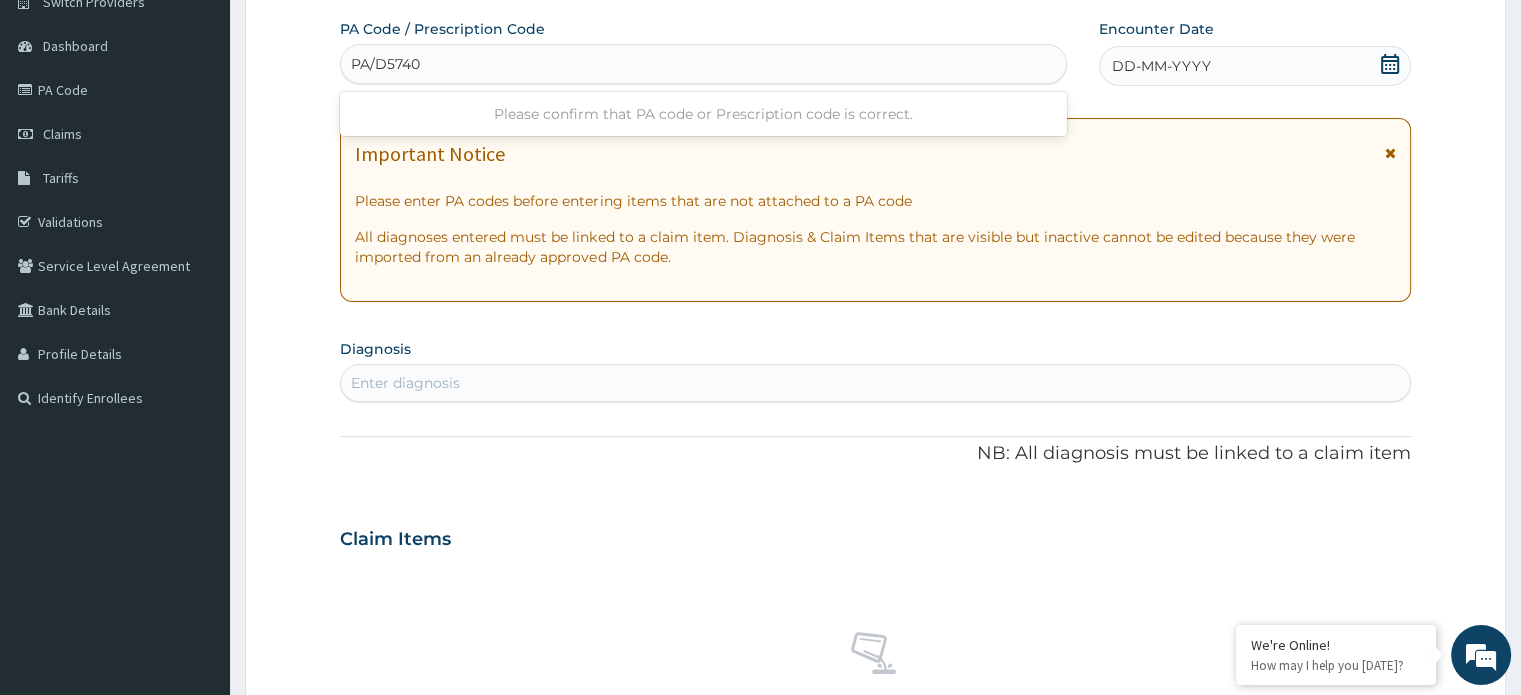 type on "PA/D57402" 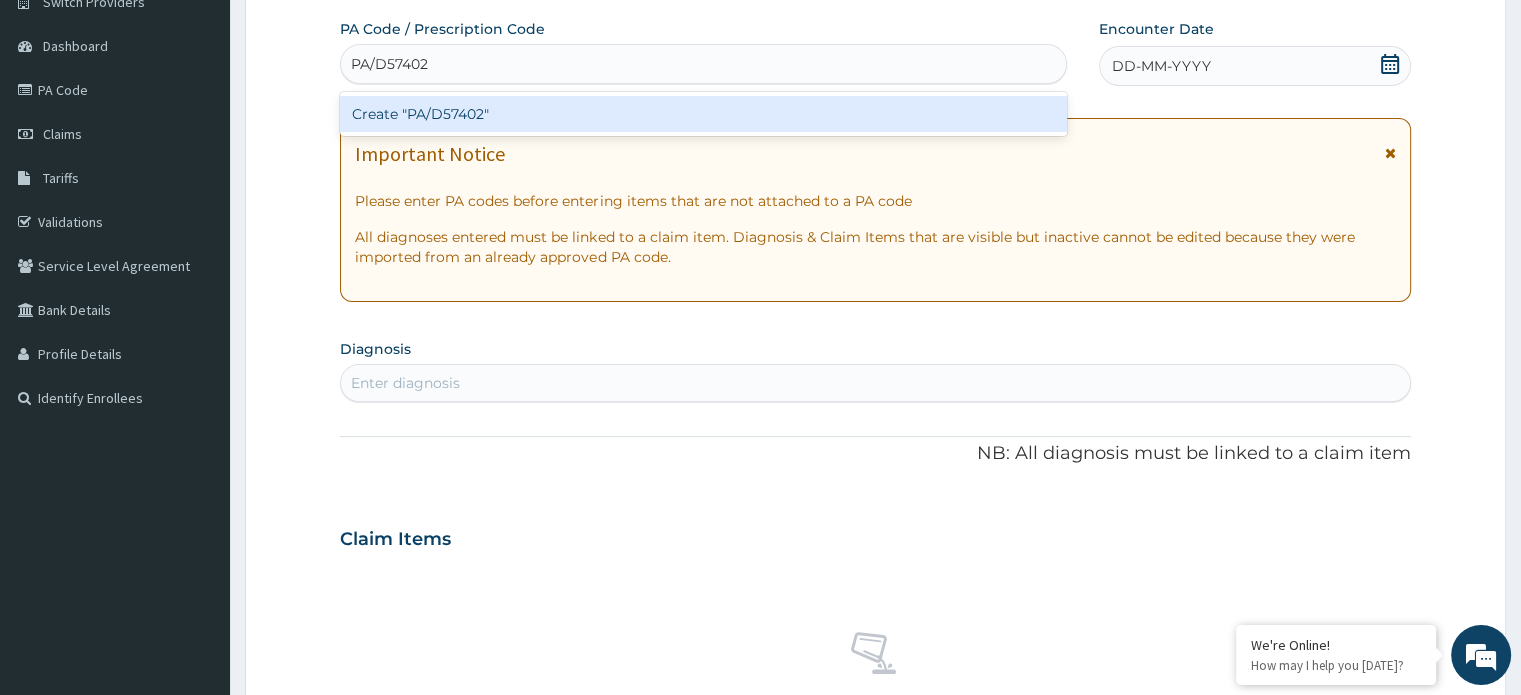 click on "Create "PA/D57402"" at bounding box center (703, 114) 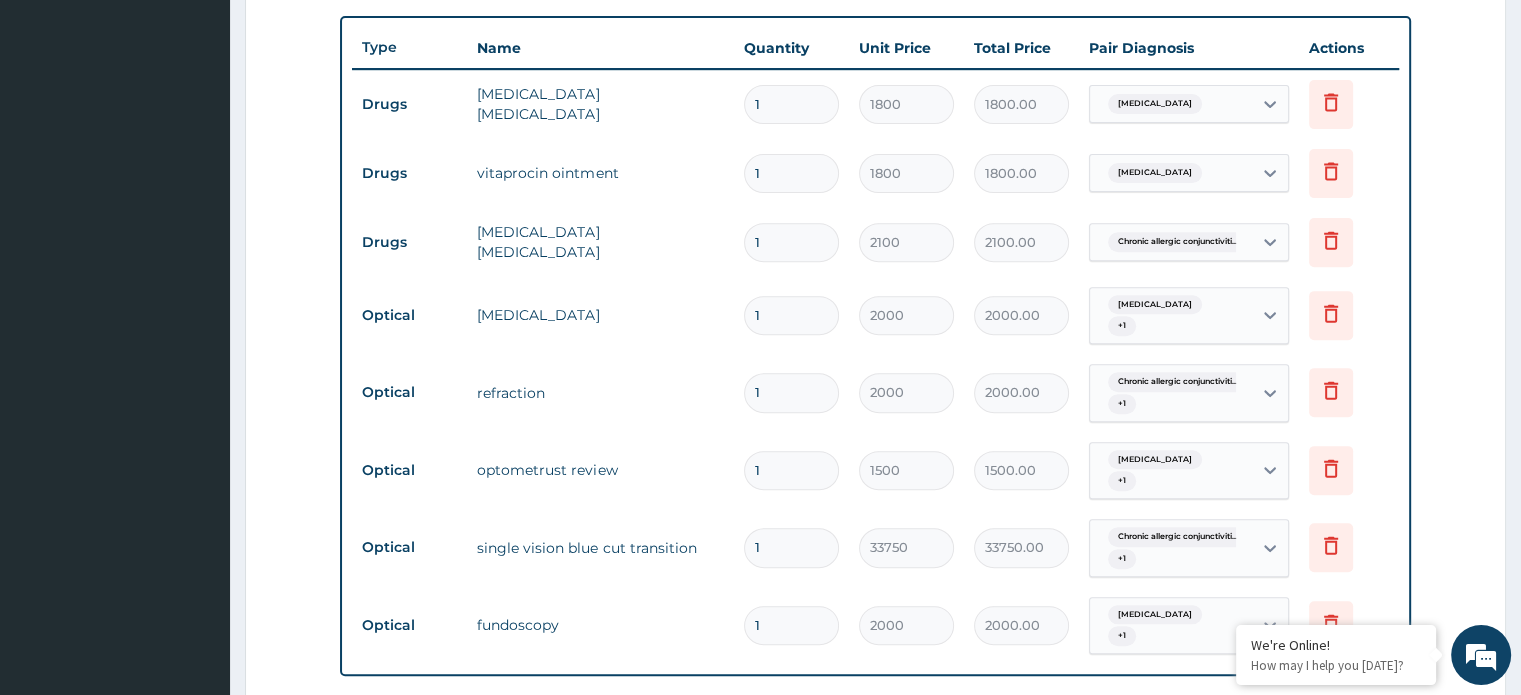 scroll, scrollTop: 740, scrollLeft: 0, axis: vertical 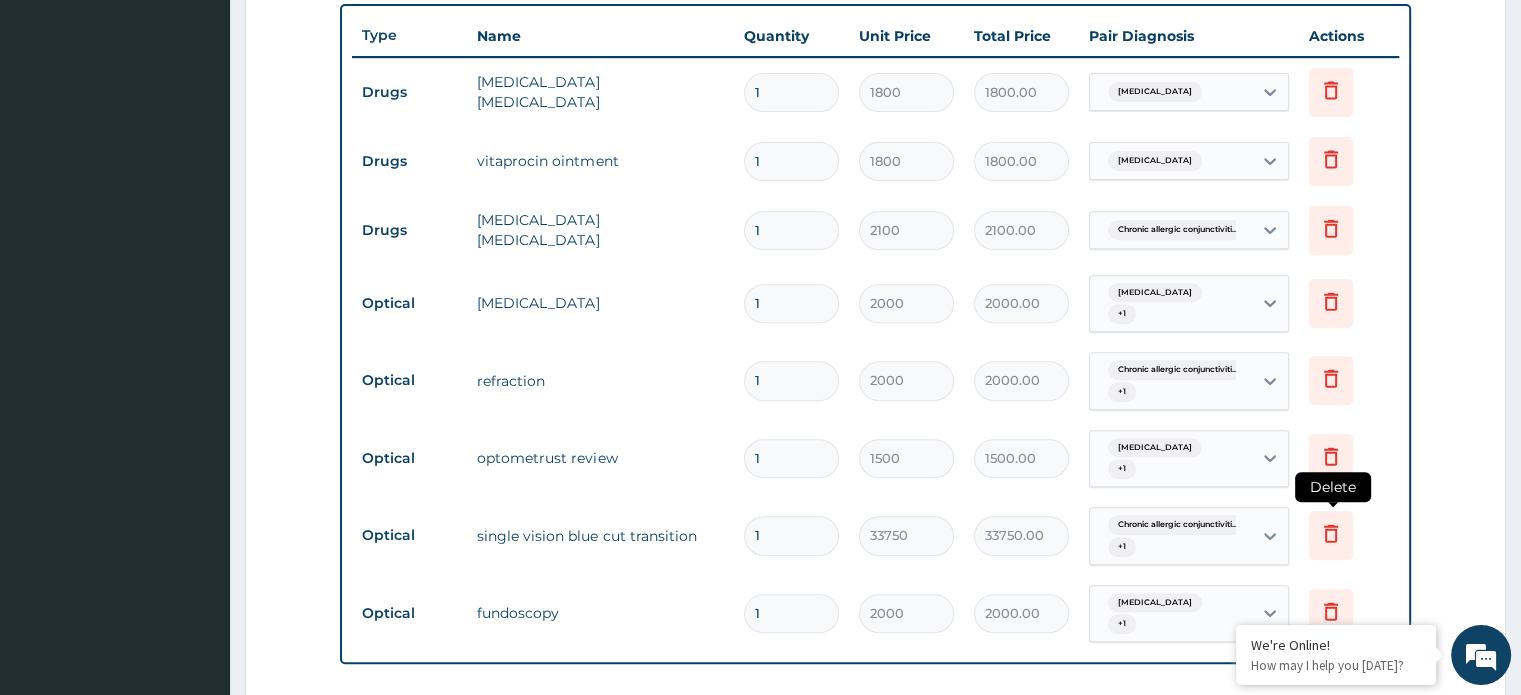 click 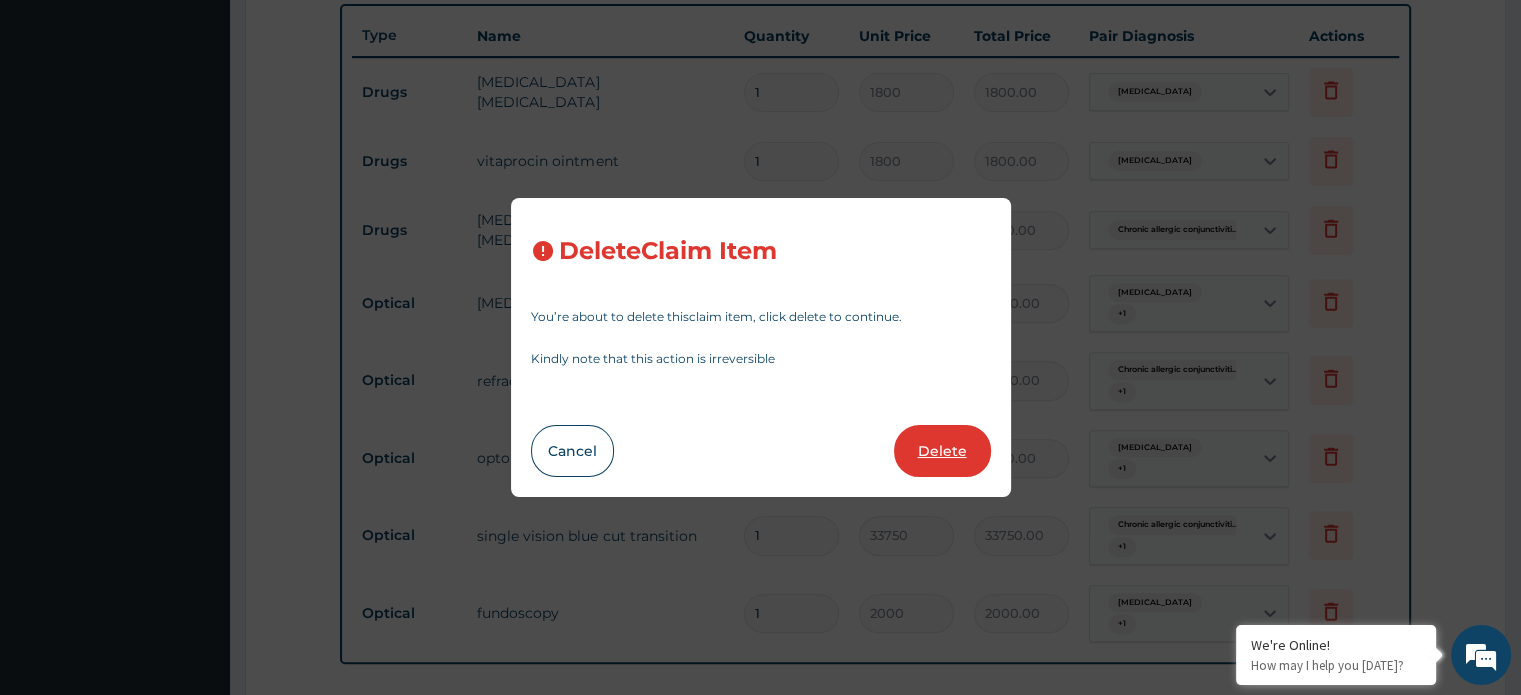 click on "Delete" at bounding box center (942, 451) 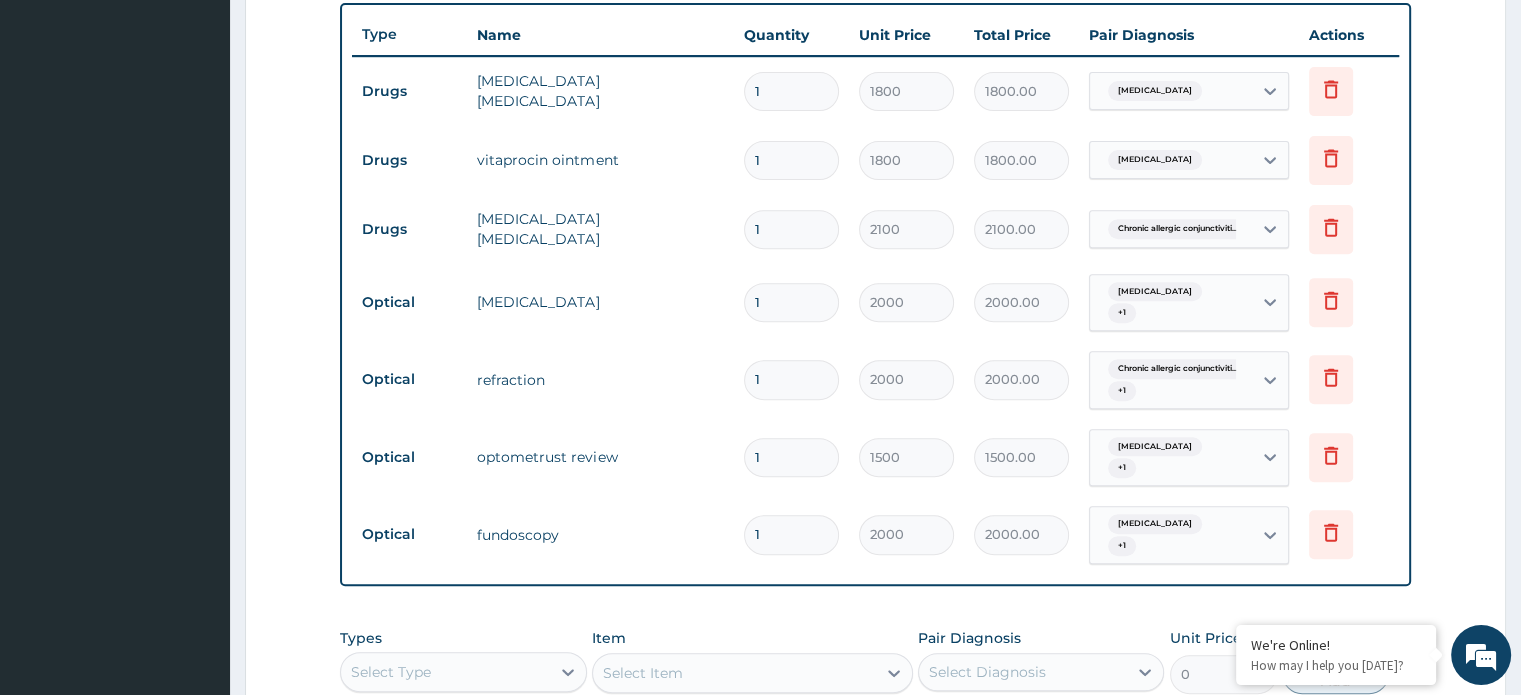 scroll, scrollTop: 1094, scrollLeft: 0, axis: vertical 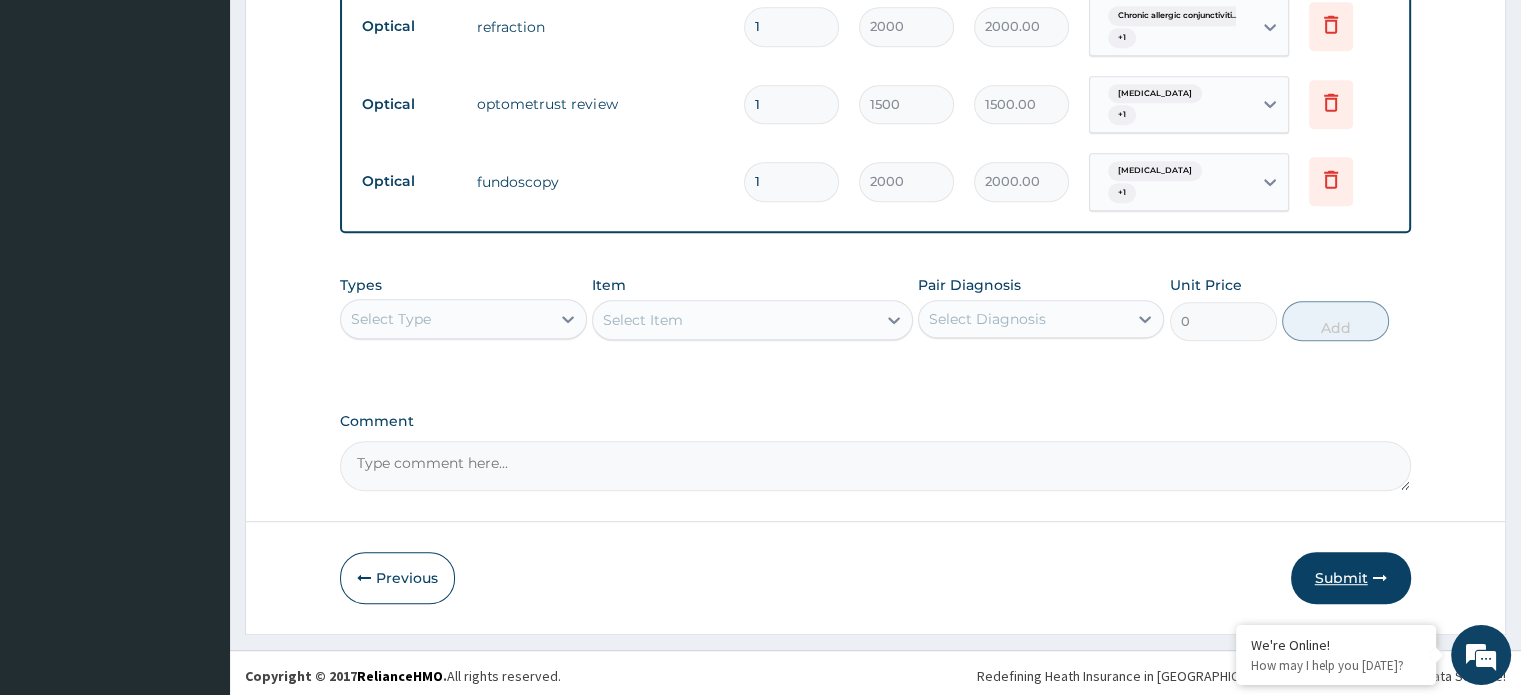 click on "Submit" at bounding box center [1351, 578] 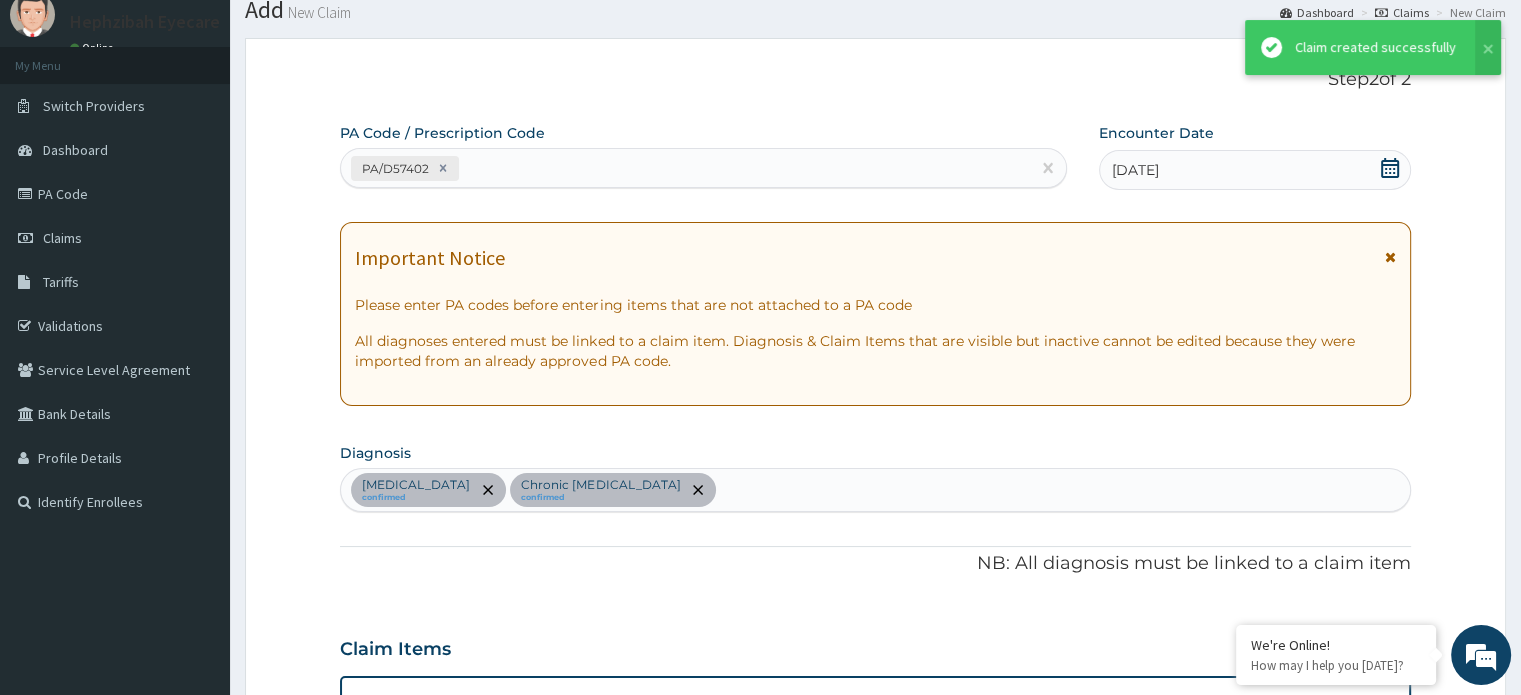 scroll, scrollTop: 1094, scrollLeft: 0, axis: vertical 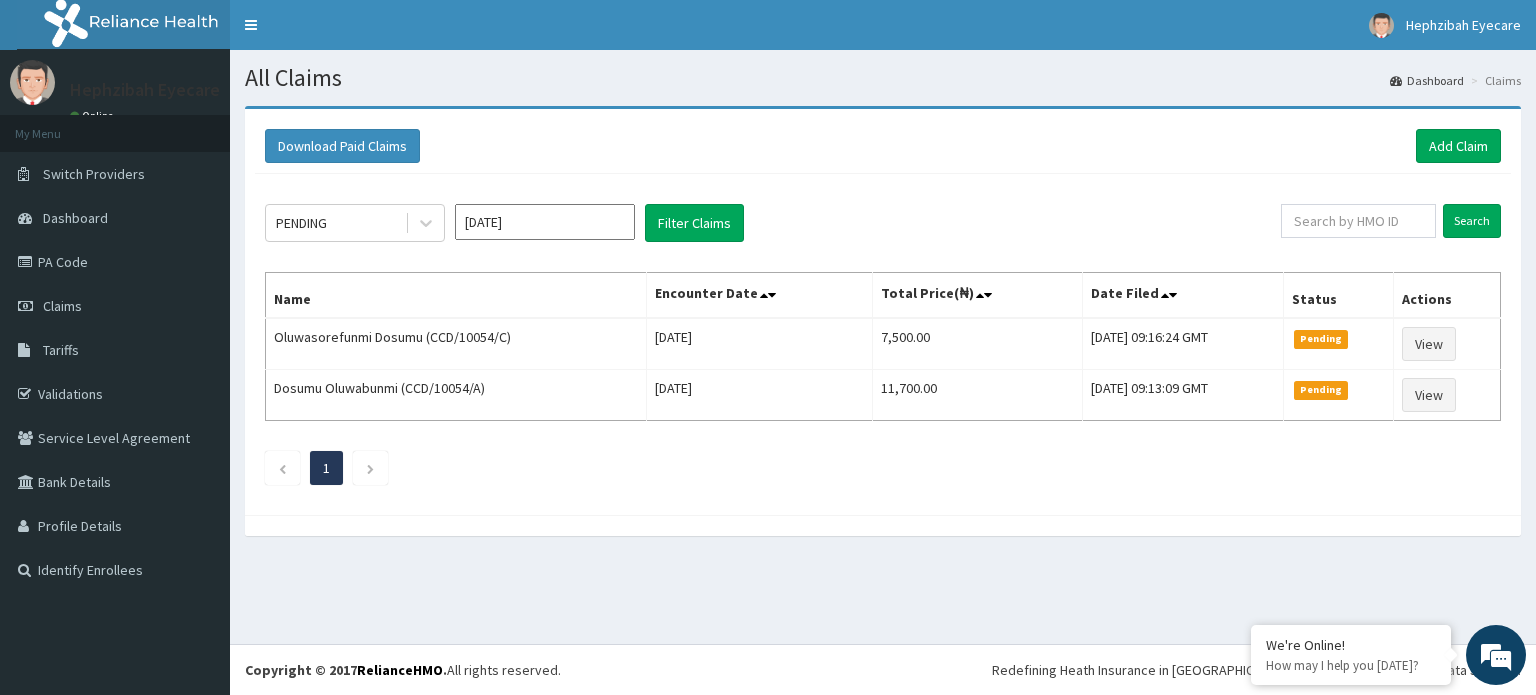click on "All Claims
Dashboard
Claims
Download Paid Claims Add Claim × Note you can only download claims within a maximum of 1 year and the dates will auto-adjust when you select range that is greater than 1 year From [DATE] To [DATE] Close Download PENDING [DATE] Filter Claims Search Name Encounter Date Total Price(₦) Date Filed Status Actions Oluwasorefunmi Dosumu (CCD/10054/C) [DATE] 7,500.00 [DATE] 09:16:24 GMT Pending View Dosumu Oluwabunmi (CCD/10054/A) [DATE] 11,700.00 [DATE] 09:13:09 GMT Pending View 1" at bounding box center (883, 347) 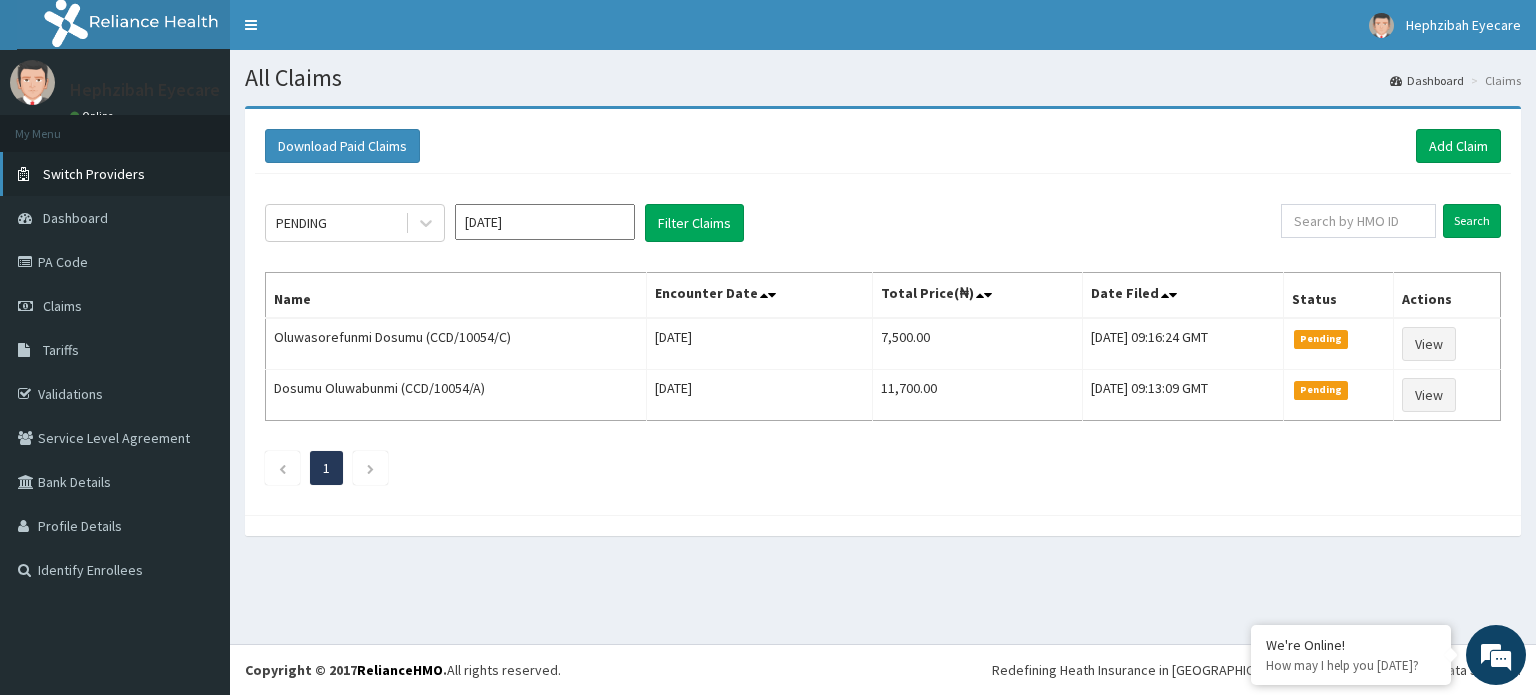 click on "Switch Providers" at bounding box center [94, 174] 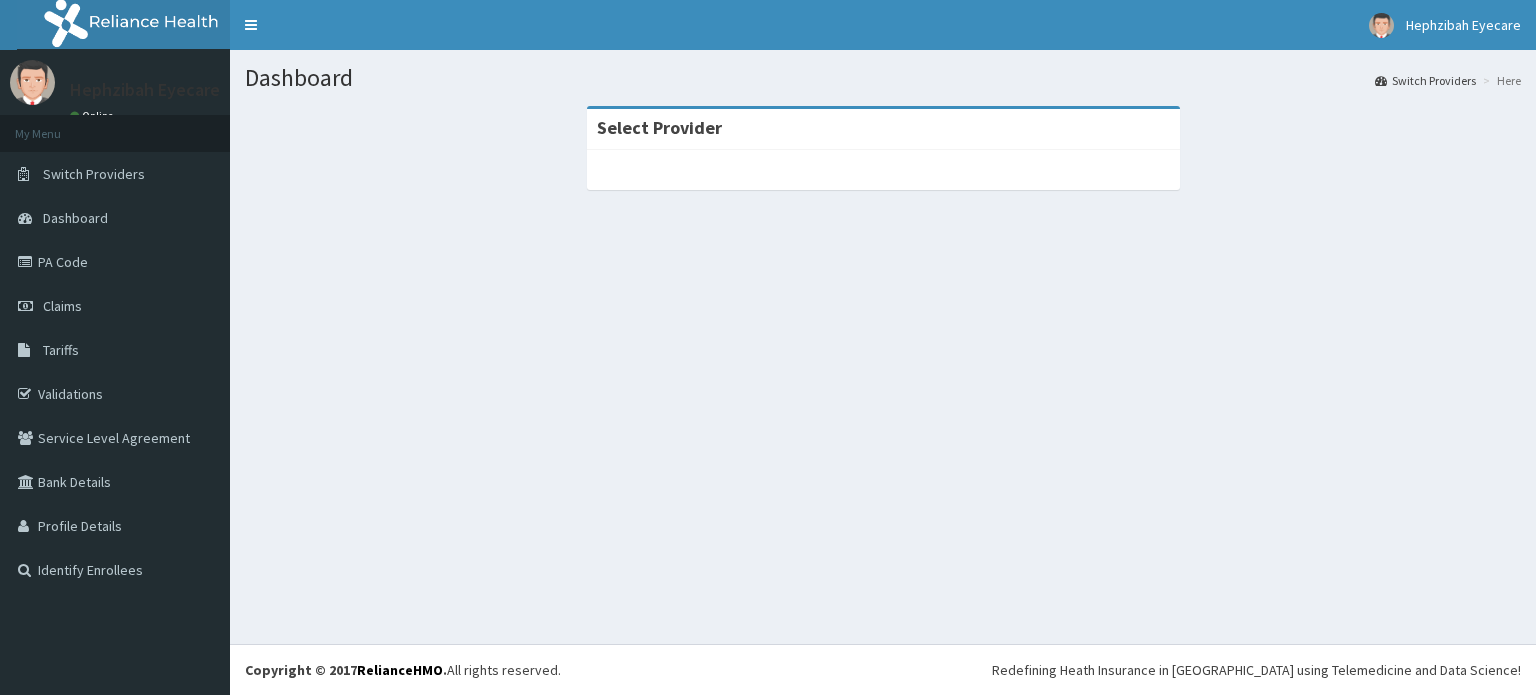 scroll, scrollTop: 0, scrollLeft: 0, axis: both 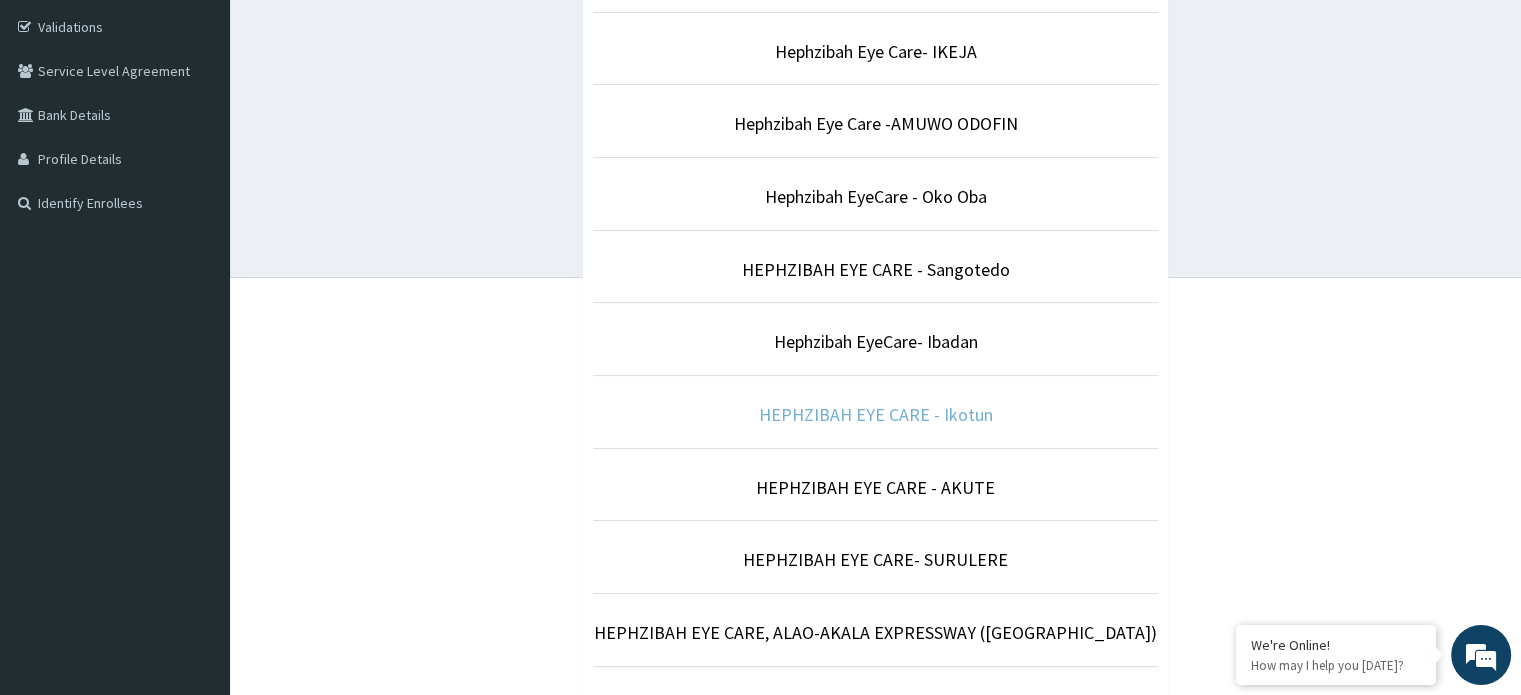 click on "HEPHZIBAH EYE CARE - Ikotun" at bounding box center (876, 414) 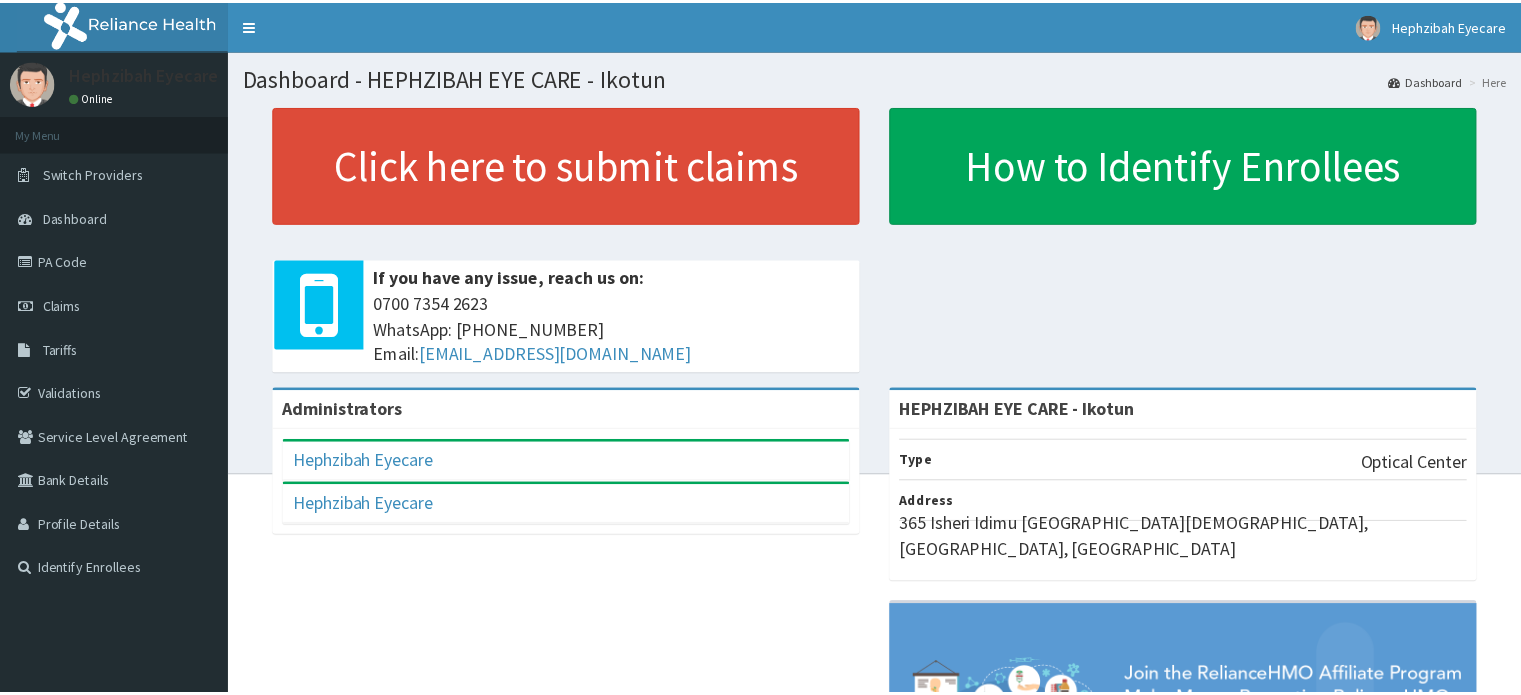 scroll, scrollTop: 0, scrollLeft: 0, axis: both 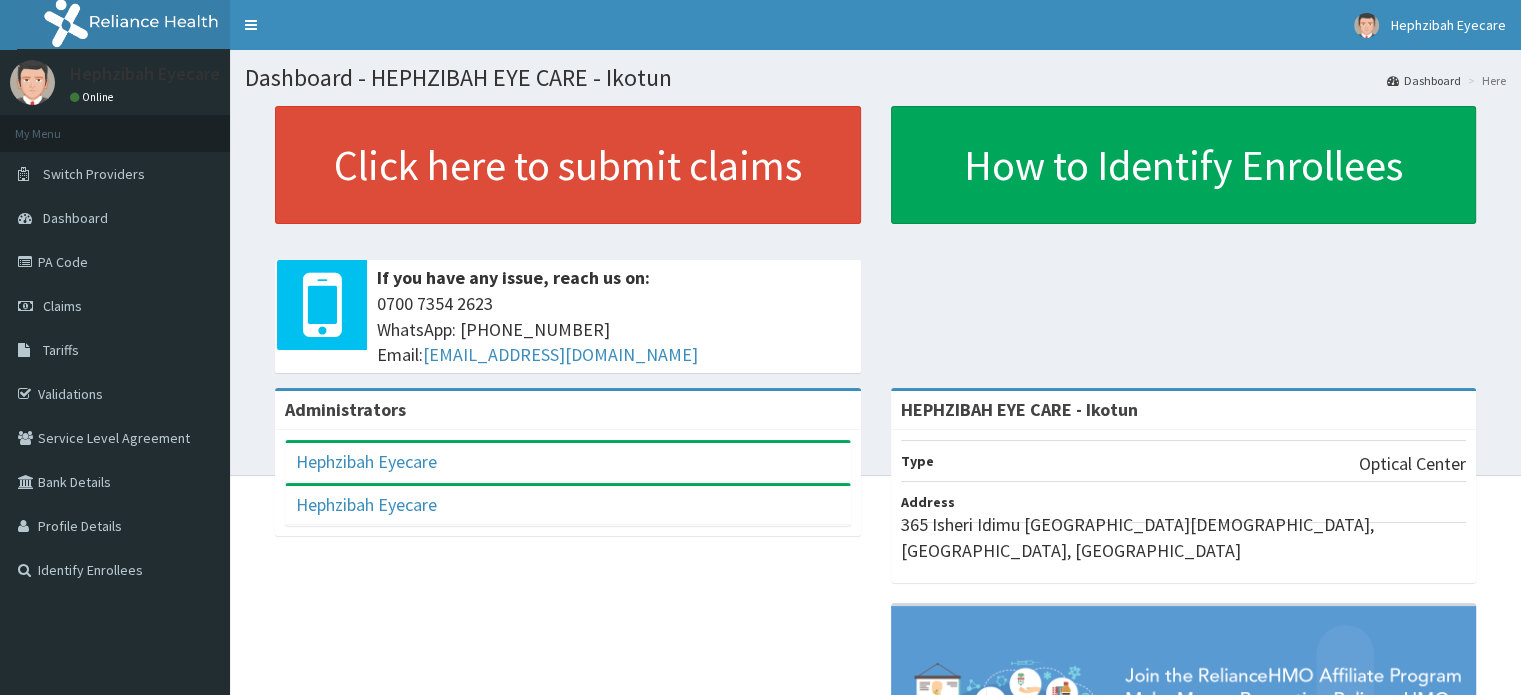 click on "Claims" at bounding box center [62, 306] 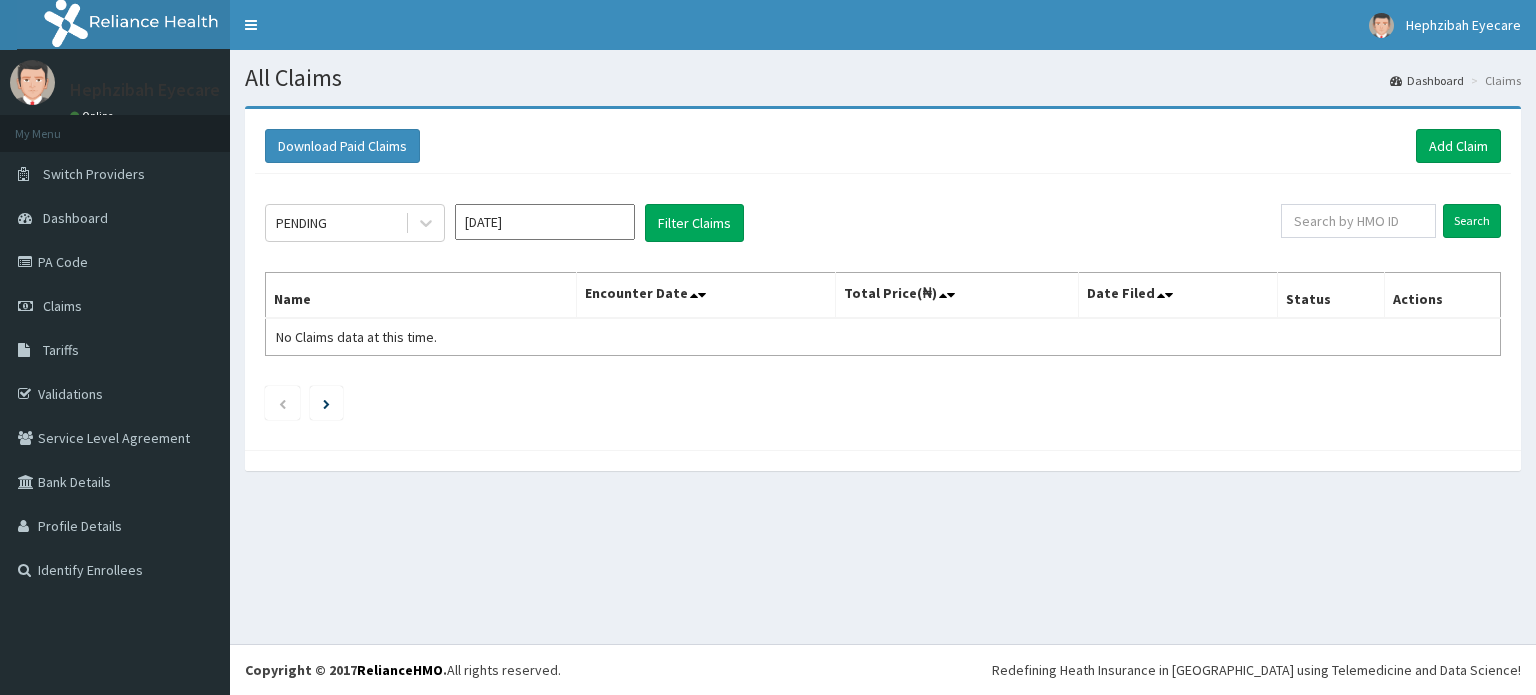 scroll, scrollTop: 0, scrollLeft: 0, axis: both 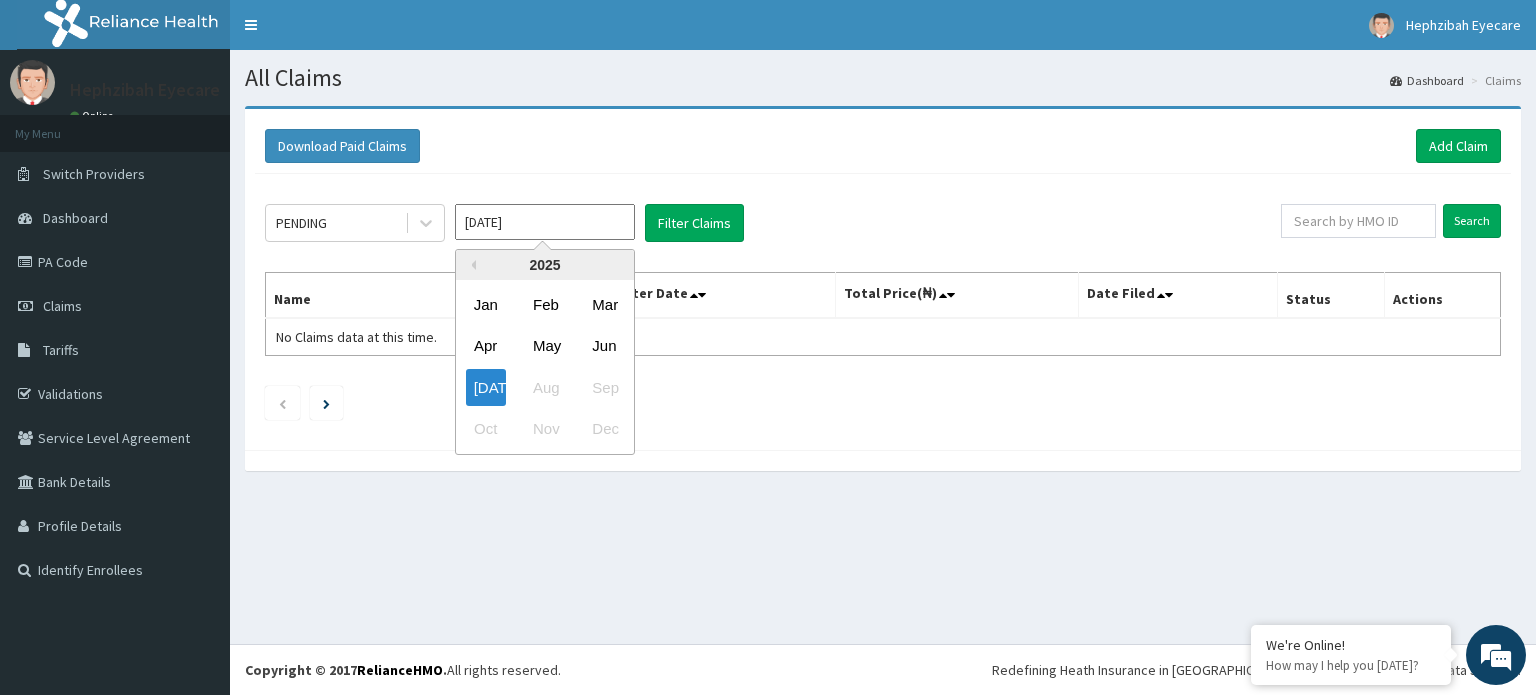 click on "Jul 2025" at bounding box center [545, 222] 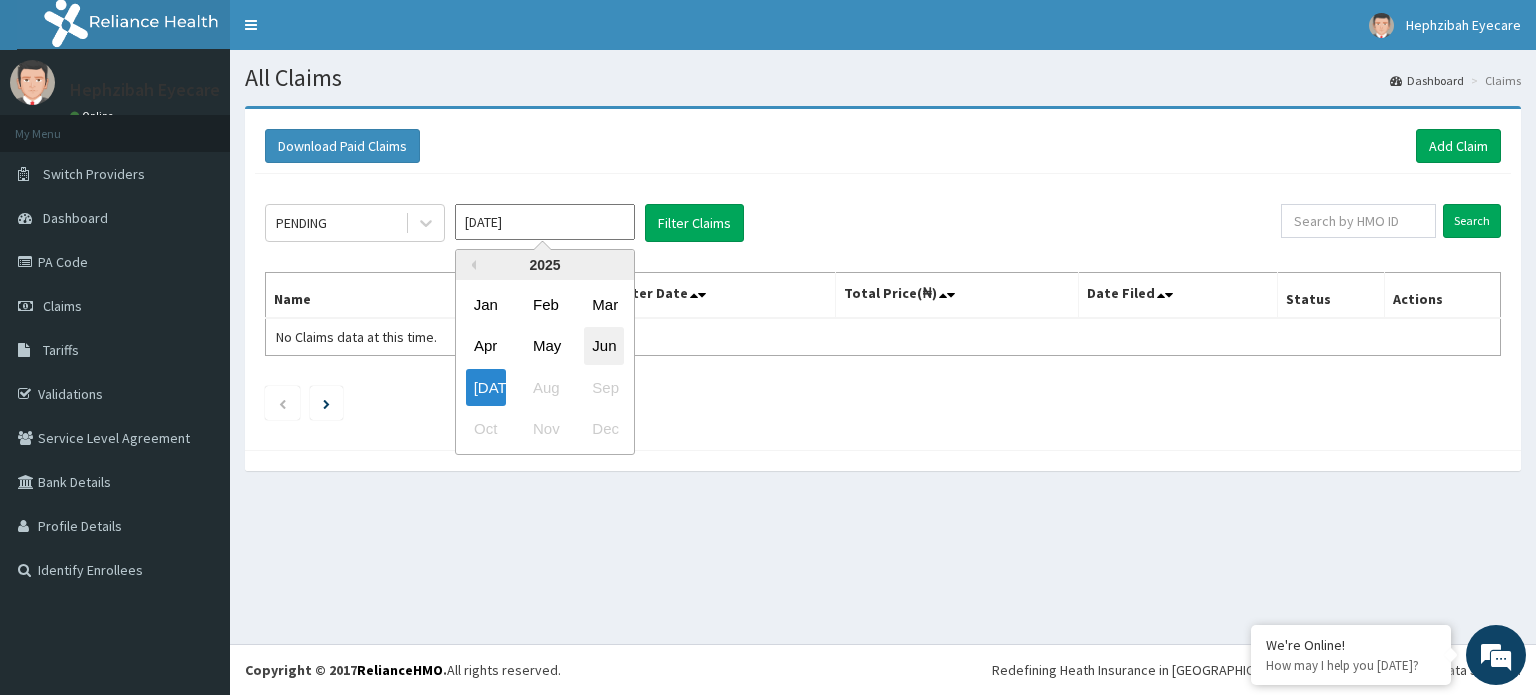 click on "Jun" at bounding box center (604, 346) 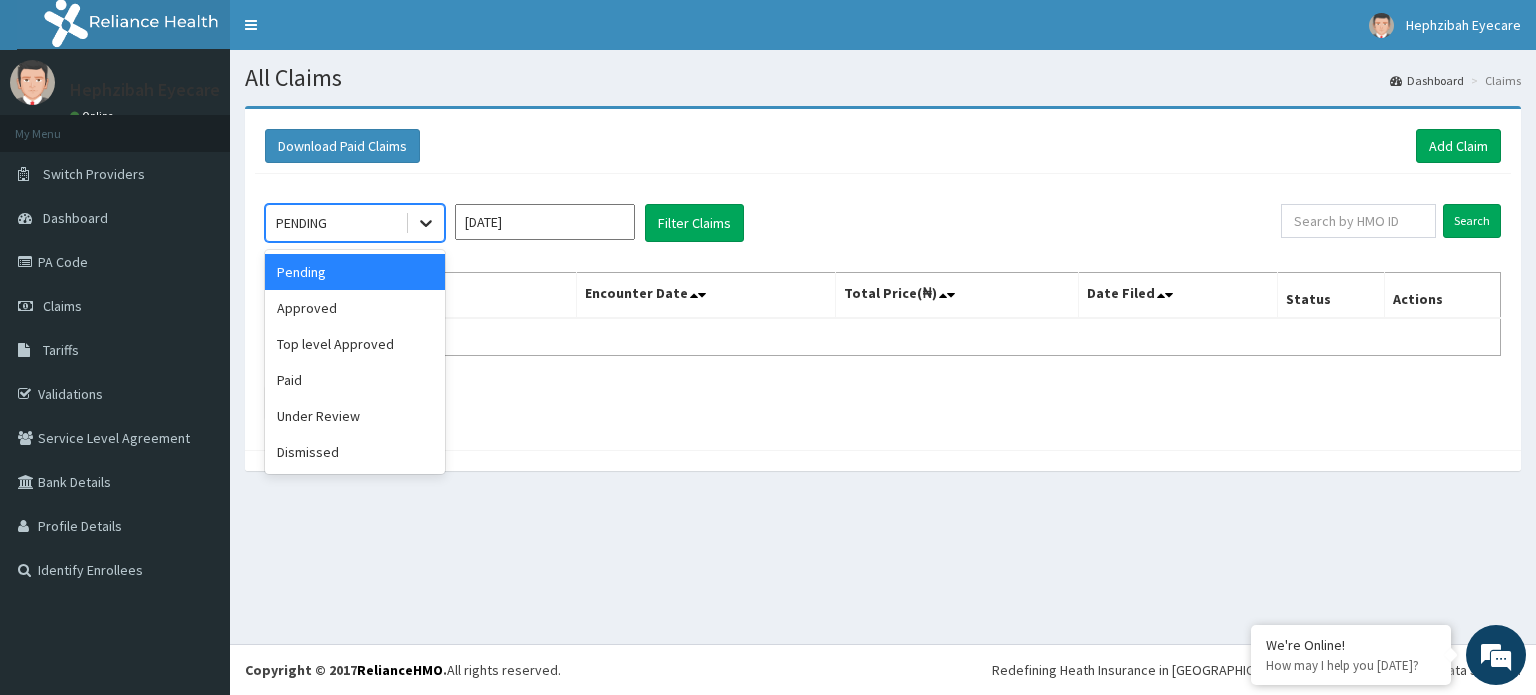 click 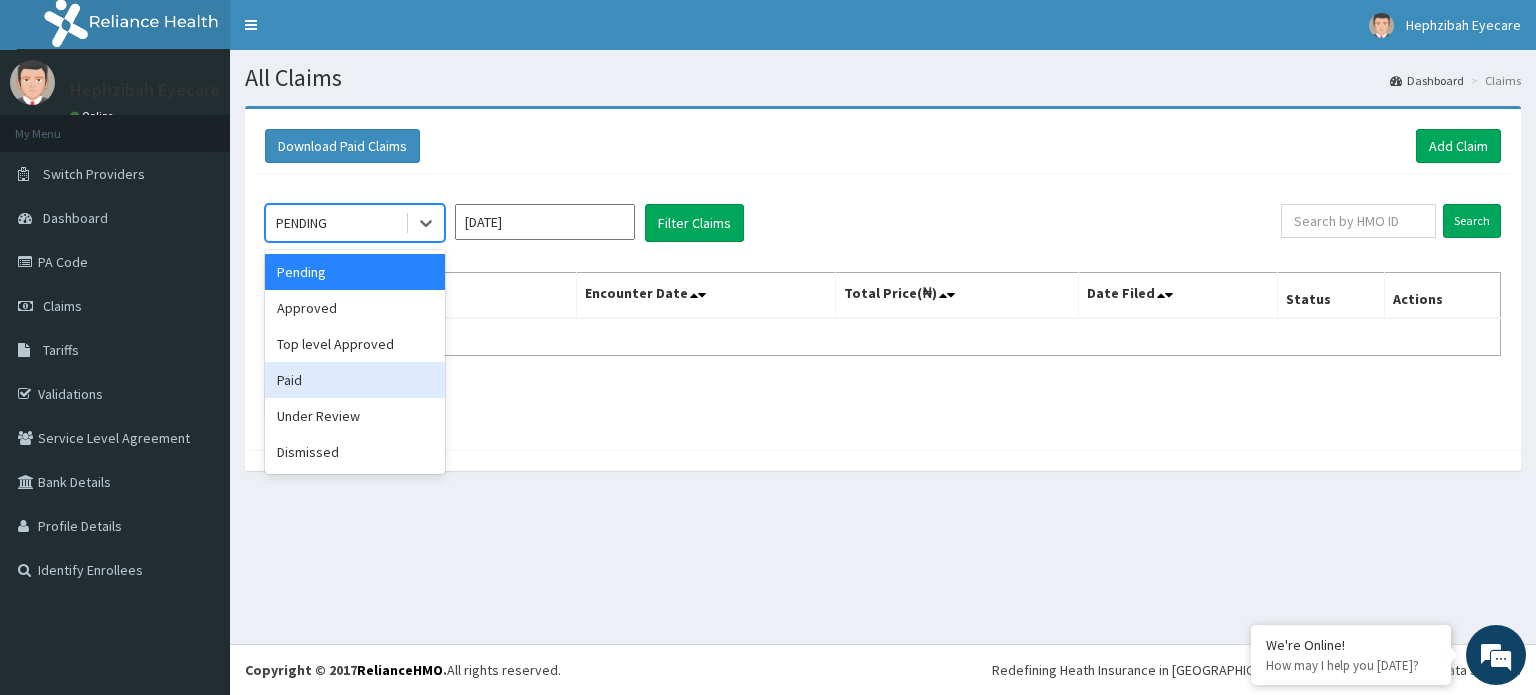 click on "Paid" at bounding box center (355, 380) 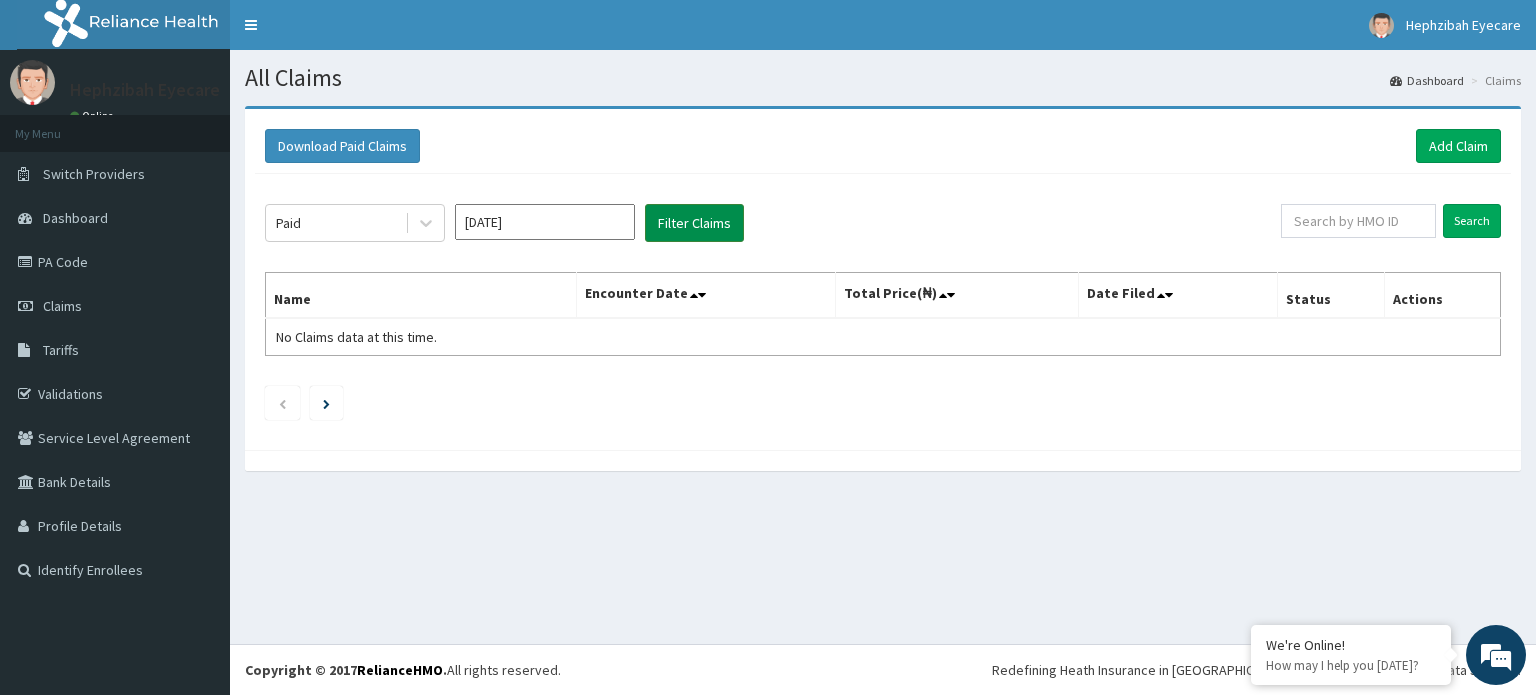 click on "Filter Claims" at bounding box center [694, 223] 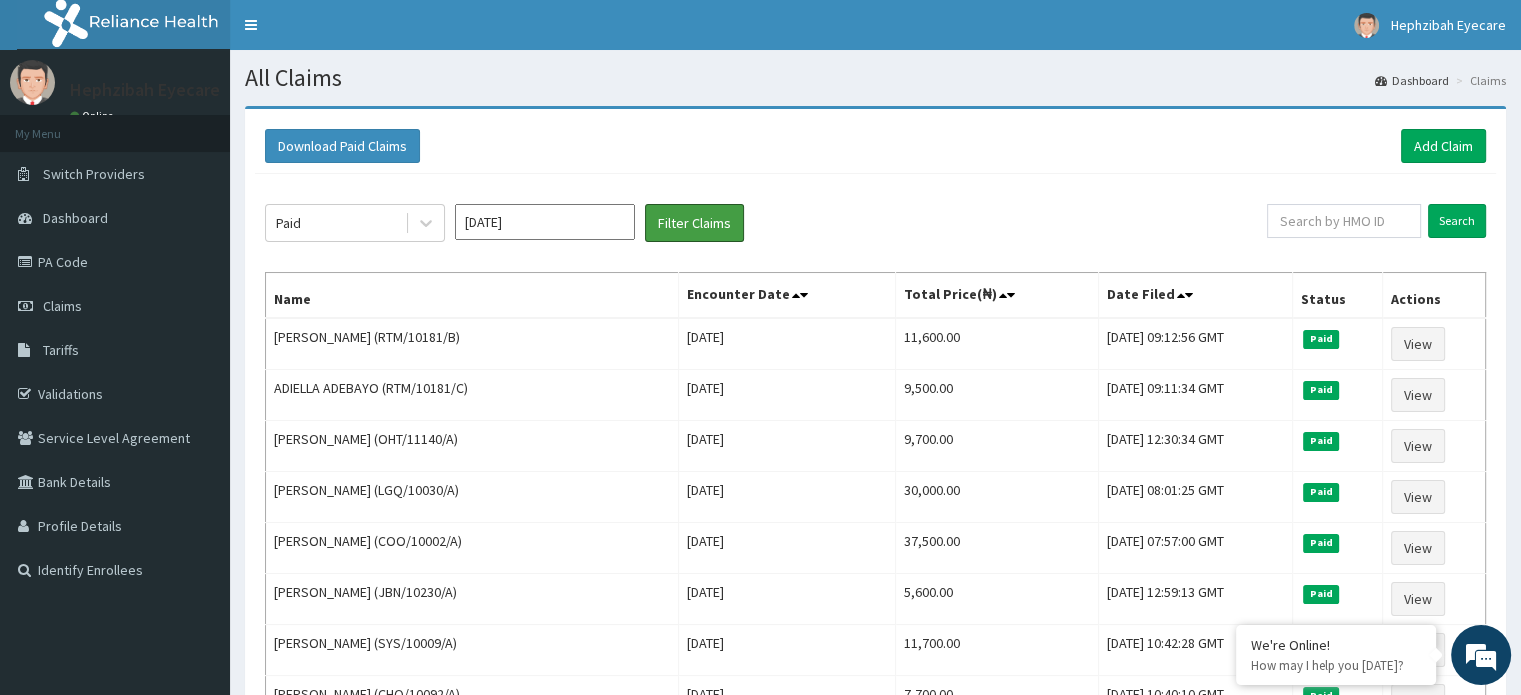 scroll, scrollTop: 0, scrollLeft: 0, axis: both 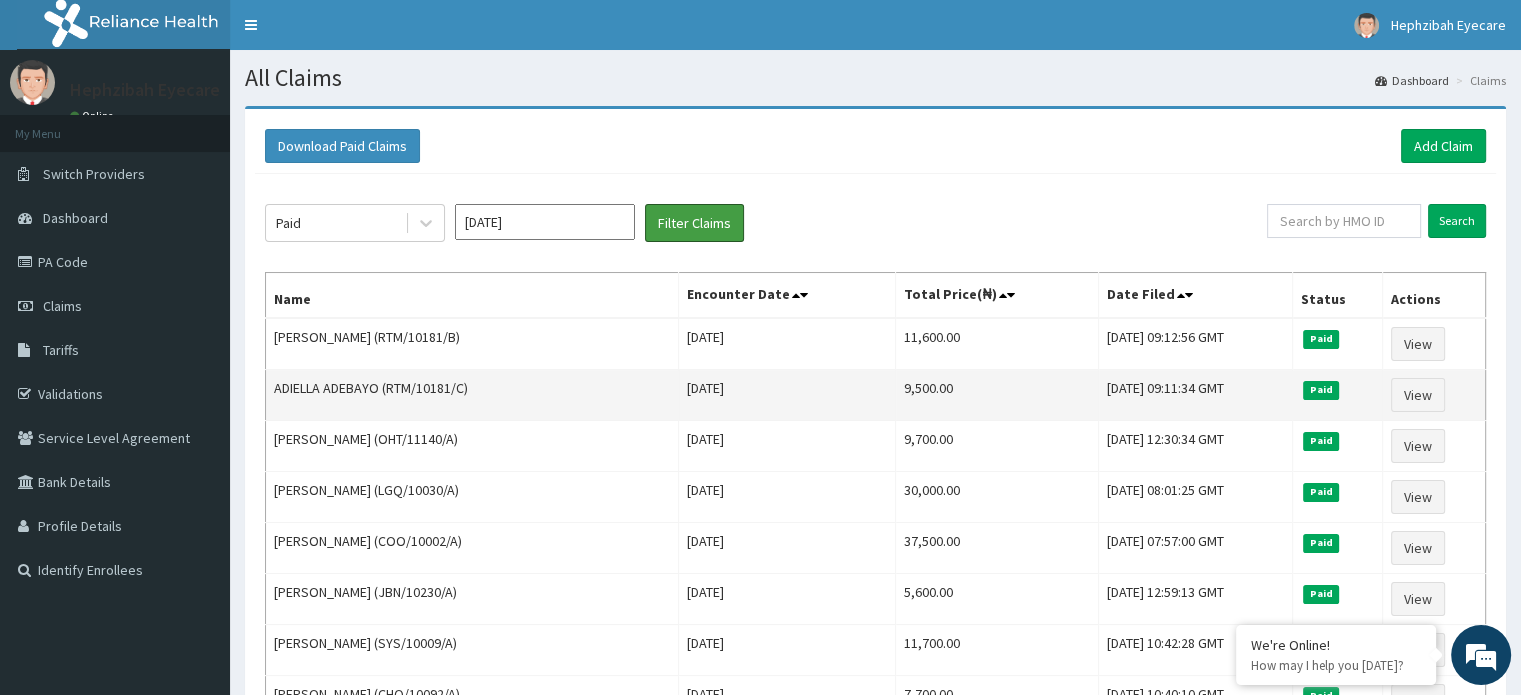 type 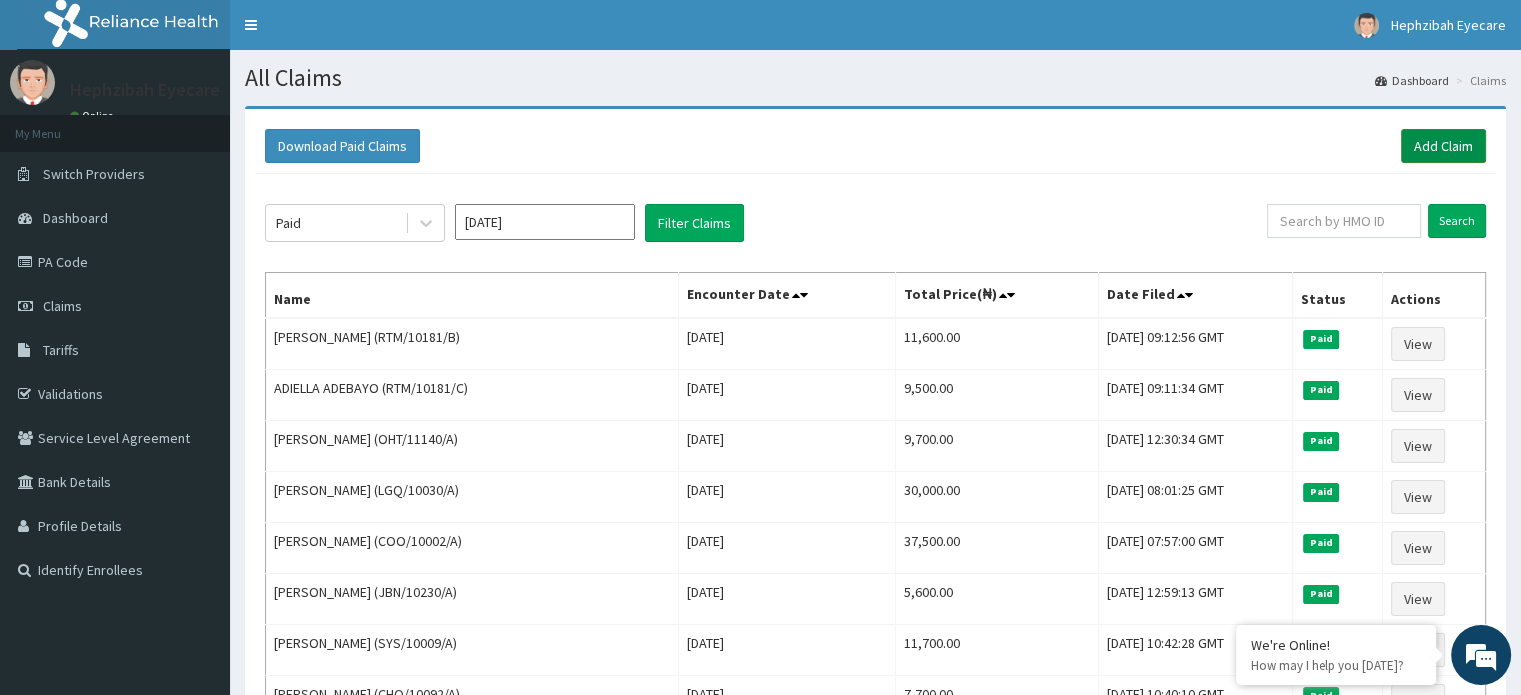click on "Add Claim" at bounding box center [1443, 146] 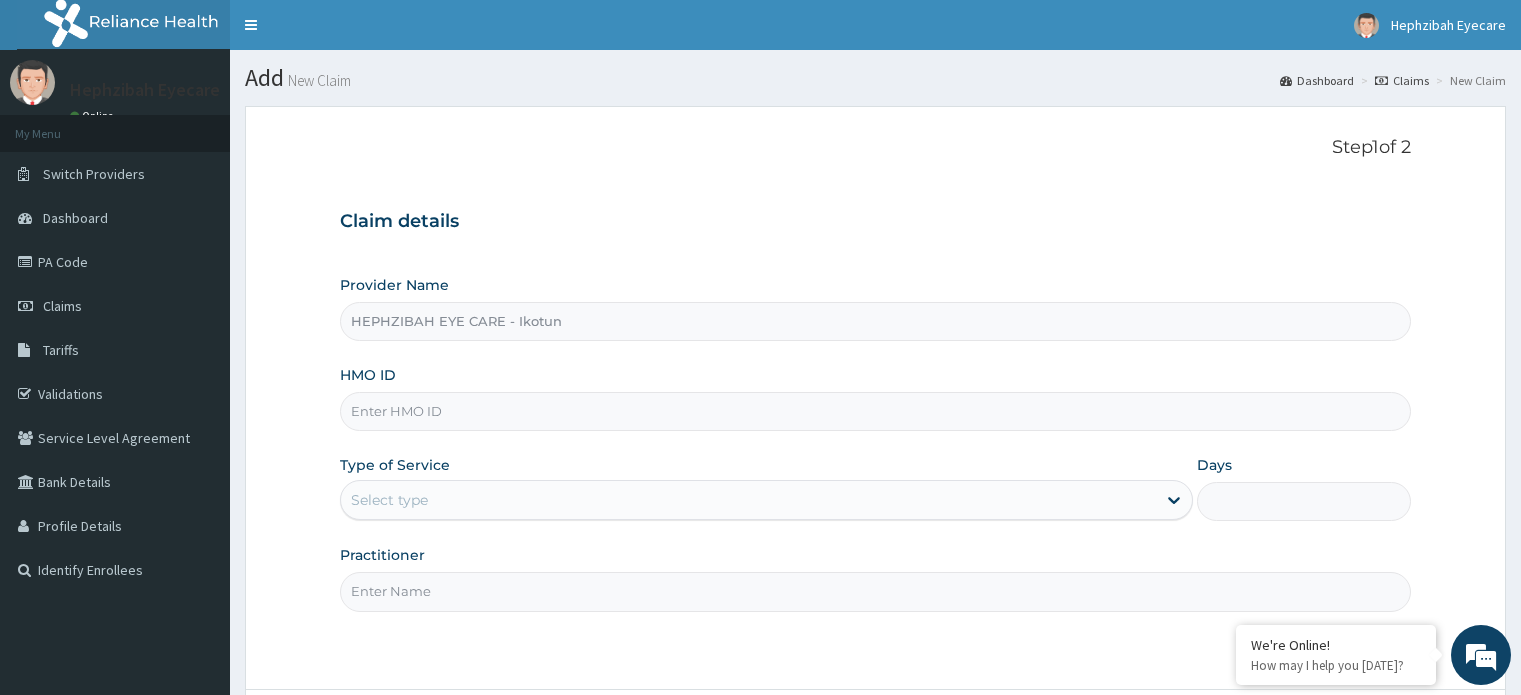 scroll, scrollTop: 0, scrollLeft: 0, axis: both 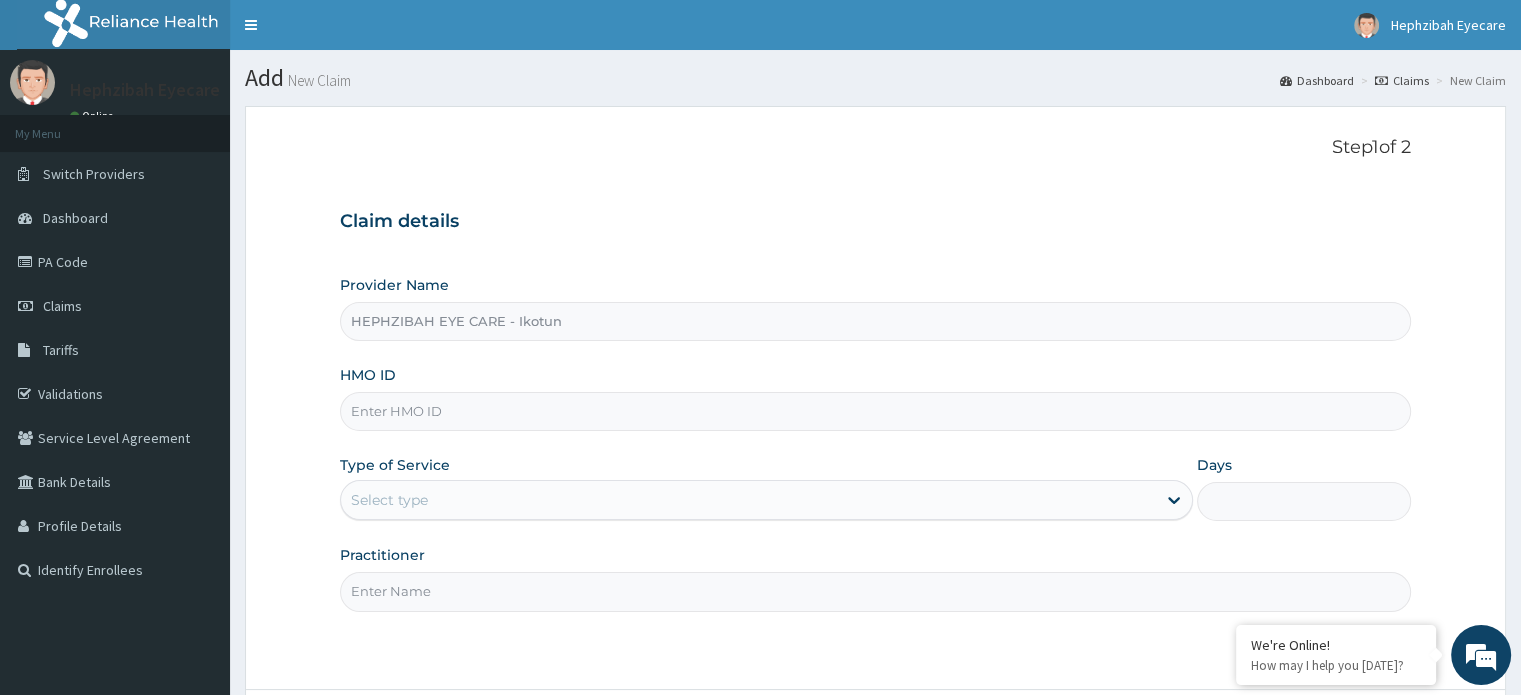 click on "HMO ID" at bounding box center (875, 411) 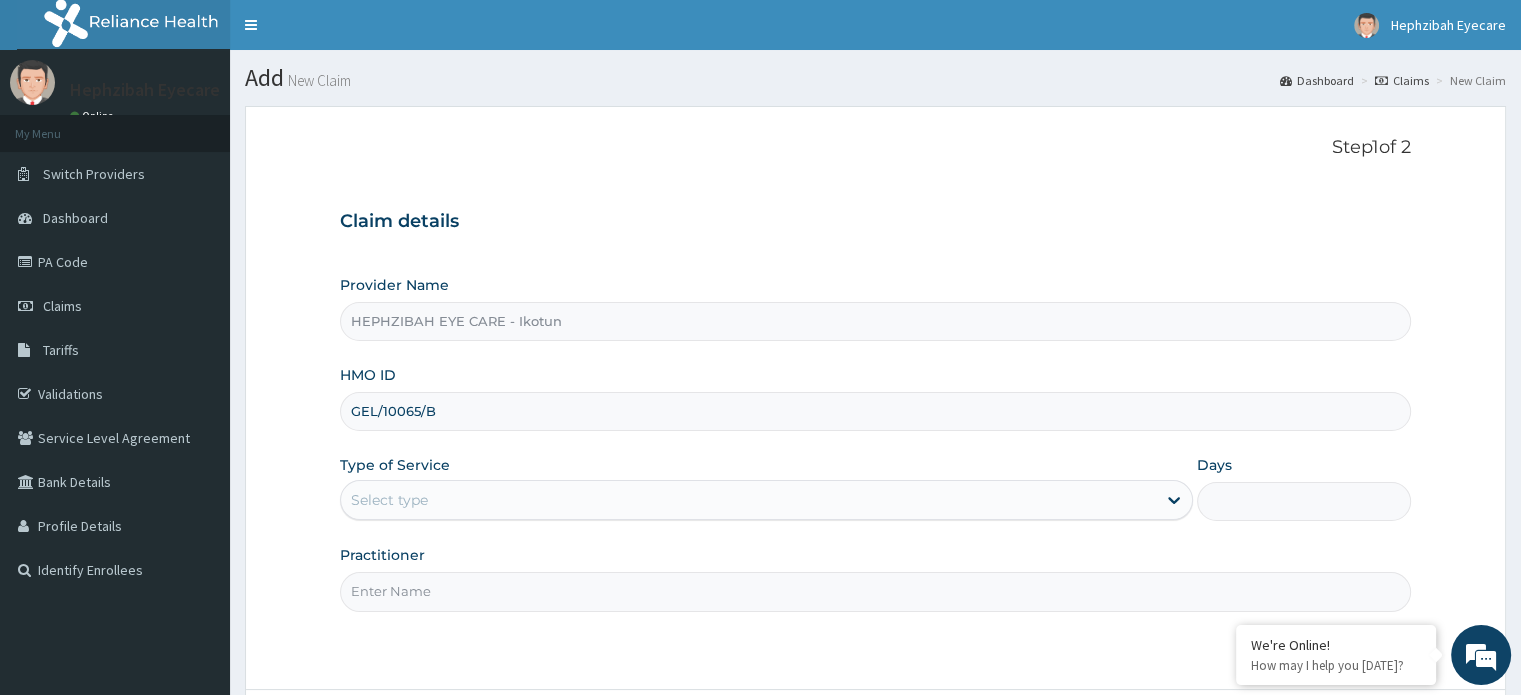 scroll, scrollTop: 172, scrollLeft: 0, axis: vertical 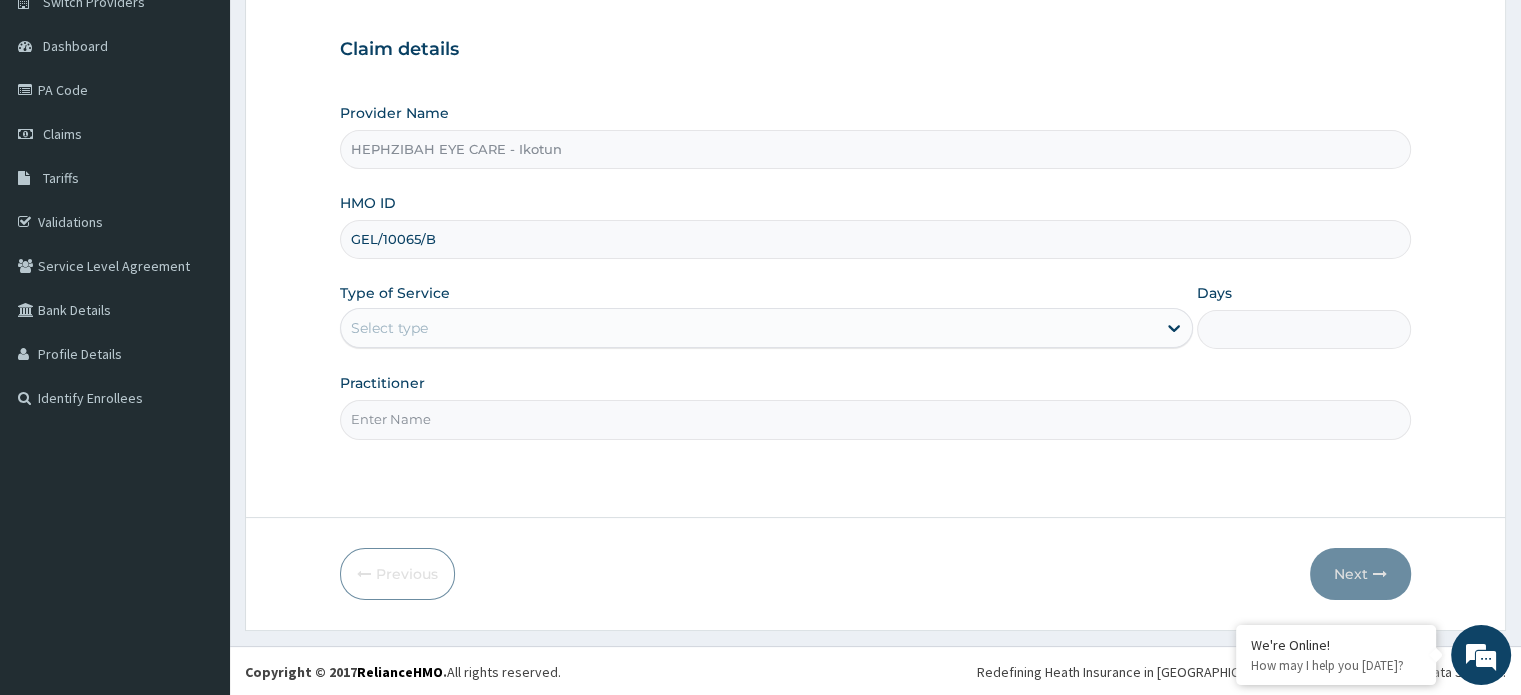 type on "GEL/10065/B" 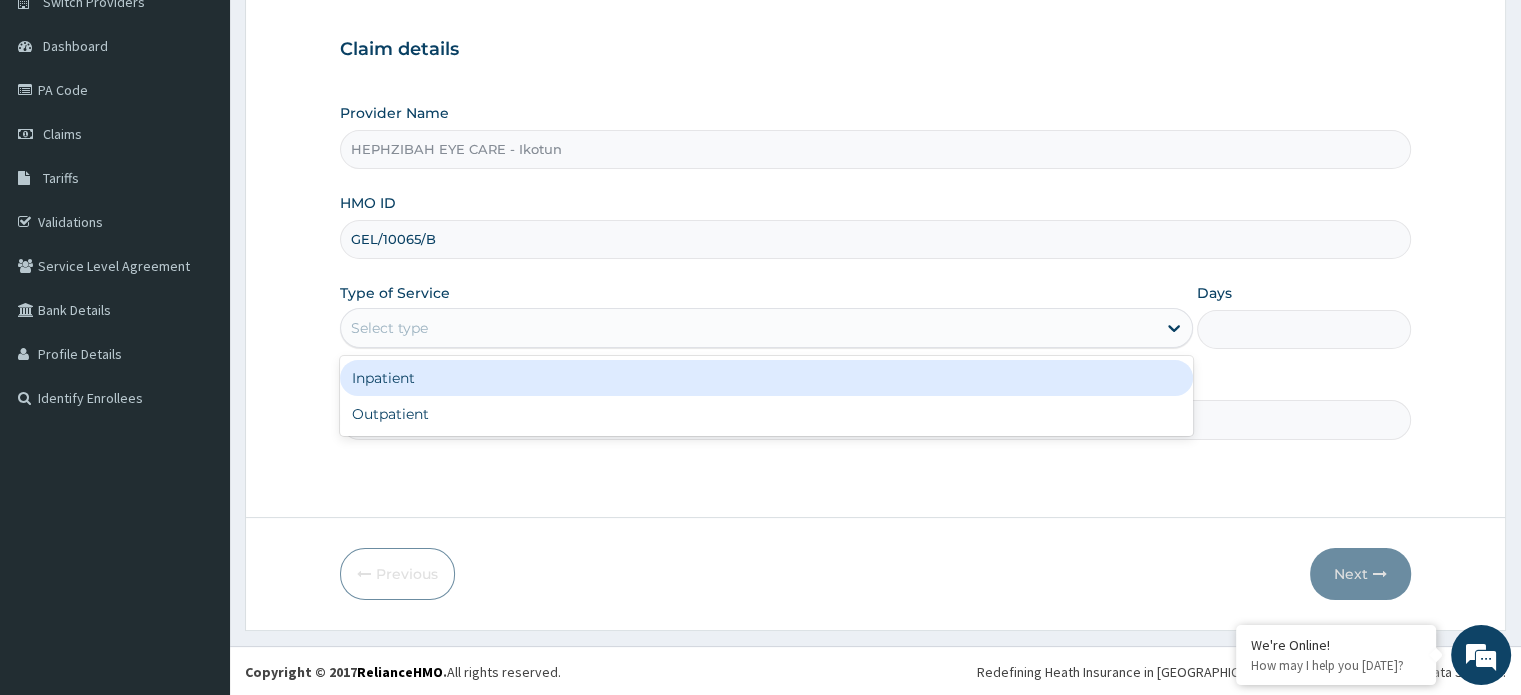 click on "Select type" at bounding box center (748, 328) 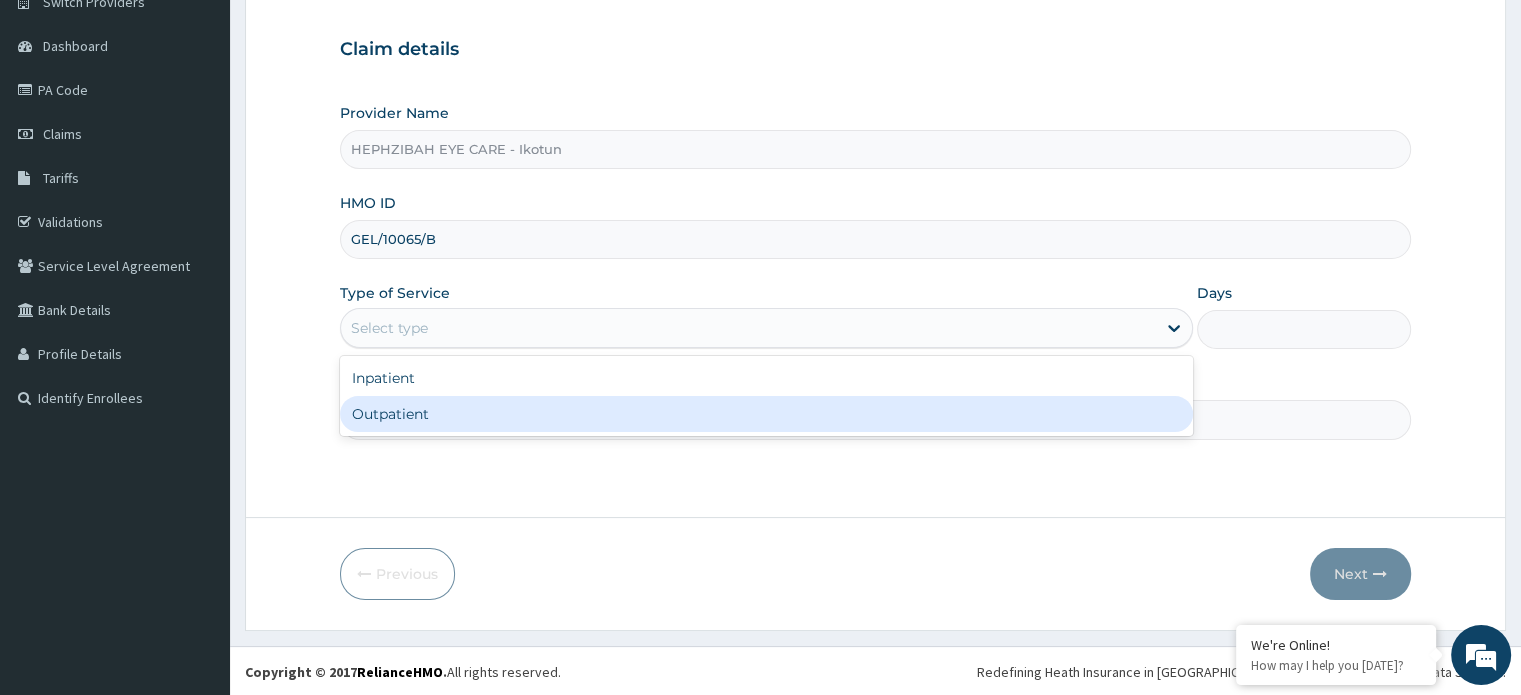 click on "Outpatient" at bounding box center (766, 414) 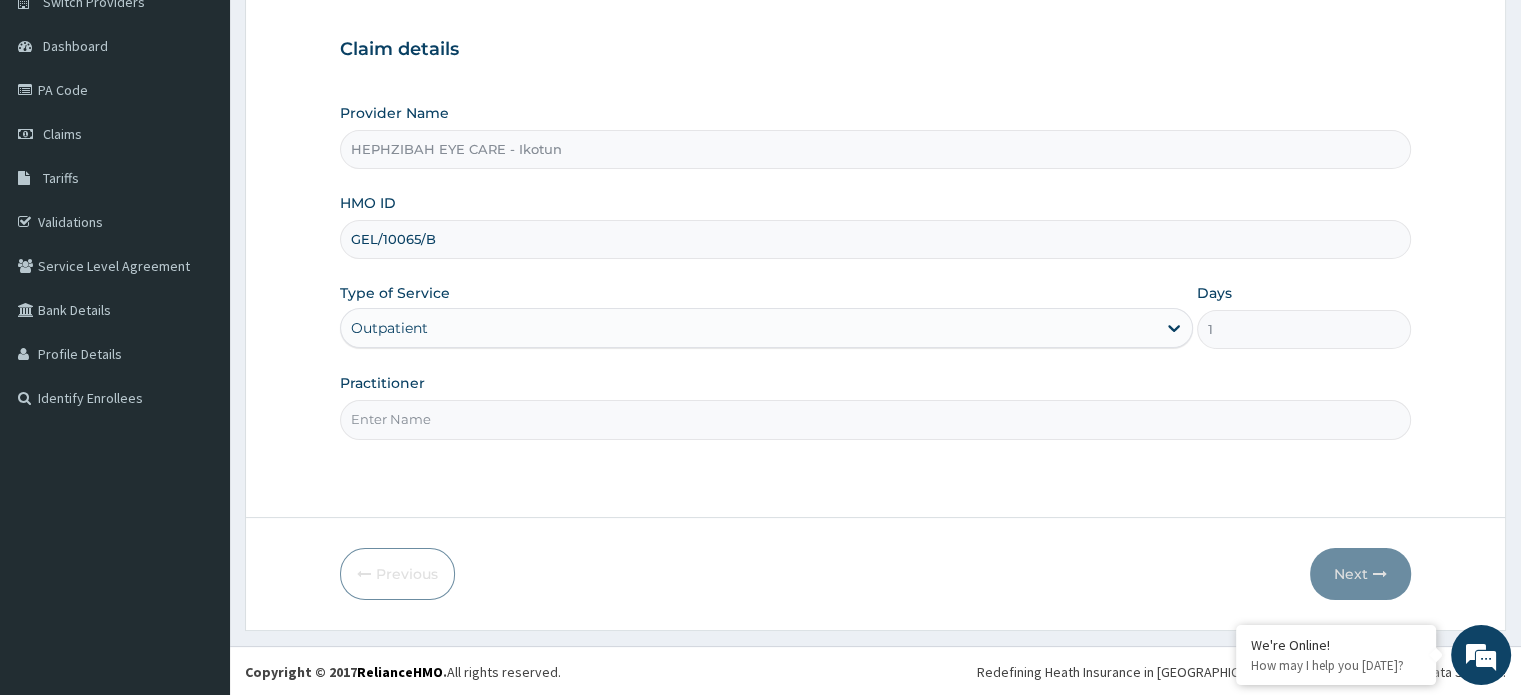 click on "Practitioner" at bounding box center (875, 419) 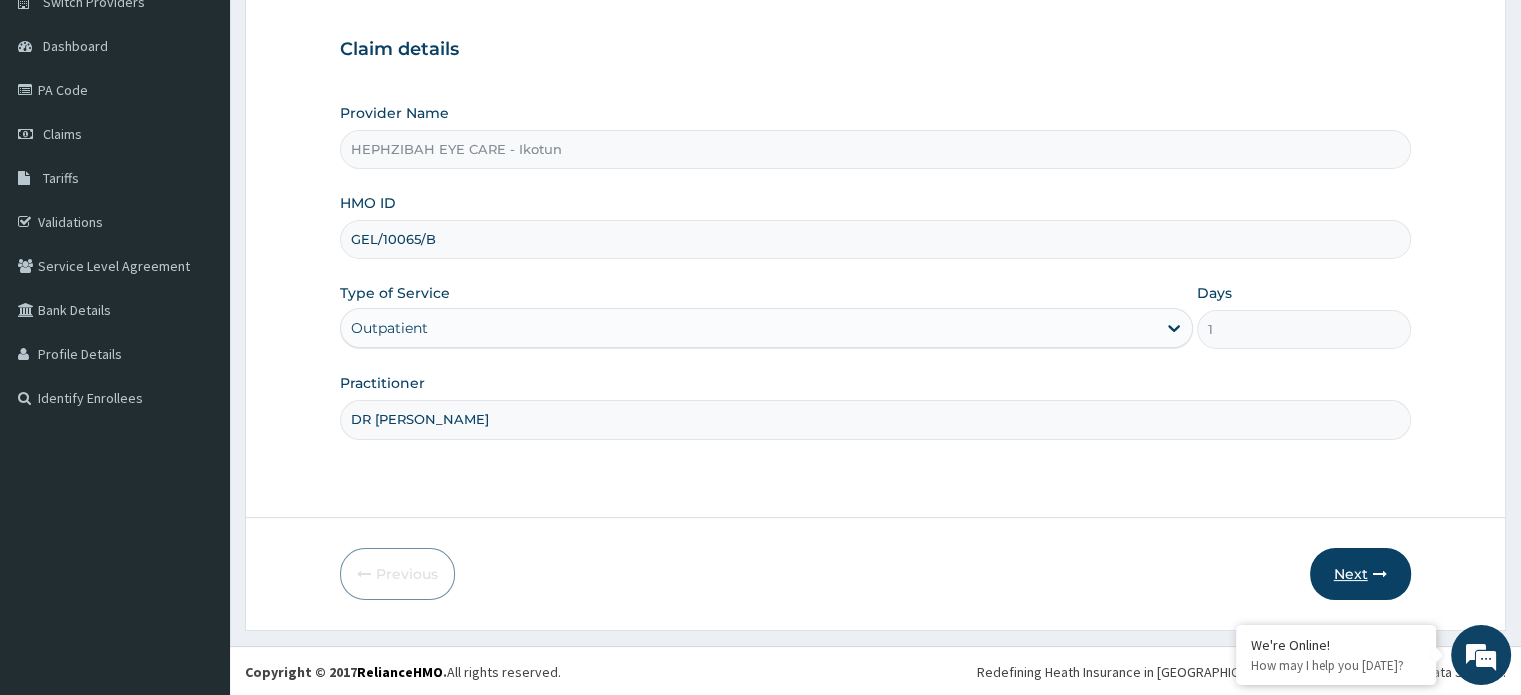 type on "DR MERCY" 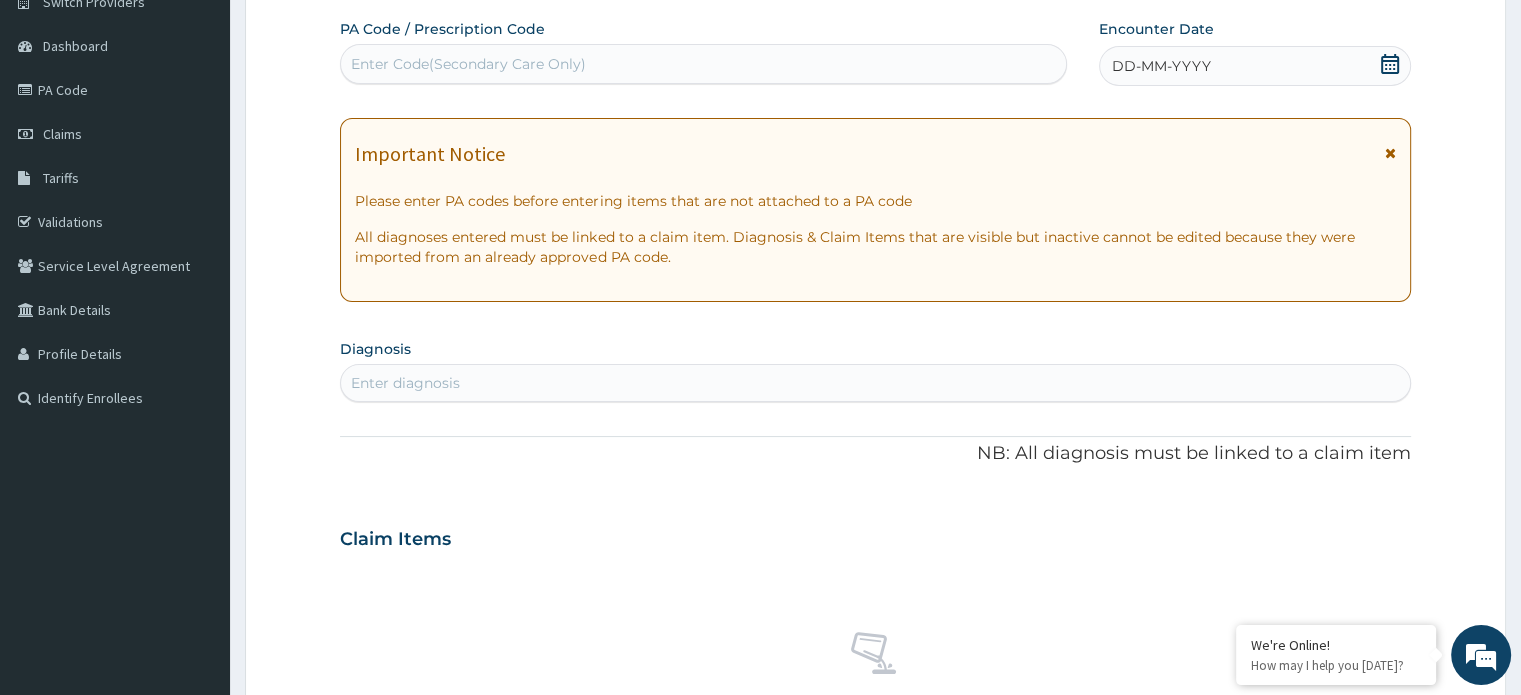 click on "Enter Code(Secondary Care Only)" at bounding box center [703, 64] 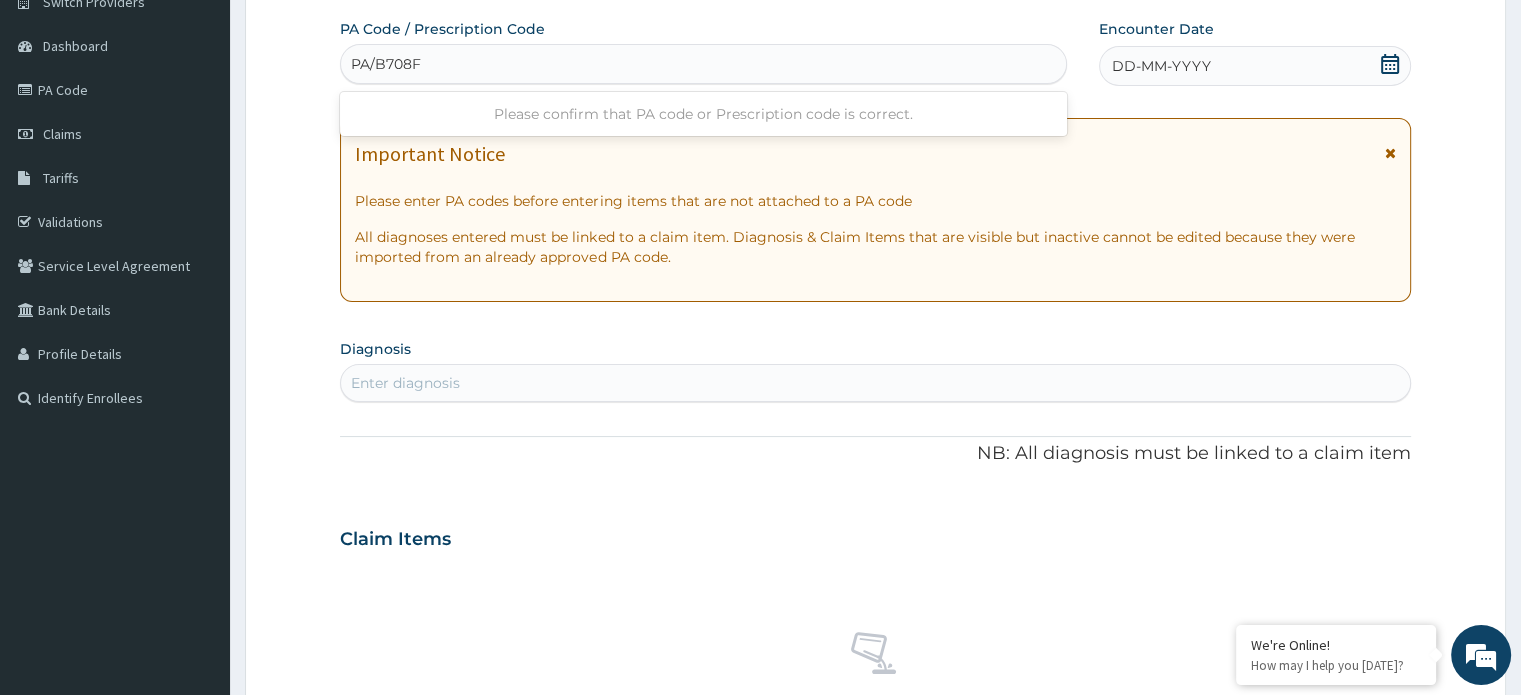 type on "PA/B708FA" 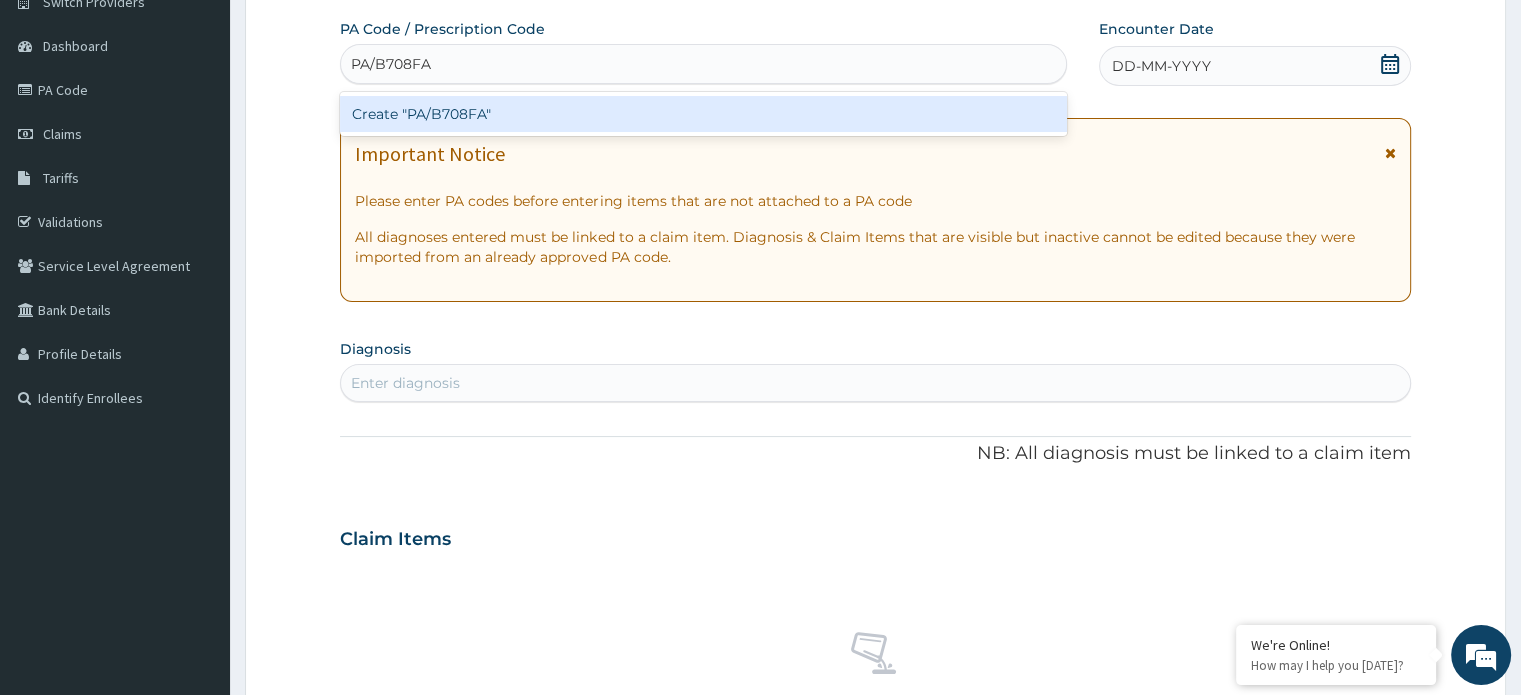 click on "Create "PA/B708FA"" at bounding box center [703, 114] 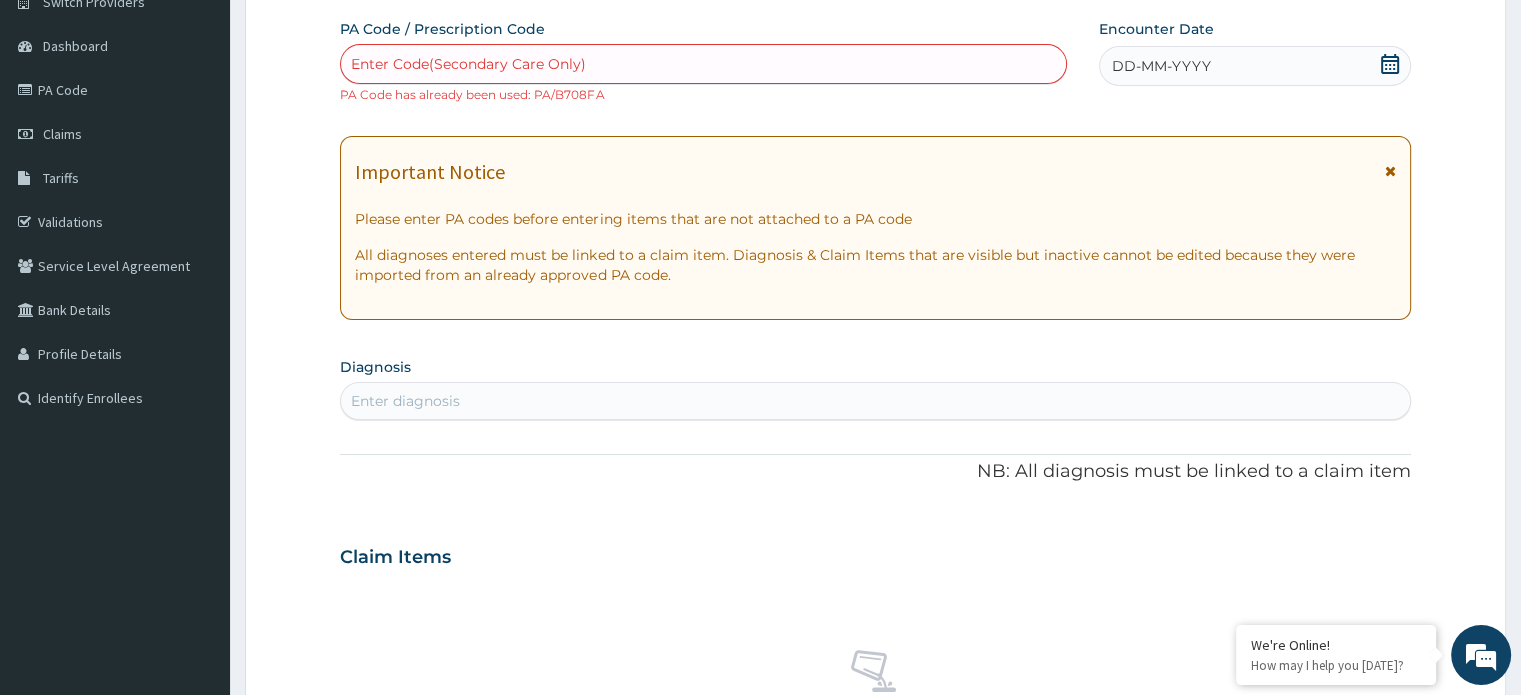 scroll, scrollTop: 0, scrollLeft: 0, axis: both 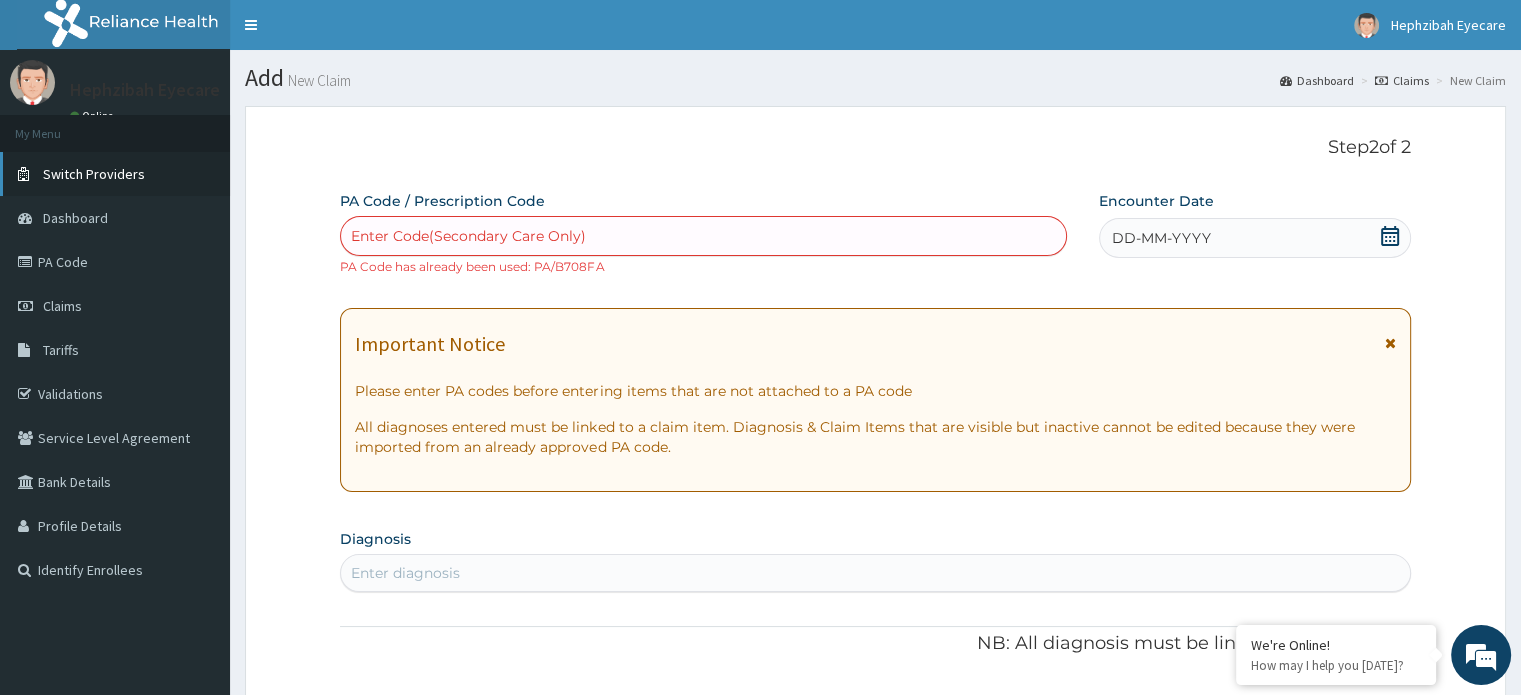 click on "Switch Providers" at bounding box center [94, 174] 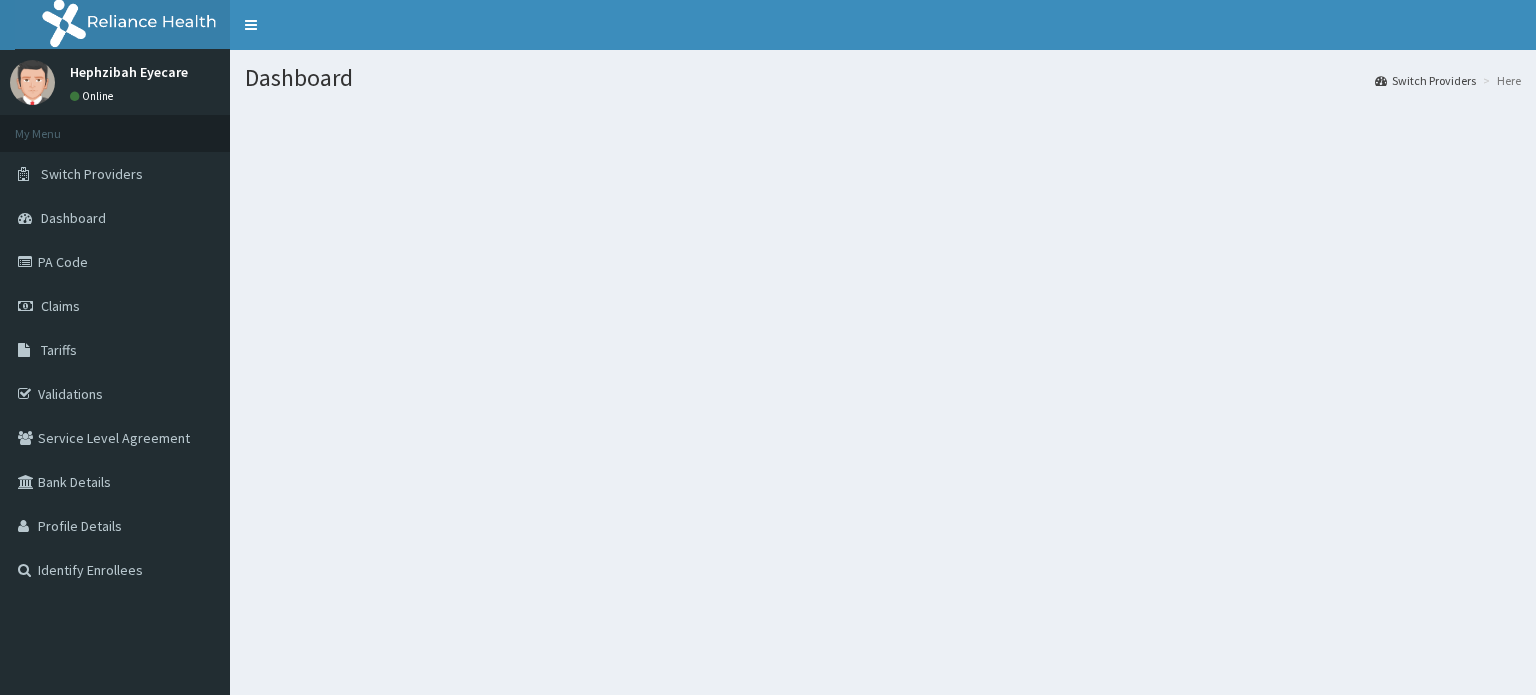 scroll, scrollTop: 0, scrollLeft: 0, axis: both 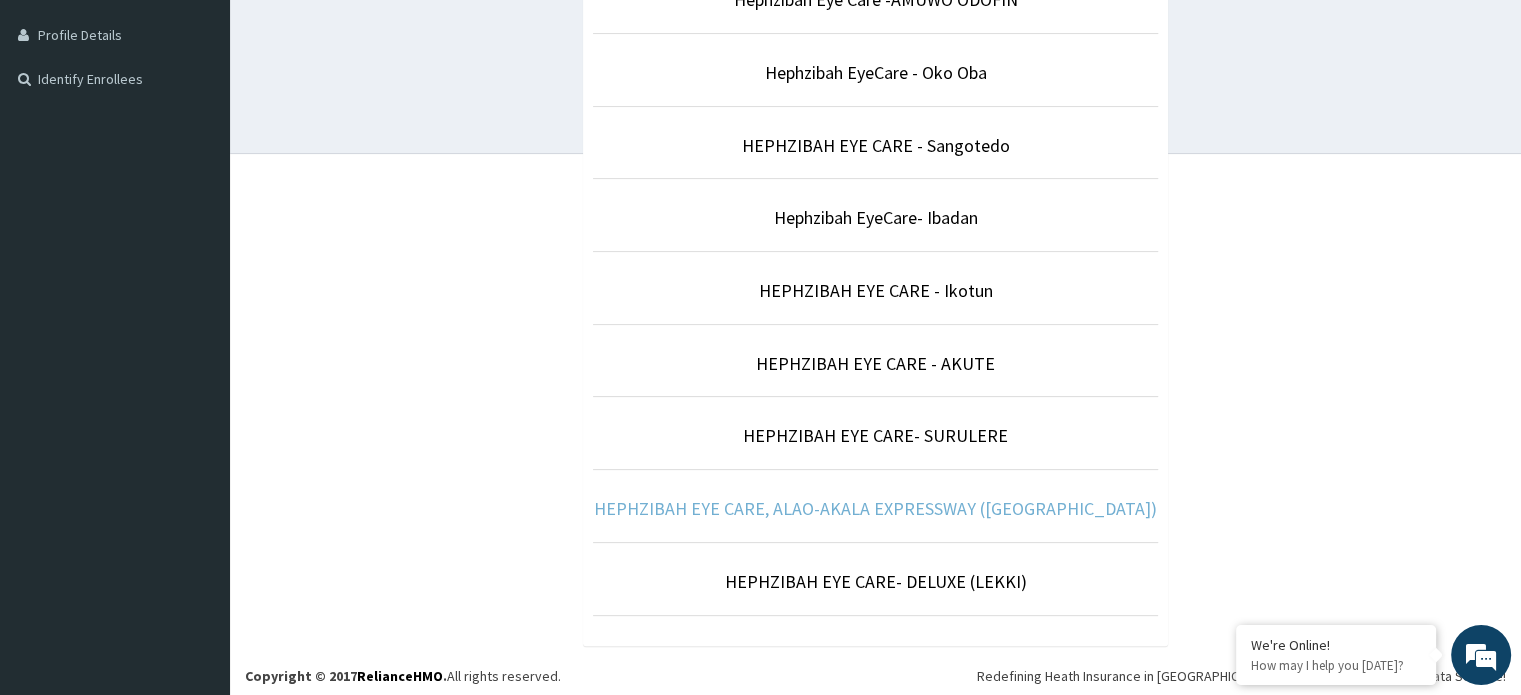 click on "HEPHZIBAH EYE CARE, ALAO-AKALA EXPRESSWAY ([GEOGRAPHIC_DATA])" at bounding box center (875, 508) 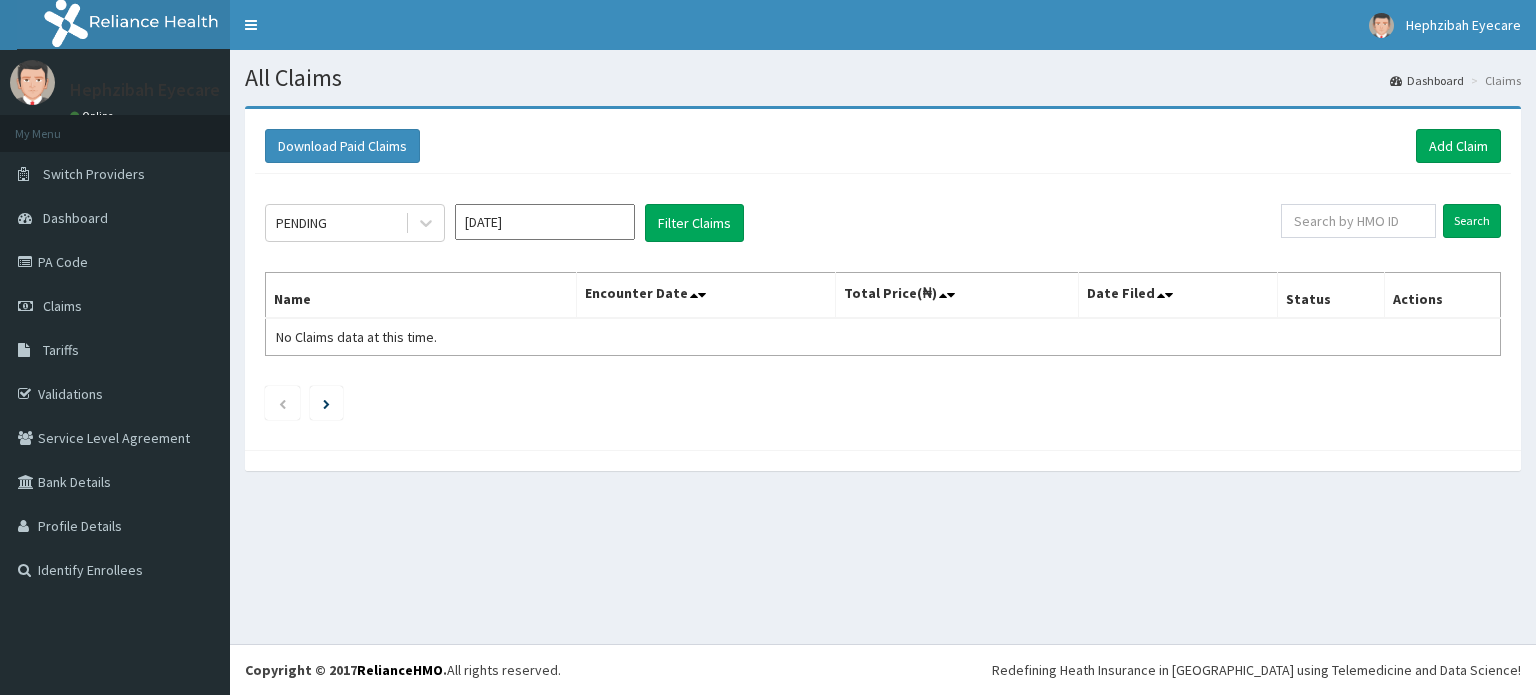 scroll, scrollTop: 0, scrollLeft: 0, axis: both 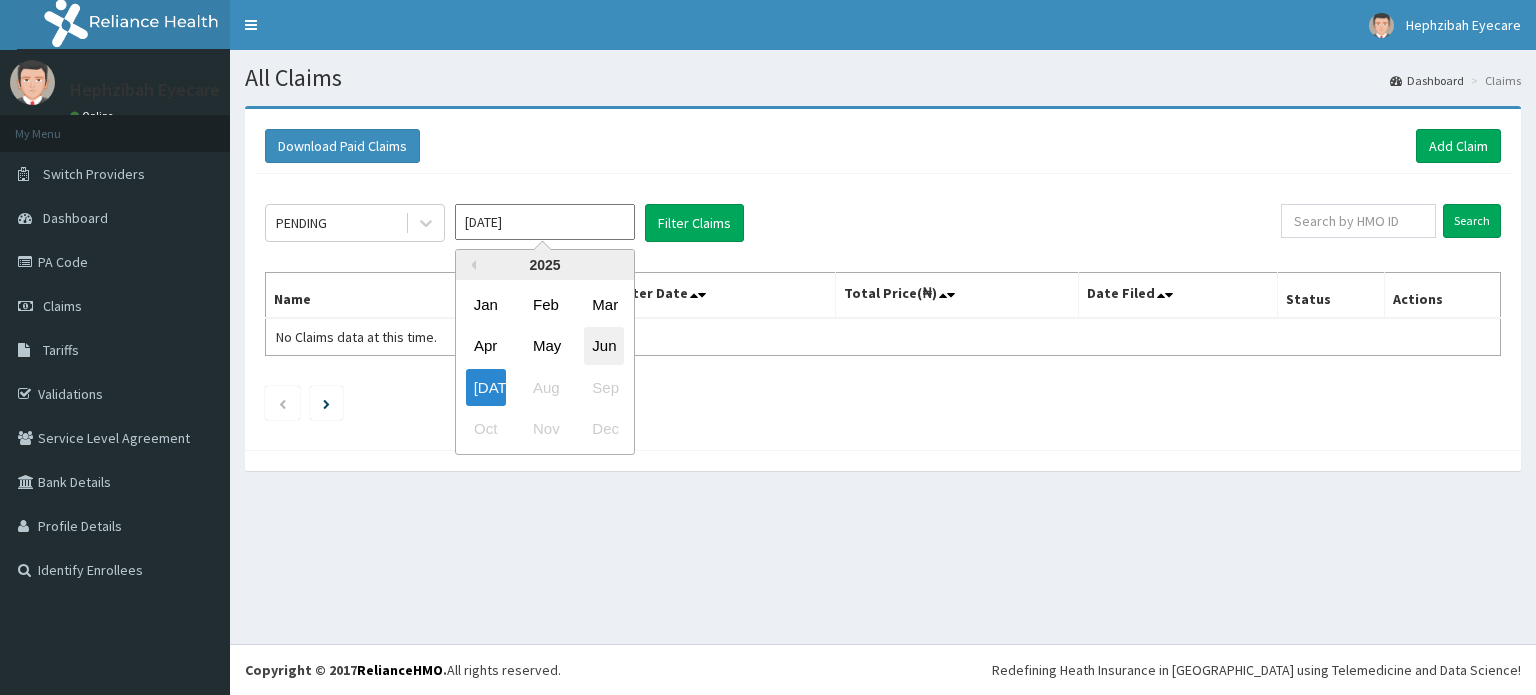 click on "Jun" at bounding box center [604, 346] 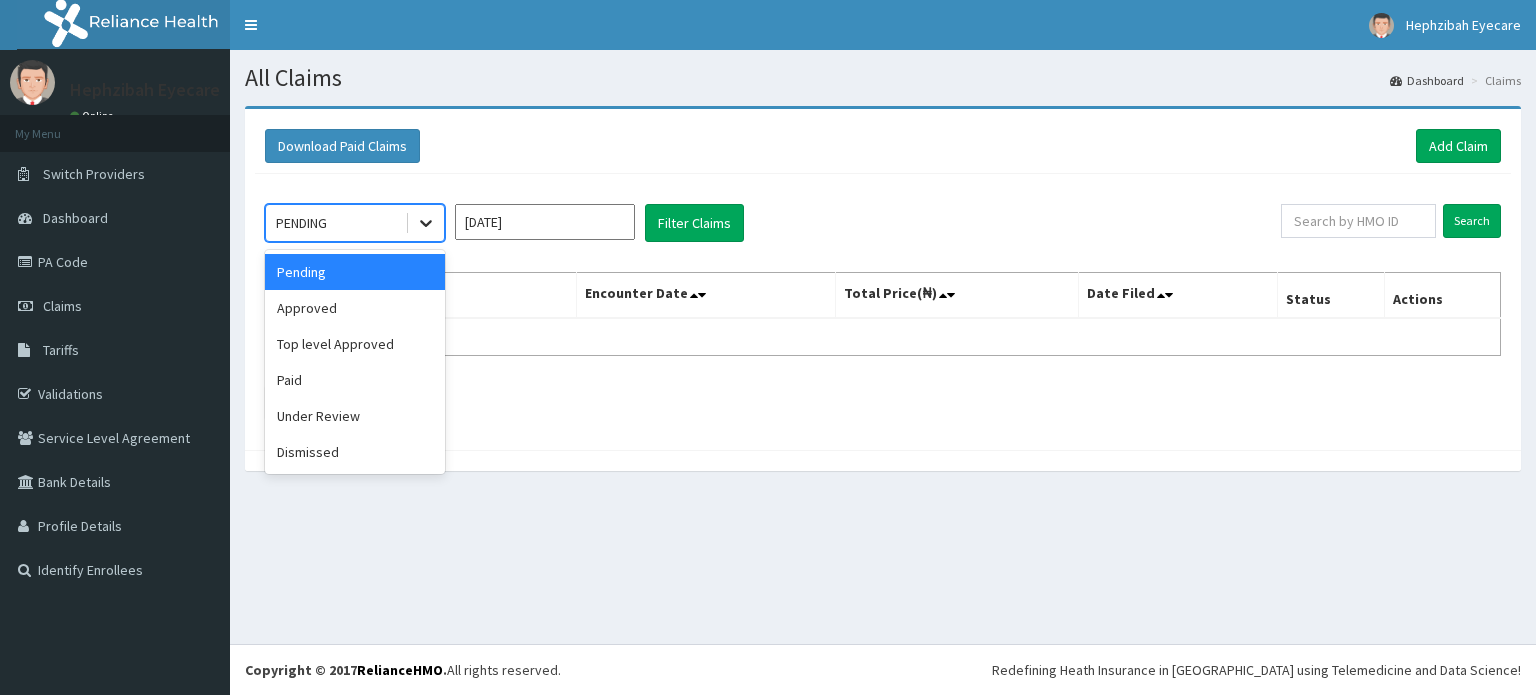 click 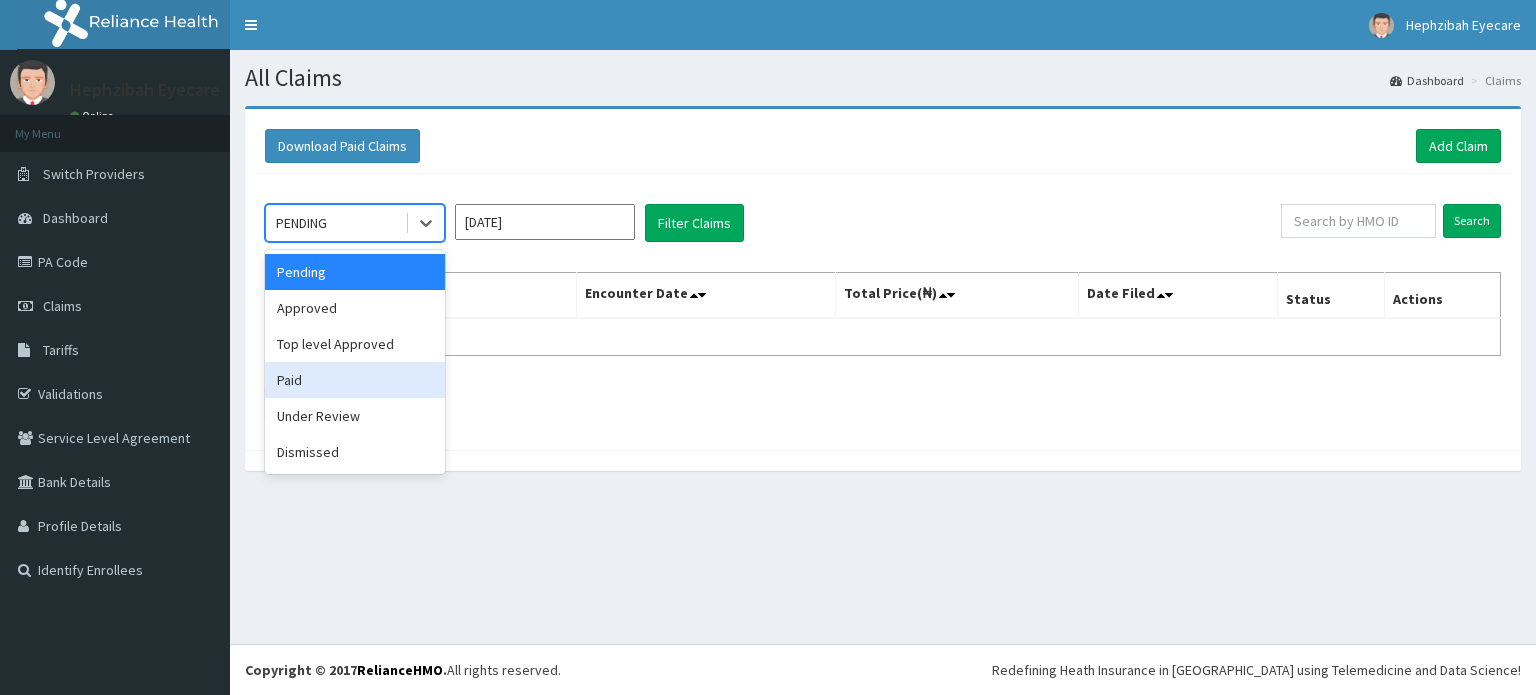 click on "Paid" at bounding box center (355, 380) 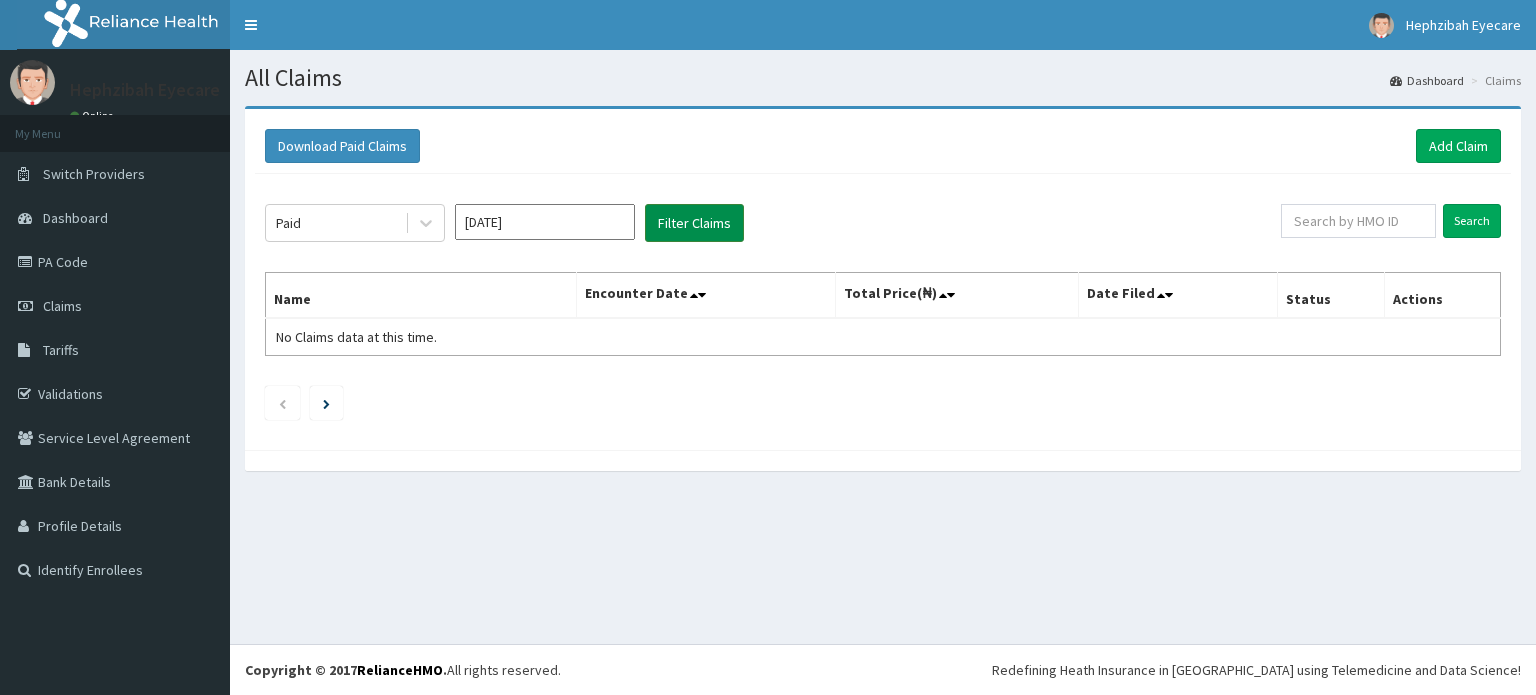 click on "Filter Claims" at bounding box center (694, 223) 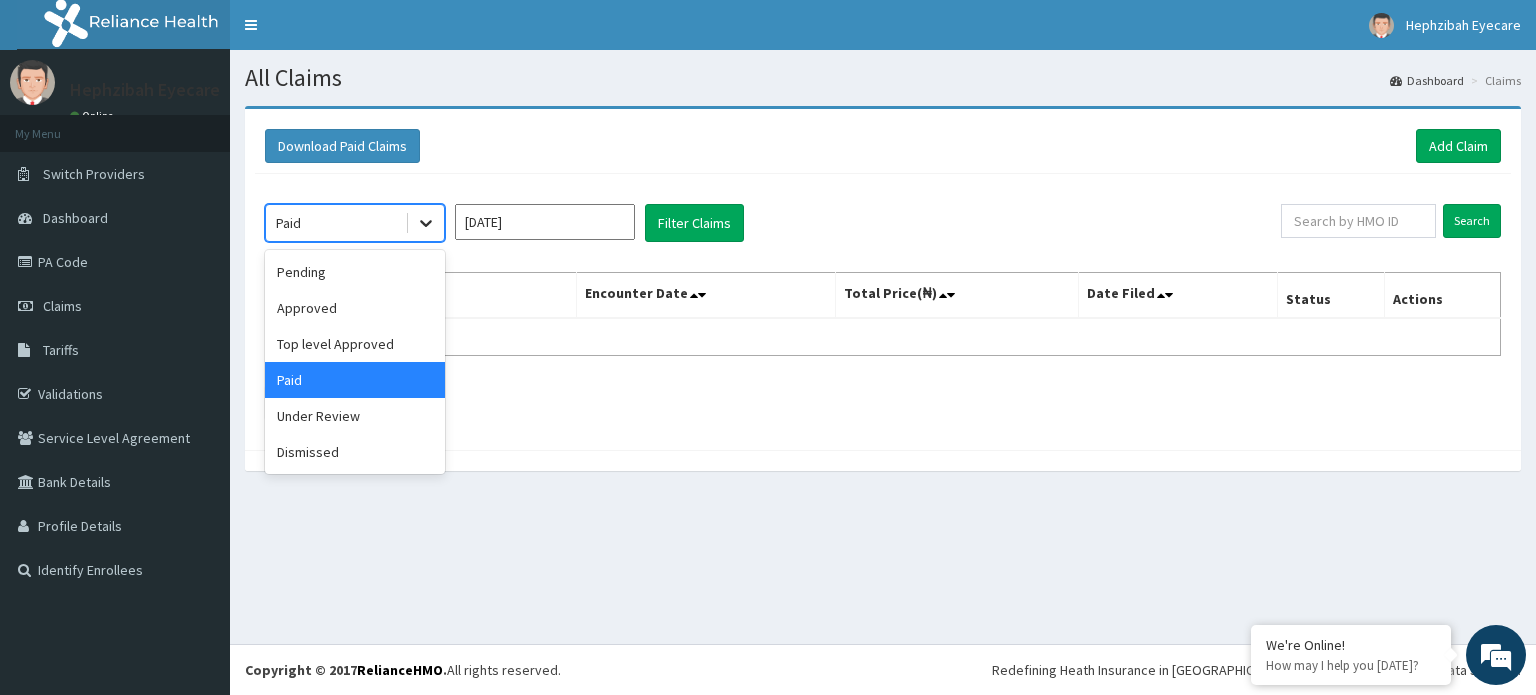 click 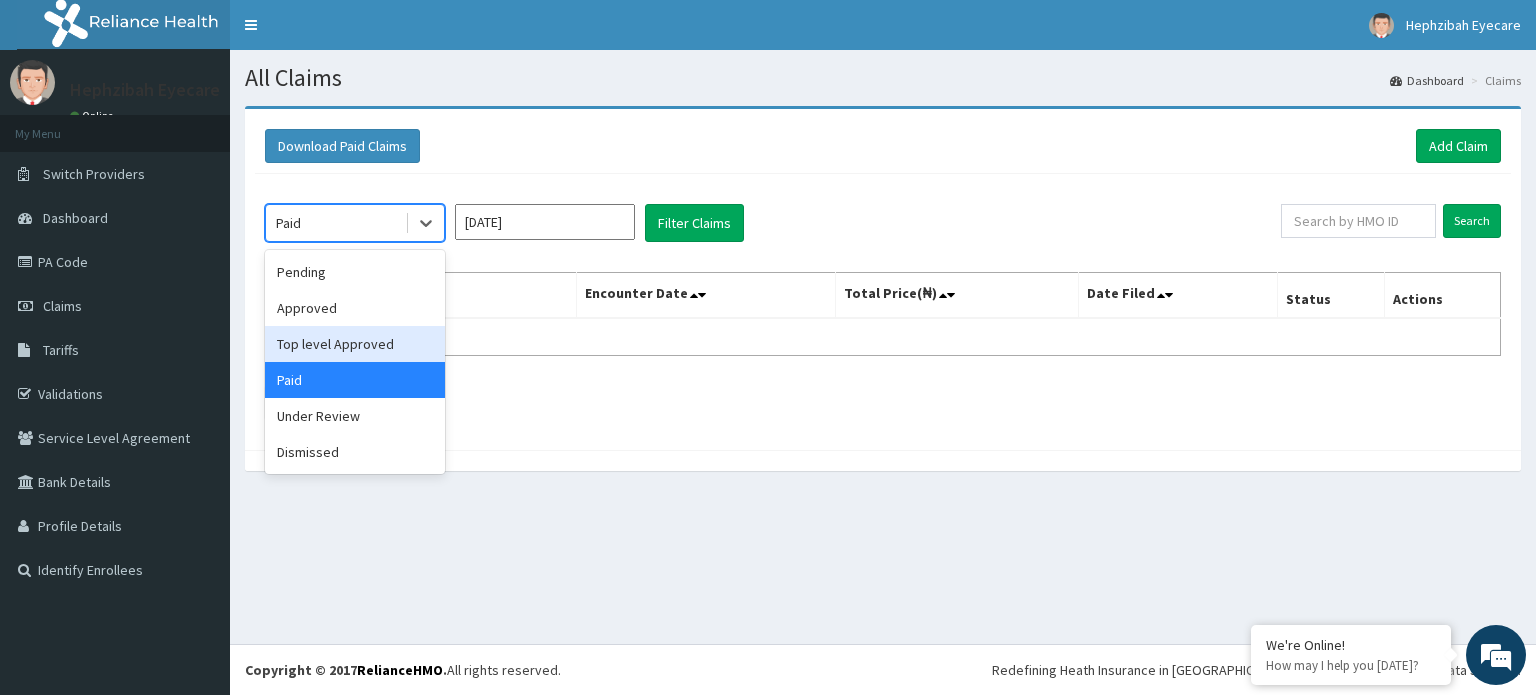 click on "Top level Approved" at bounding box center [355, 344] 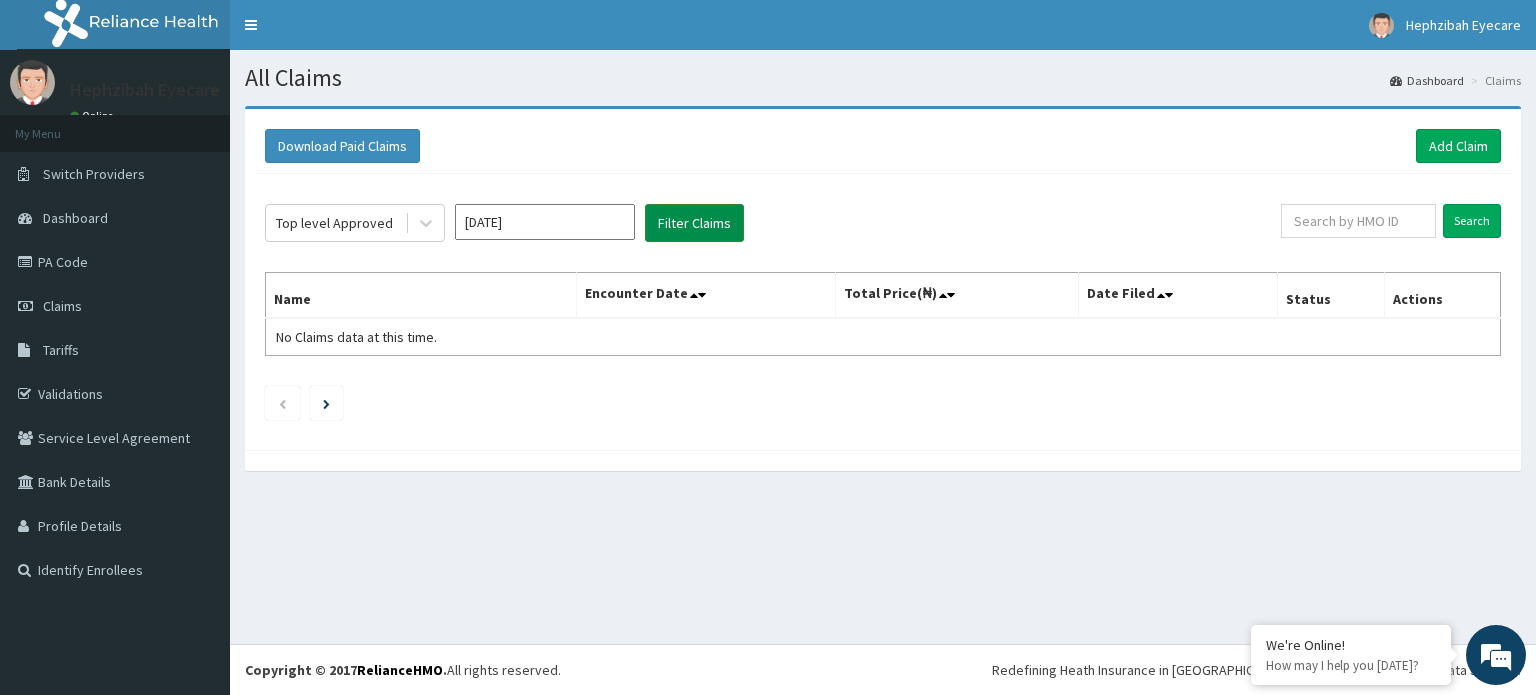 click on "Filter Claims" at bounding box center (694, 223) 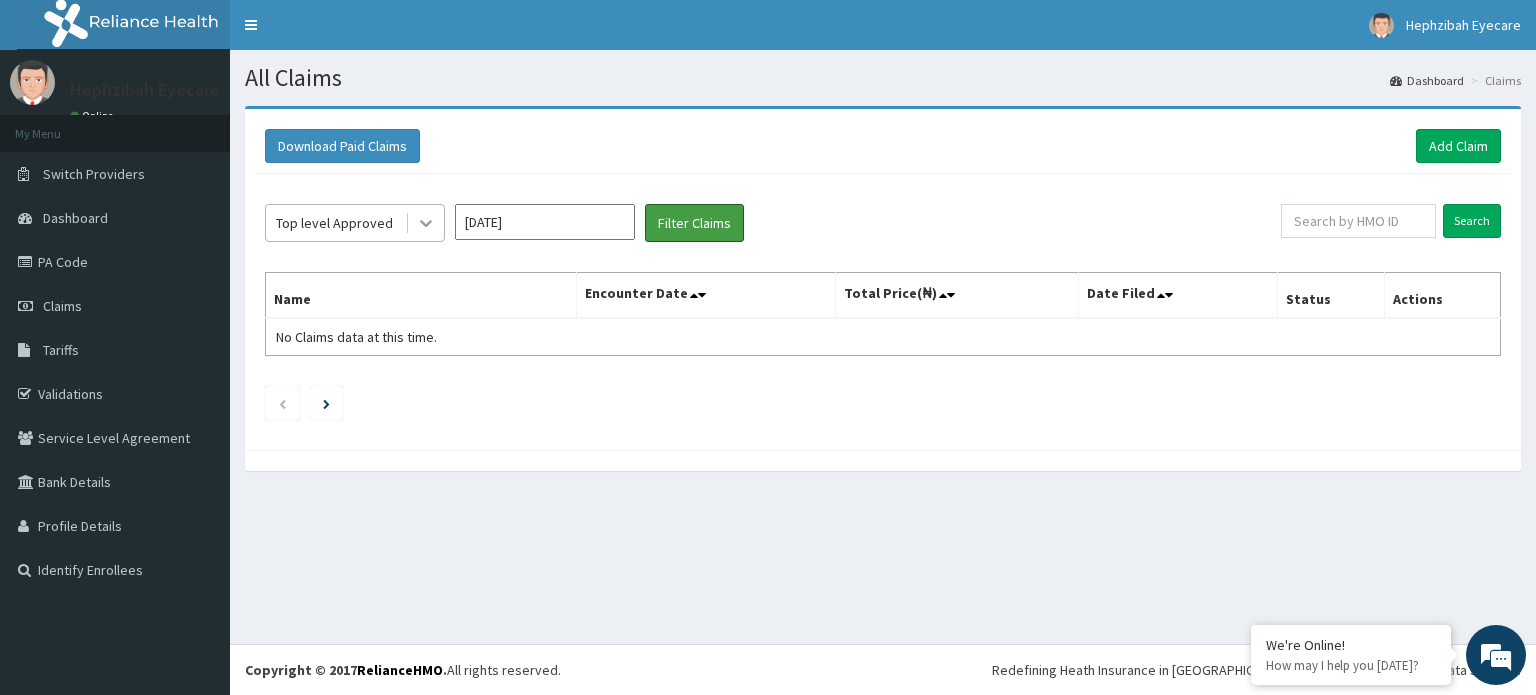 scroll, scrollTop: 0, scrollLeft: 0, axis: both 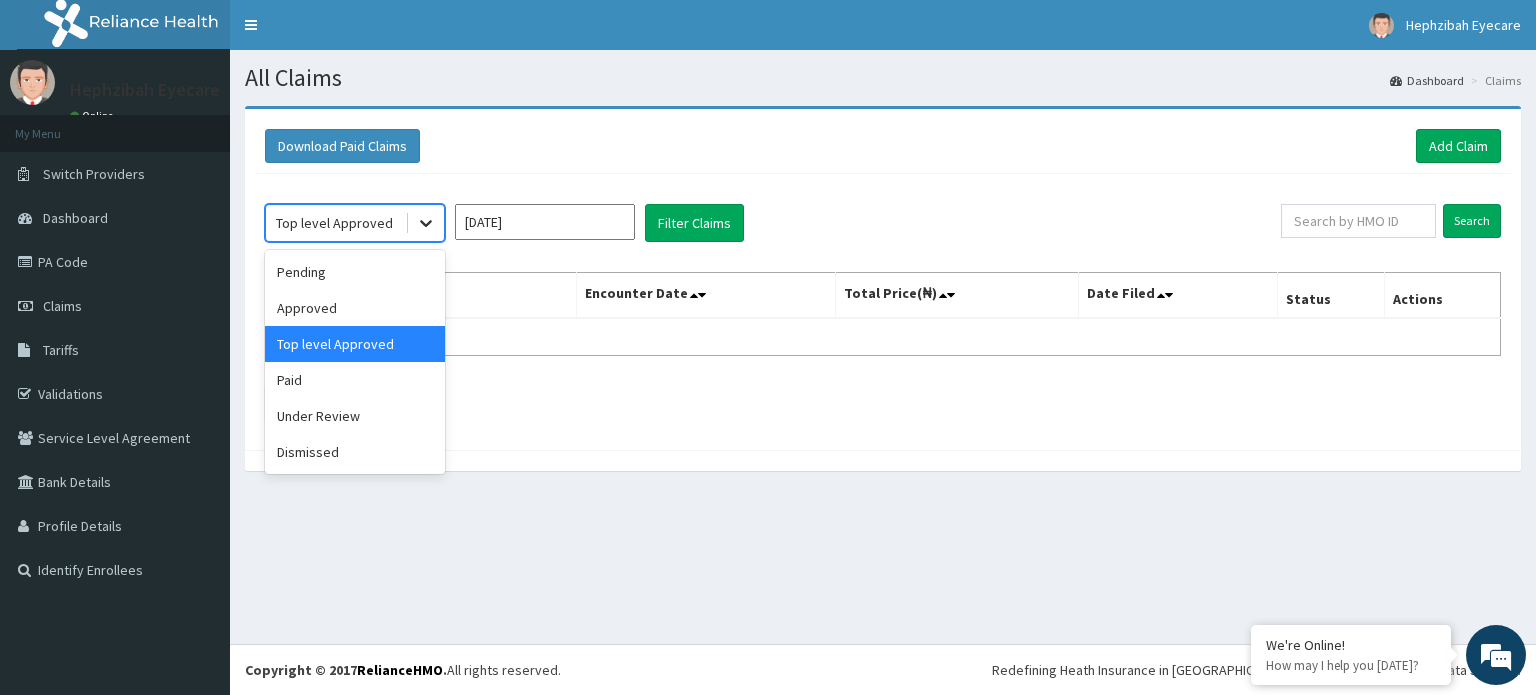 click 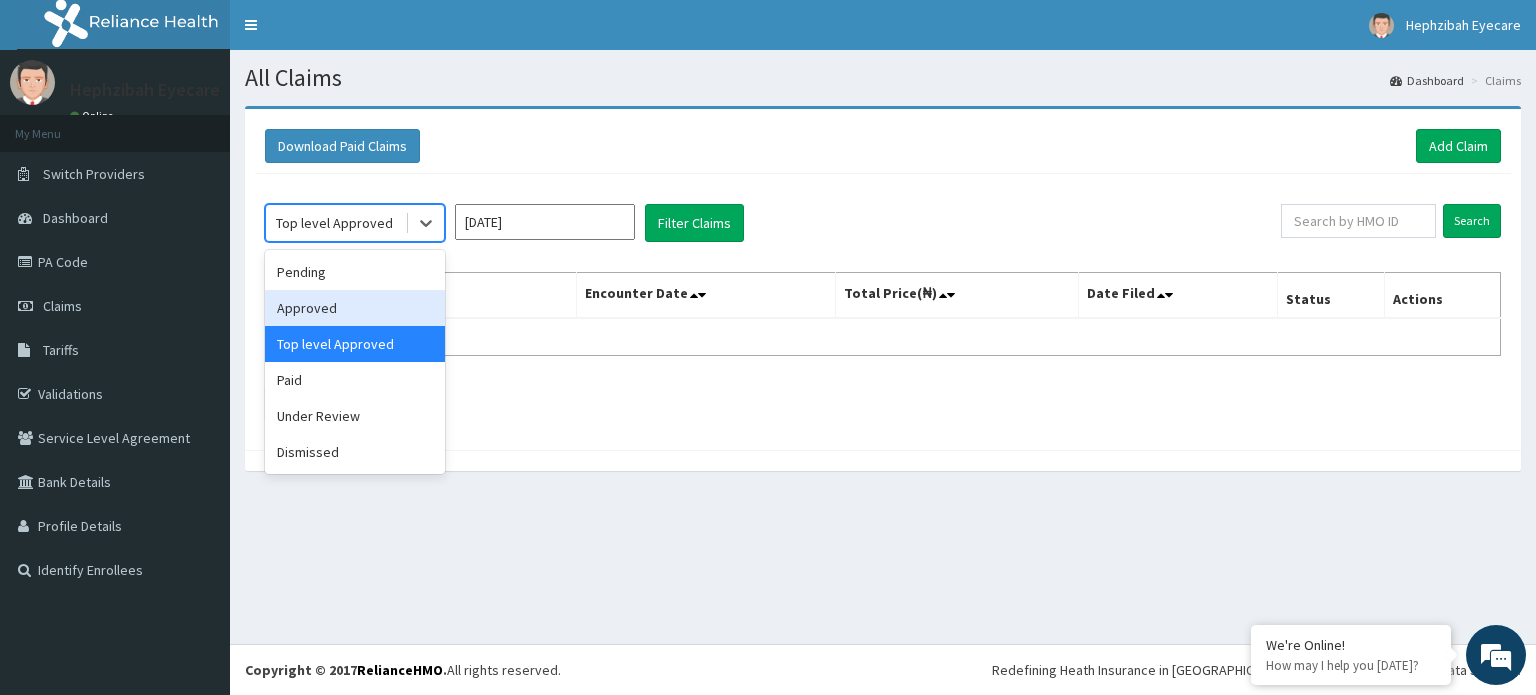 click on "Approved" at bounding box center [355, 308] 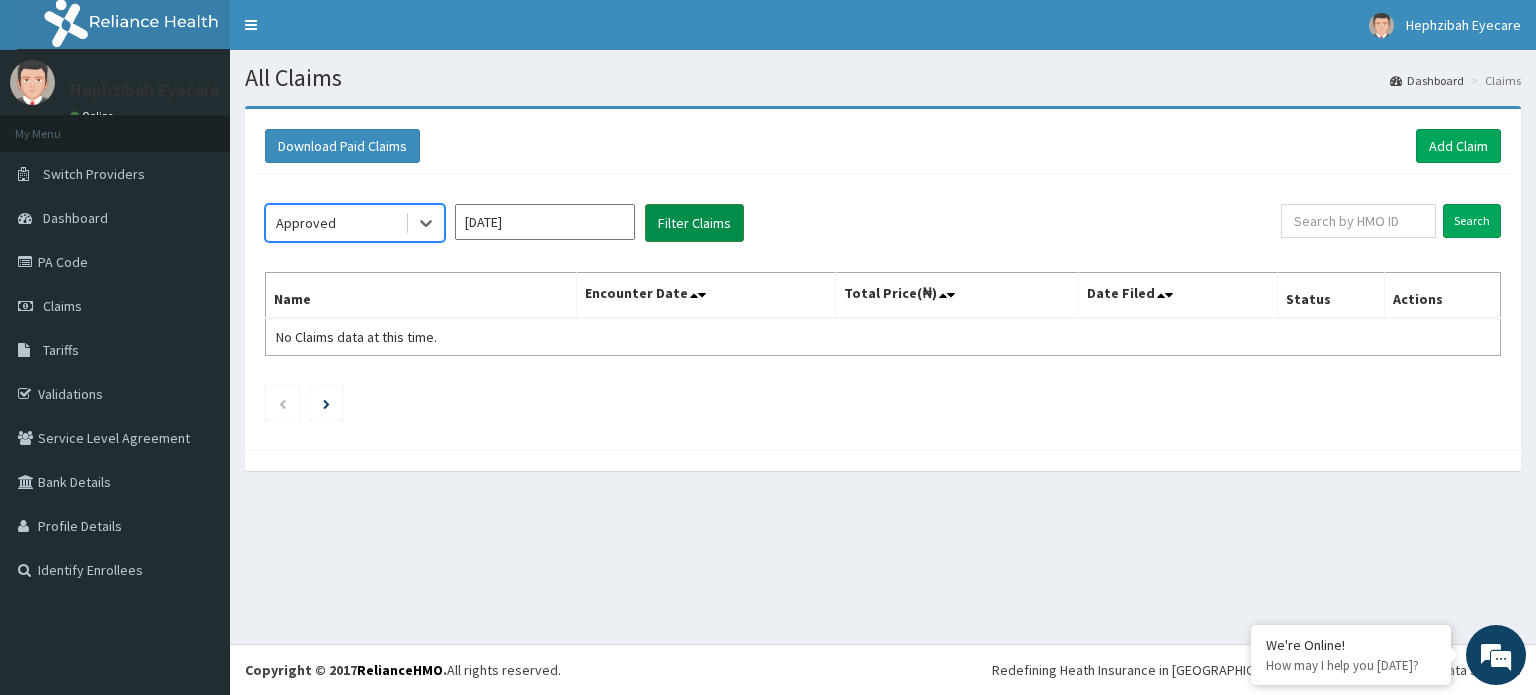 click on "Filter Claims" at bounding box center [694, 223] 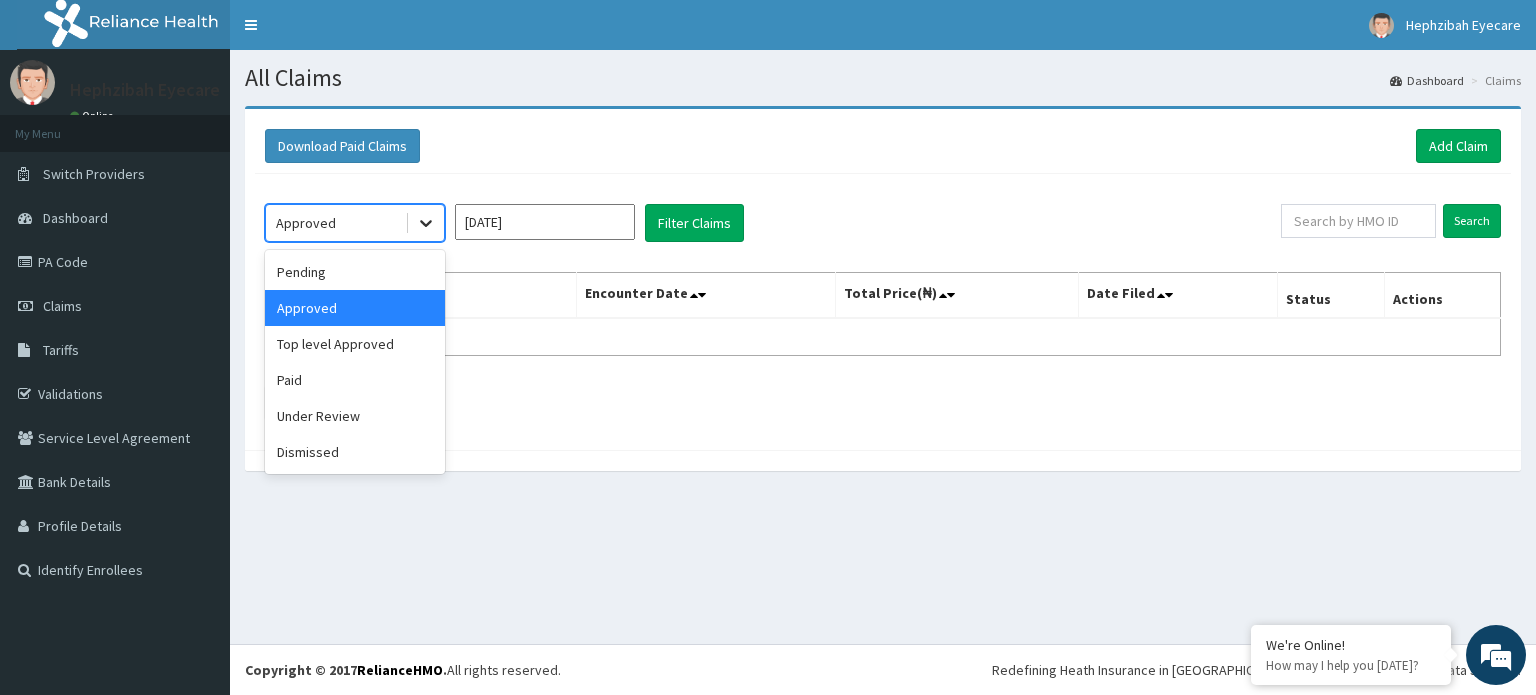 click 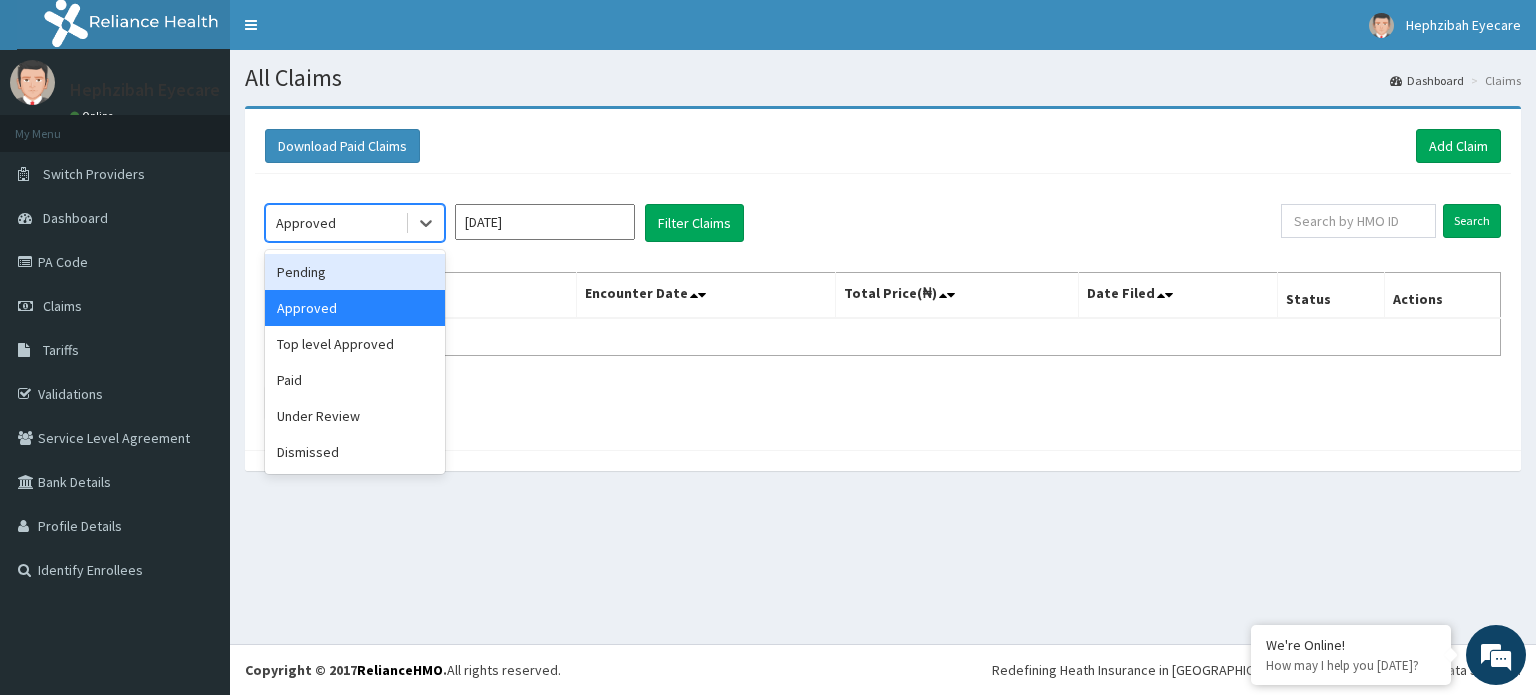 click on "Pending" at bounding box center [355, 272] 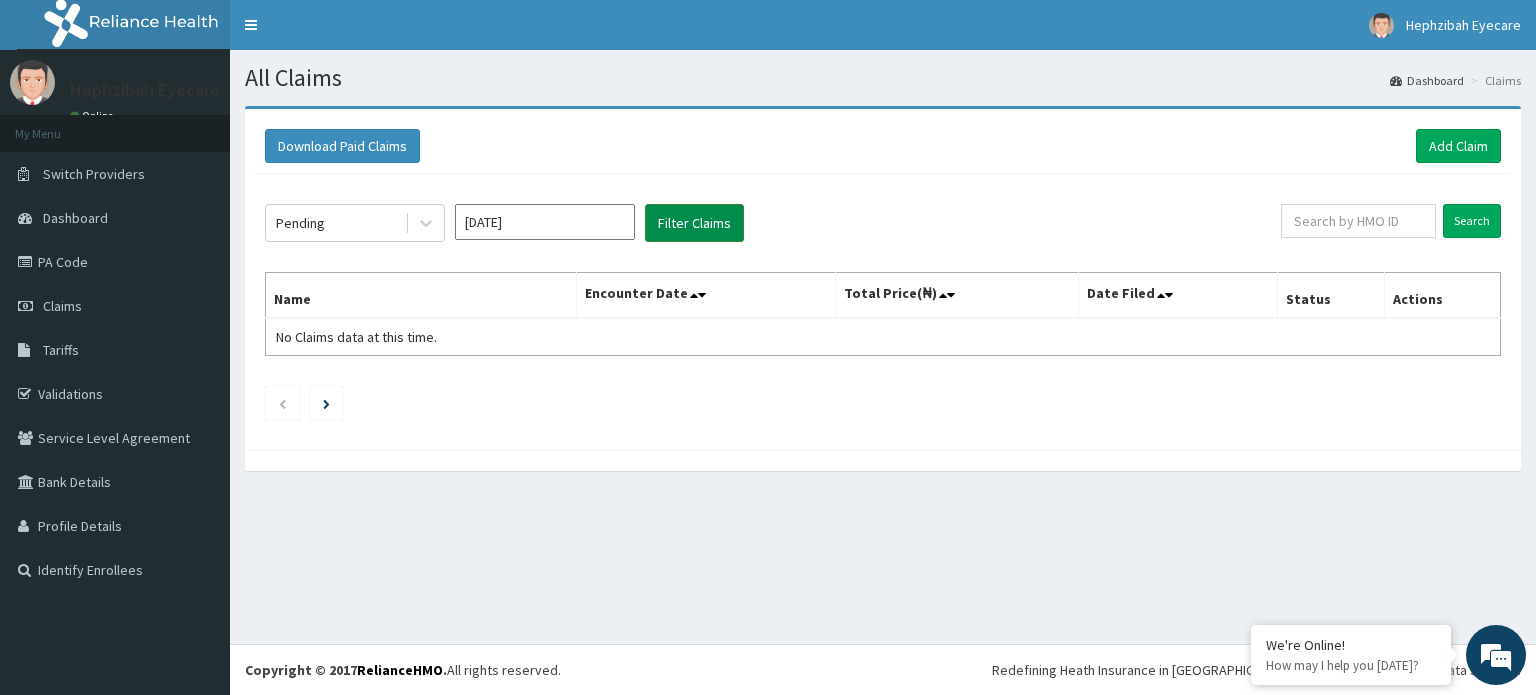 click on "Filter Claims" at bounding box center (694, 223) 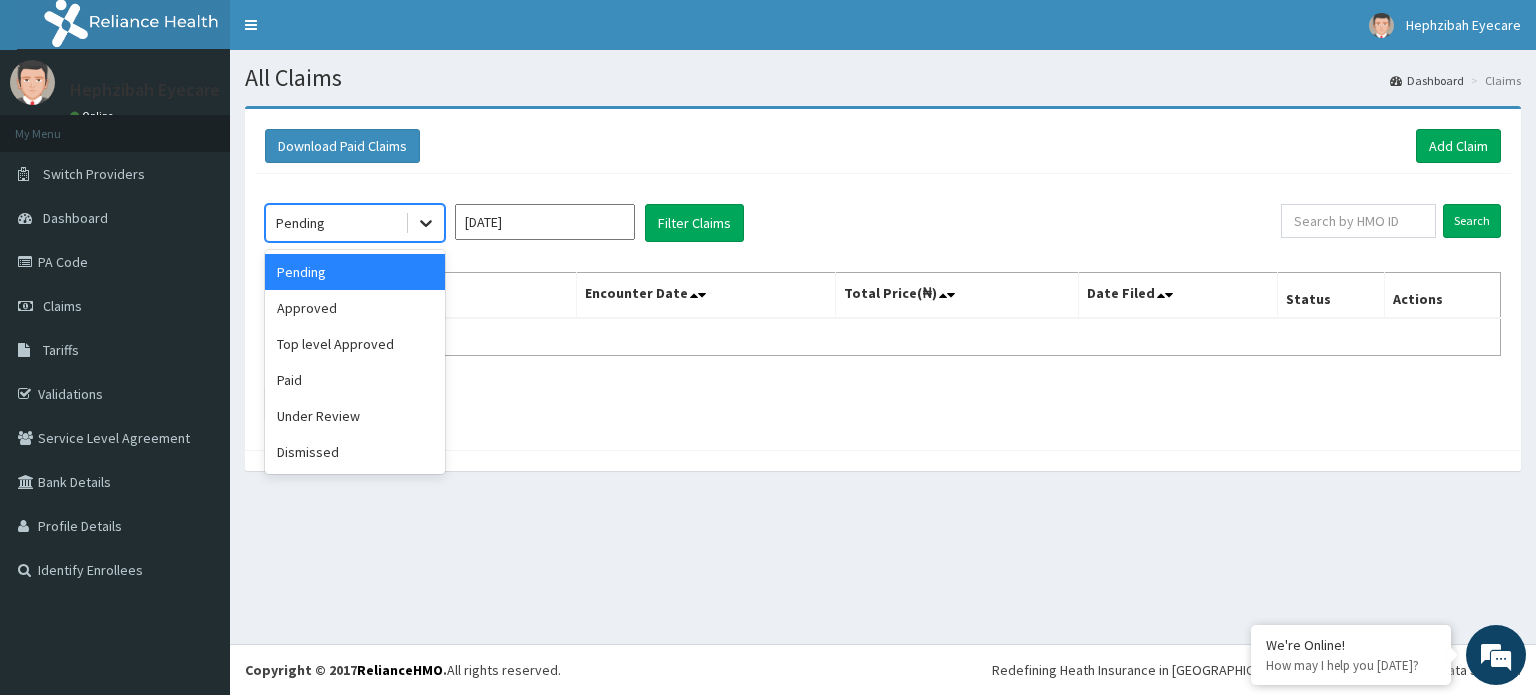 click 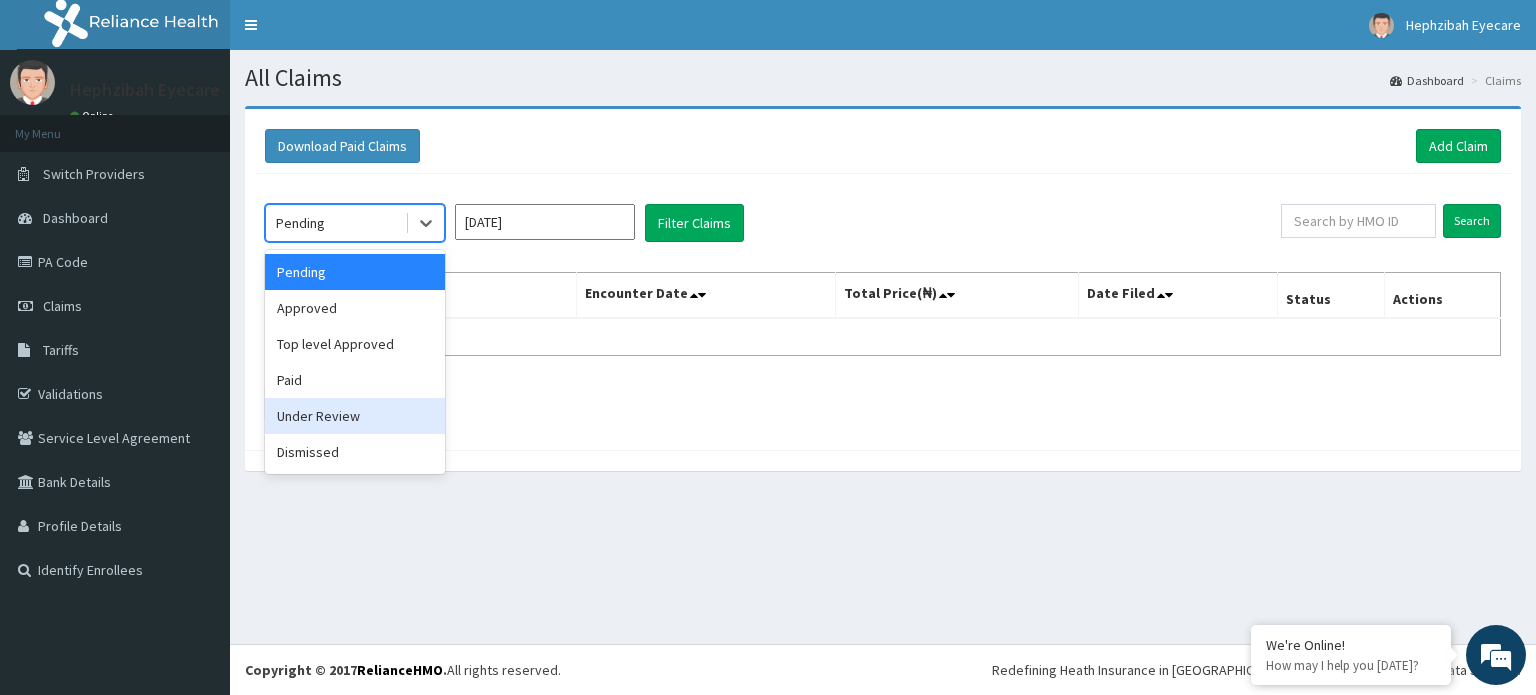 click on "Under Review" at bounding box center [355, 416] 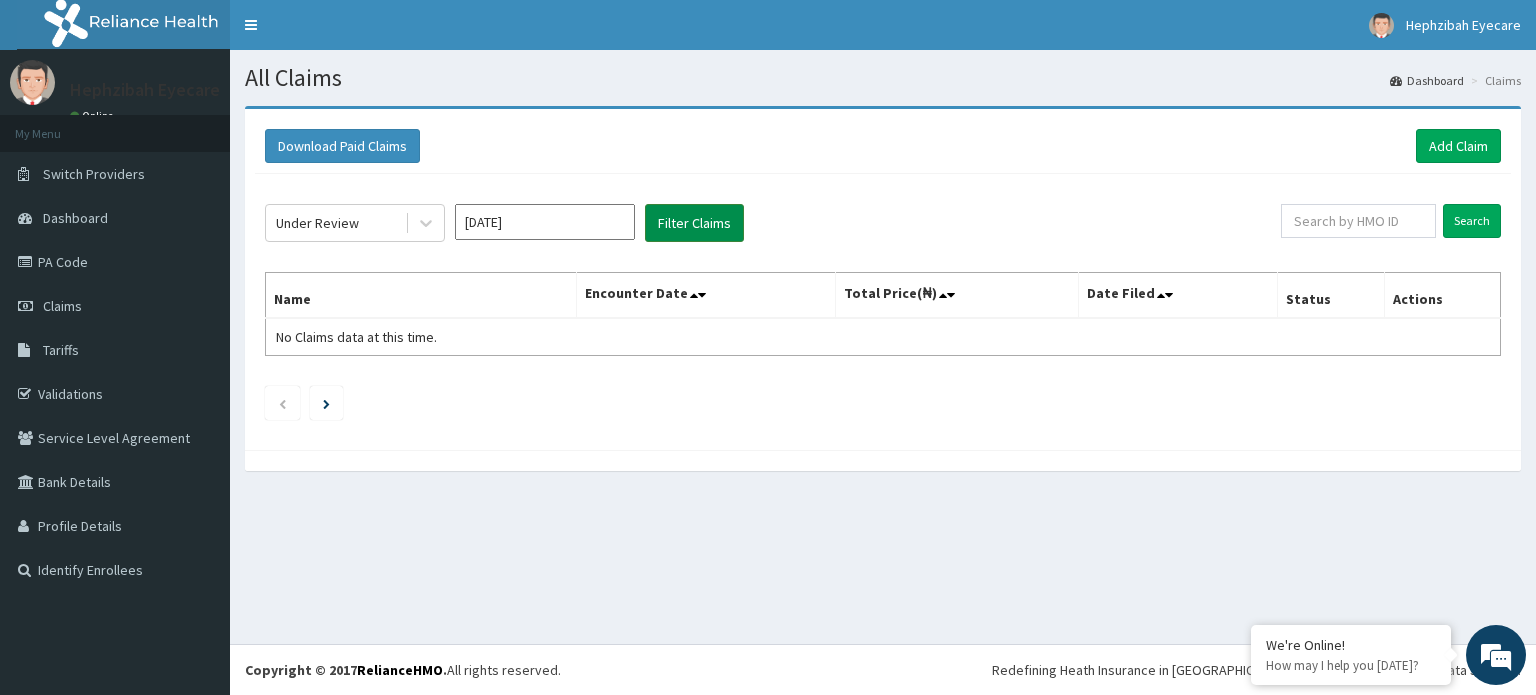 click on "Filter Claims" at bounding box center [694, 223] 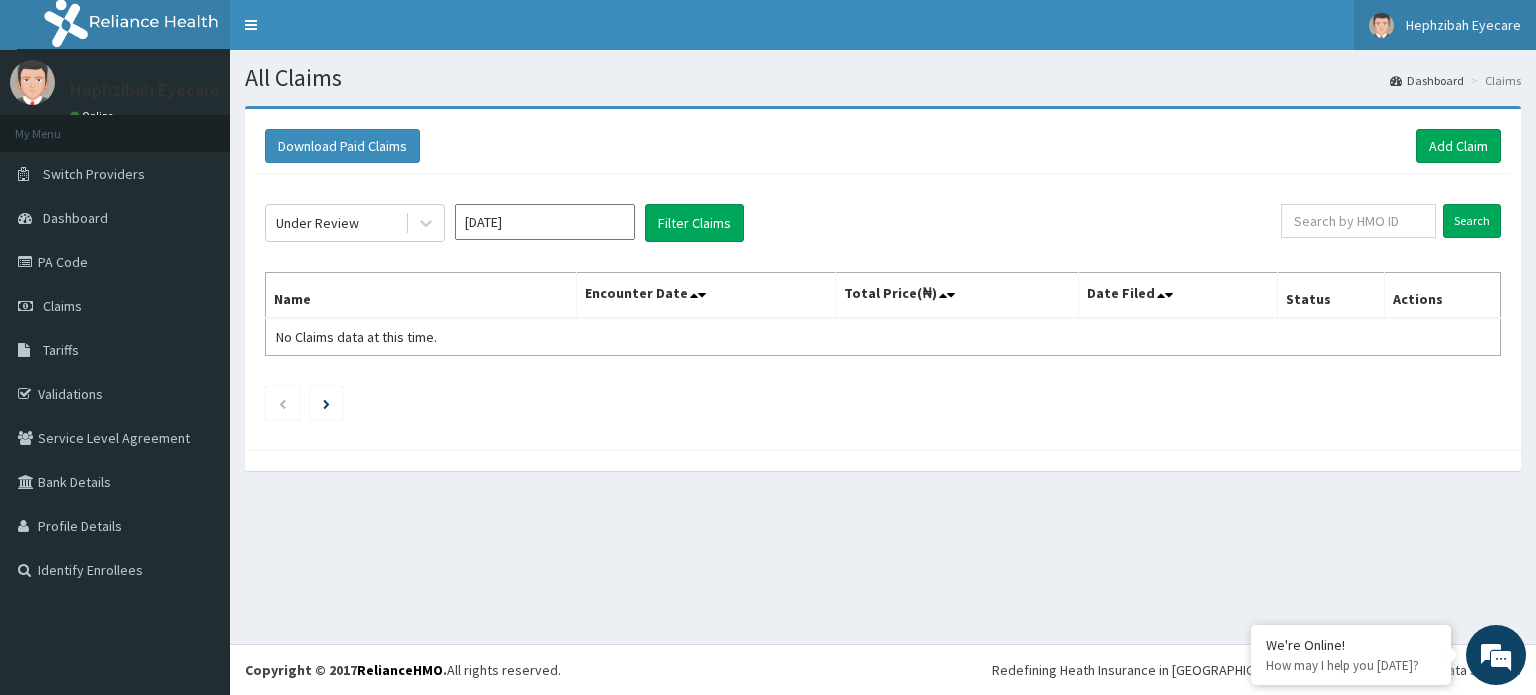 click on "Hephzibah Eyecare" at bounding box center (1463, 25) 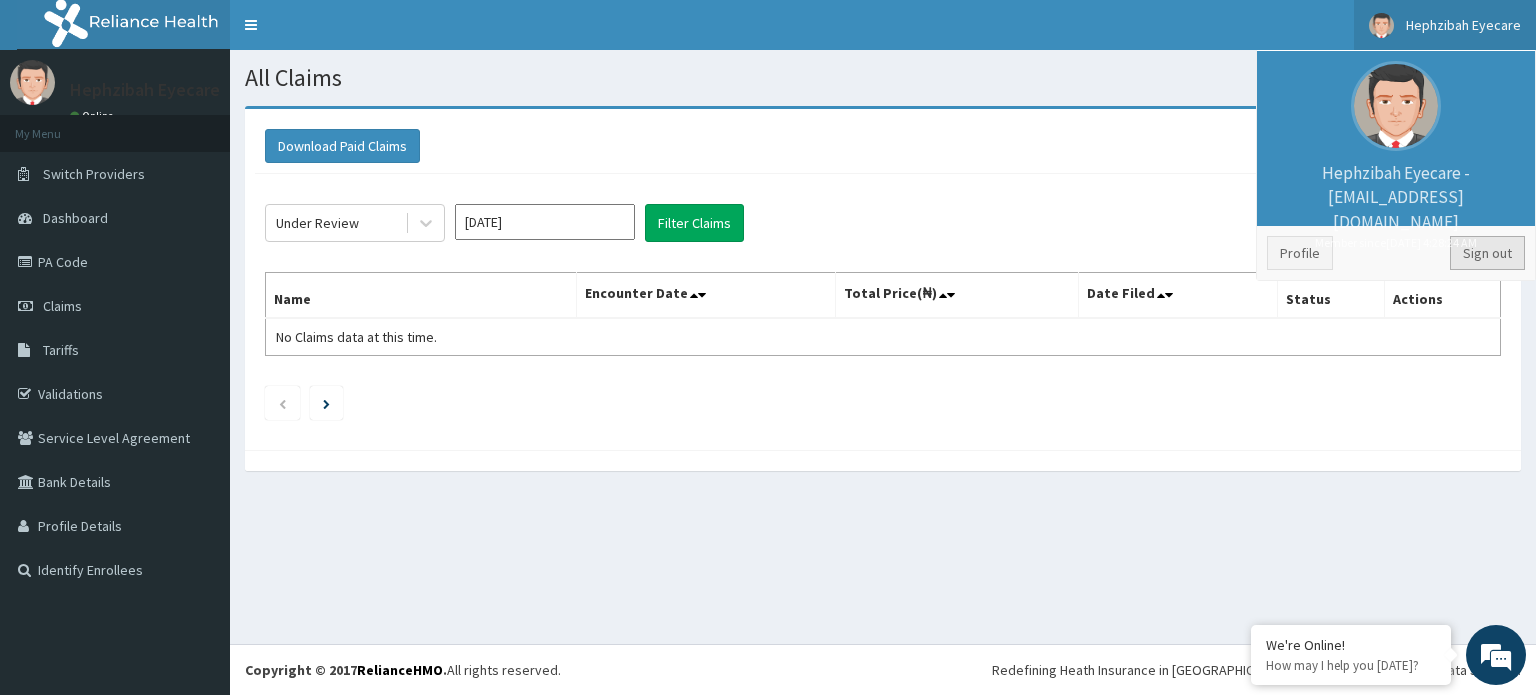 click on "Sign out" at bounding box center (1487, 253) 